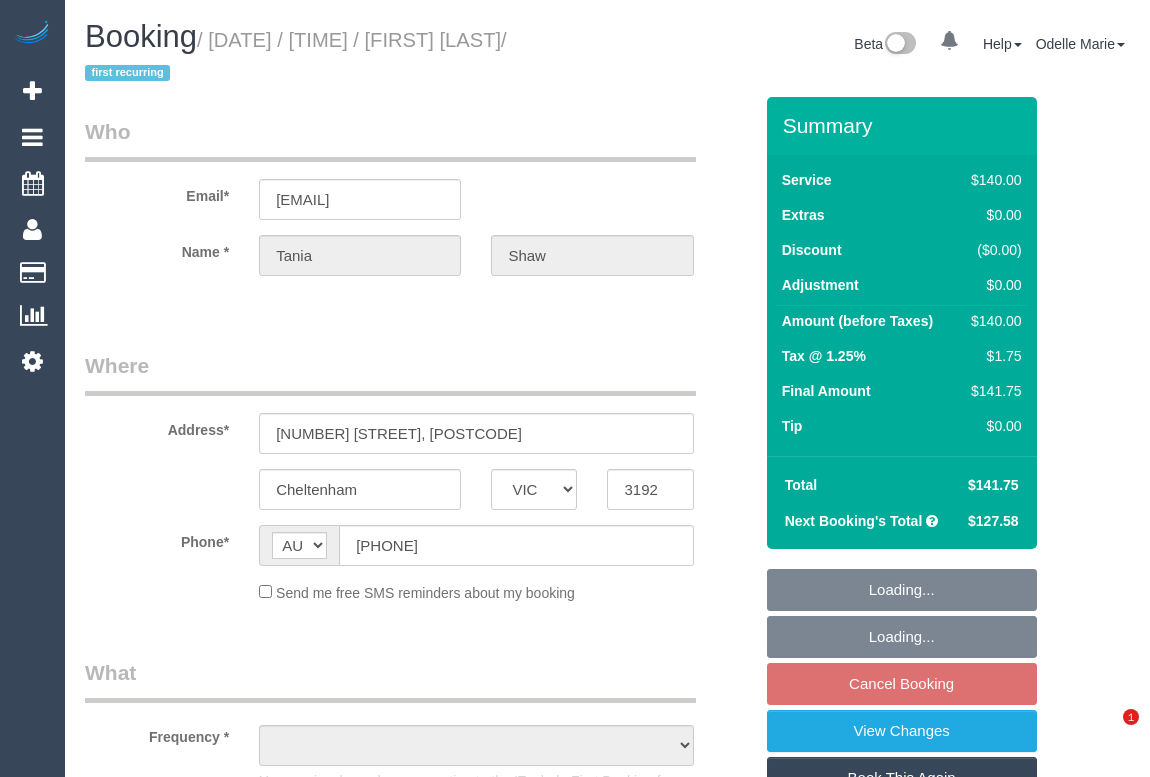 select on "VIC" 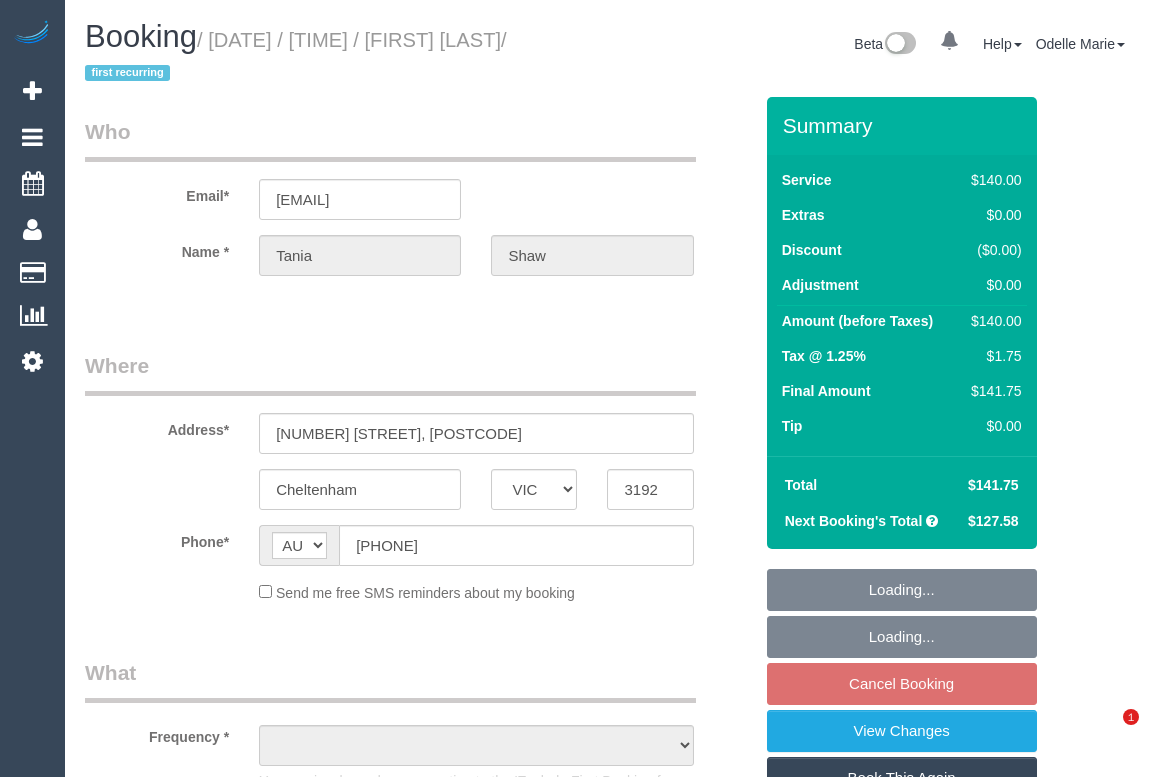 scroll, scrollTop: 0, scrollLeft: 0, axis: both 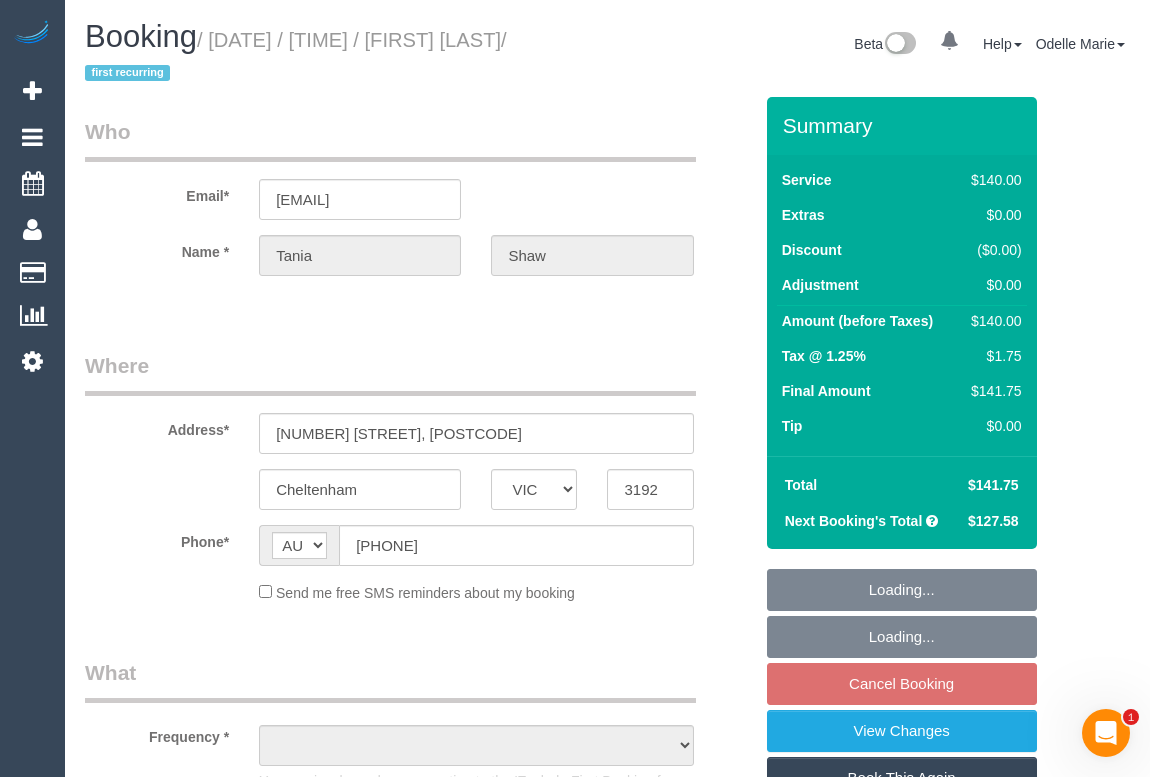 select on "object:581" 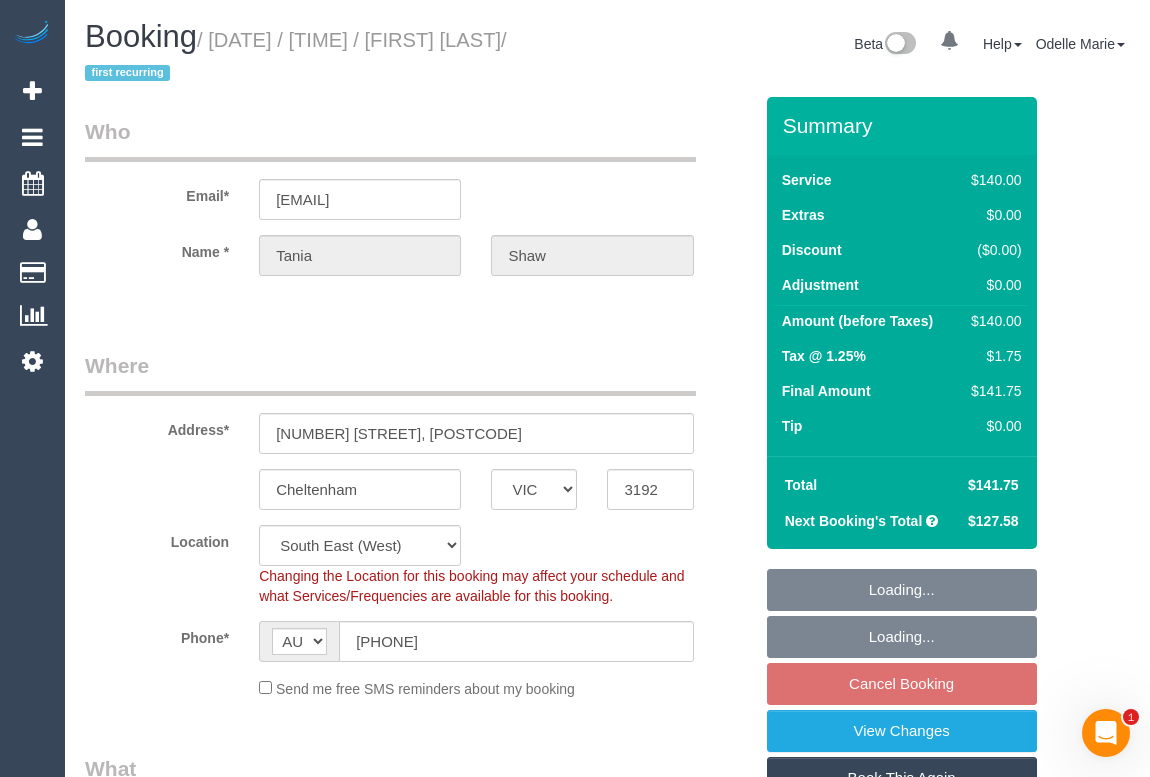 select on "object:896" 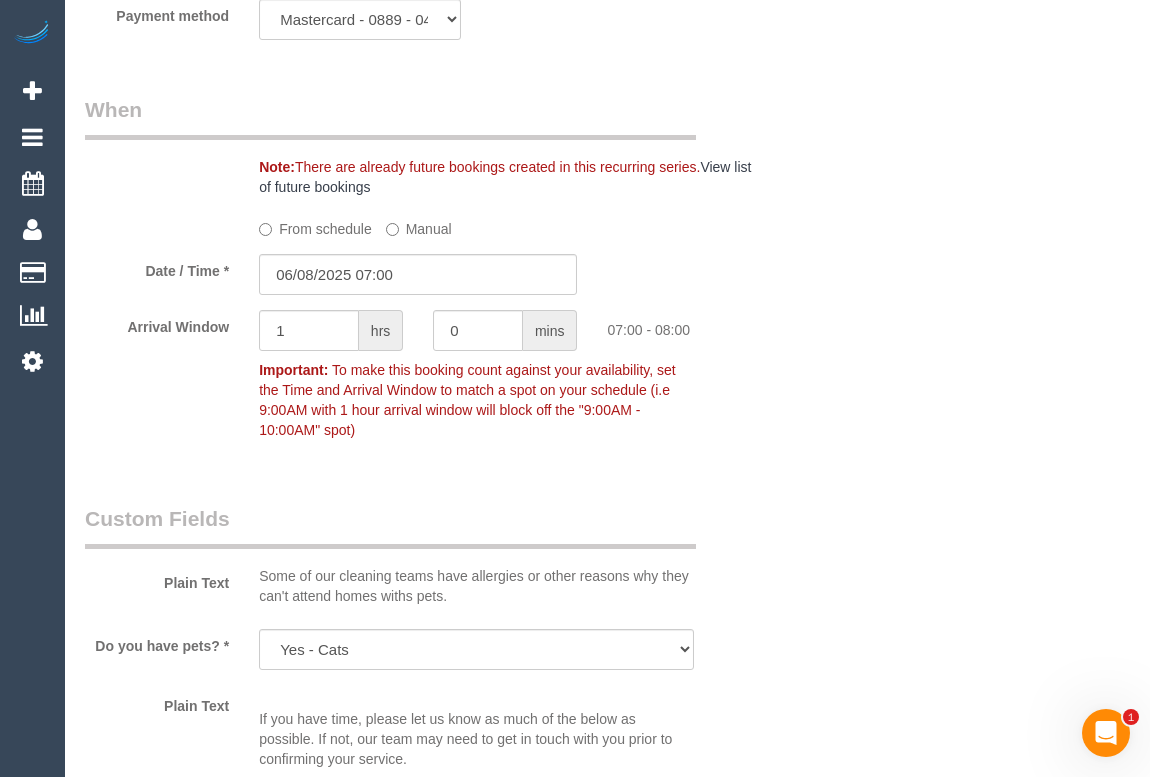 scroll, scrollTop: 2272, scrollLeft: 0, axis: vertical 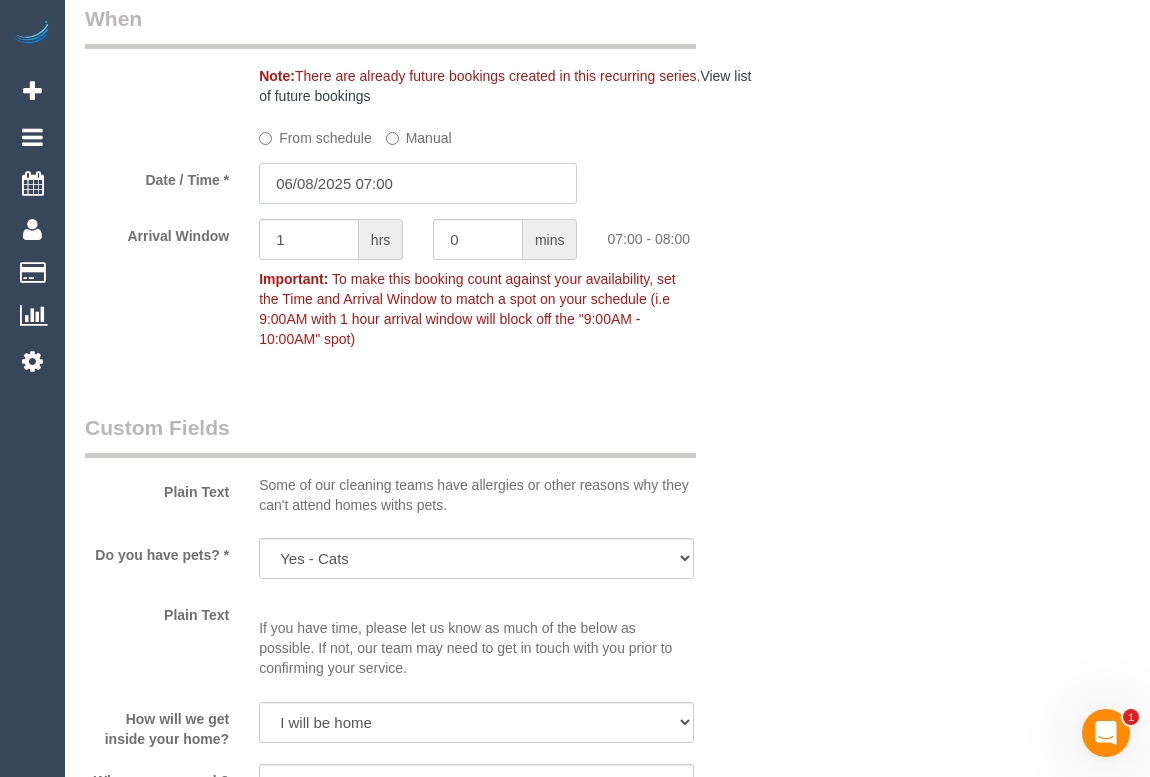 click on "06/08/2025 07:00" at bounding box center (418, 183) 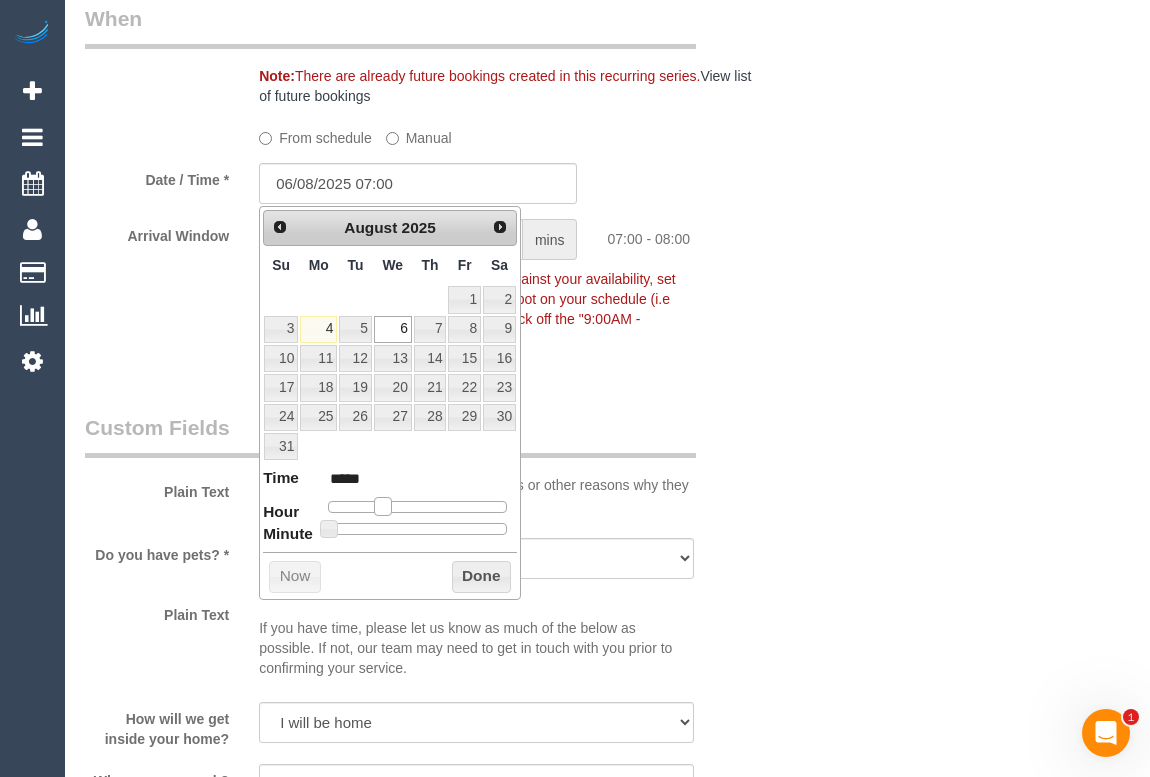 type on "06/08/2025 08:00" 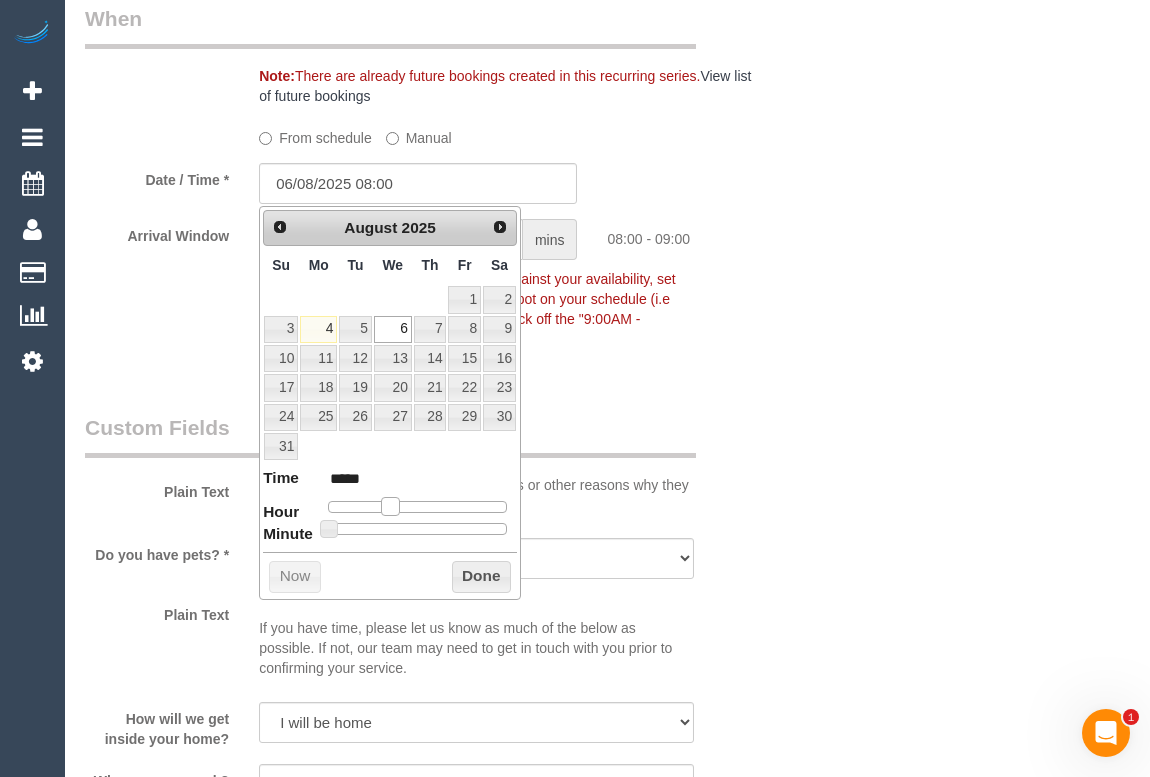 type on "06/08/2025 09:00" 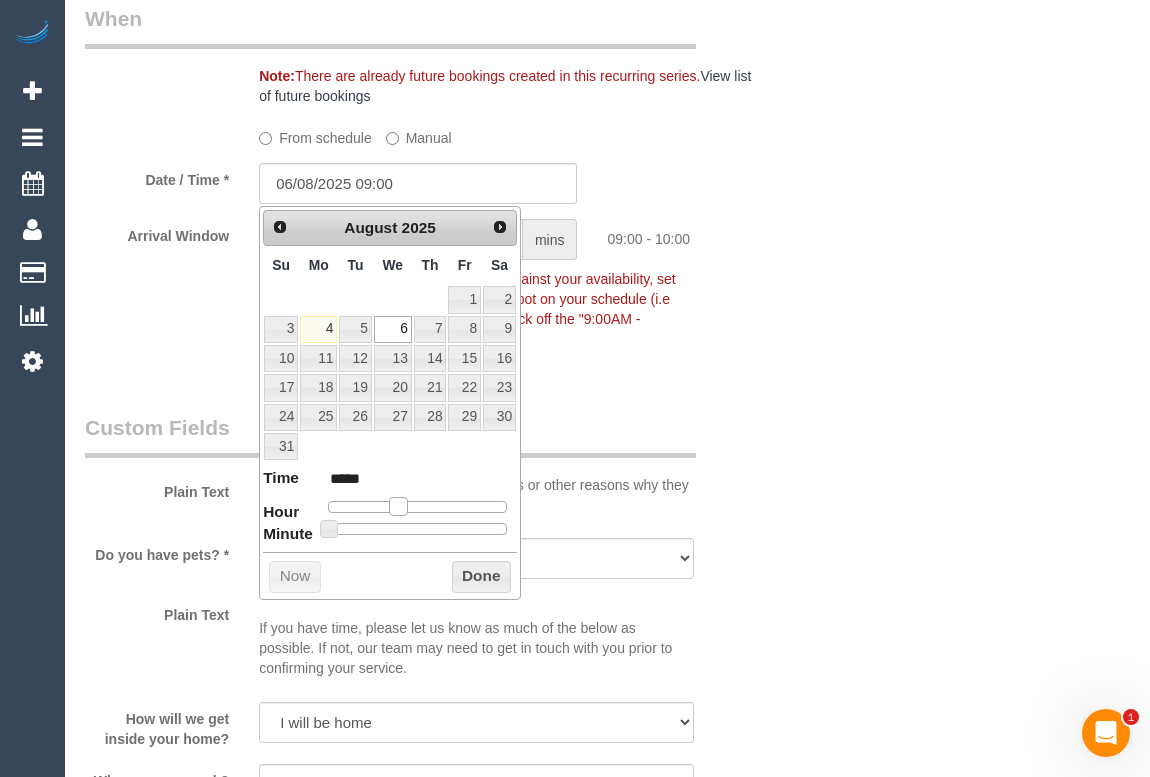 type on "06/08/2025 08:00" 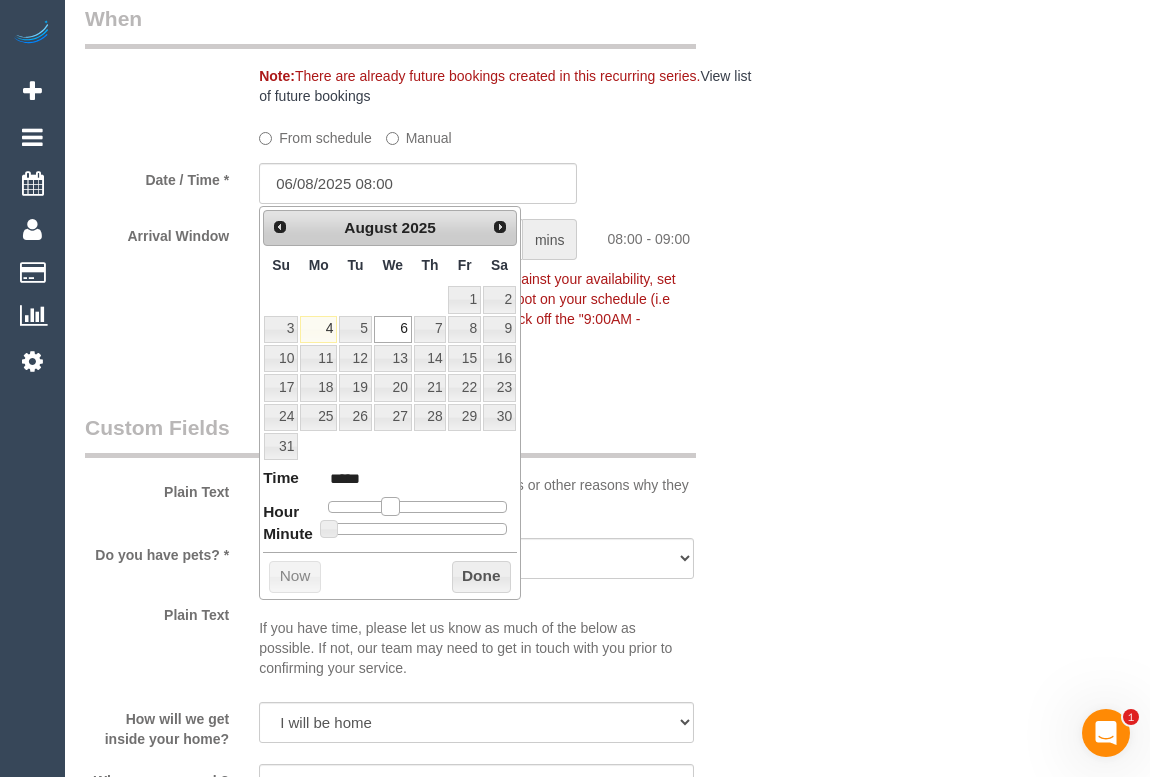 click at bounding box center (390, 506) 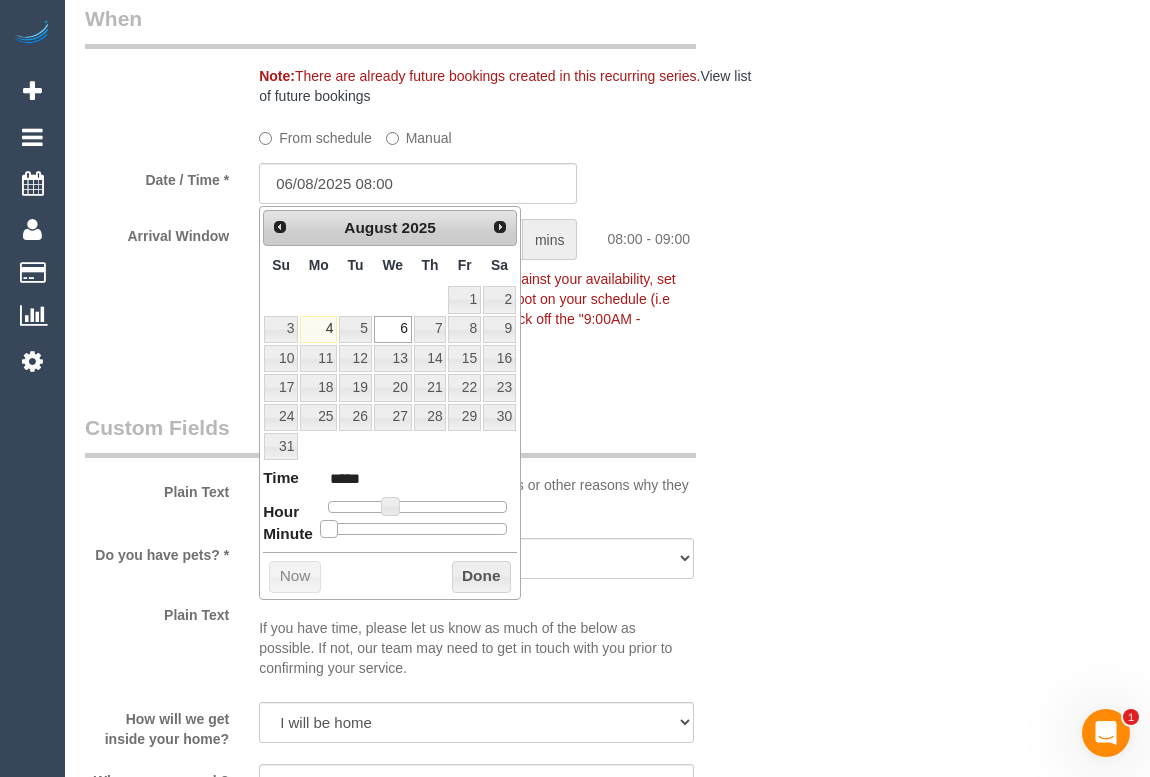 type on "06/08/2025 08:20" 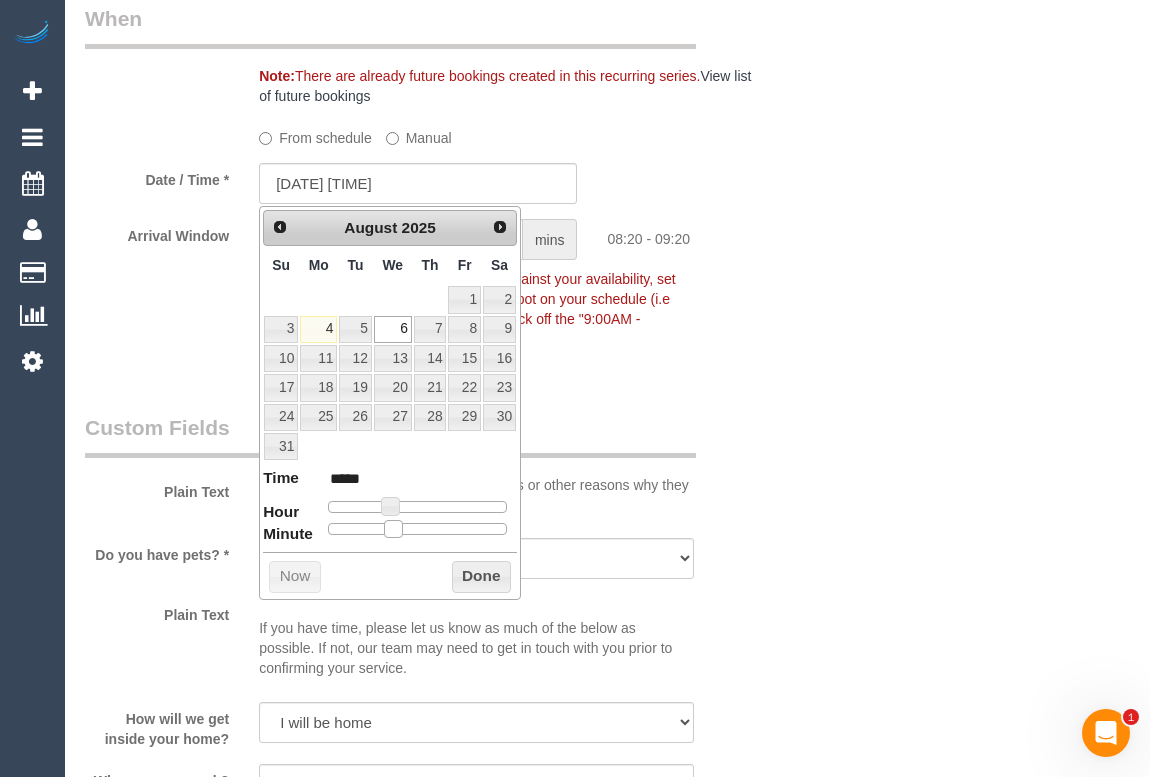 type on "06/08/2025 08:25" 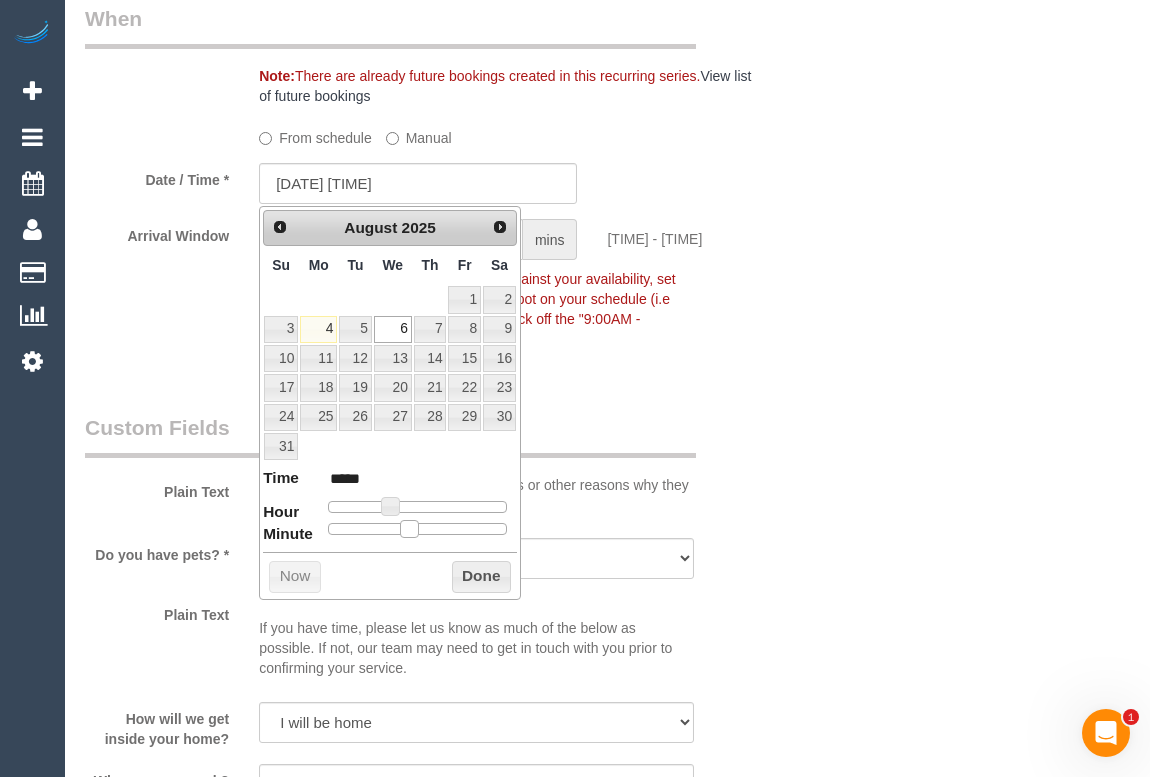 type on "06/08/2025 08:20" 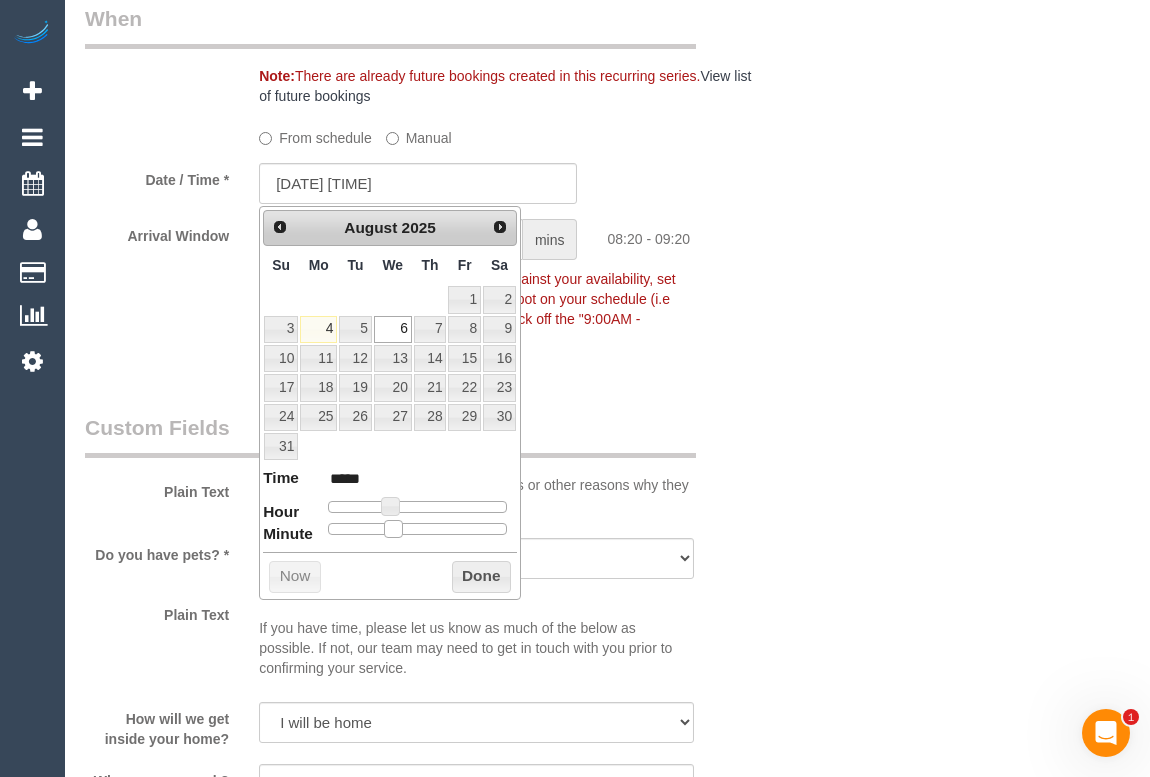 type on "06/08/2025 08:25" 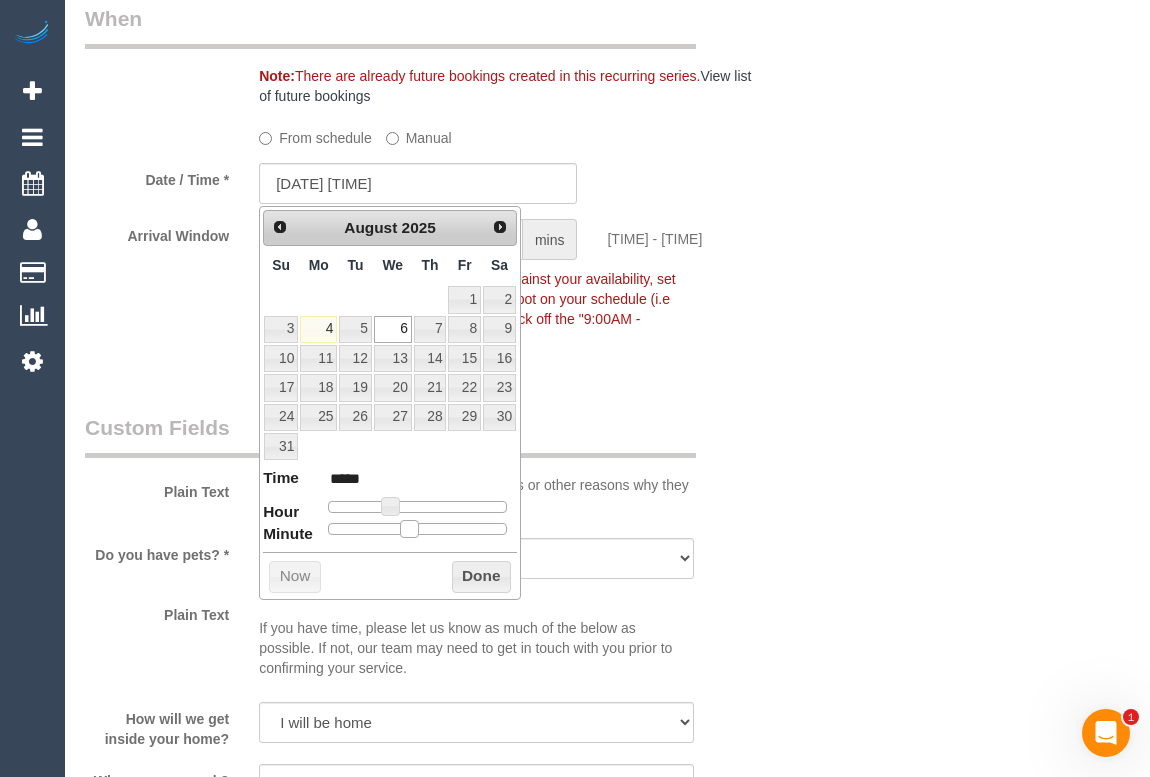 type on "06/08/2025 08:30" 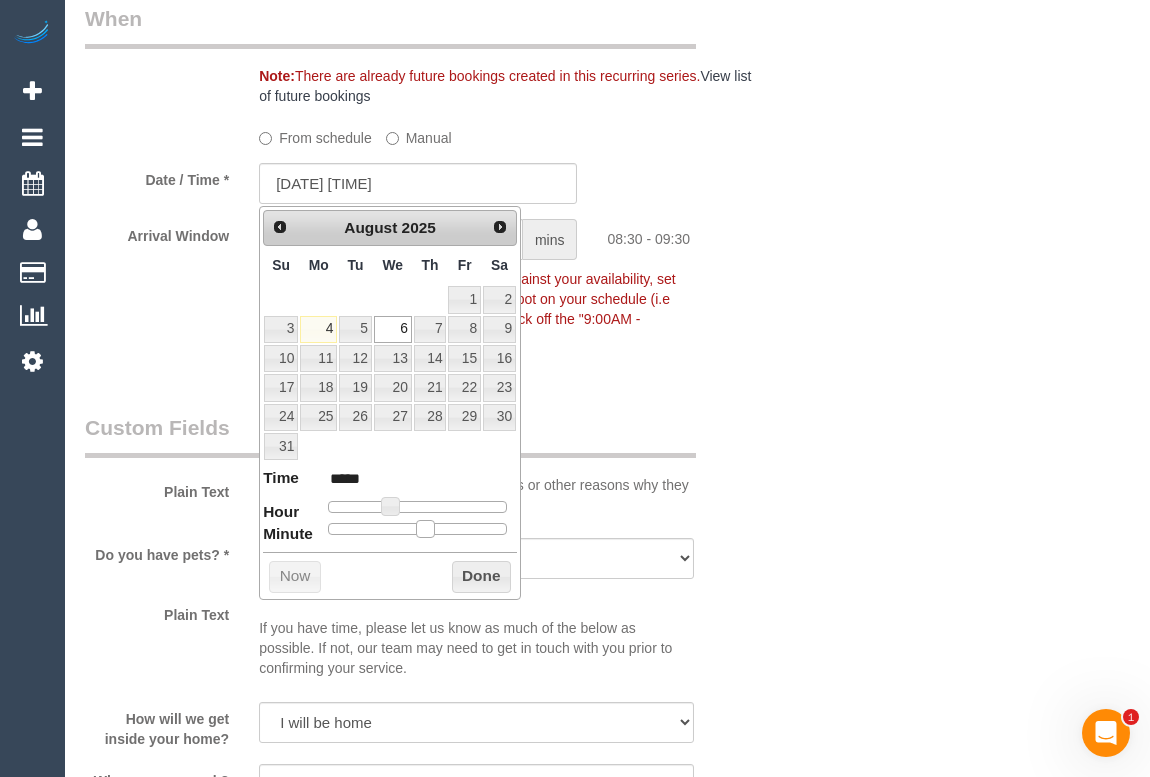 drag, startPoint x: 328, startPoint y: 527, endPoint x: 434, endPoint y: 532, distance: 106.11786 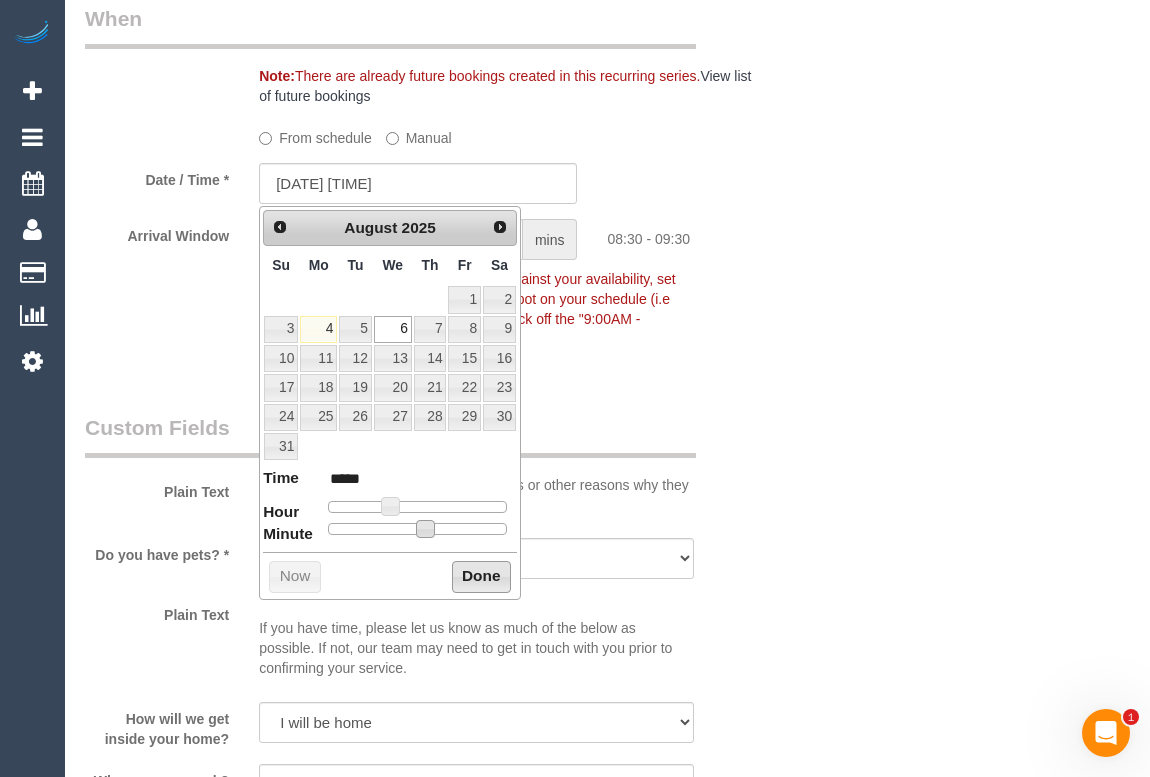 click on "Done" at bounding box center [481, 577] 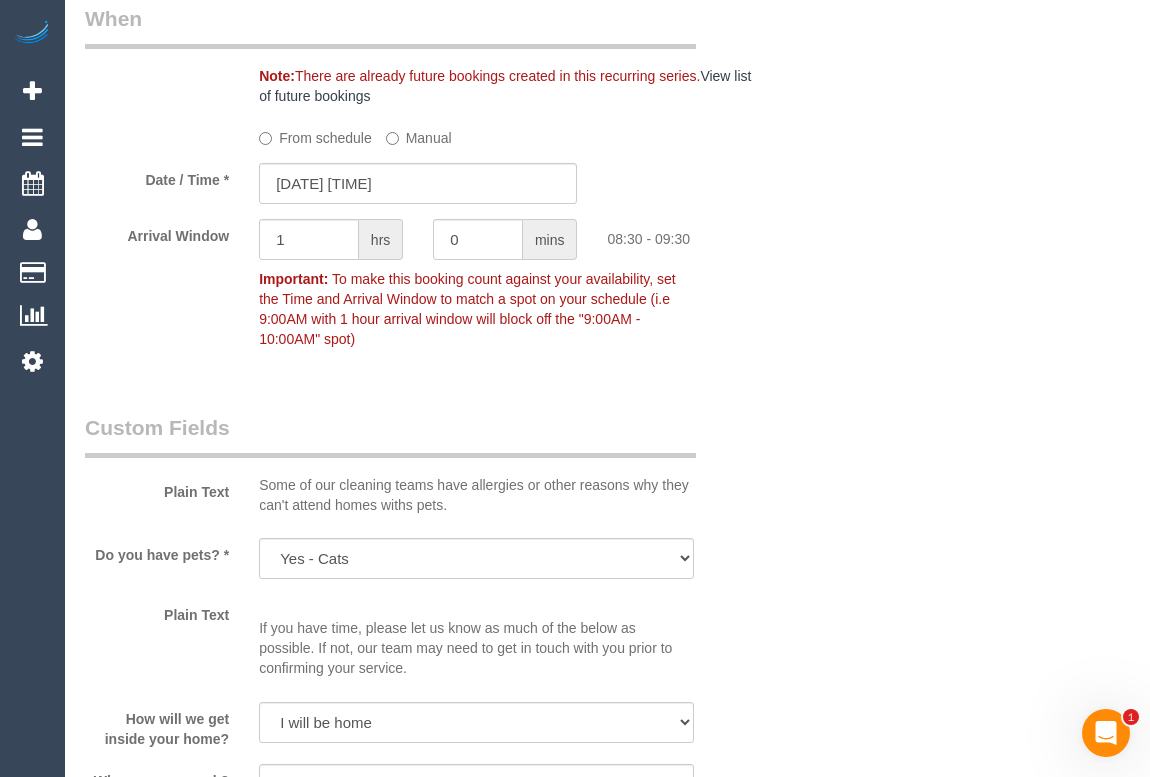 click on "Who
Email*
shaw.tania@gmail.com
Name *
Tania
Shaw
Where
Address*
15 Maude Street, G12
Cheltenham
ACT
NSW
NT
QLD
SA
TAS
VIC
WA
3192
Location
Office City East (North) East (South) Inner East Inner North (East) Inner North (West) Inner South East Inner West North (East) North (West) Outer East Outer North (East) Outer North (West) Outer South East Outer West South East (East) South East (West) West (North) West (South) ZG - Central ZG - East ZG - North ZG - South
AF" at bounding box center (607, 432) 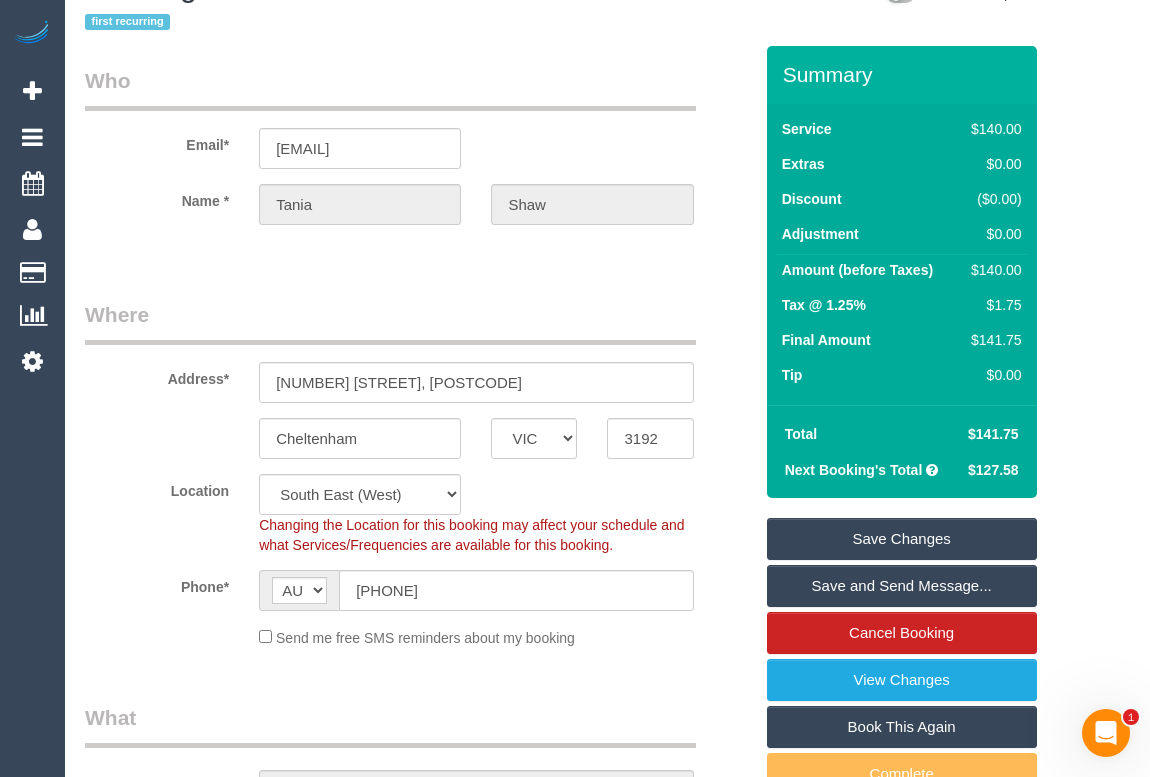 scroll, scrollTop: 0, scrollLeft: 0, axis: both 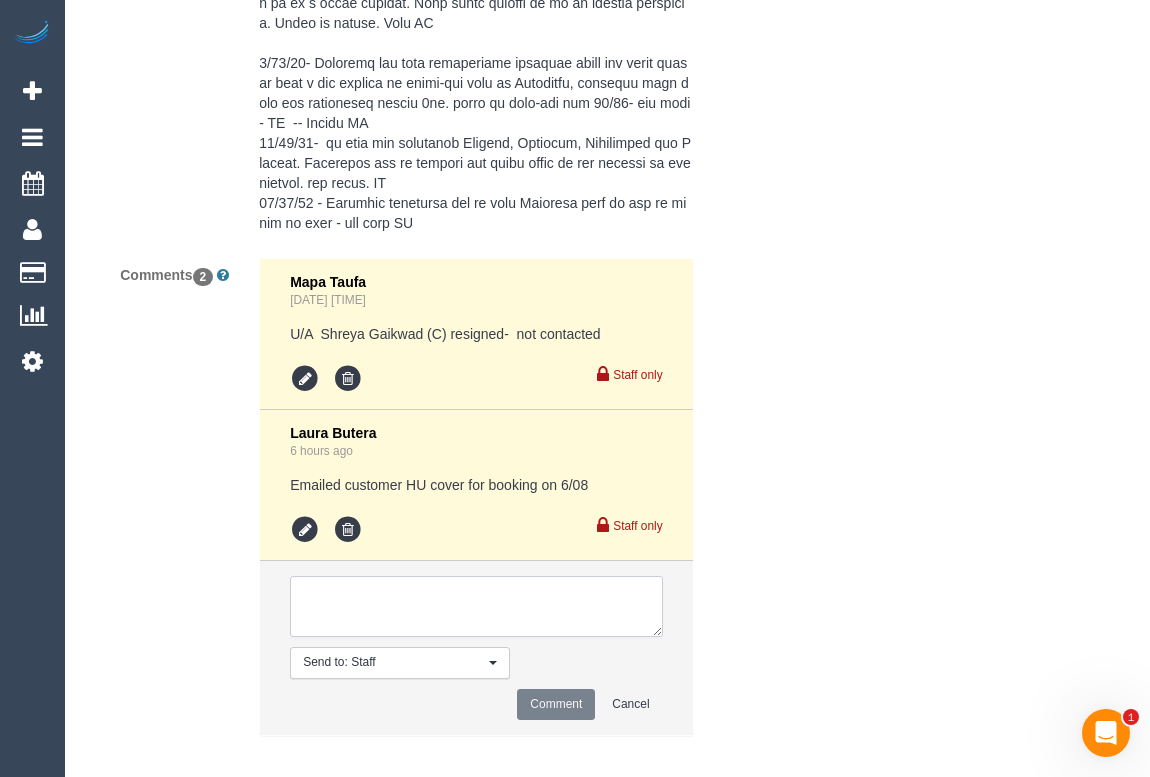 click at bounding box center [476, 607] 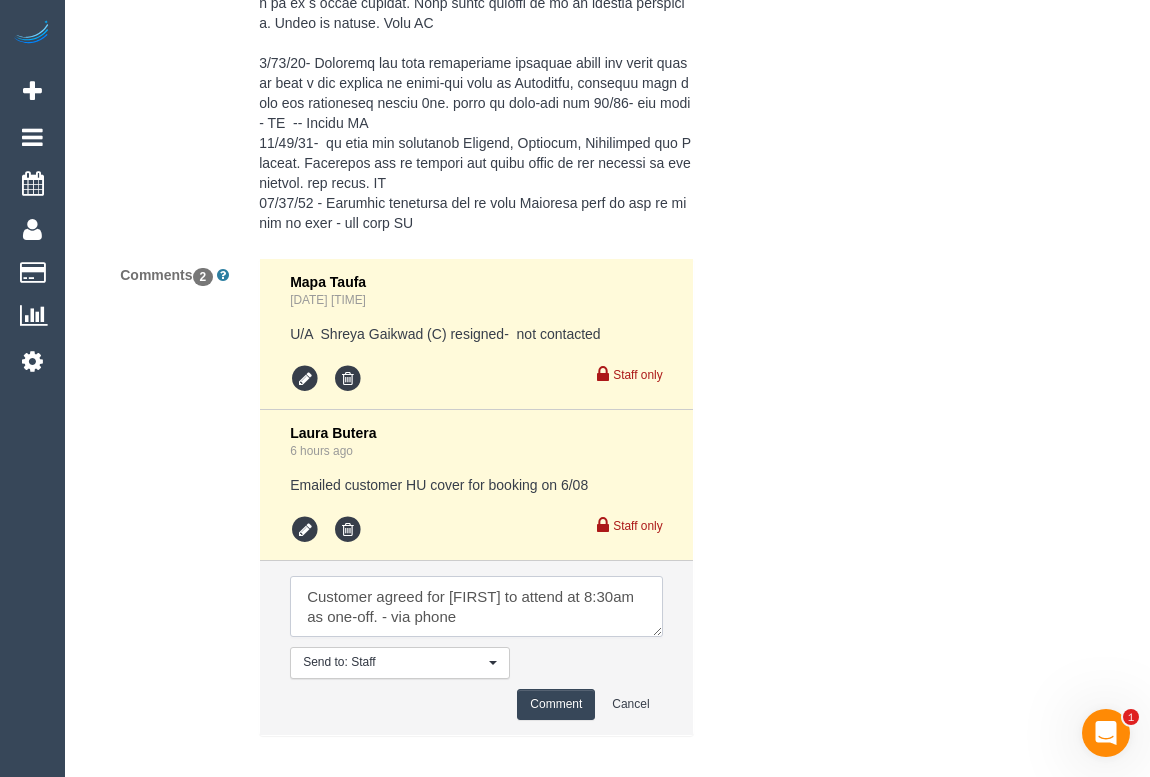 type on "Customer agreed for Nyasha to attend at 8:30am as one-off. - via phone" 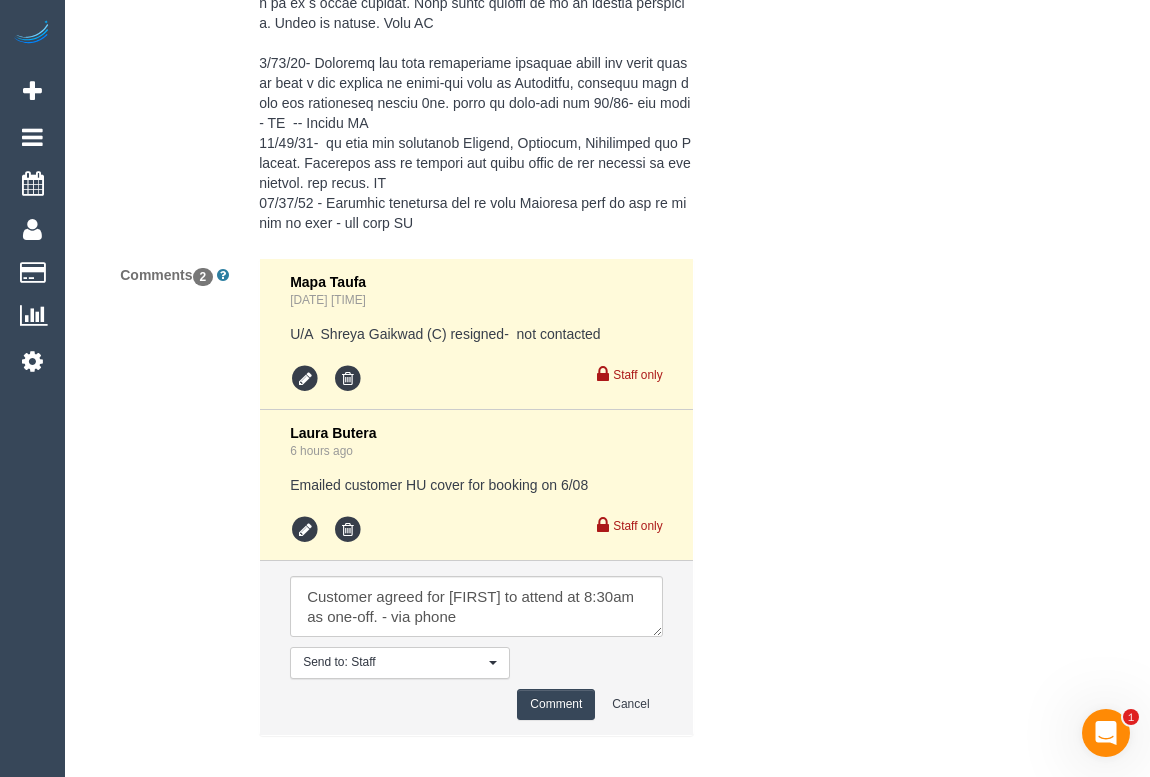 click on "Comment" at bounding box center (556, 704) 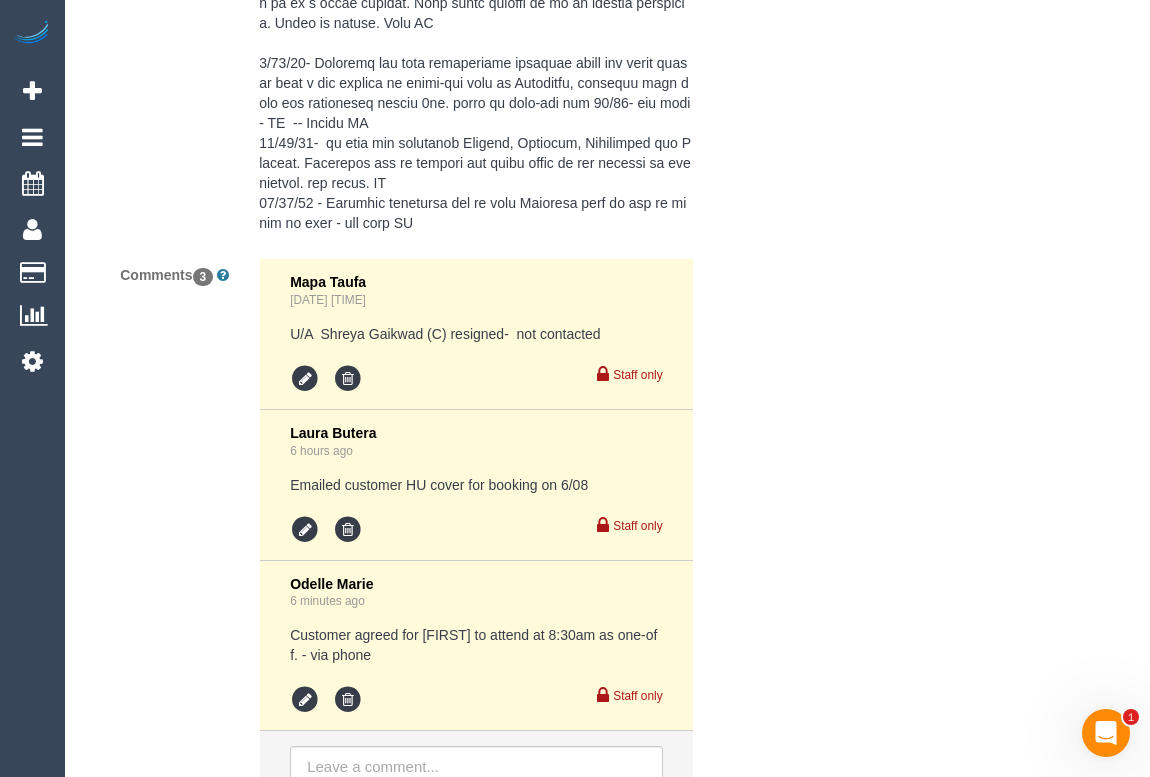 click on "Who
Email*
shaw.tania@gmail.com
Name *
Tania
Shaw
Where
Address*
15 Maude Street, G12
Cheltenham
ACT
NSW
NT
QLD
SA
TAS
VIC
WA
3192
Location
Office City East (North) East (South) Inner East Inner North (East) Inner North (West) Inner South East Inner West North (East) North (West) Outer East Outer North (East) Outer North (West) Outer South East Outer West South East (East) South East (West) West (North) West (South) ZG - Central ZG - East ZG - North ZG - South
AF" at bounding box center (607, -1794) 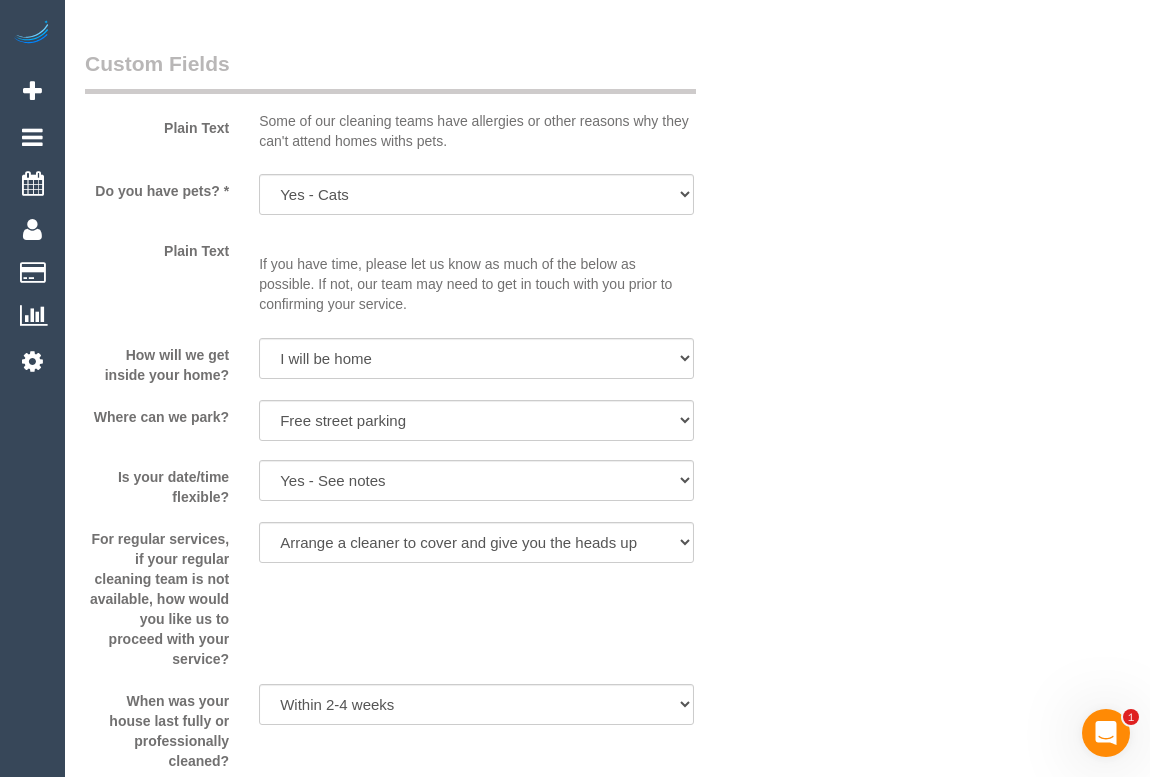 scroll, scrollTop: 3181, scrollLeft: 0, axis: vertical 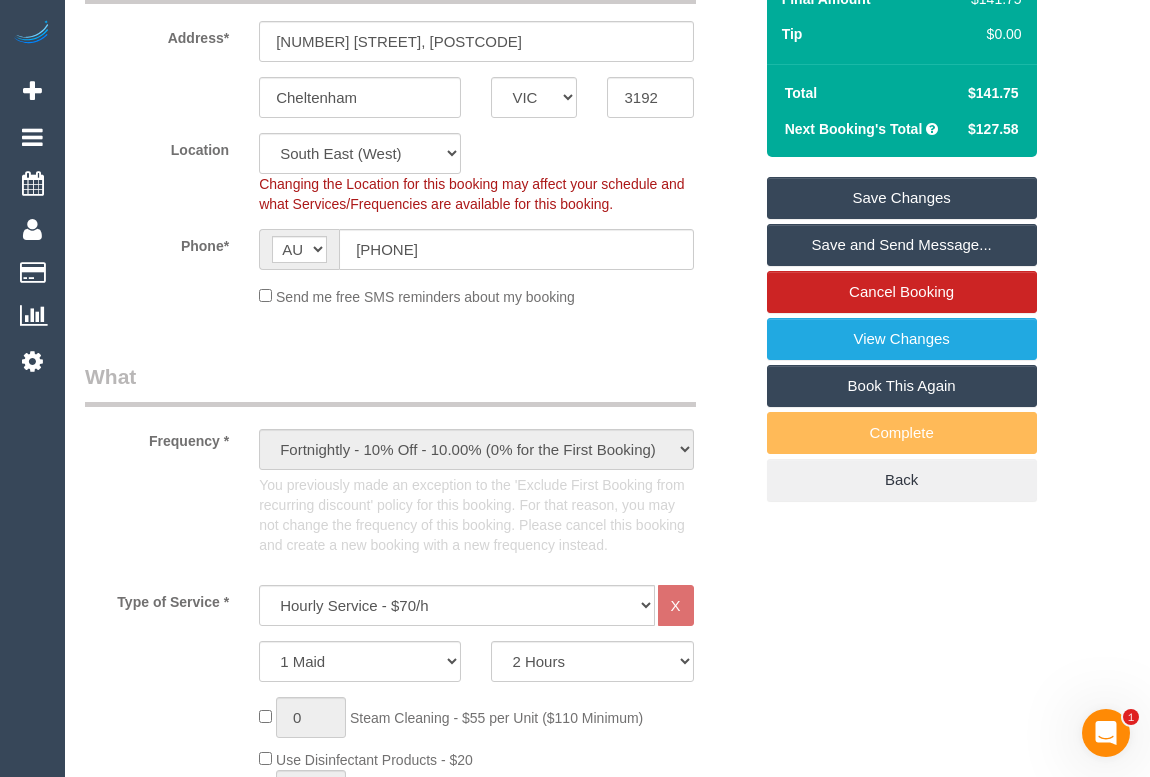 click on "Save Changes" at bounding box center [902, 198] 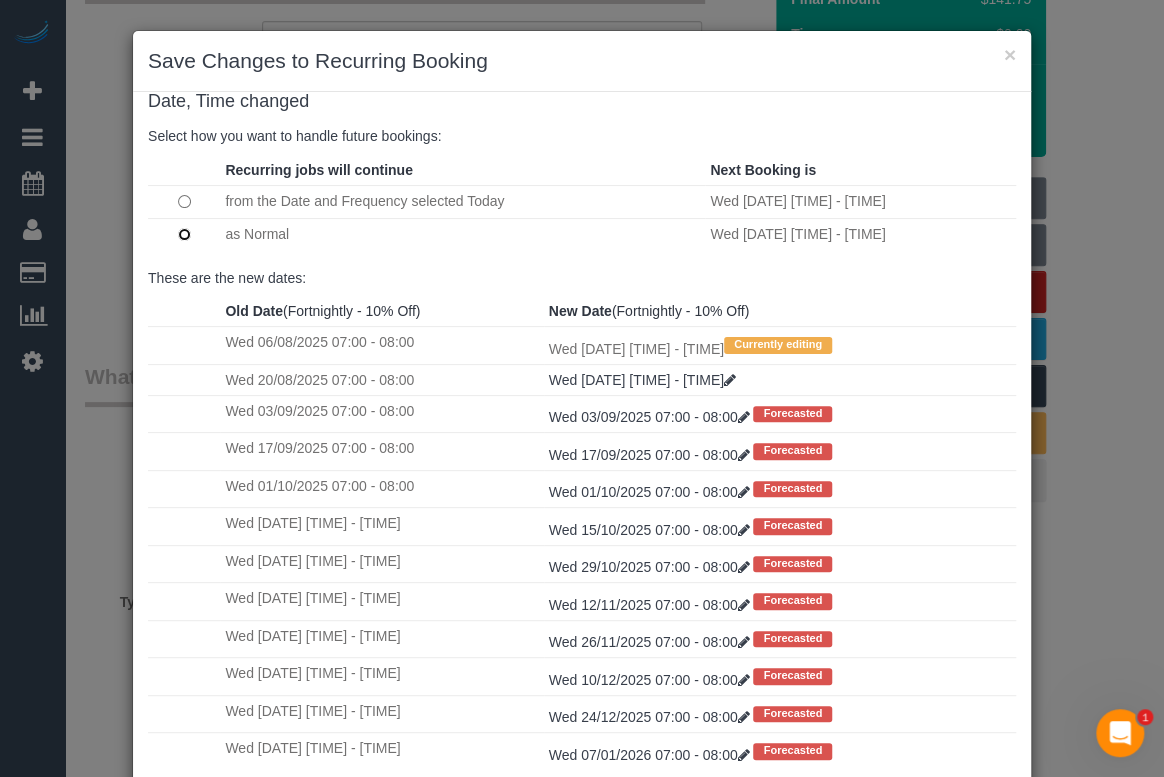 scroll, scrollTop: 38, scrollLeft: 0, axis: vertical 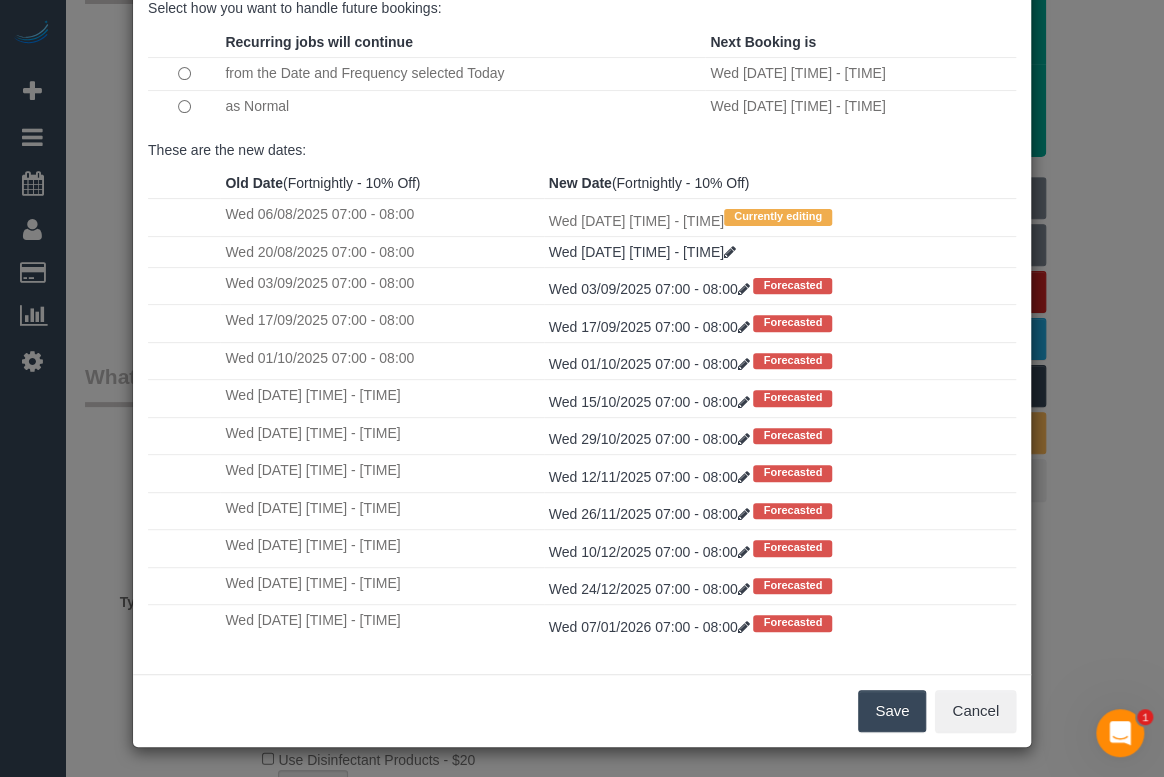 click on "Save" at bounding box center (892, 711) 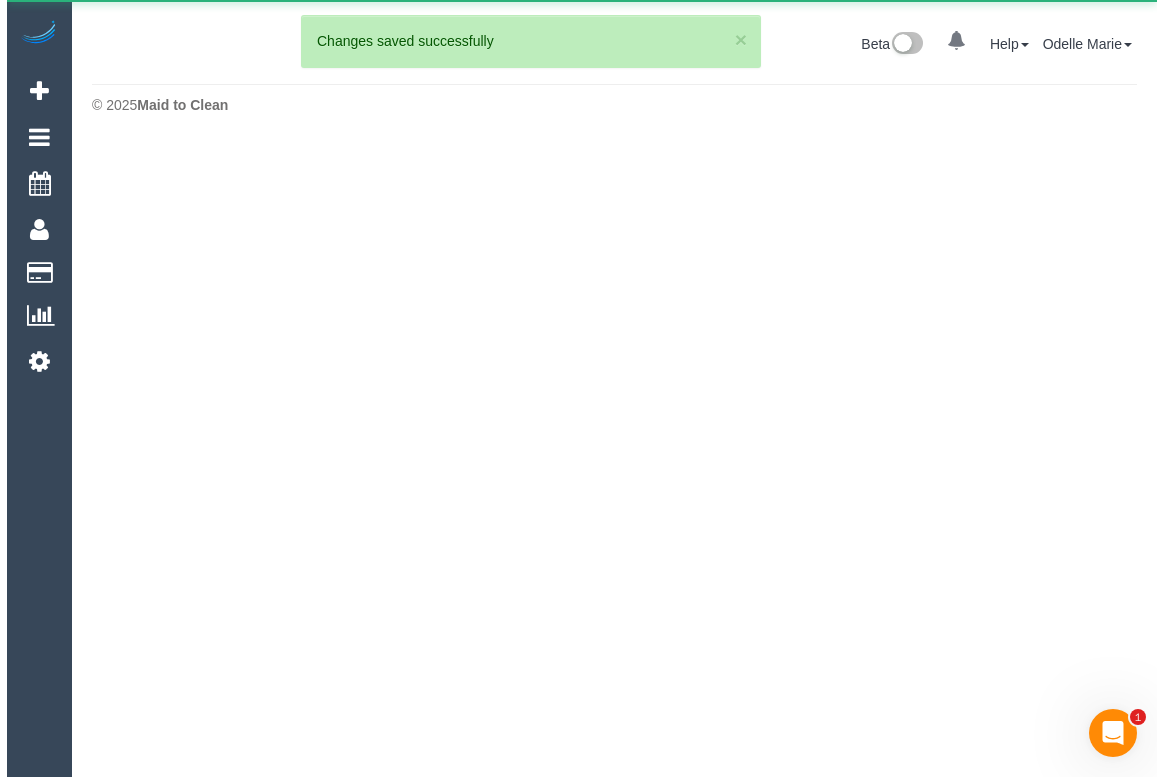 scroll, scrollTop: 0, scrollLeft: 0, axis: both 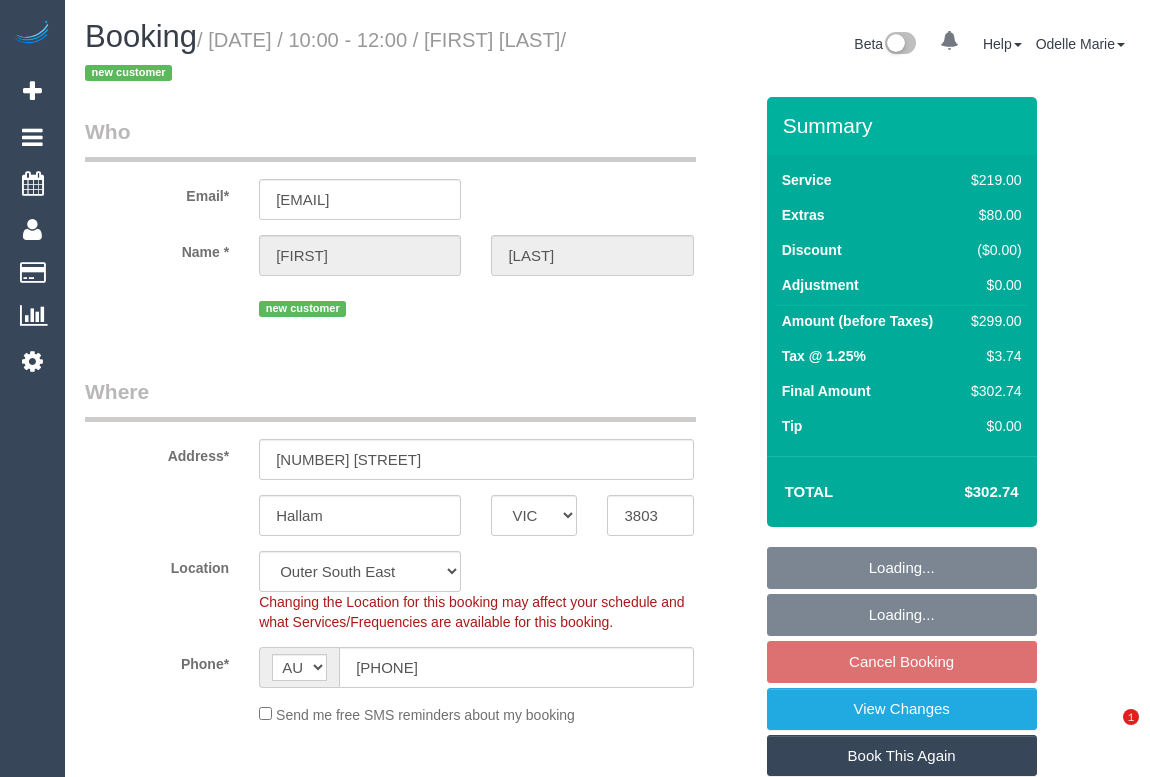 select on "VIC" 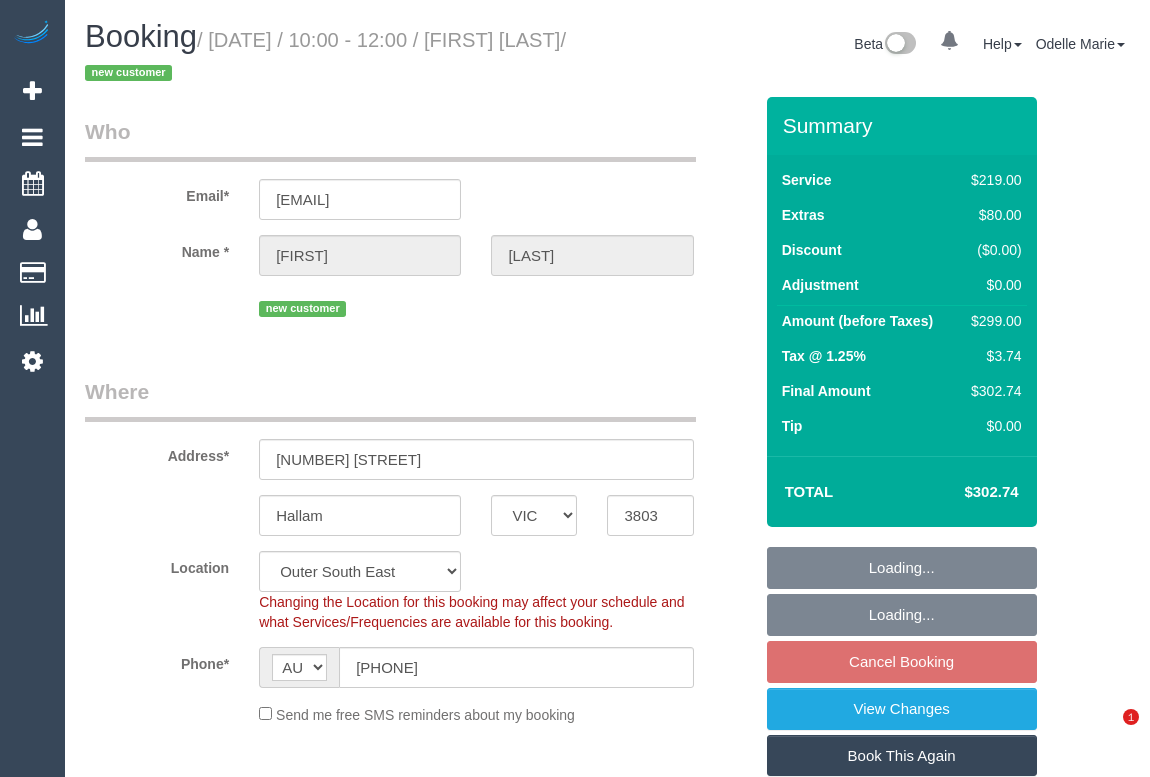 select on "number:28" 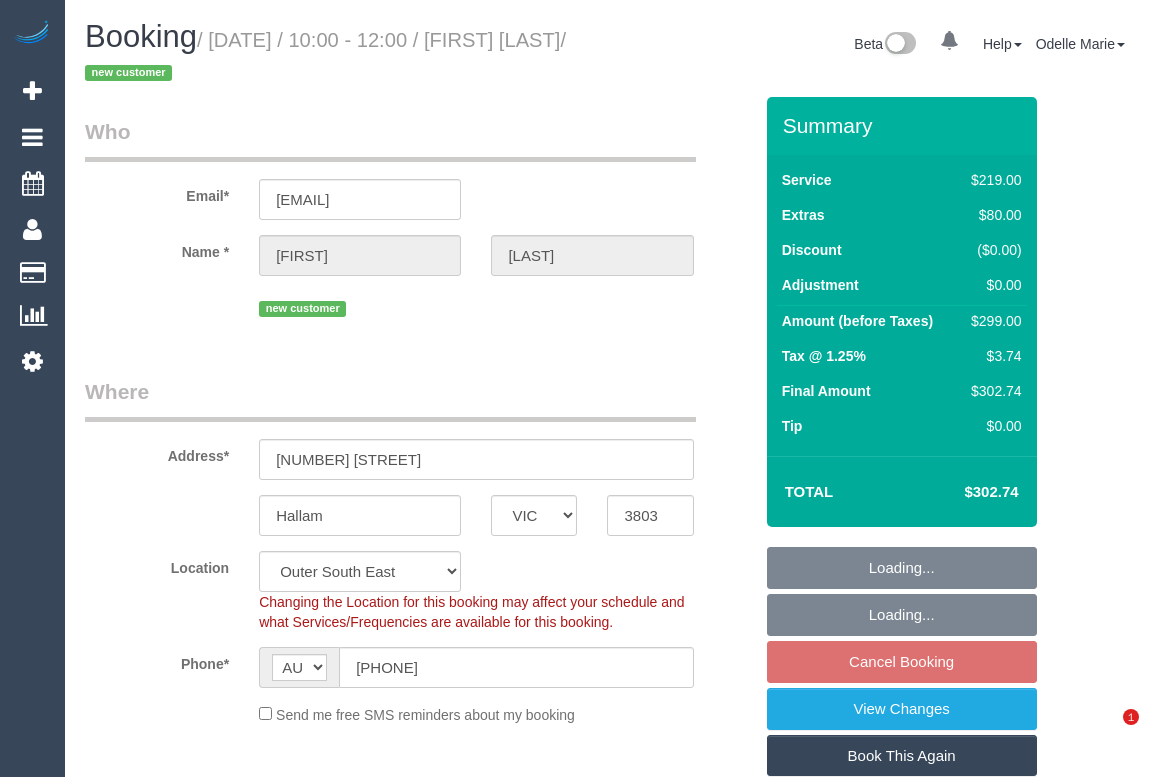 select on "number:14" 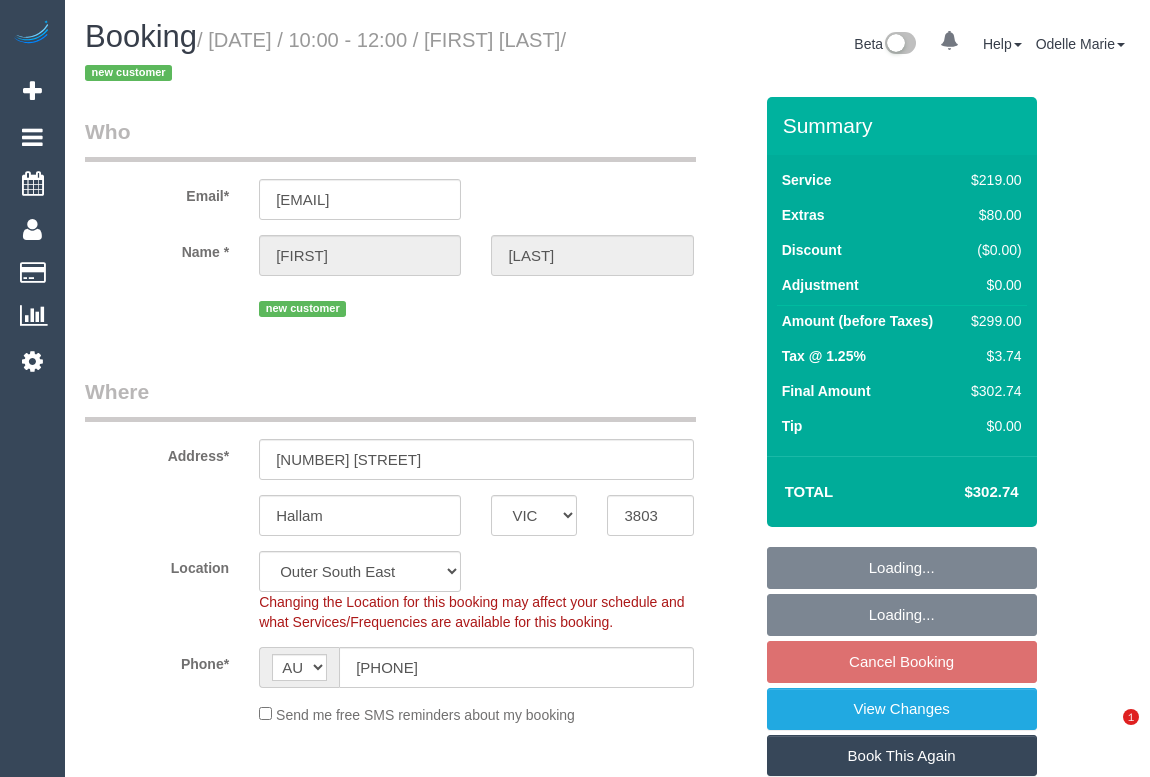 select on "spot1" 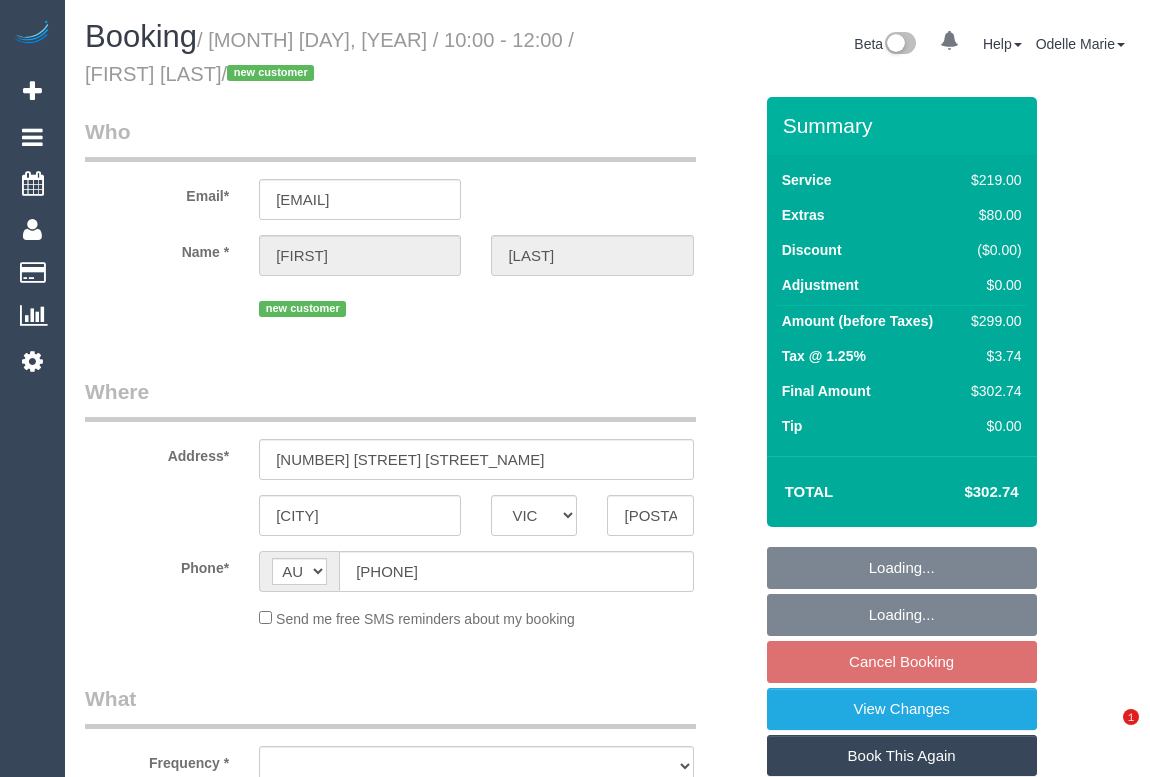 select on "VIC" 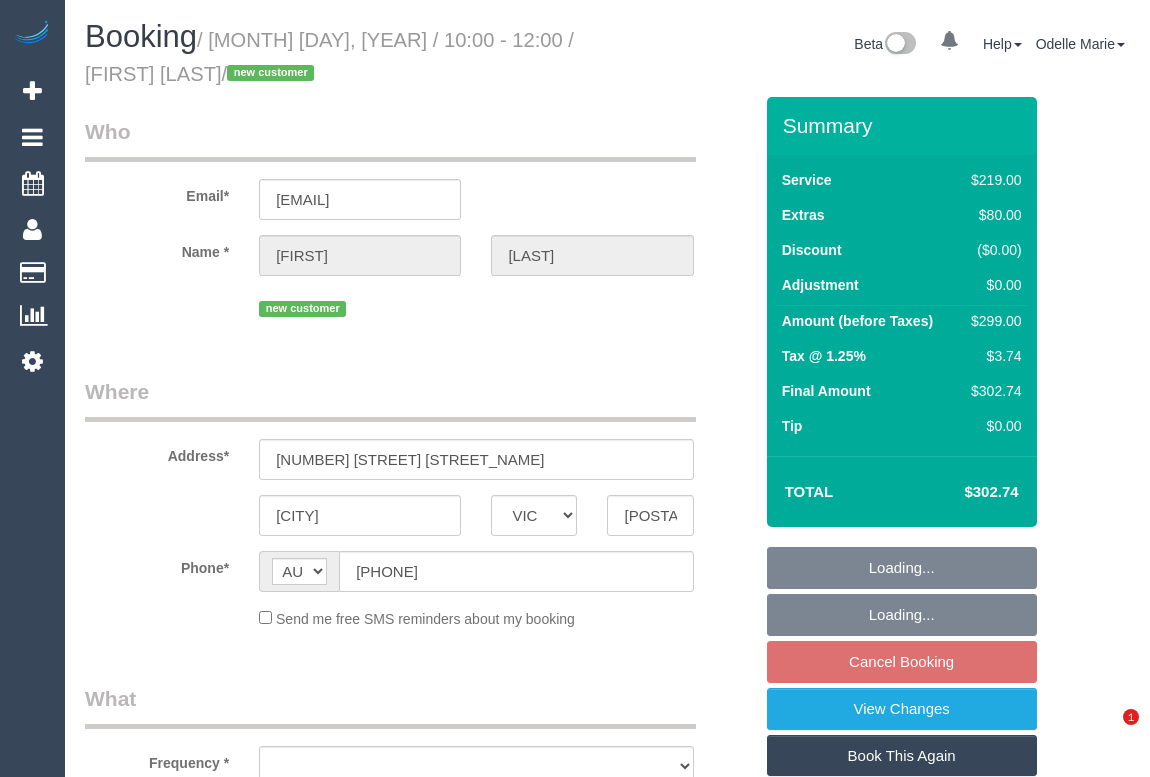 scroll, scrollTop: 0, scrollLeft: 0, axis: both 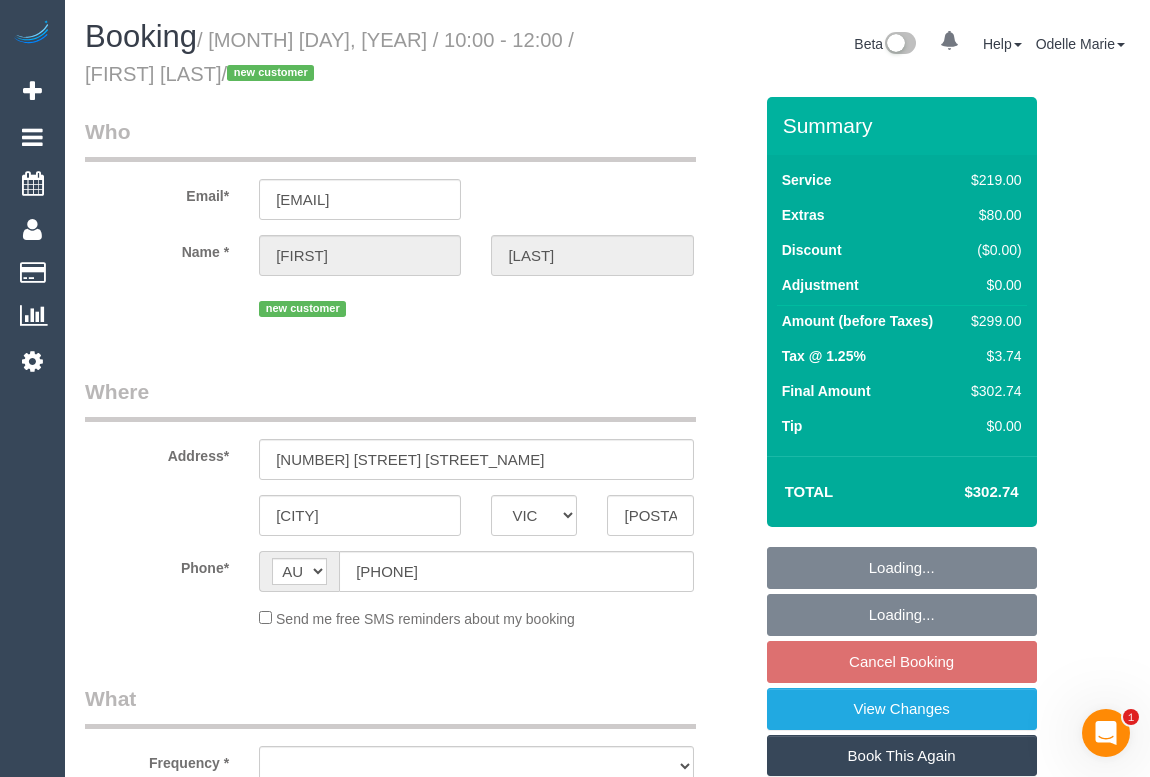 select on "object:663" 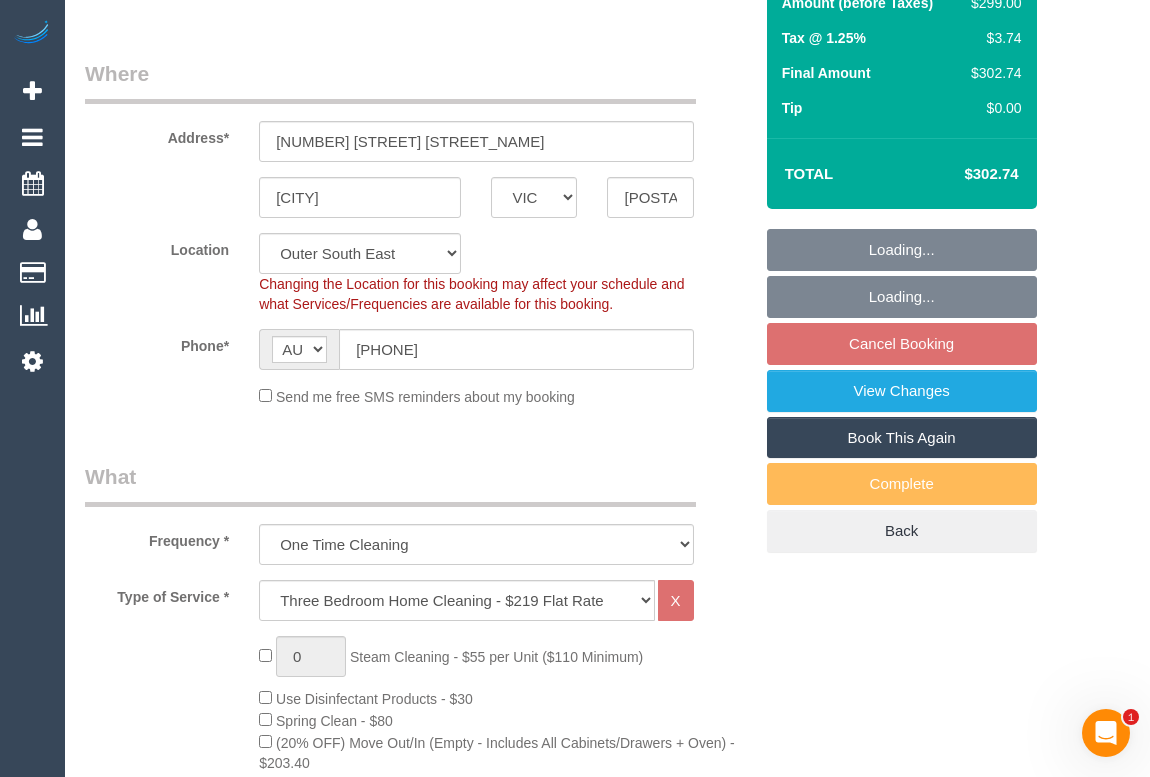 select on "number:28" 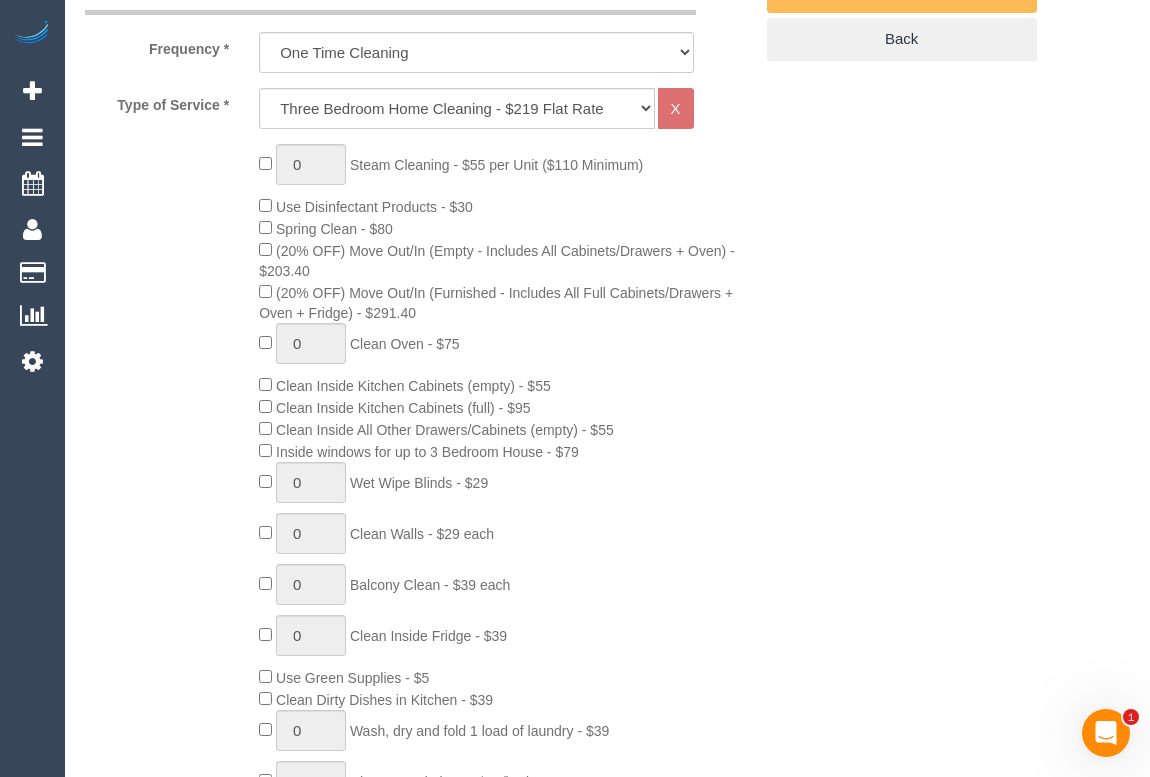 scroll, scrollTop: 818, scrollLeft: 0, axis: vertical 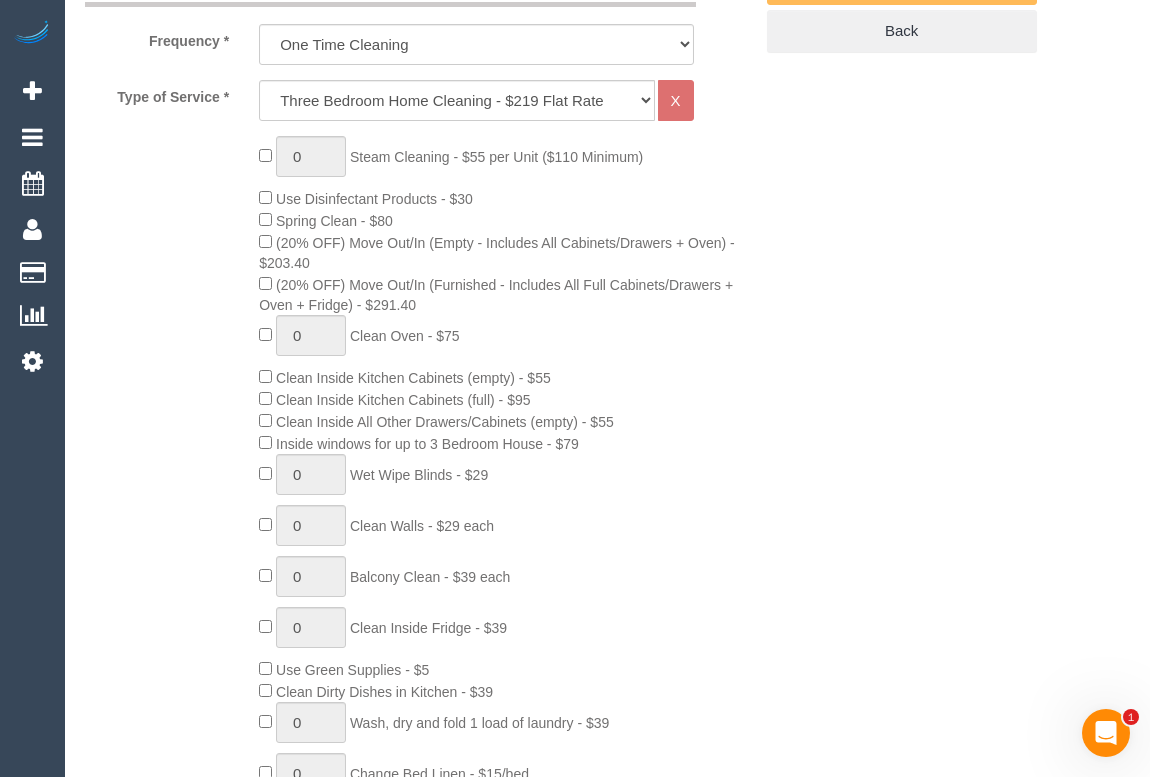click on "Who
Email*
[EMAIL]
Name *
[FIRST]
[LAST]
new customer
Where
Address*
[NUMBER] [STREET]
[CITY]
[STATE]
[STATE]
[STATE]
[STATE]
[STATE]
[STATE]
[STATE]
[STATE]
[POSTCODE]
Location
Office City East (North) East (South) Inner East Inner North (East) Inner North (West) Inner South East Inner West North (East) North (West) Outer East Outer North (East) Outer North (West) Outer South East Outer West South East (East) South East (West) West (North) West (South) ZG - Central ZG - East ZG - North ZG - South" at bounding box center [607, 1380] 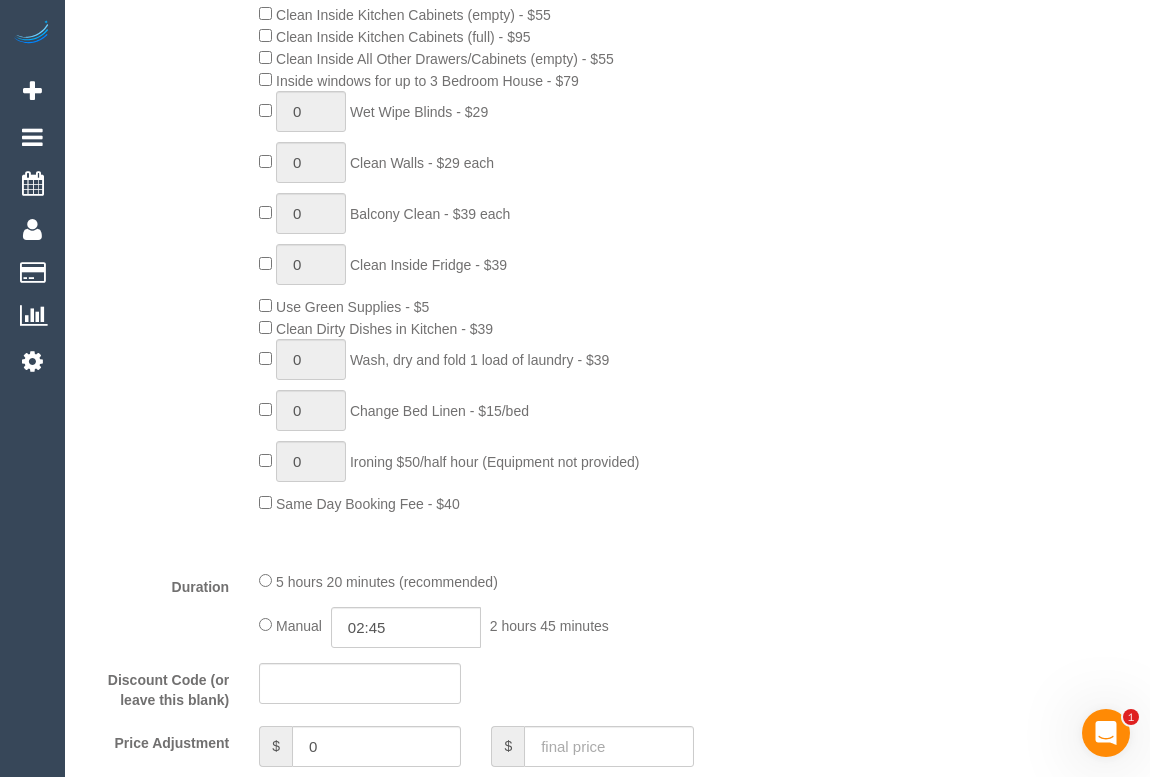scroll, scrollTop: 727, scrollLeft: 0, axis: vertical 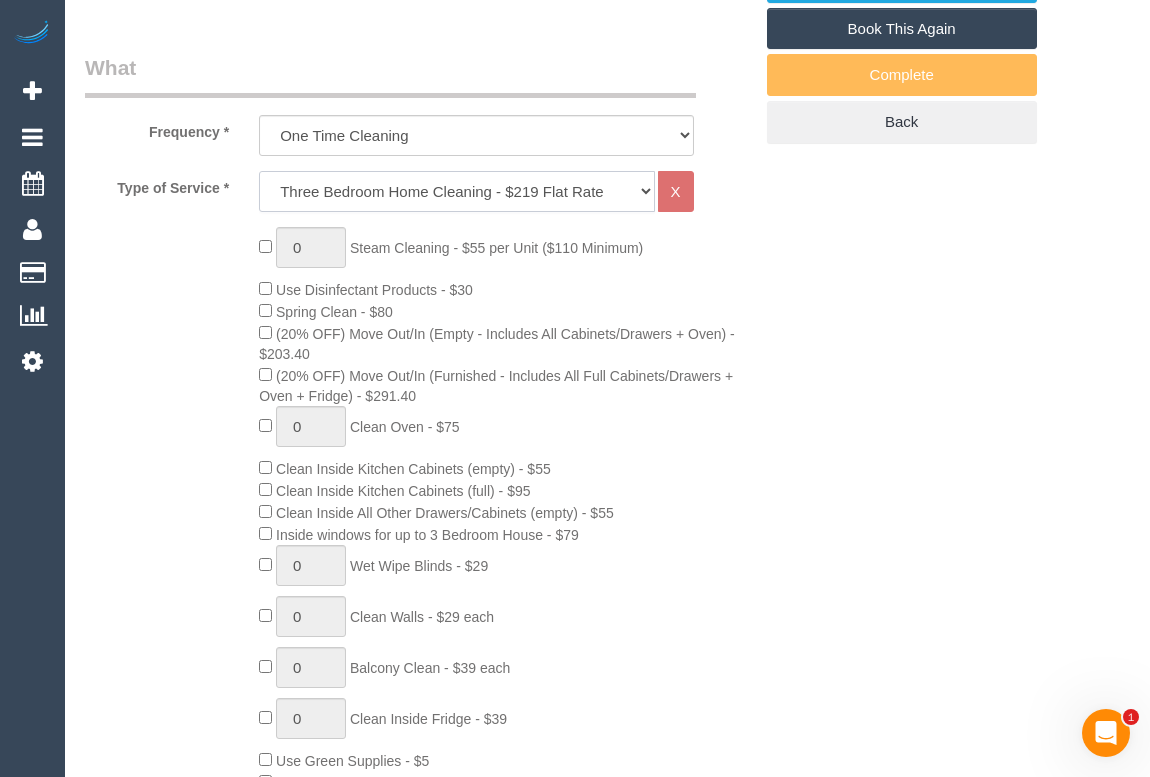 click on "Hourly Service - $70/h Hourly Service - $65/h Hourly Service - $60/h Hourly Service - $58.03 (NDIS 2025-26) Hourly Service - $57.27+GST (HCP/SaH 2025-26) Hourly Service - Special Pricing (New) Hourly Service - Special Pricing Hourly Service (OnTime) $50/hr + GST One Bedroom Apt/Home Cleaning - $169 Flat Rate Two Bedroom Home Cleaning - $189 Flat Rate Three Bedroom Home Cleaning - $219 Flat Rate Four Bedroom Home Cleaning  - $259 Flat Rate Five Bedroom Home Cleaning  - $309 Flat Rate Six Bedroom Home Cleaning  - $339 Flat Rate Steam Cleaning / Unit Lunch Break PENDING BOOKING Inspection" 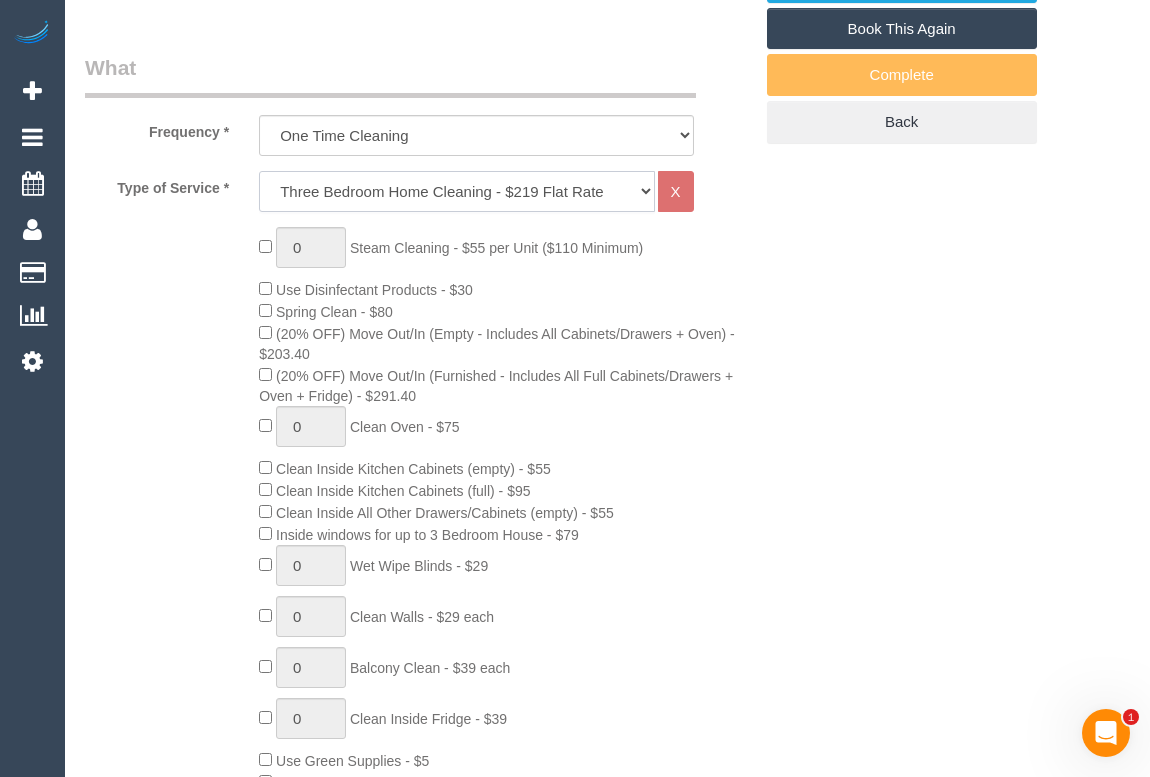 select on "209" 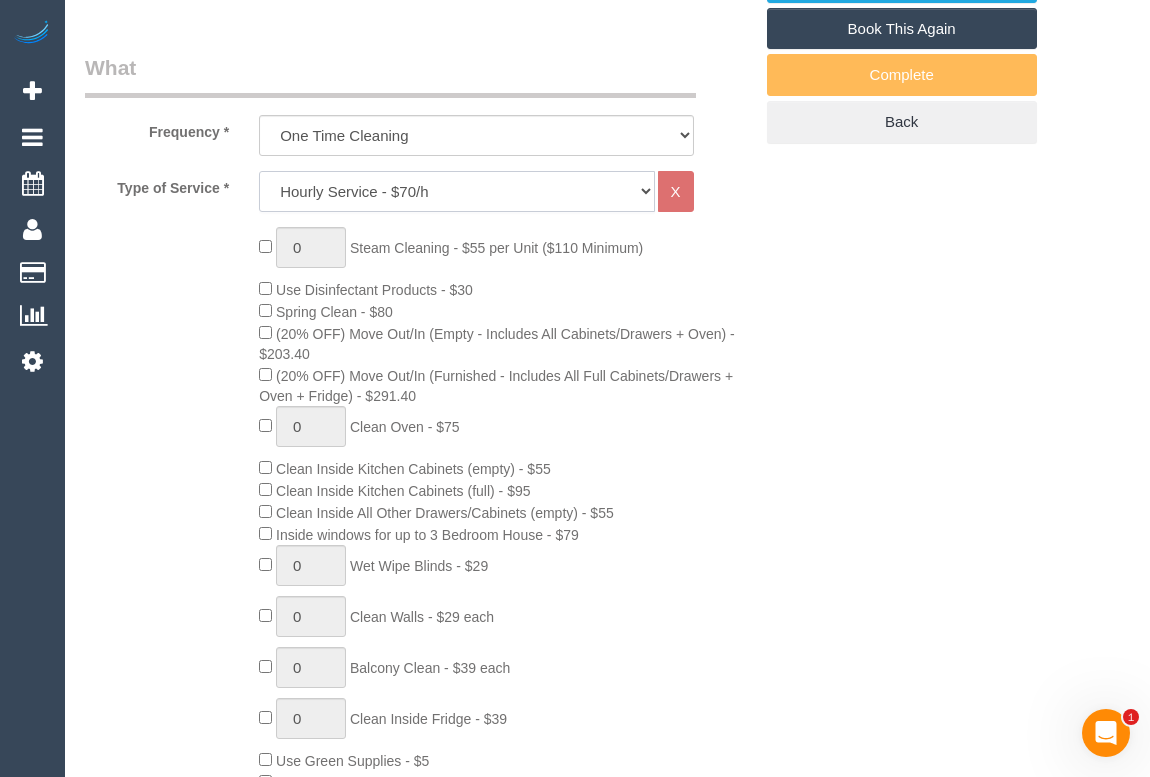 click on "Hourly Service - $70/h Hourly Service - $65/h Hourly Service - $60/h Hourly Service - $58.03 (NDIS 2025-26) Hourly Service - $57.27+GST (HCP/SaH 2025-26) Hourly Service - Special Pricing (New) Hourly Service - Special Pricing Hourly Service (OnTime) $50/hr + GST One Bedroom Apt/Home Cleaning - $169 Flat Rate Two Bedroom Home Cleaning - $189 Flat Rate Three Bedroom Home Cleaning - $219 Flat Rate Four Bedroom Home Cleaning  - $259 Flat Rate Five Bedroom Home Cleaning  - $309 Flat Rate Six Bedroom Home Cleaning  - $339 Flat Rate Steam Cleaning / Unit Lunch Break PENDING BOOKING Inspection" 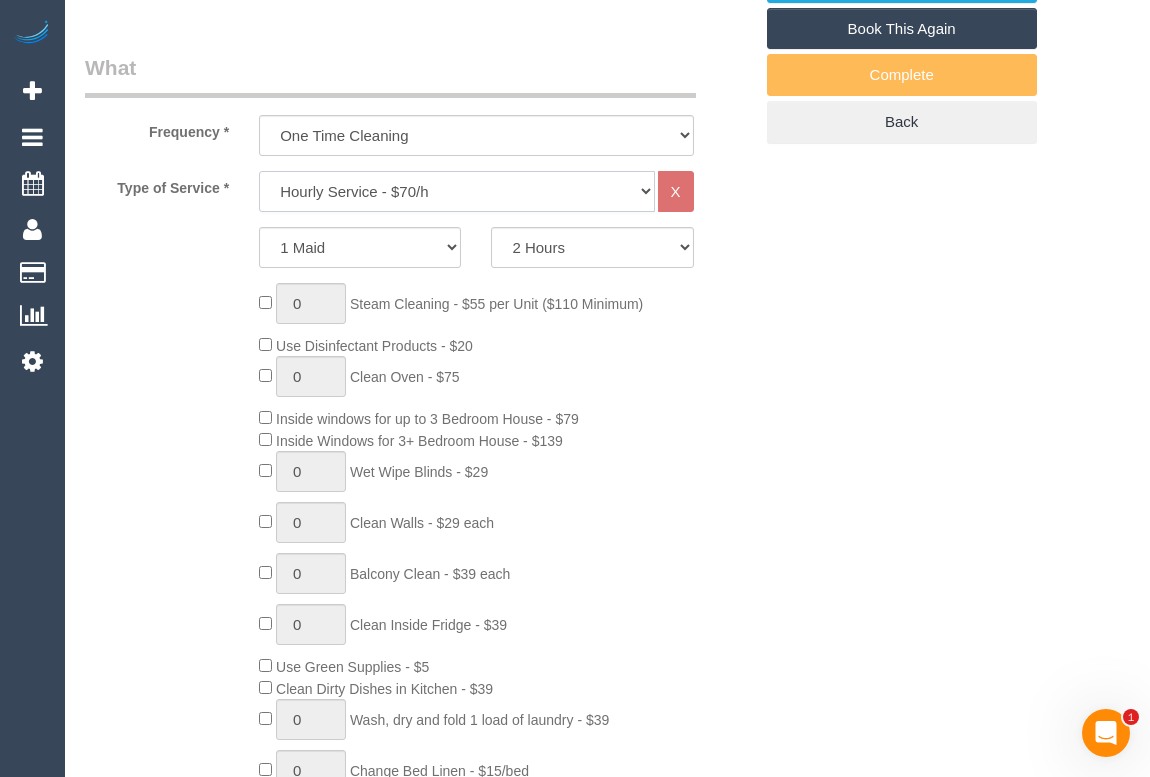 click on "Hourly Service - $70/h Hourly Service - $65/h Hourly Service - $60/h Hourly Service - $58.03 (NDIS 2025-26) Hourly Service - $57.27+GST (HCP/SaH 2025-26) Hourly Service - Special Pricing (New) Hourly Service - Special Pricing Hourly Service (OnTime) $50/hr + GST One Bedroom Apt/Home Cleaning - $169 Flat Rate Two Bedroom Home Cleaning - $189 Flat Rate Three Bedroom Home Cleaning - $219 Flat Rate Four Bedroom Home Cleaning  - $259 Flat Rate Five Bedroom Home Cleaning  - $309 Flat Rate Six Bedroom Home Cleaning  - $339 Flat Rate Steam Cleaning / Unit Lunch Break PENDING BOOKING Inspection" 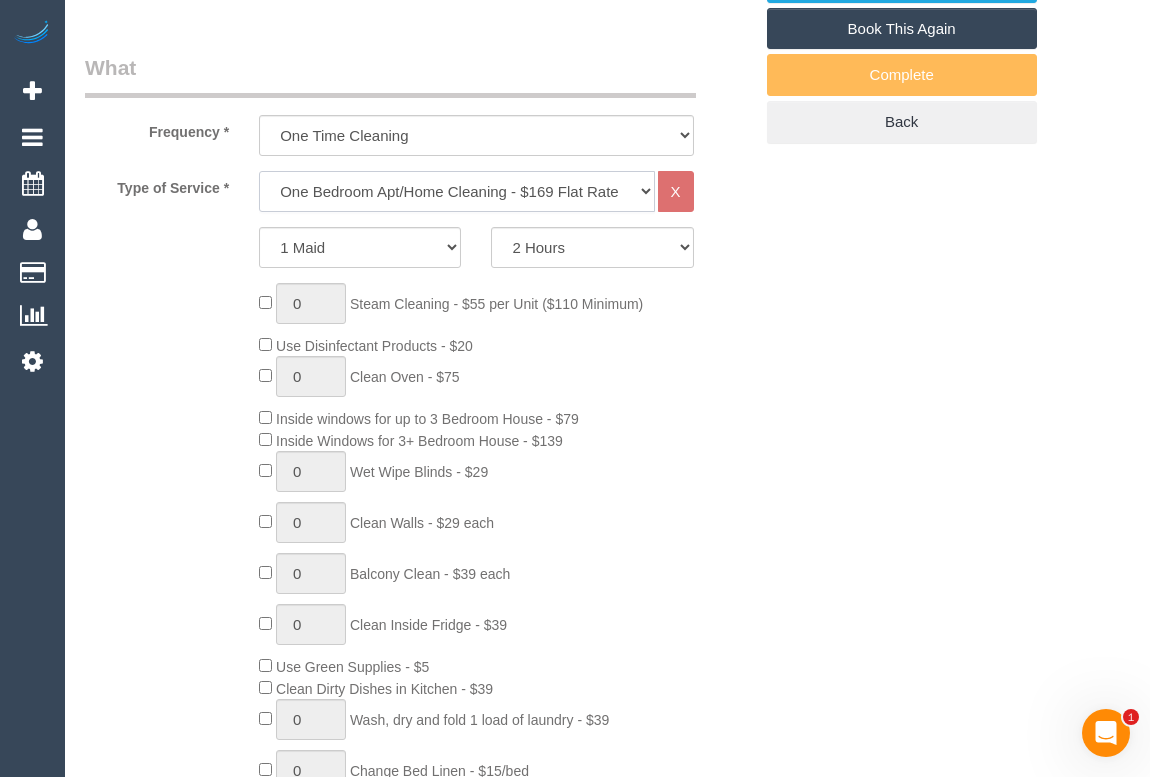 click on "Hourly Service - $70/h Hourly Service - $65/h Hourly Service - $60/h Hourly Service - $58.03 (NDIS 2025-26) Hourly Service - $57.27+GST (HCP/SaH 2025-26) Hourly Service - Special Pricing (New) Hourly Service - Special Pricing Hourly Service (OnTime) $50/hr + GST One Bedroom Apt/Home Cleaning - $169 Flat Rate Two Bedroom Home Cleaning - $189 Flat Rate Three Bedroom Home Cleaning - $219 Flat Rate Four Bedroom Home Cleaning  - $259 Flat Rate Five Bedroom Home Cleaning  - $309 Flat Rate Six Bedroom Home Cleaning  - $339 Flat Rate Steam Cleaning / Unit Lunch Break PENDING BOOKING Inspection" 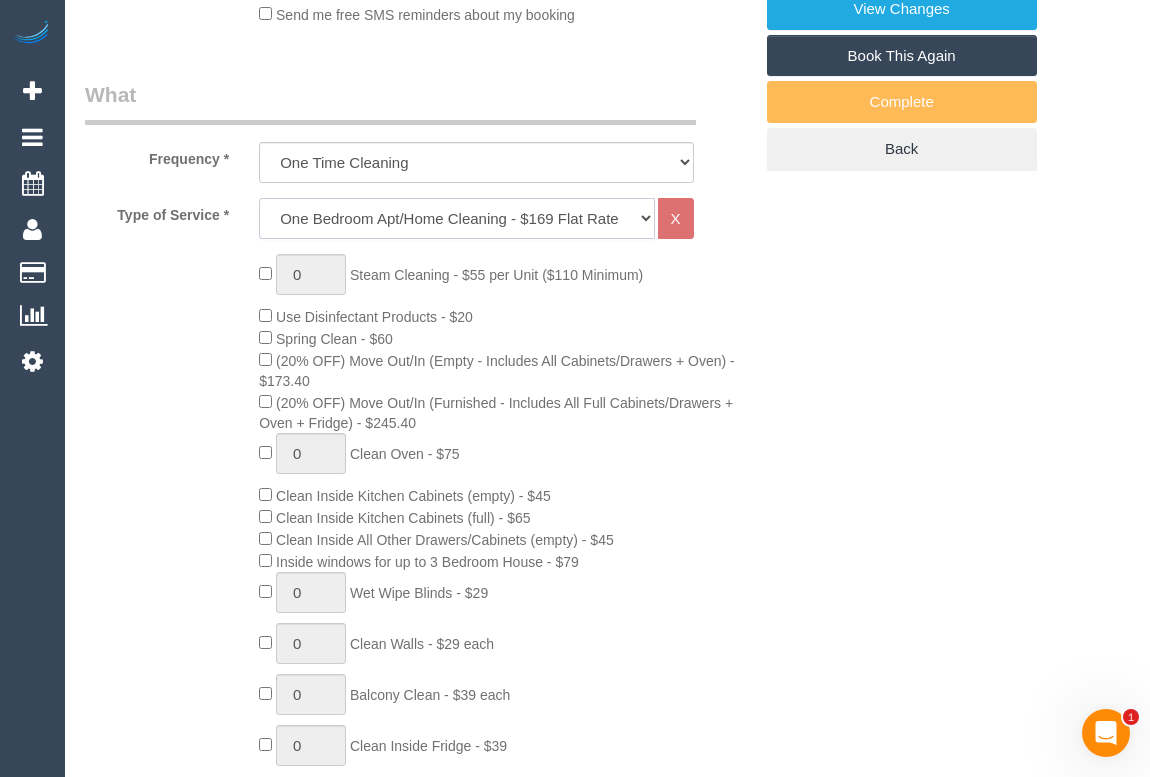 scroll, scrollTop: 454, scrollLeft: 0, axis: vertical 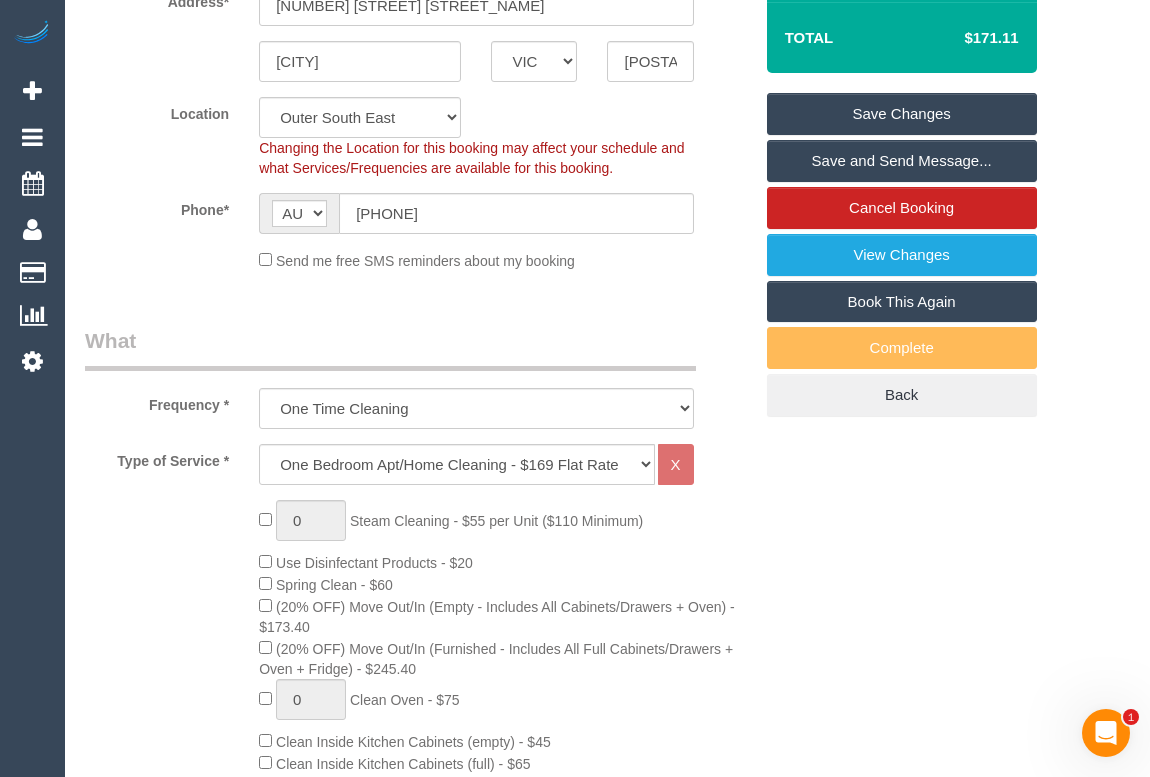 click on "Who
Email*
[EMAIL]
Name *
[FIRST]
[LAST]
new customer
Where
Address*
[NUMBER] [STREET]
[CITY]
ACT
NSW
NT
QLD
SA
TAS
VIC
WA
[POSTCODE]
Location
Office City East (North) East (South) Inner East Inner North (East) Inner North (West) Inner South East Inner West North (East) North (West) Outer East Outer North (East) Outer North (West) Outer South East Outer West South East (East) South East (West) West (North) West (South) ZG - Central ZG - East ZG - North ZG - South" at bounding box center (607, 1744) 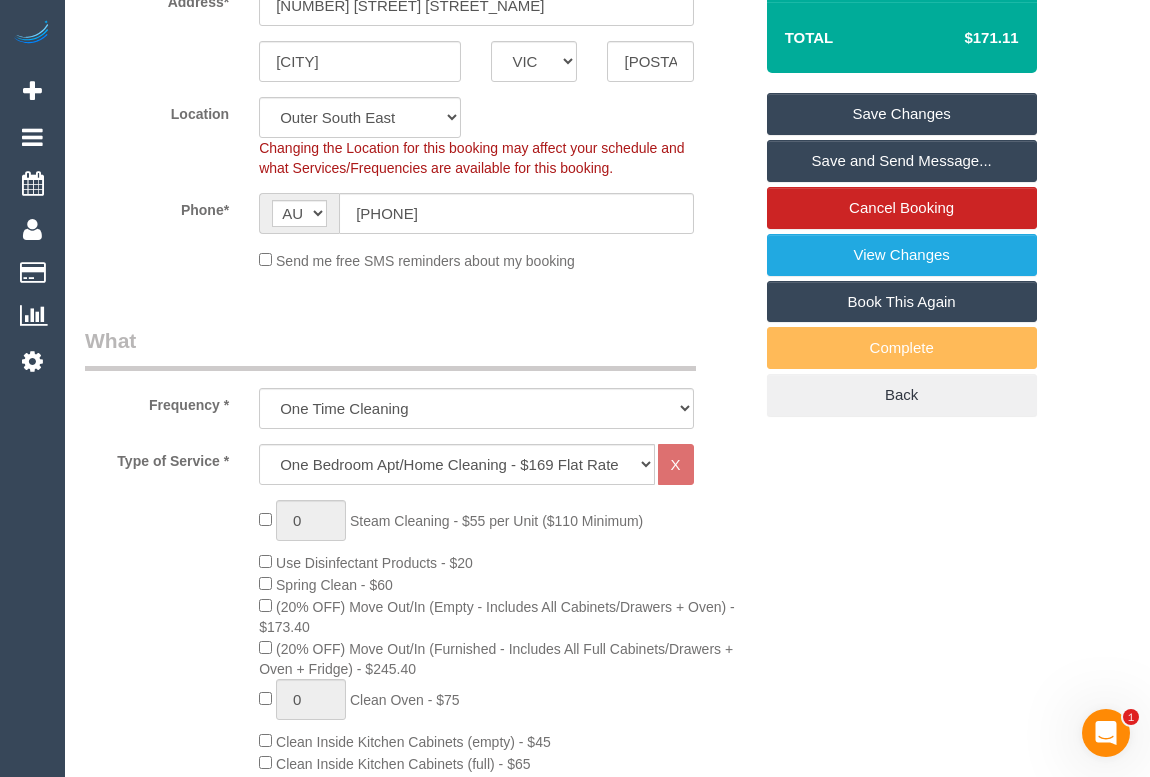 scroll, scrollTop: 727, scrollLeft: 0, axis: vertical 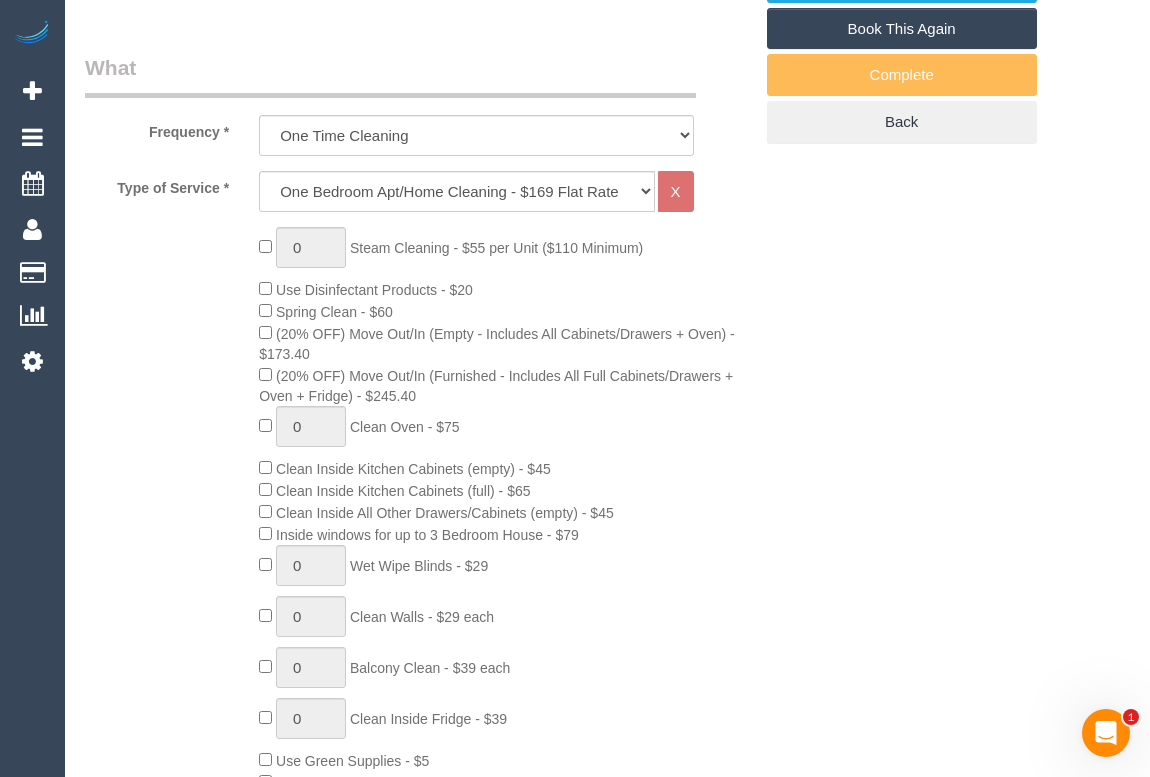 click on "0
Steam Cleaning - $55 per Unit ($110 Minimum)
Use Disinfectant Products - $20
Spring Clean - $60
(20% OFF) Move Out/In (Empty - Includes All Cabinets/Drawers + Oven) - $173.40
(20% OFF) Move Out/In (Furnished - Includes All Full Cabinets/Drawers + Oven + Fridge) - $245.40
0
Clean Oven  - $75
Clean Inside Kitchen Cabinets (empty)  - $45
0 0 0" 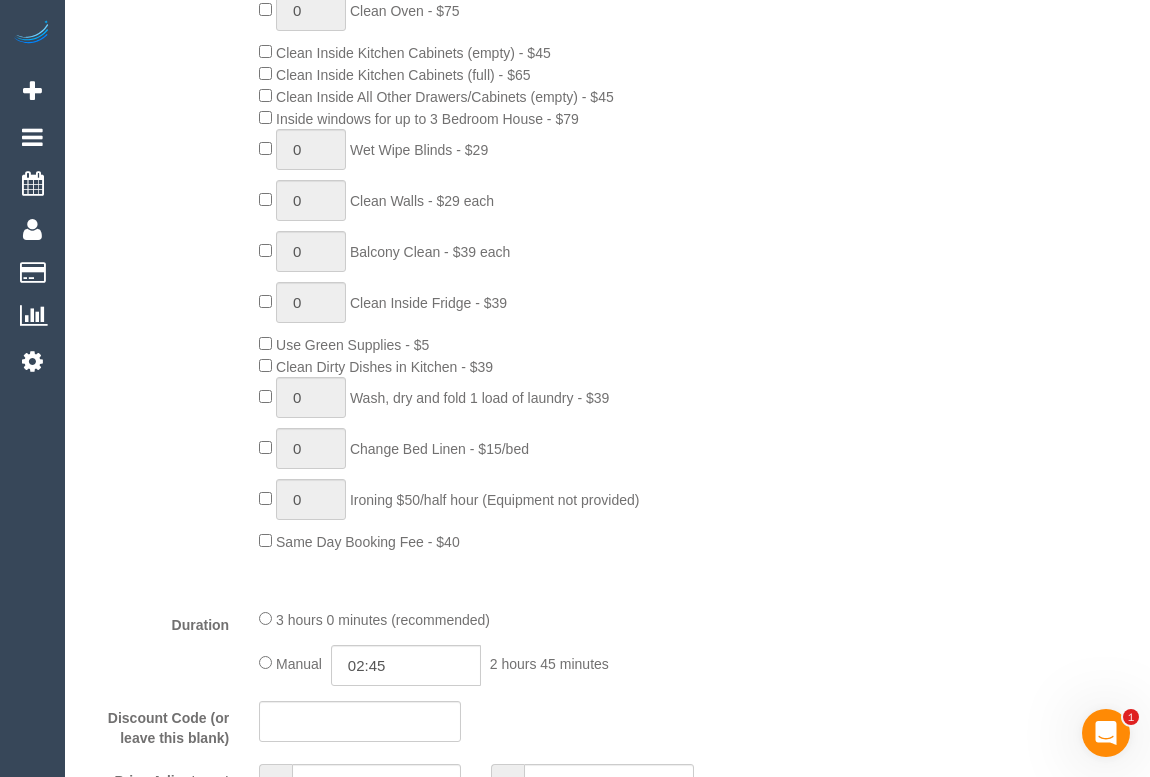 scroll, scrollTop: 909, scrollLeft: 0, axis: vertical 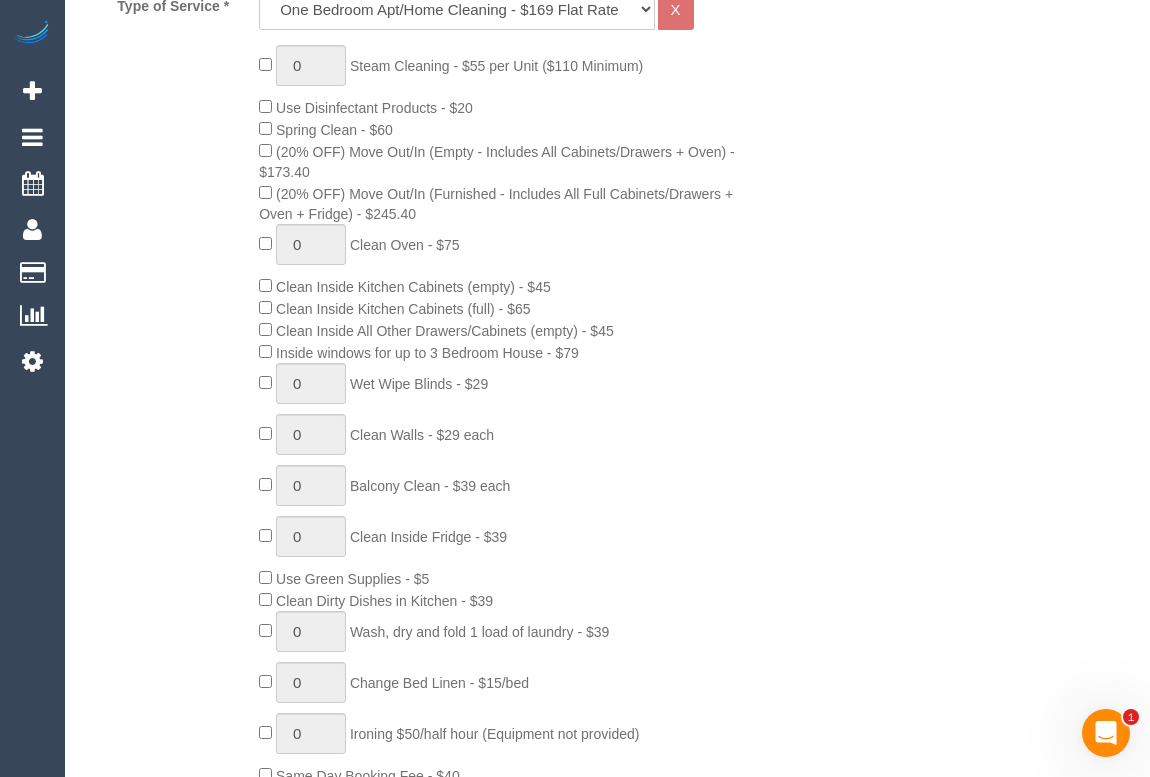 click on "0
Steam Cleaning - $55 per Unit ($110 Minimum)
Use Disinfectant Products - $20
Spring Clean - $60
(20% OFF) Move Out/In (Empty - Includes All Cabinets/Drawers + Oven) - $173.40
(20% OFF) Move Out/In (Furnished - Includes All Full Cabinets/Drawers + Oven + Fridge) - $245.40
0
Clean Oven  - $75
Clean Inside Kitchen Cabinets (empty)  - $45
0 0 0" 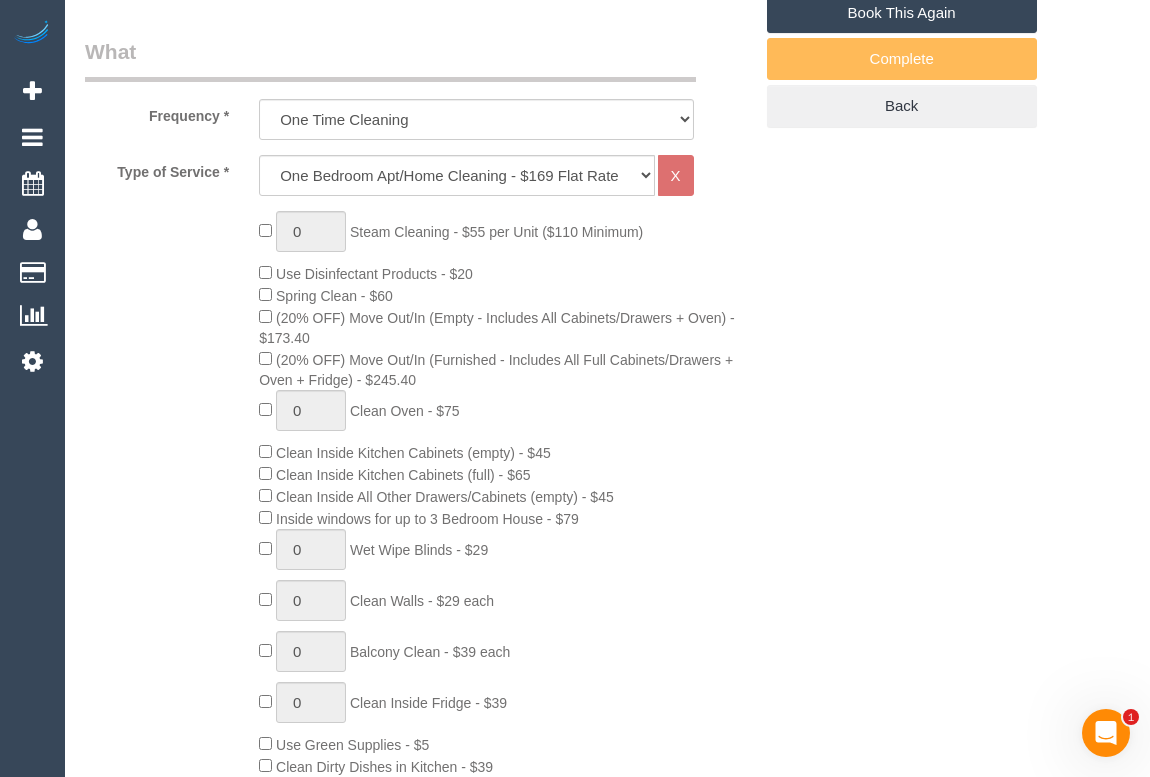 scroll, scrollTop: 727, scrollLeft: 0, axis: vertical 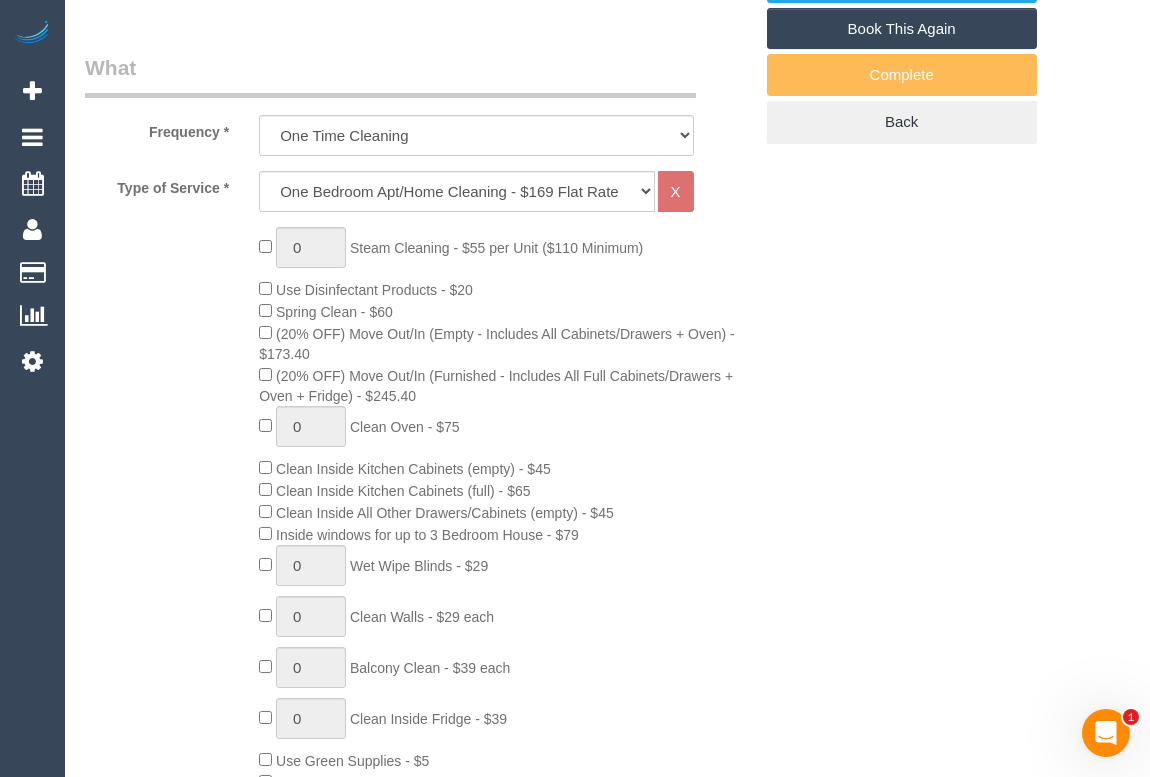 click on "0
Steam Cleaning - $55 per Unit ($110 Minimum)
Use Disinfectant Products - $20
Spring Clean - $60
(20% OFF) Move Out/In (Empty - Includes All Cabinets/Drawers + Oven) - $173.40
(20% OFF) Move Out/In (Furnished - Includes All Full Cabinets/Drawers + Oven + Fridge) - $245.40
0
Clean Oven  - $75
Clean Inside Kitchen Cabinets (empty)  - $45
0 0 0" 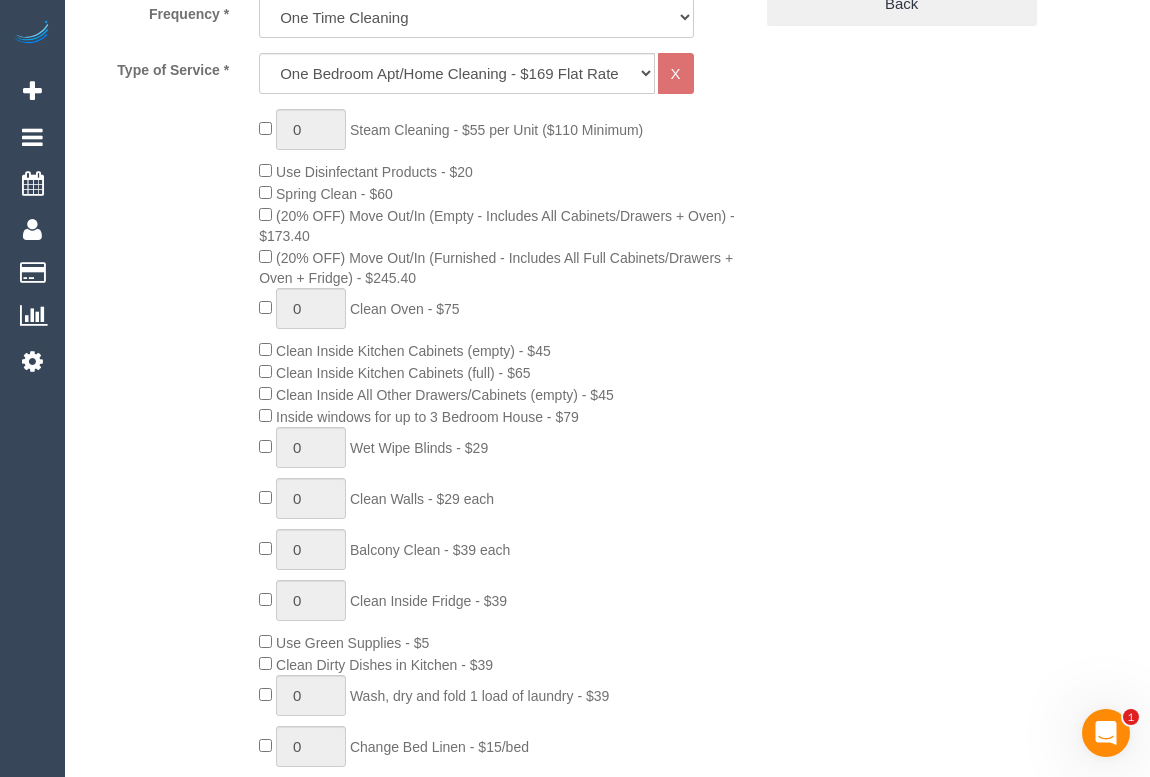 scroll, scrollTop: 727, scrollLeft: 0, axis: vertical 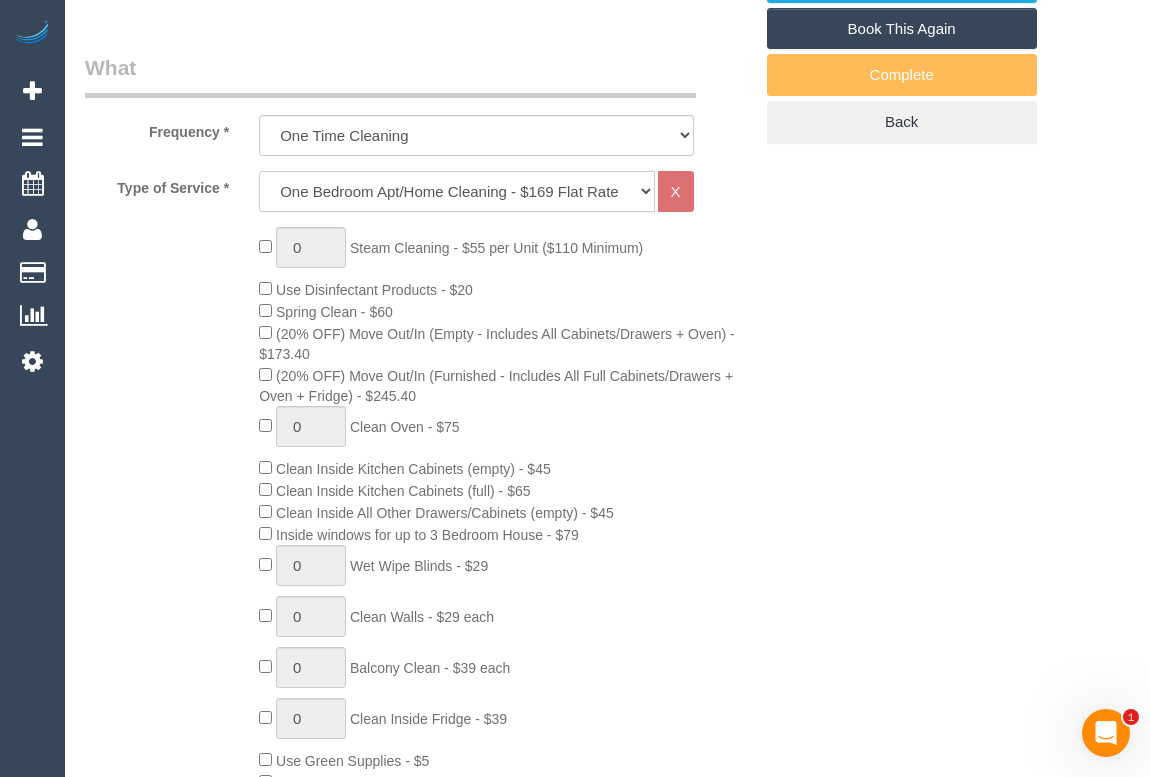 click on "Hourly Service - $70/h Hourly Service - $65/h Hourly Service - $60/h Hourly Service - $58.03 (NDIS 2025-26) Hourly Service - $57.27+GST (HCP/SaH 2025-26) Hourly Service - Special Pricing (New) Hourly Service - Special Pricing Hourly Service (OnTime) $50/hr + GST One Bedroom Apt/Home Cleaning - $169 Flat Rate Two Bedroom Home Cleaning - $189 Flat Rate Three Bedroom Home Cleaning - $219 Flat Rate Four Bedroom Home Cleaning  - $259 Flat Rate Five Bedroom Home Cleaning  - $309 Flat Rate Six Bedroom Home Cleaning  - $339 Flat Rate Steam Cleaning / Unit Lunch Break PENDING BOOKING Inspection" 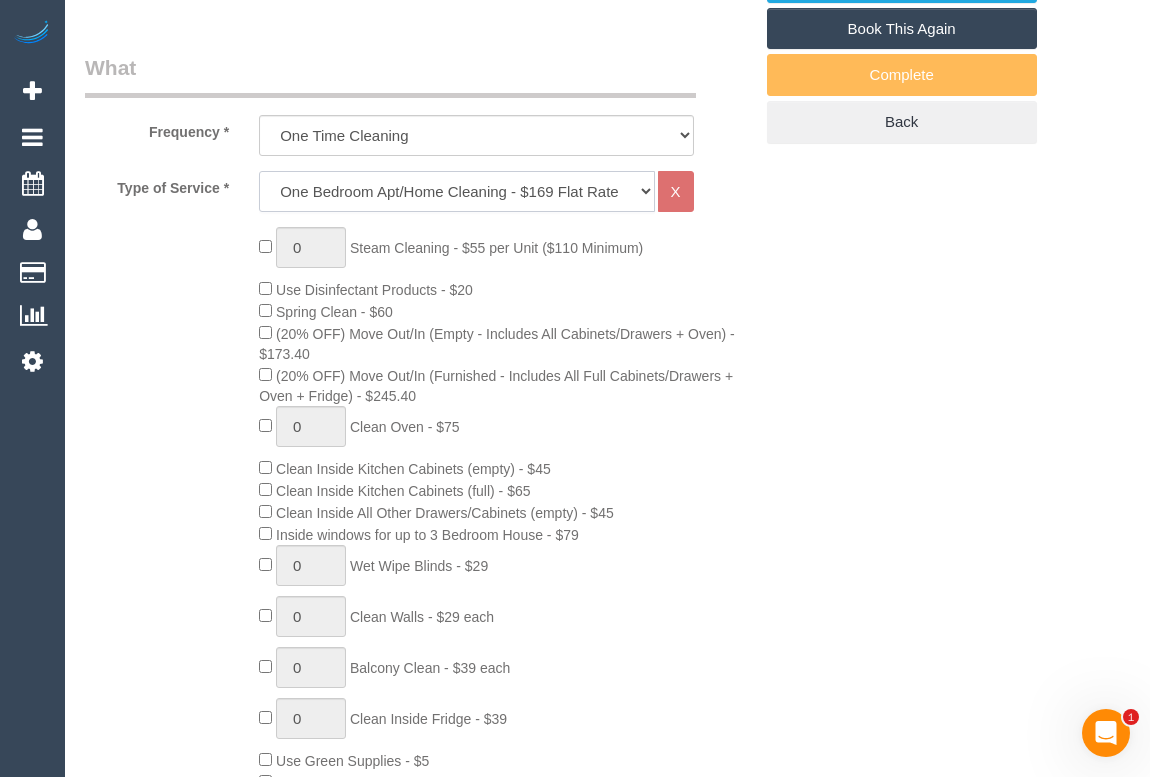 select on "212" 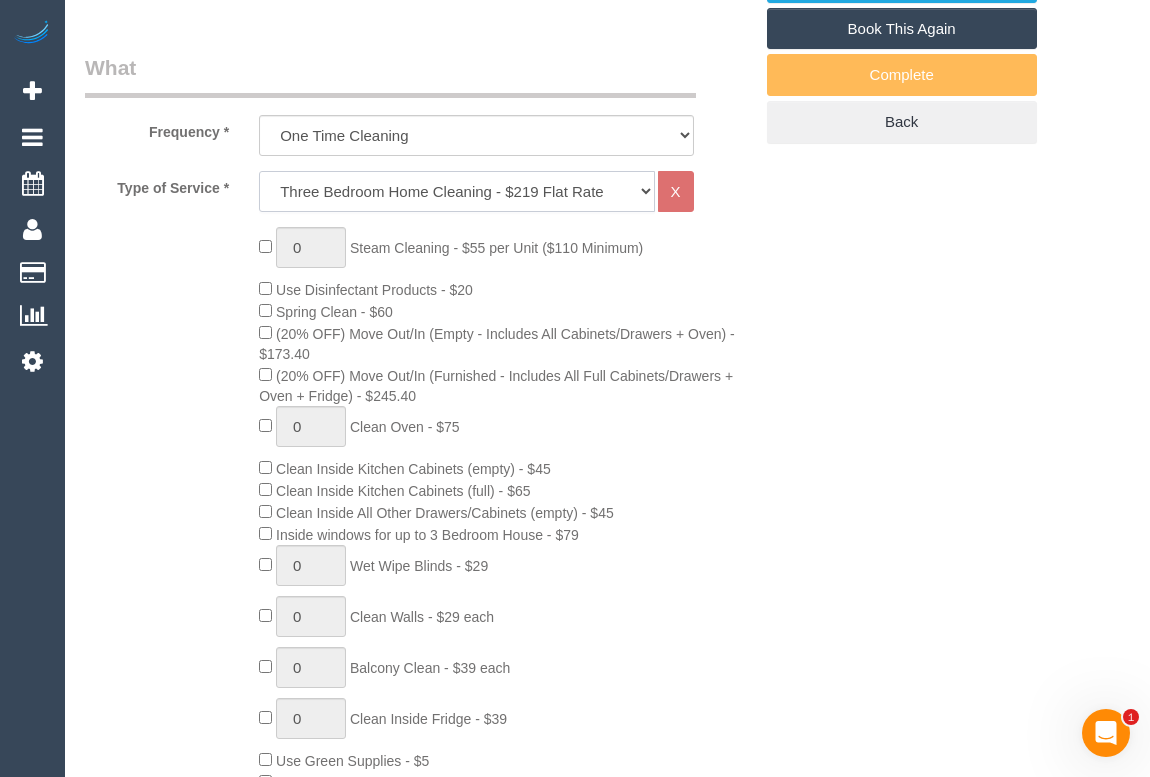 click on "Hourly Service - $70/h Hourly Service - $65/h Hourly Service - $60/h Hourly Service - $58.03 (NDIS 2025-26) Hourly Service - $57.27+GST (HCP/SaH 2025-26) Hourly Service - Special Pricing (New) Hourly Service - Special Pricing Hourly Service (OnTime) $50/hr + GST One Bedroom Apt/Home Cleaning - $169 Flat Rate Two Bedroom Home Cleaning - $189 Flat Rate Three Bedroom Home Cleaning - $219 Flat Rate Four Bedroom Home Cleaning  - $259 Flat Rate Five Bedroom Home Cleaning  - $309 Flat Rate Six Bedroom Home Cleaning  - $339 Flat Rate Steam Cleaning / Unit Lunch Break PENDING BOOKING Inspection" 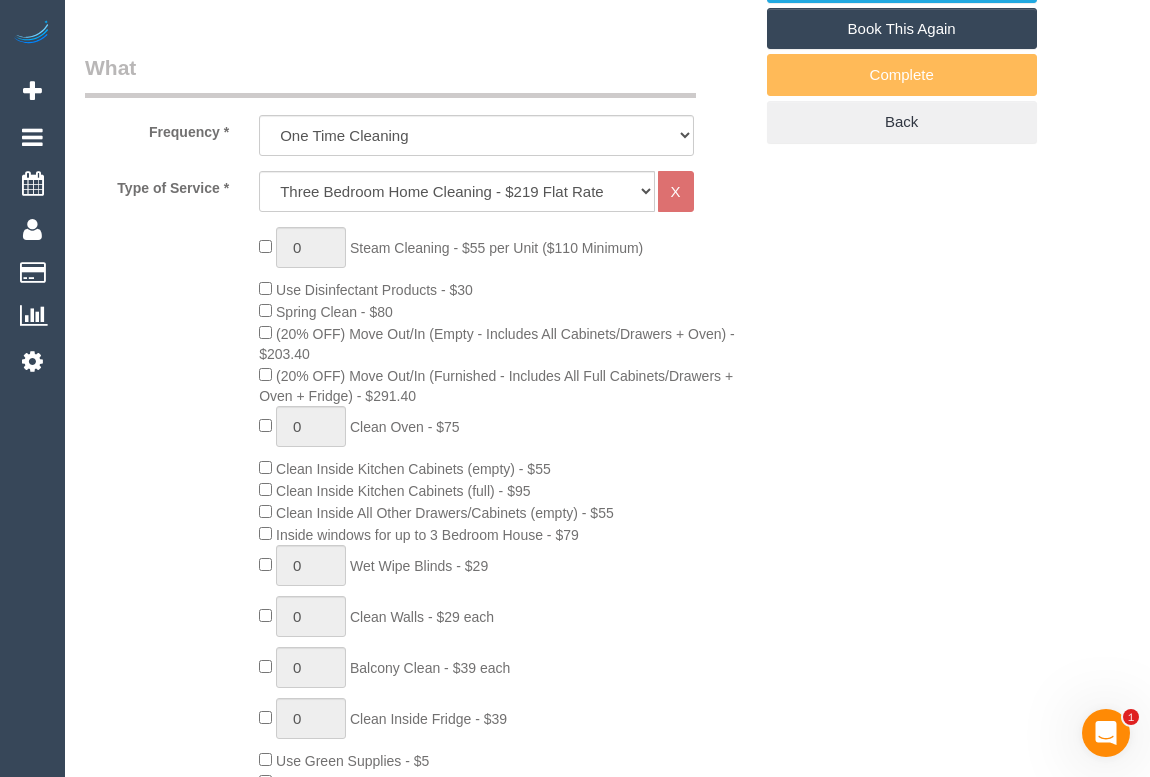 click on "Who
Email*
sadia_sayar90@hotmail.com
Name *
Sadi
Sayar
new customer
Where
Address*
4 Tilbavale Close
Hallam
ACT
NSW
NT
QLD
SA
TAS
VIC
WA
3803
Location
Office City East (North) East (South) Inner East Inner North (East) Inner North (West) Inner South East Inner West North (East) North (West) Outer East Outer North (East) Outer North (West) Outer South East Outer West South East (East) South East (West) West (North) West (South) ZG - Central ZG - East ZG - North ZG - South" at bounding box center (607, 1471) 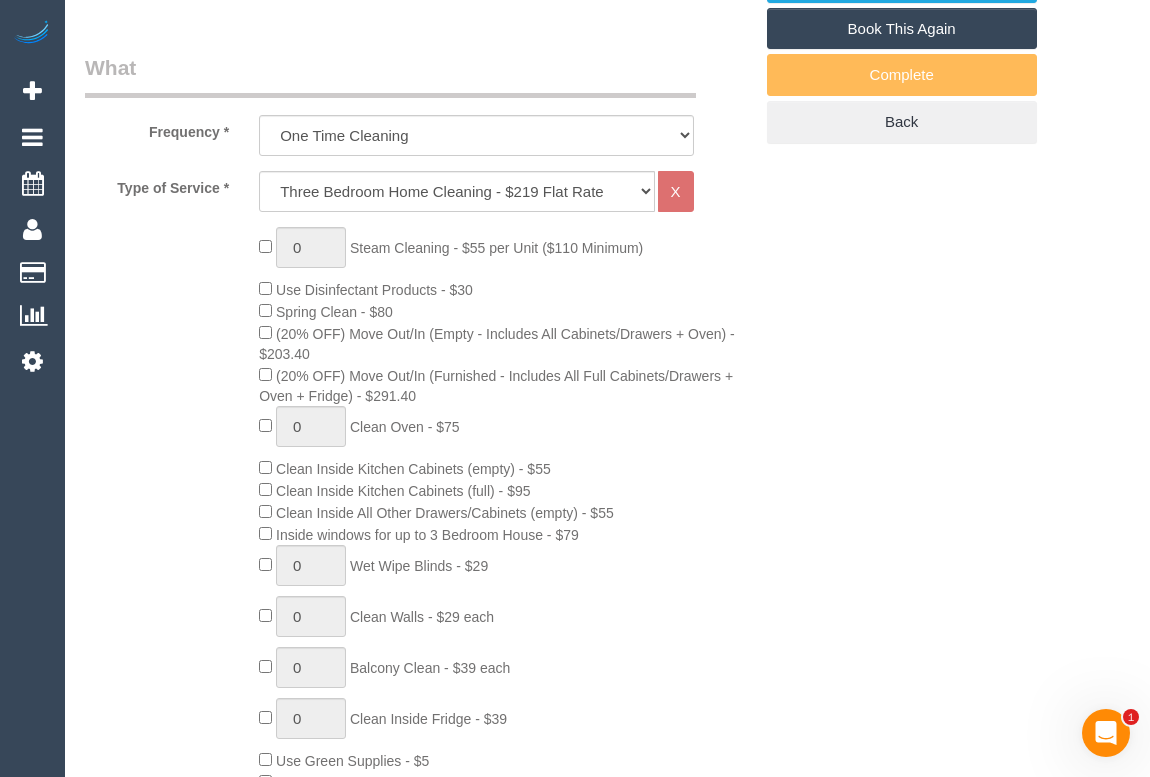 drag, startPoint x: 923, startPoint y: 379, endPoint x: 678, endPoint y: 503, distance: 274.59244 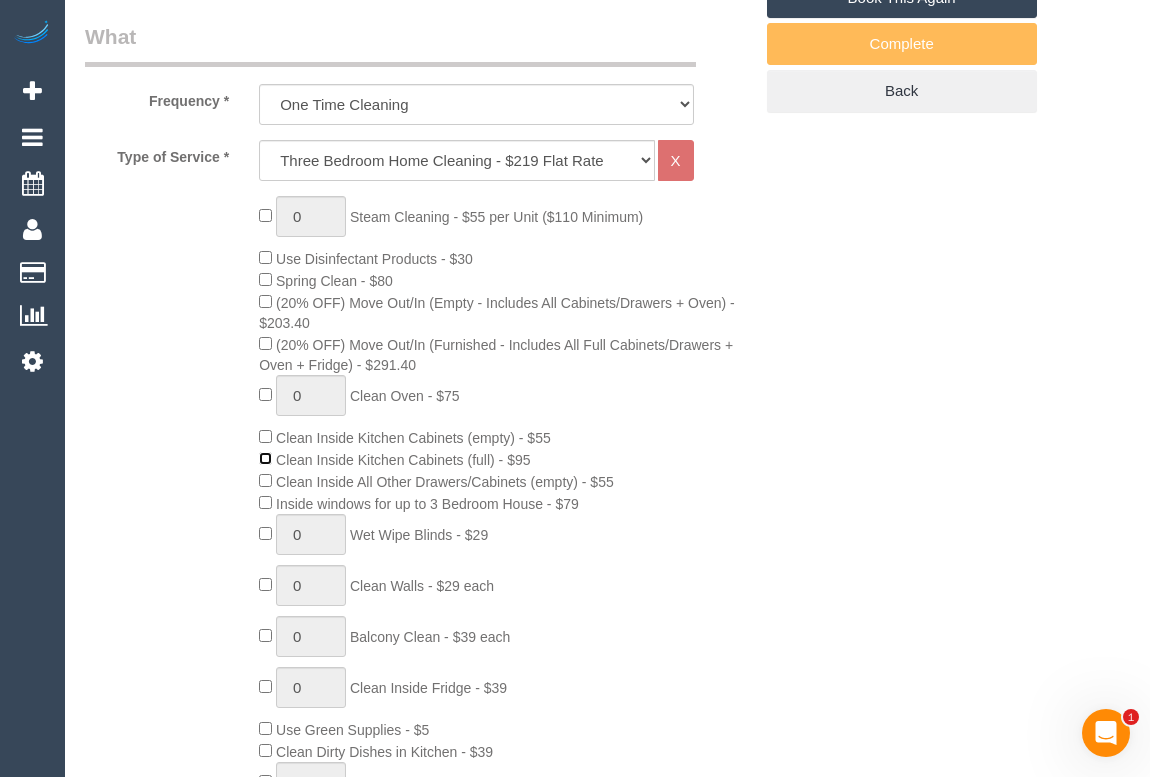 scroll, scrollTop: 636, scrollLeft: 0, axis: vertical 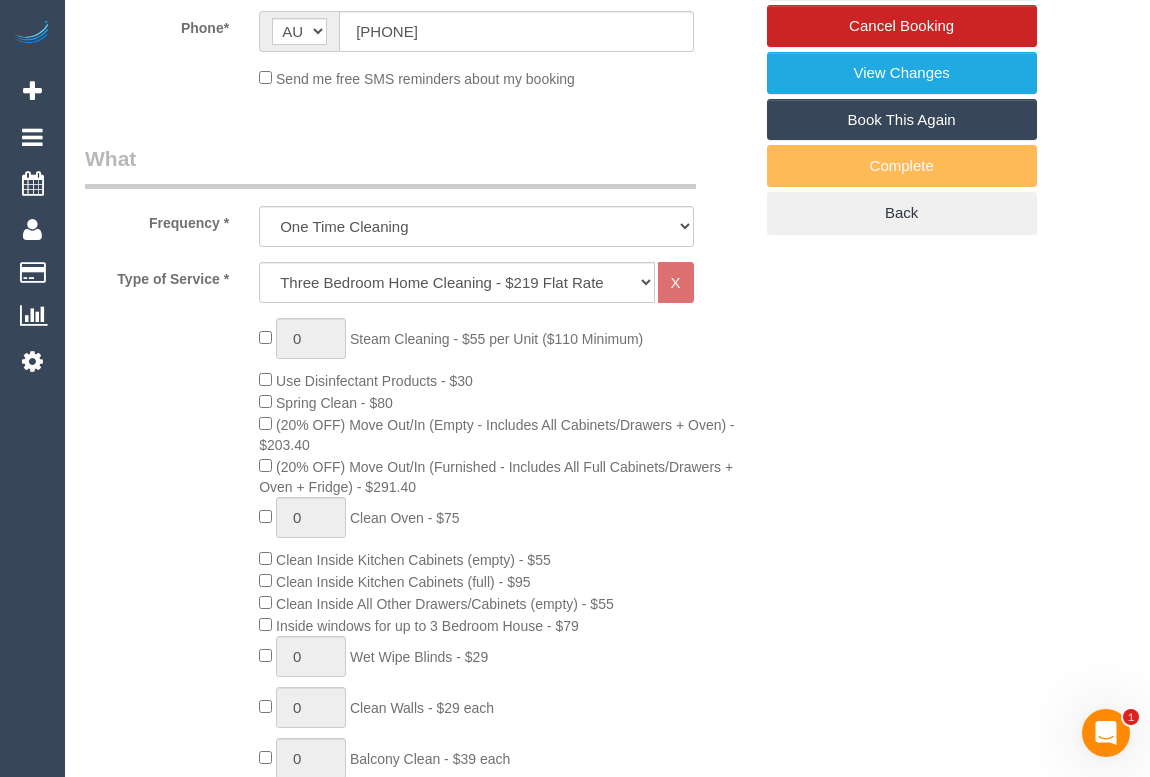 drag, startPoint x: 288, startPoint y: 582, endPoint x: 550, endPoint y: 578, distance: 262.03052 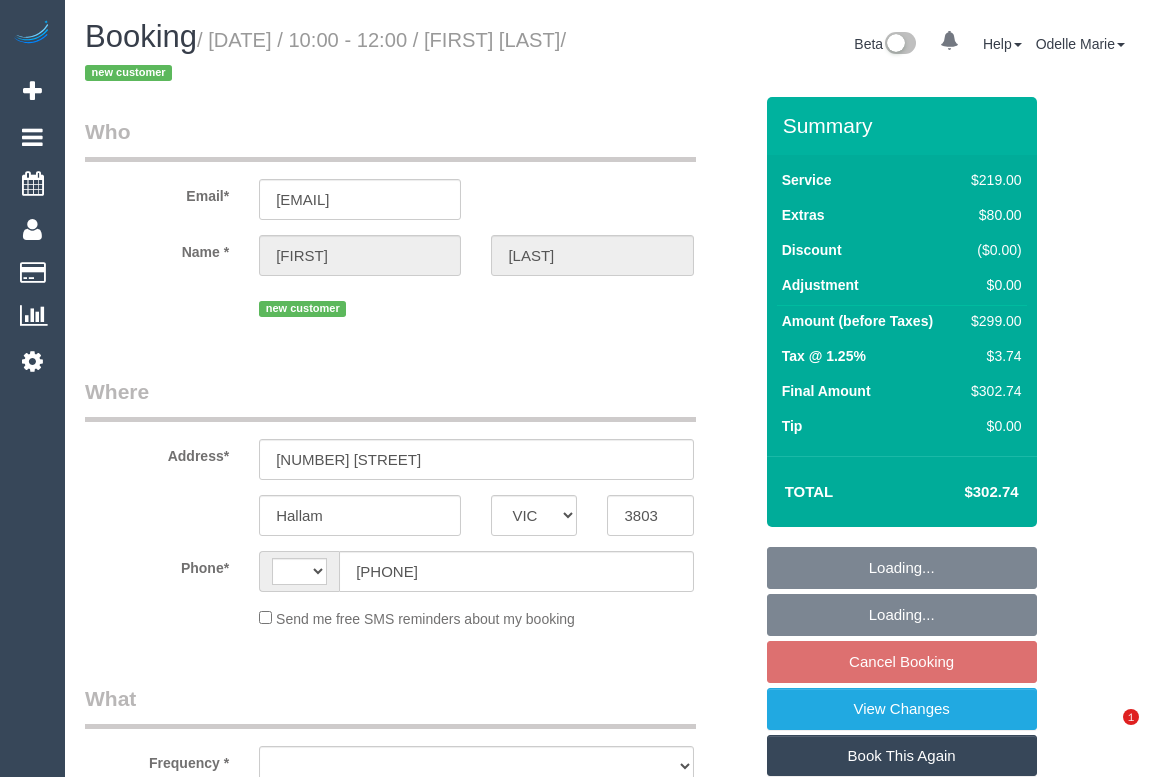 select on "VIC" 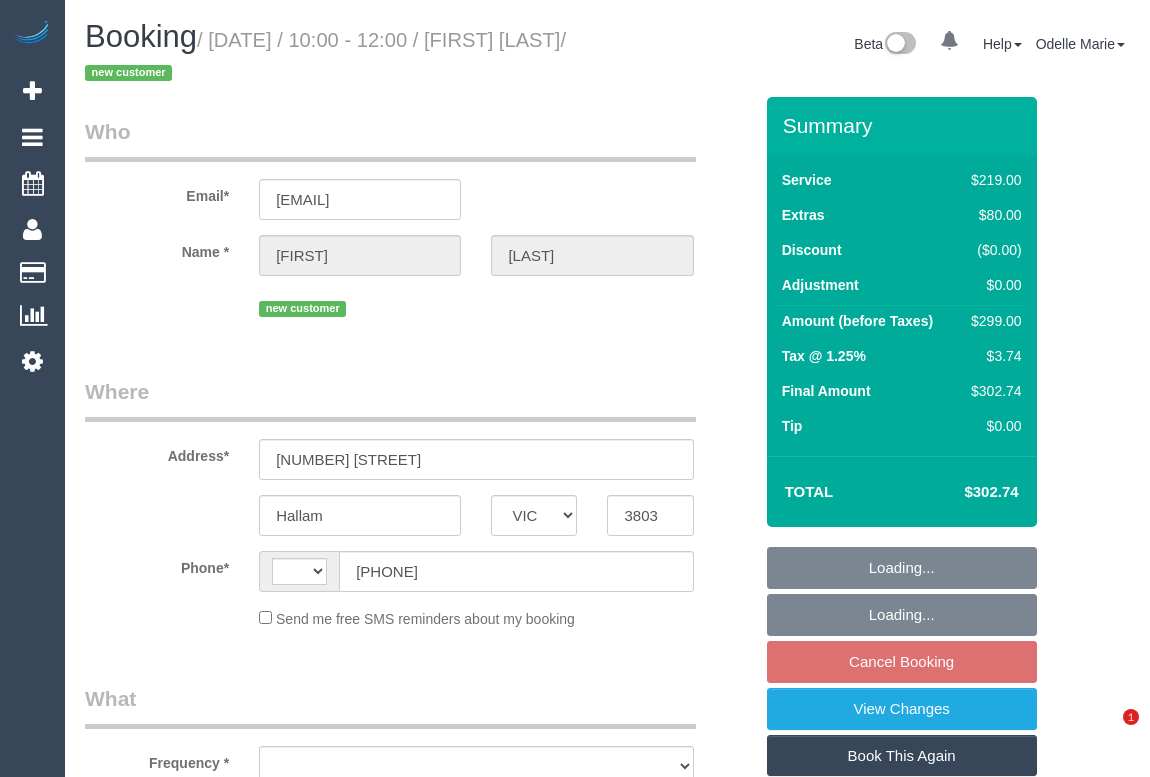 scroll, scrollTop: 0, scrollLeft: 0, axis: both 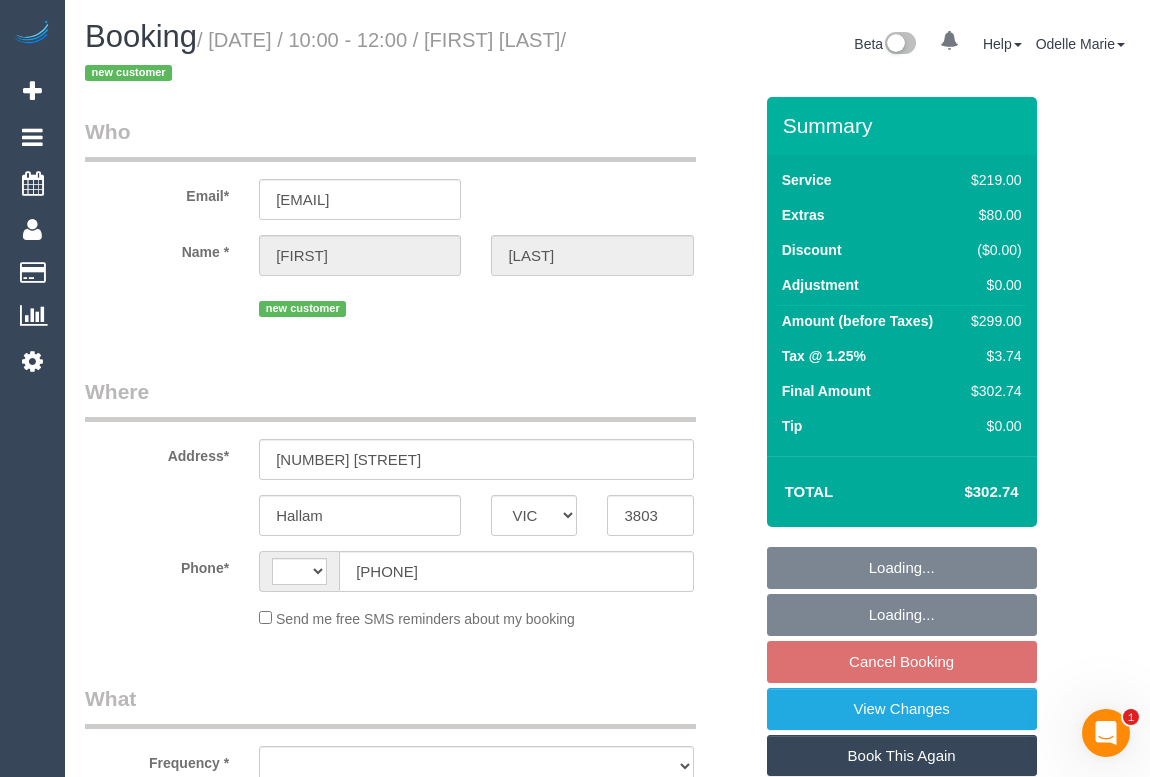 select on "object:315" 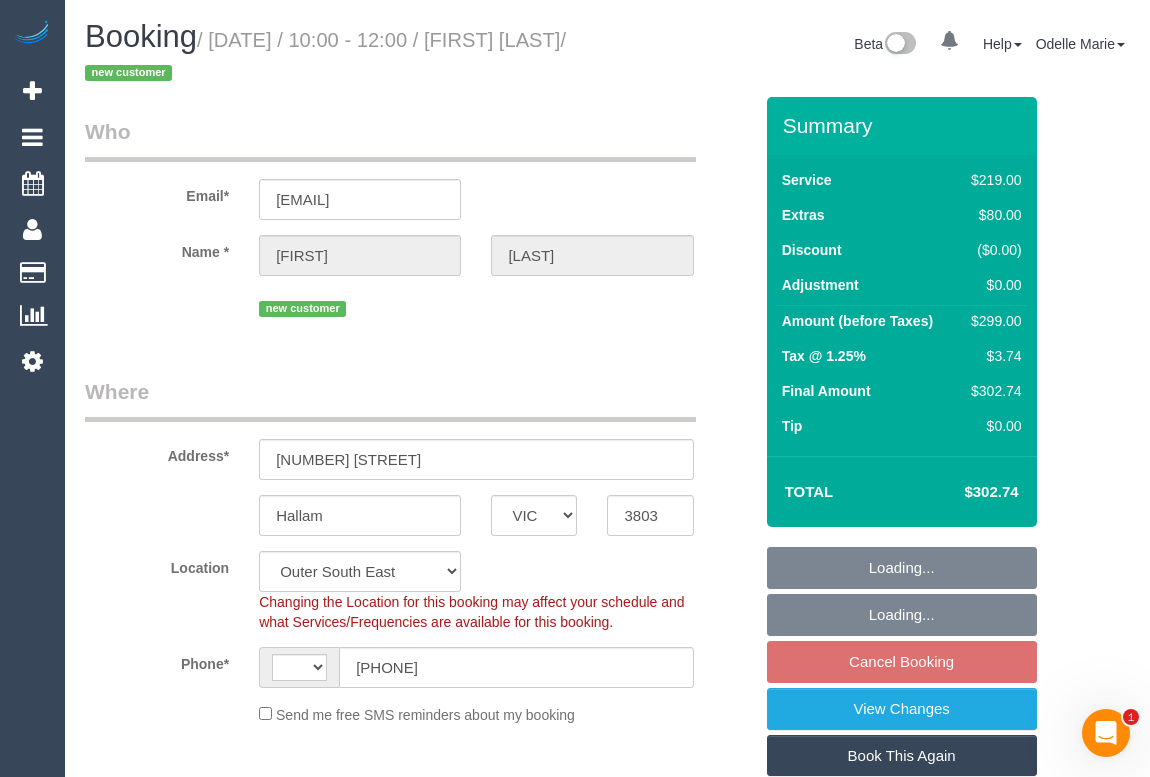 select on "object:569" 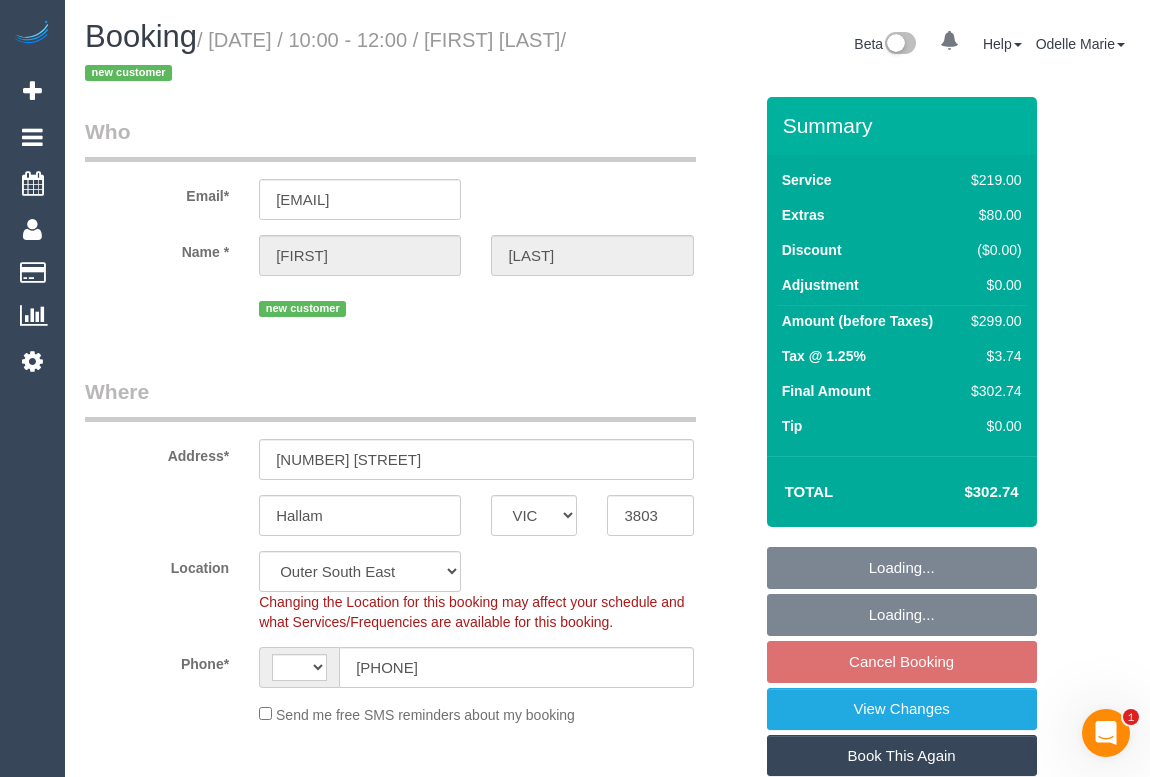 select on "string:AU" 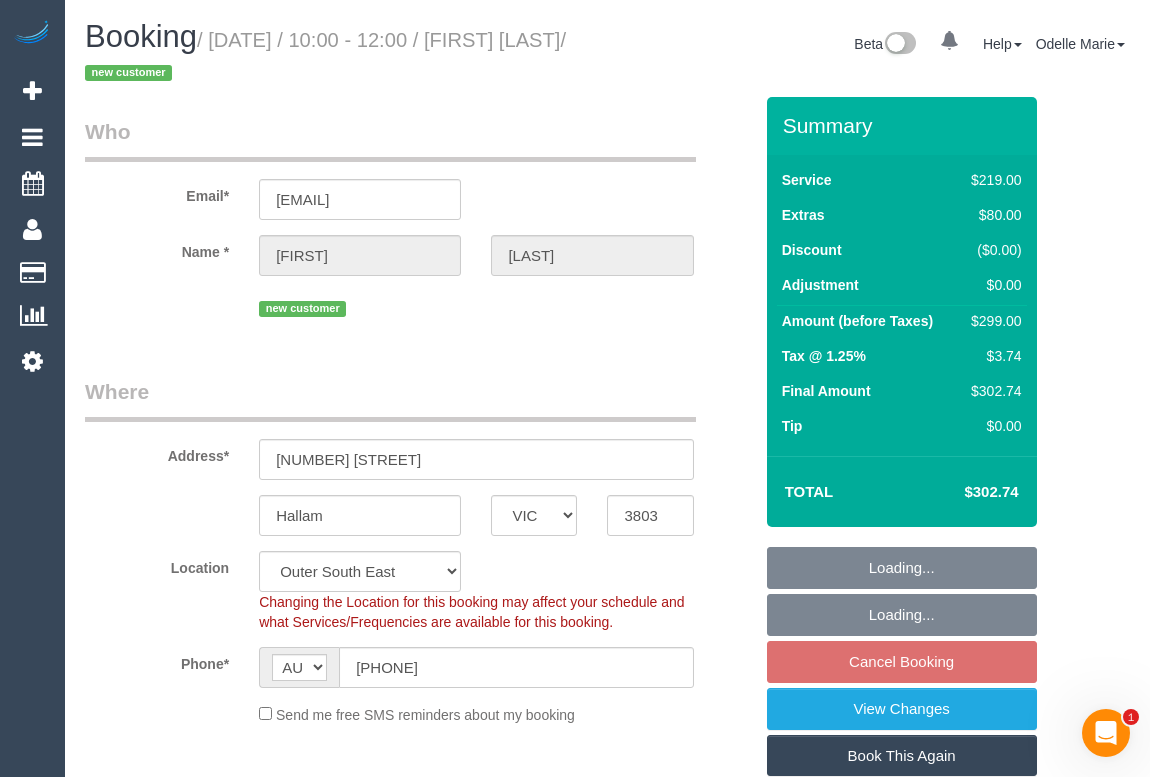 select on "number:28" 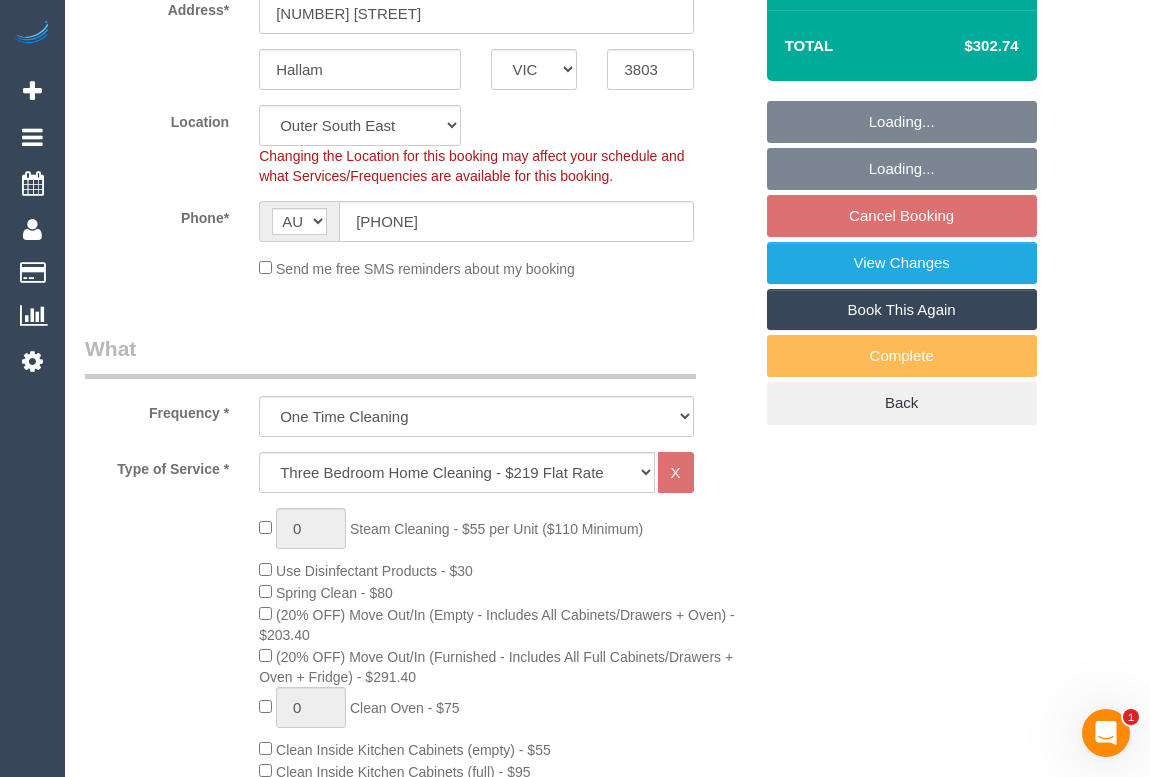 select on "spot1" 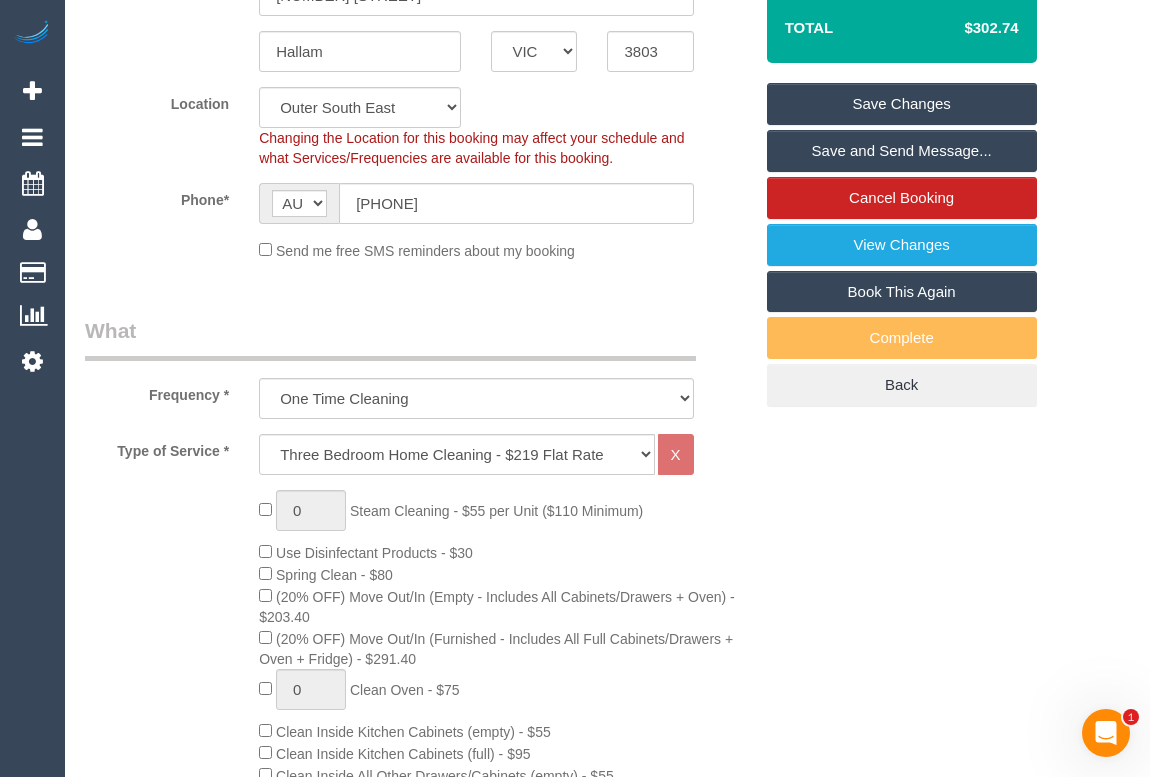 scroll, scrollTop: 454, scrollLeft: 0, axis: vertical 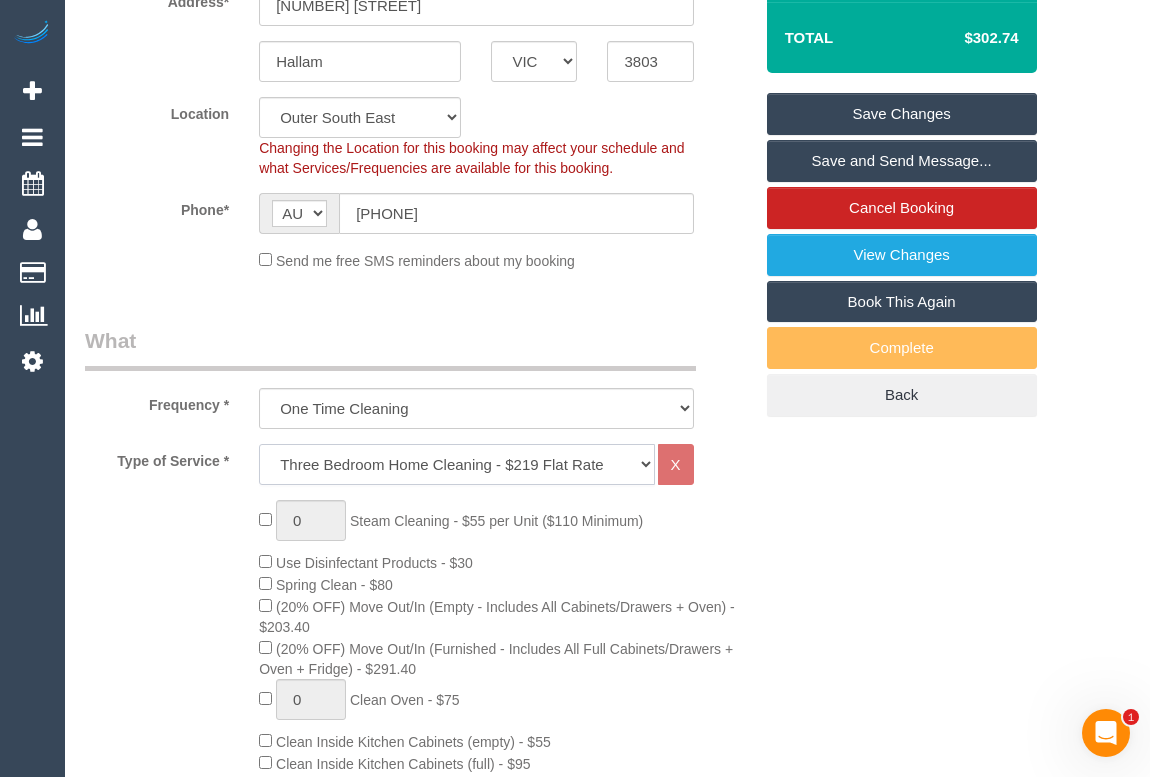 click on "Hourly Service - $70/h Hourly Service - $65/h Hourly Service - $60/h Hourly Service - $58.03 (NDIS 2025-26) Hourly Service - $57.27+GST (HCP/SaH 2025-26) Hourly Service - Special Pricing (New) Hourly Service - Special Pricing Hourly Service (OnTime) $50/hr + GST One Bedroom Apt/Home Cleaning - $169 Flat Rate Two Bedroom Home Cleaning - $189 Flat Rate Three Bedroom Home Cleaning - $219 Flat Rate Four Bedroom Home Cleaning  - $259 Flat Rate Five Bedroom Home Cleaning  - $309 Flat Rate Six Bedroom Home Cleaning  - $339 Flat Rate Steam Cleaning / Unit Lunch Break PENDING BOOKING Inspection" 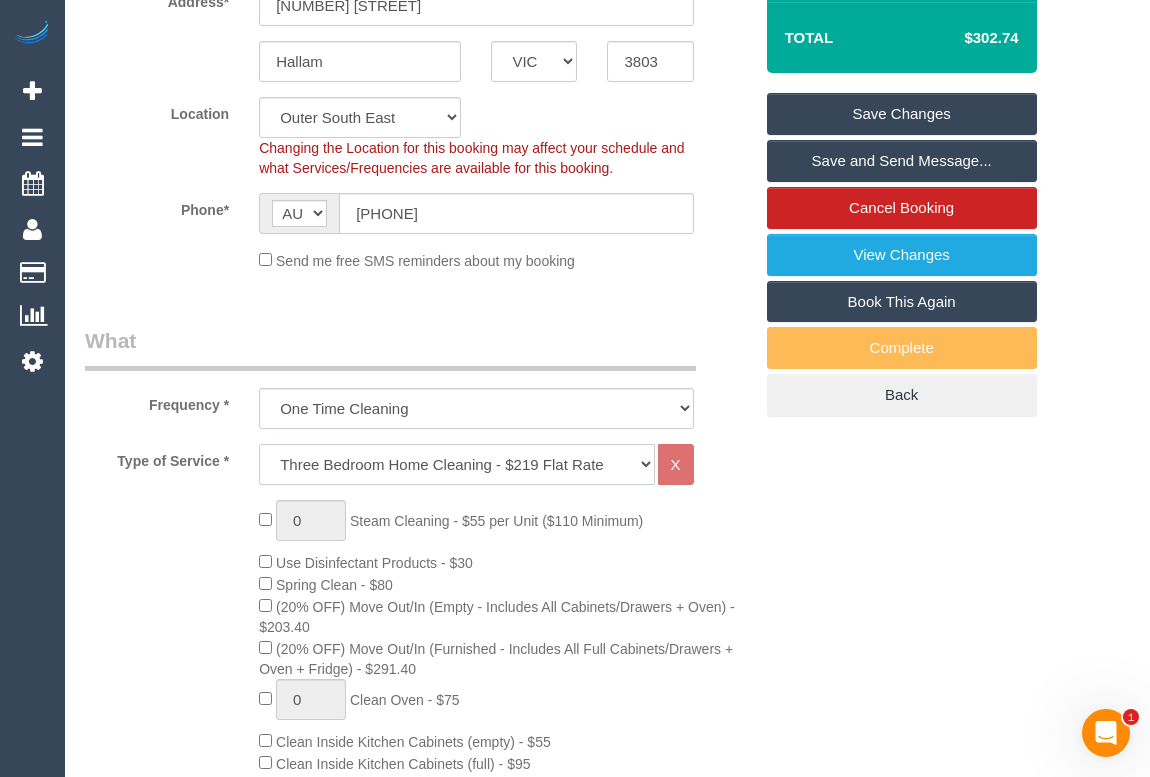 select on "209" 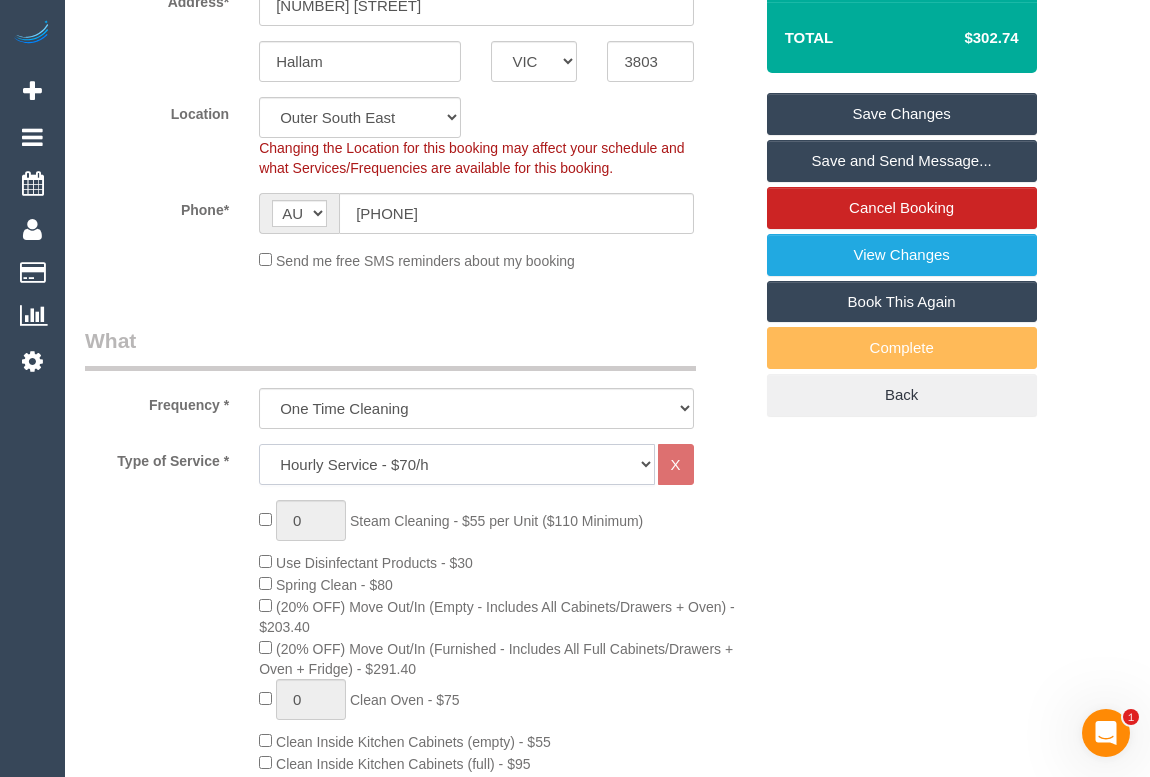 click on "Hourly Service - $70/h Hourly Service - $65/h Hourly Service - $60/h Hourly Service - $58.03 (NDIS 2025-26) Hourly Service - $57.27+GST (HCP/SaH 2025-26) Hourly Service - Special Pricing (New) Hourly Service - Special Pricing Hourly Service (OnTime) $50/hr + GST One Bedroom Apt/Home Cleaning - $169 Flat Rate Two Bedroom Home Cleaning - $189 Flat Rate Three Bedroom Home Cleaning - $219 Flat Rate Four Bedroom Home Cleaning  - $259 Flat Rate Five Bedroom Home Cleaning  - $309 Flat Rate Six Bedroom Home Cleaning  - $339 Flat Rate Steam Cleaning / Unit Lunch Break PENDING BOOKING Inspection" 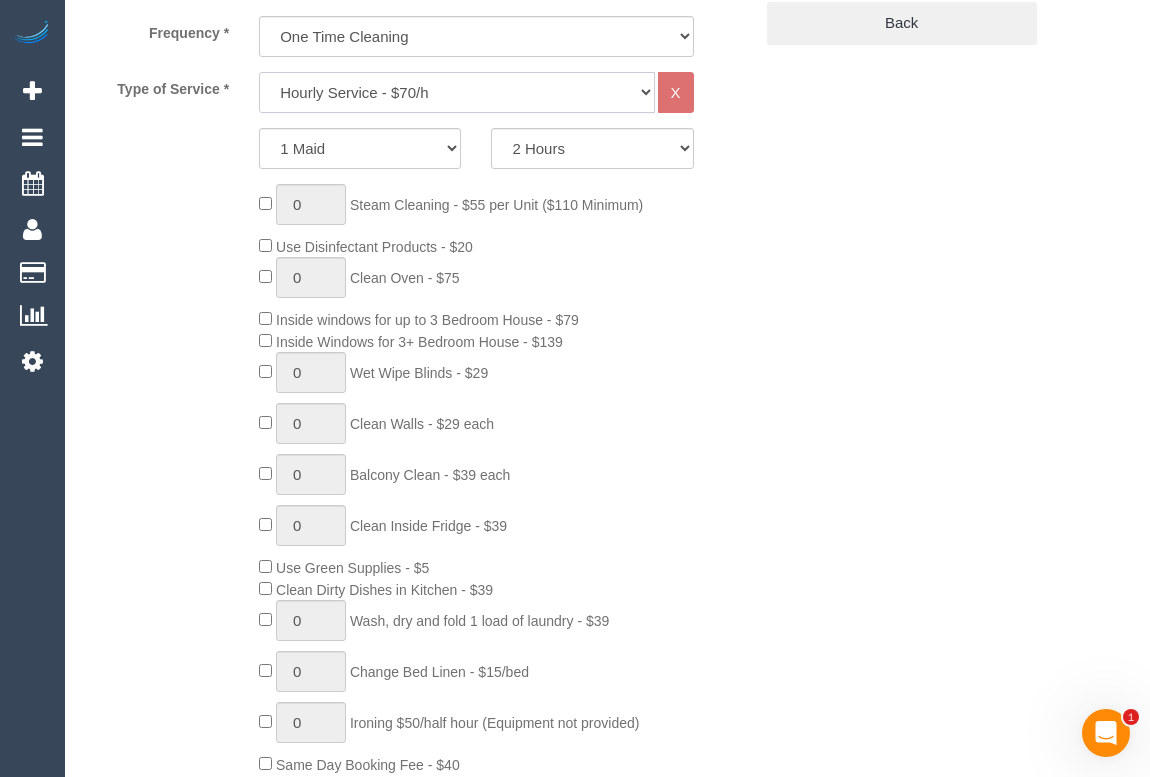 scroll, scrollTop: 727, scrollLeft: 0, axis: vertical 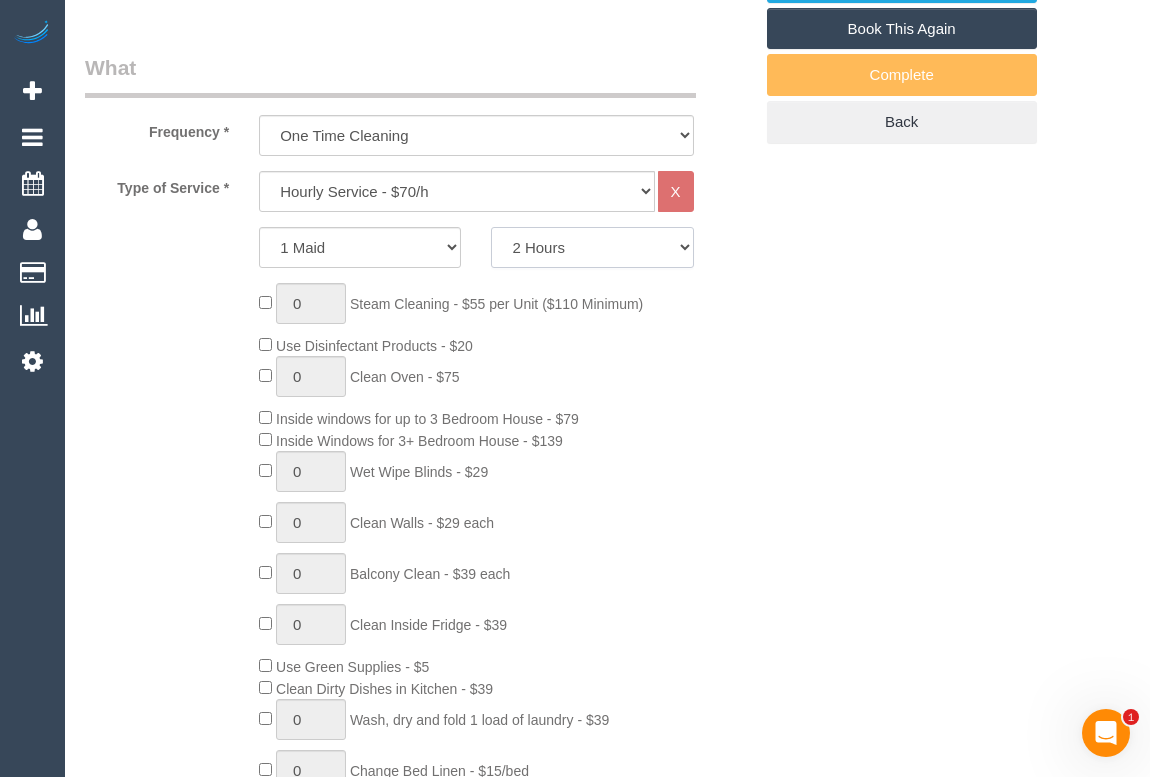 click on "2 Hours
2.5 Hours
3 Hours
3.5 Hours
4 Hours
4.5 Hours
5 Hours
5.5 Hours
6 Hours
6.5 Hours
7 Hours
7.5 Hours
8 Hours
8.5 Hours
9 Hours
9.5 Hours
10 Hours
10.5 Hours
11 Hours
11.5 Hours
12 Hours
12.5 Hours
13 Hours
13.5 Hours
14 Hours
14.5 Hours
15 Hours
15.5 Hours
16 Hours
16.5 Hours" 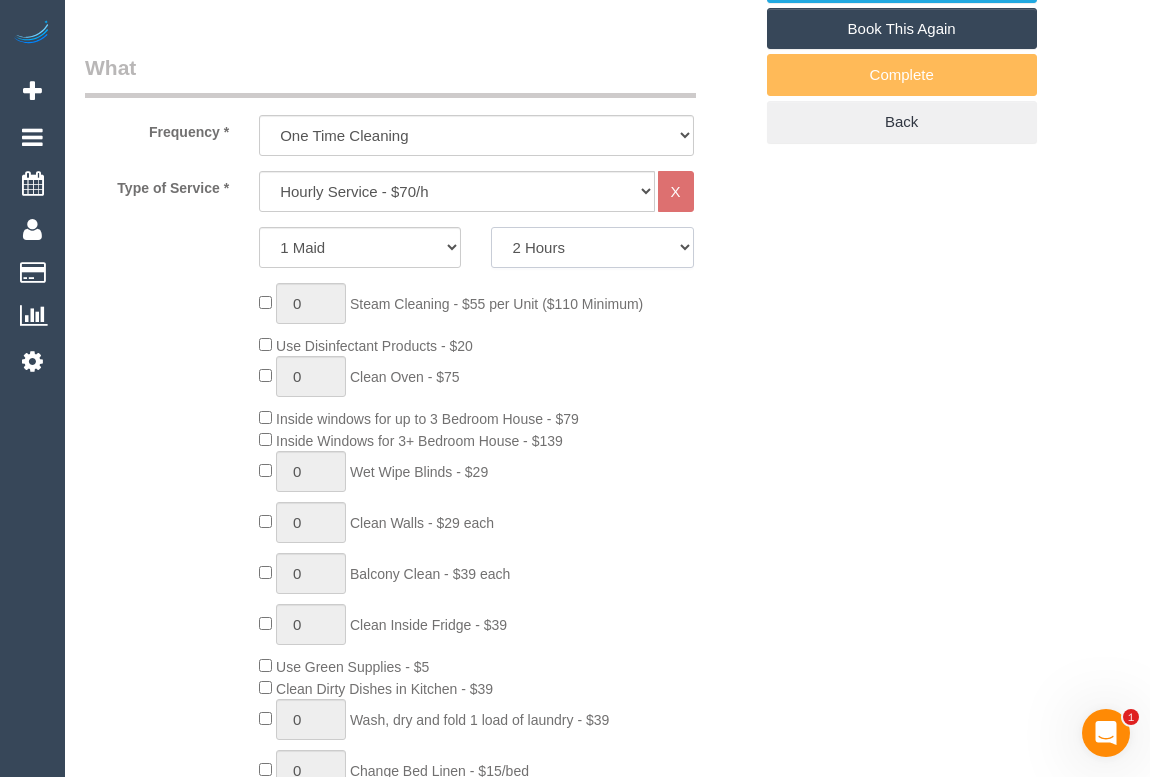 select on "270" 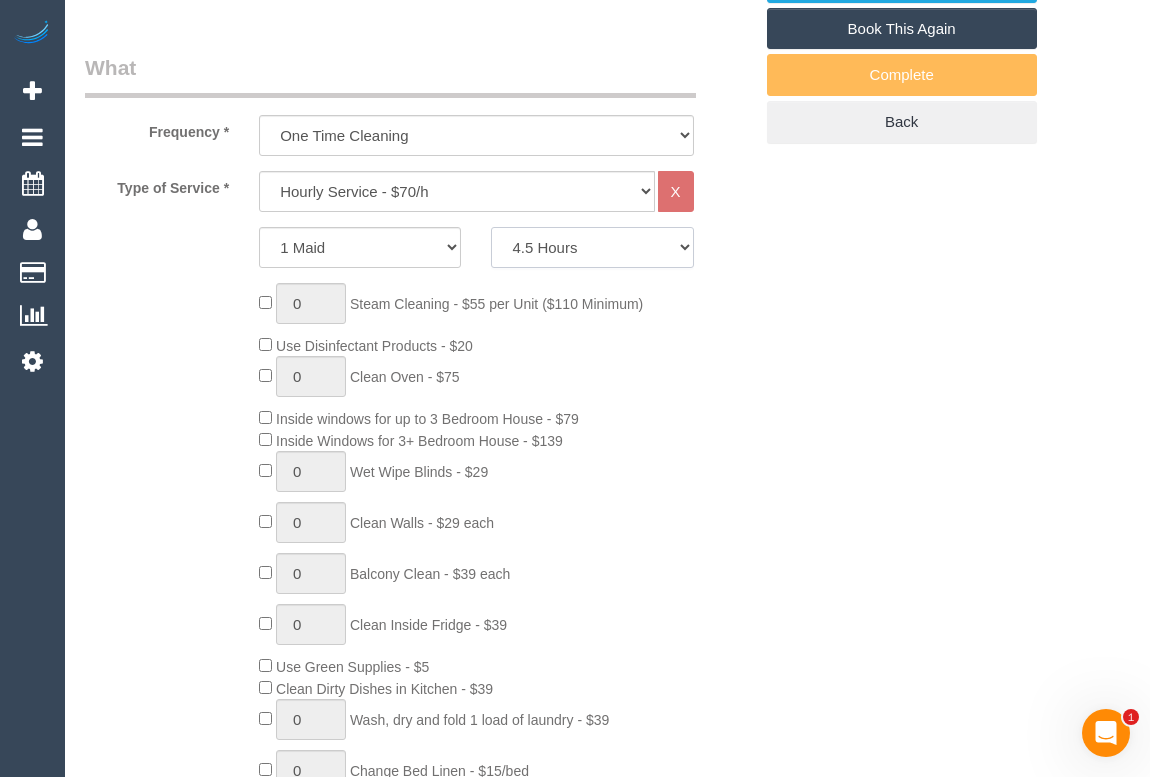 click on "2 Hours
2.5 Hours
3 Hours
3.5 Hours
4 Hours
4.5 Hours
5 Hours
5.5 Hours
6 Hours
6.5 Hours
7 Hours
7.5 Hours
8 Hours
8.5 Hours
9 Hours
9.5 Hours
10 Hours
10.5 Hours
11 Hours
11.5 Hours
12 Hours
12.5 Hours
13 Hours
13.5 Hours
14 Hours
14.5 Hours
15 Hours
15.5 Hours
16 Hours
16.5 Hours" 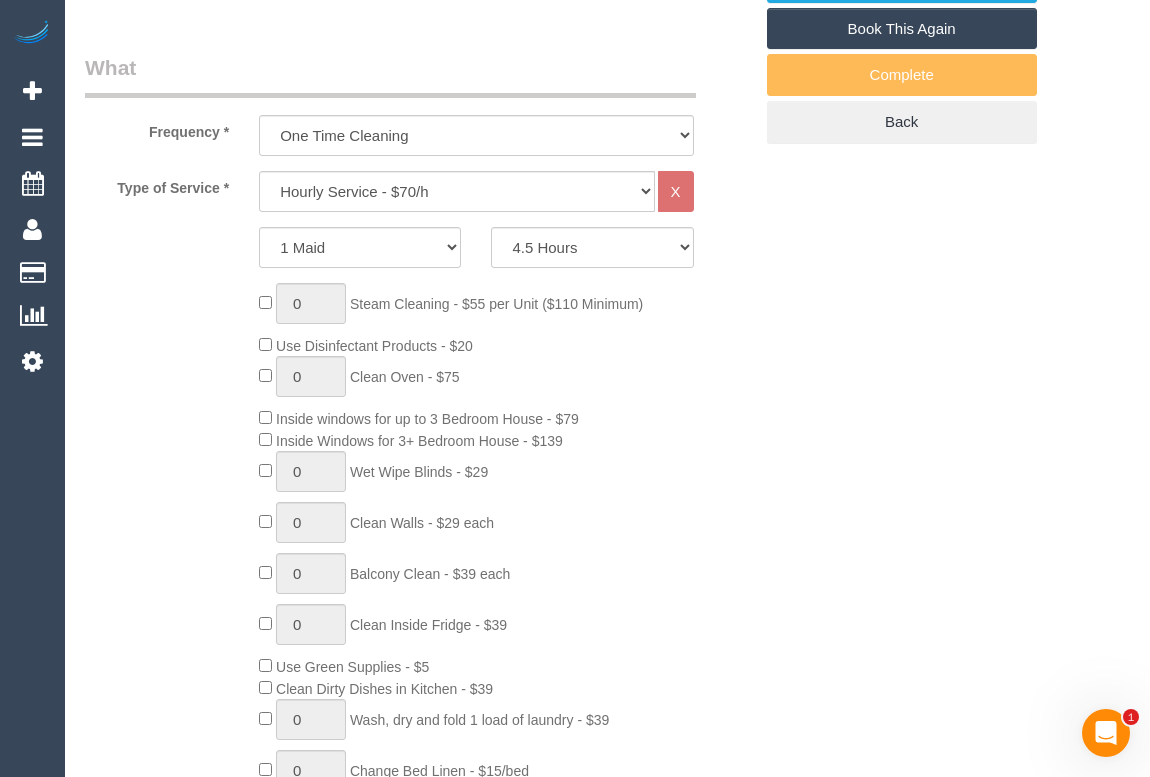 click on "Who
Email*
sadia_sayar90@hotmail.com
Name *
Sadi
Sayar
new customer
Where
Address*
4 Tilbavale Close
Hallam
ACT
NSW
NT
QLD
SA
TAS
VIC
WA
3803
Location
Office City East (North) East (South) Inner East Inner North (East) Inner North (West) Inner South East Inner West North (East) North (West) Outer East Outer North (East) Outer North (West) Outer South East Outer West South East (East) South East (West) West (North) West (South) ZG - Central ZG - East ZG - North ZG - South" at bounding box center (607, 1414) 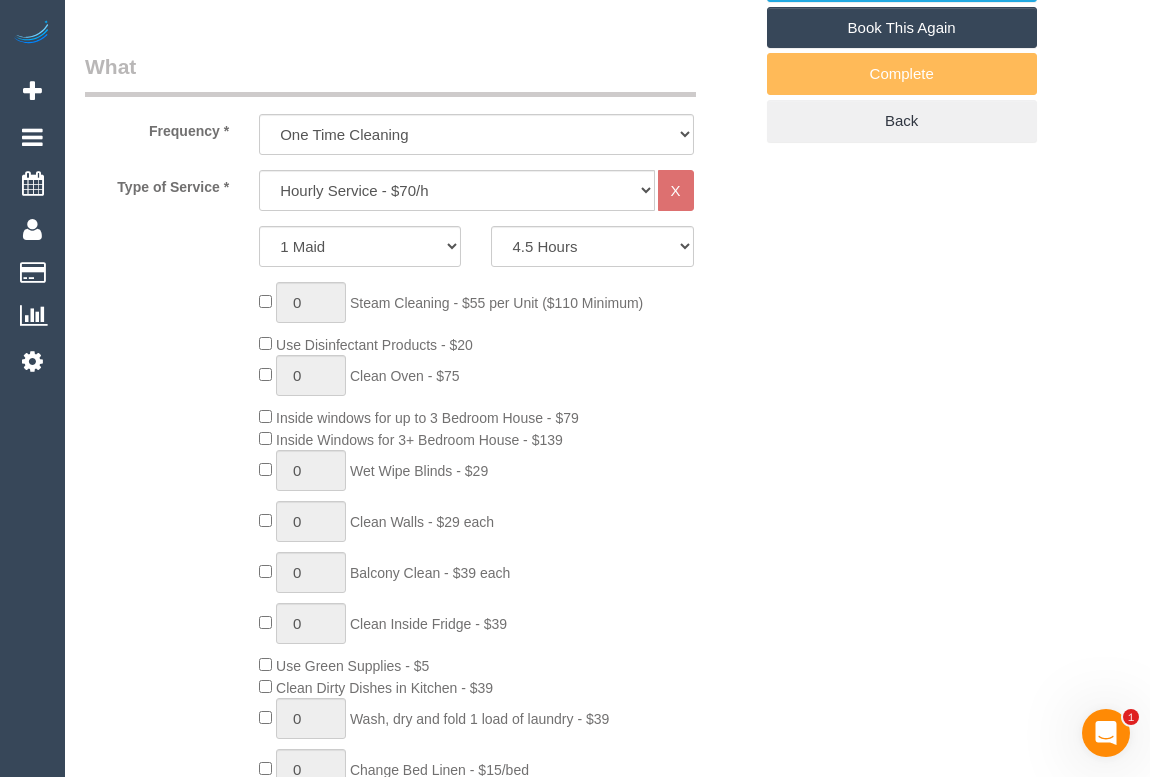 scroll, scrollTop: 1181, scrollLeft: 0, axis: vertical 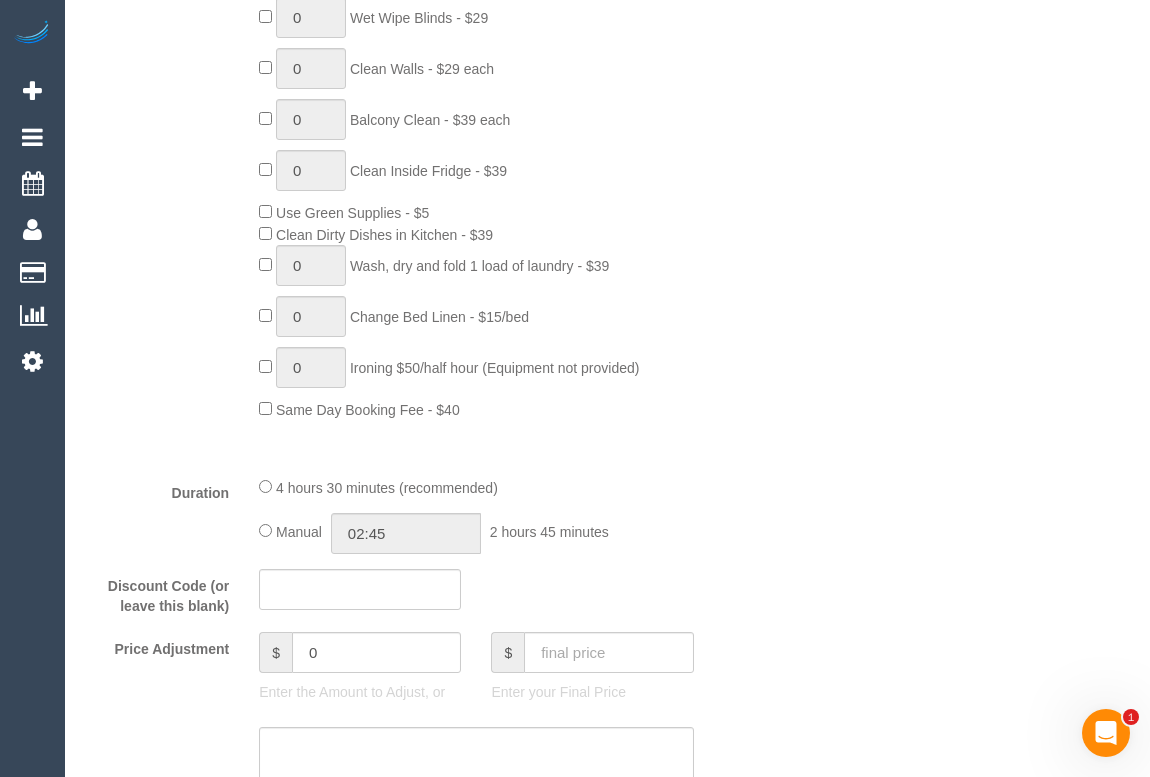 click on "Duration
4 hours 30 minutes (recommended)
Manual
02:45
2 hours 45 minutes" 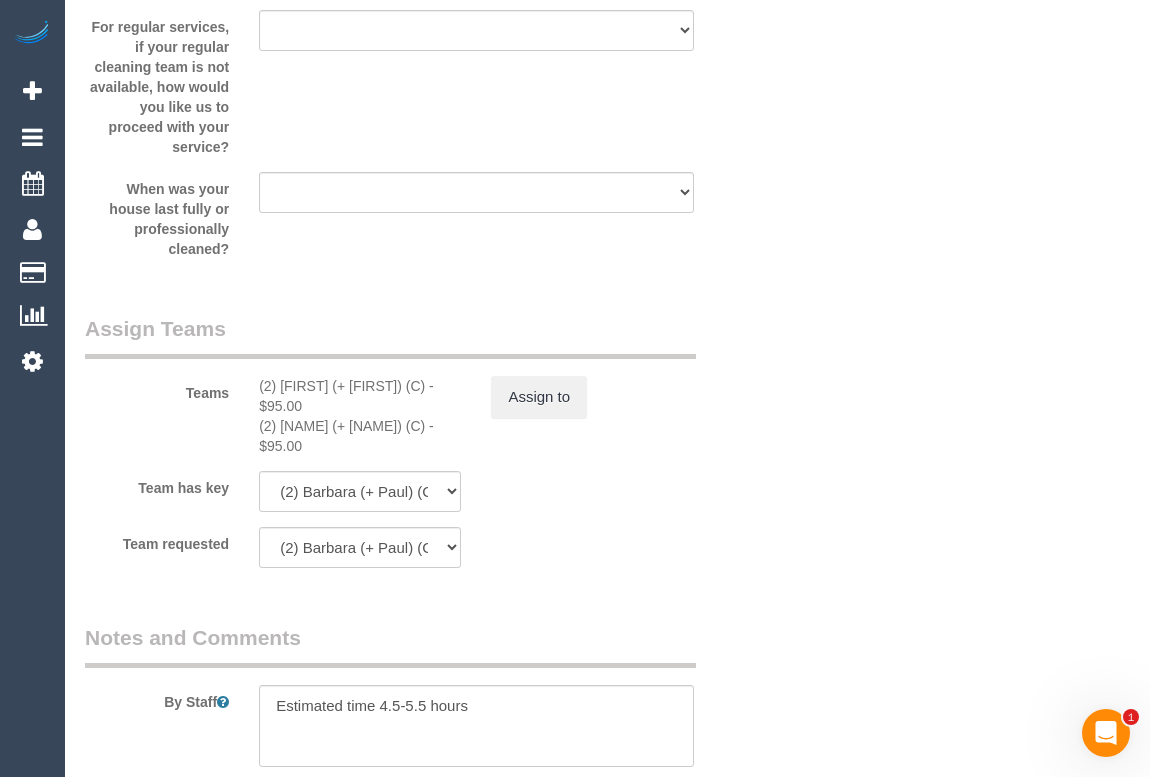 scroll, scrollTop: 2909, scrollLeft: 0, axis: vertical 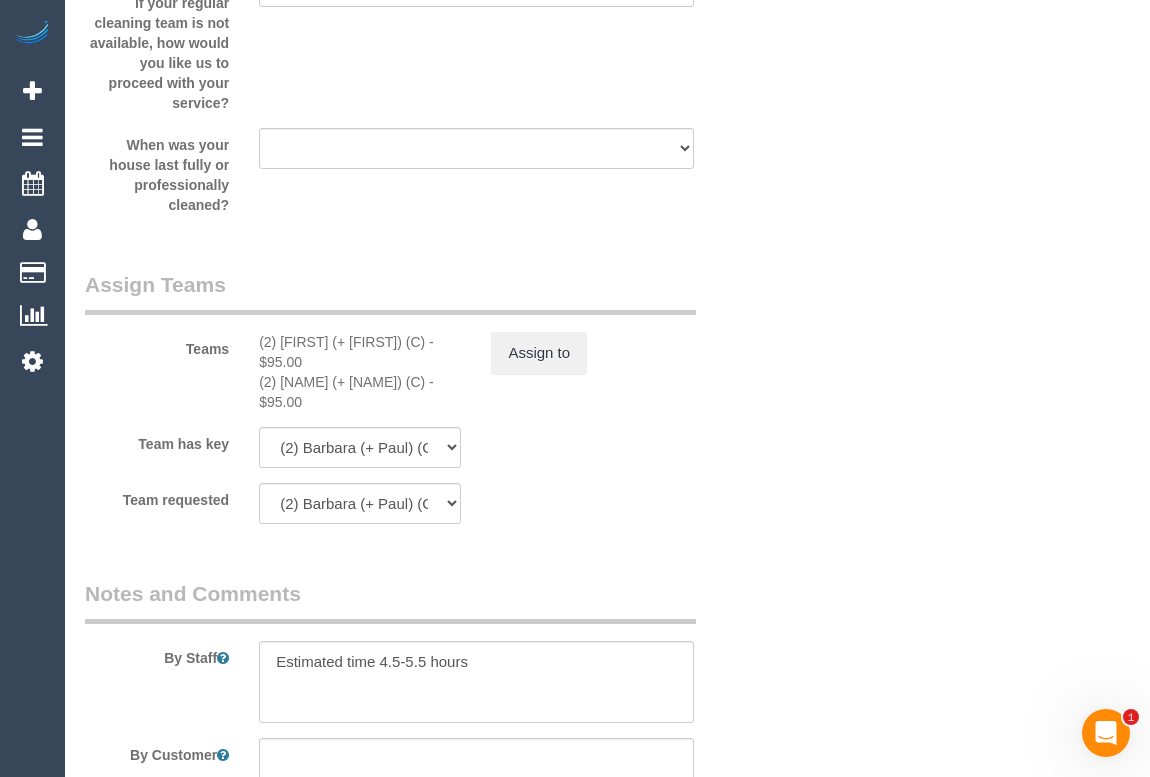 drag, startPoint x: 313, startPoint y: 399, endPoint x: 258, endPoint y: 339, distance: 81.394104 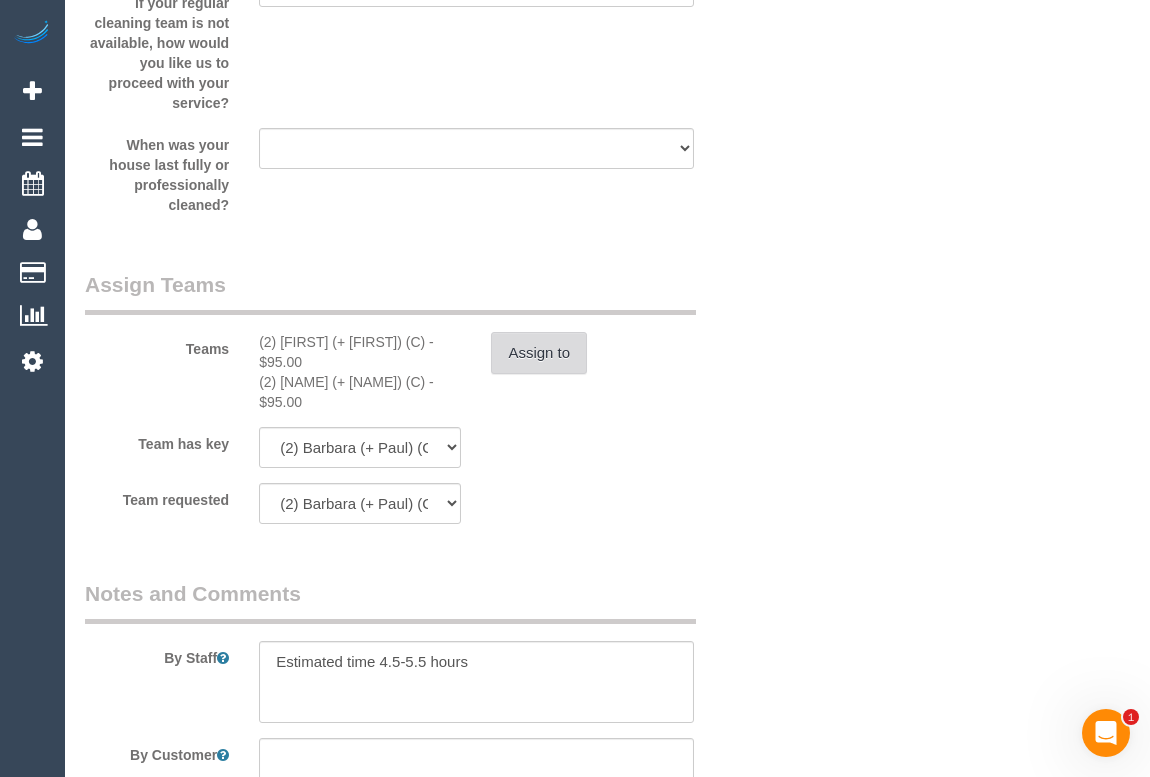 click on "Assign to" at bounding box center (539, 353) 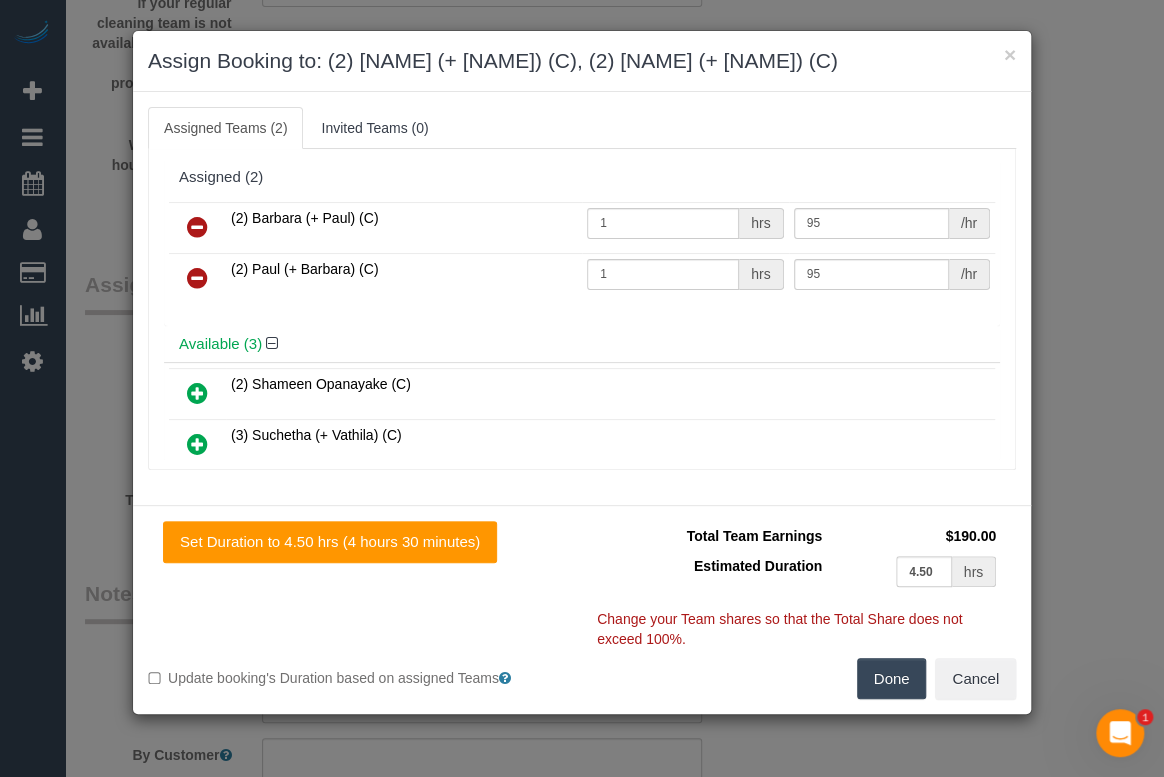 click at bounding box center (197, 227) 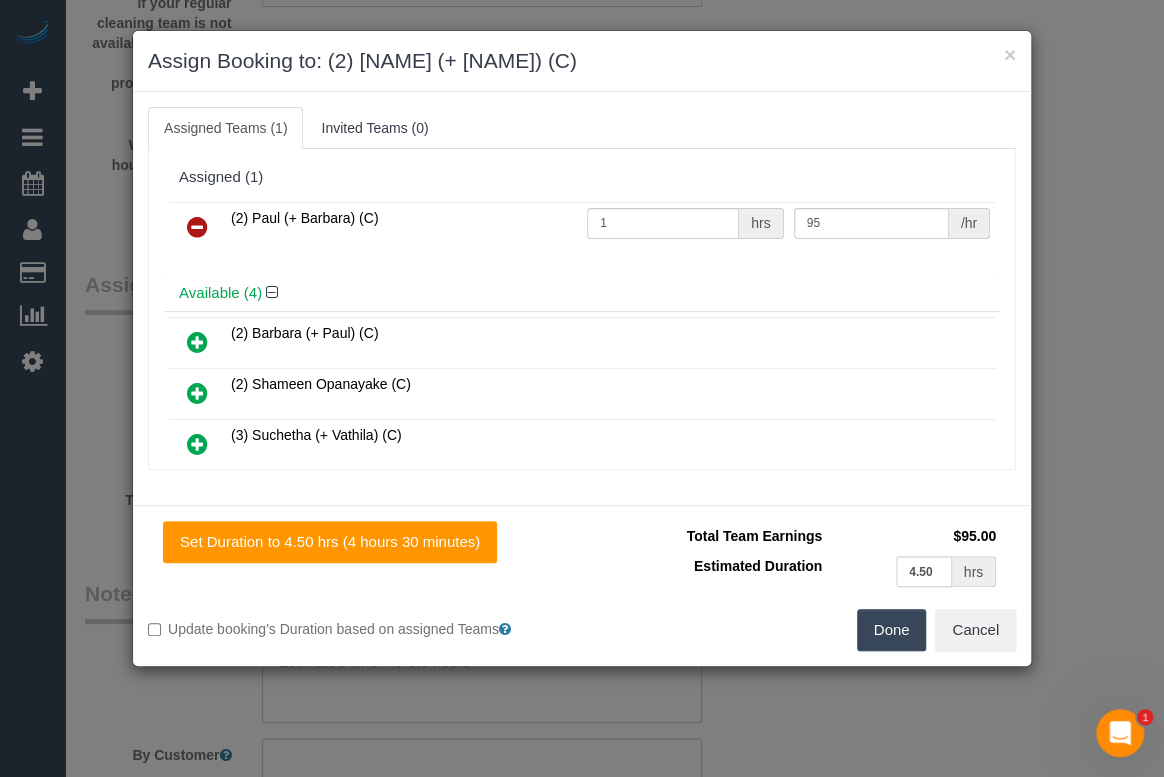 click at bounding box center [197, 227] 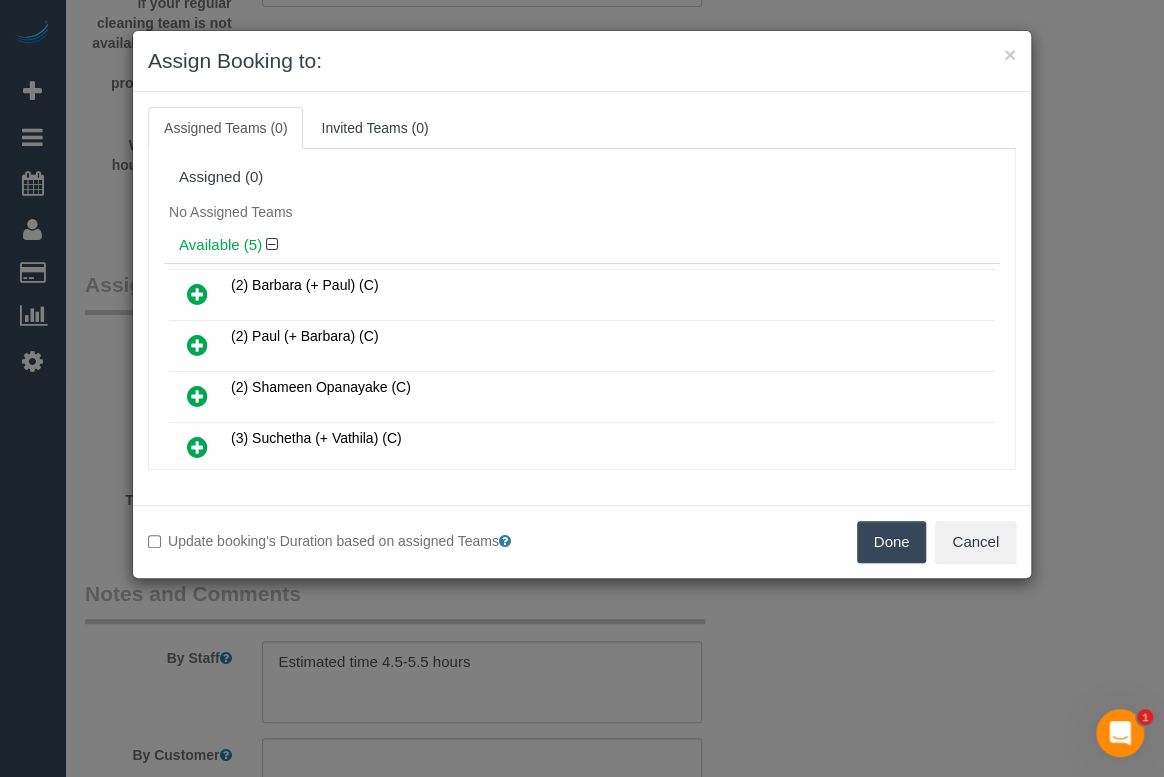 drag, startPoint x: 884, startPoint y: 539, endPoint x: 780, endPoint y: 589, distance: 115.39497 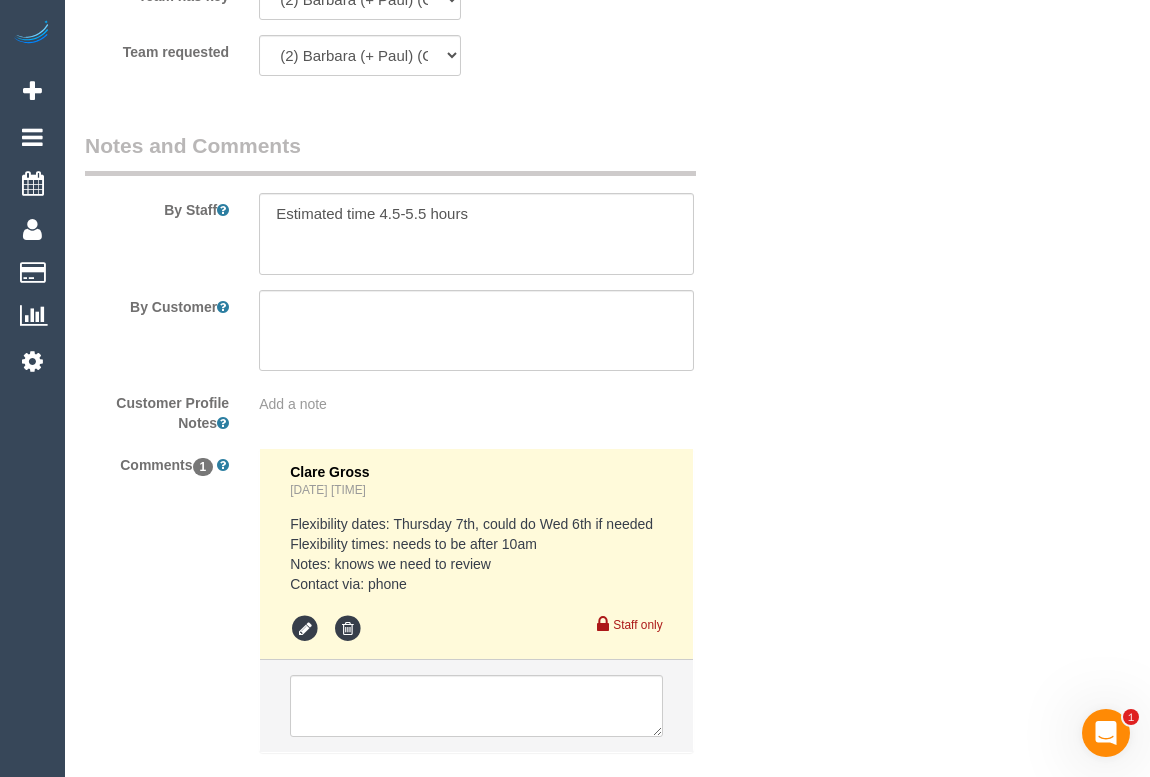 scroll, scrollTop: 3439, scrollLeft: 0, axis: vertical 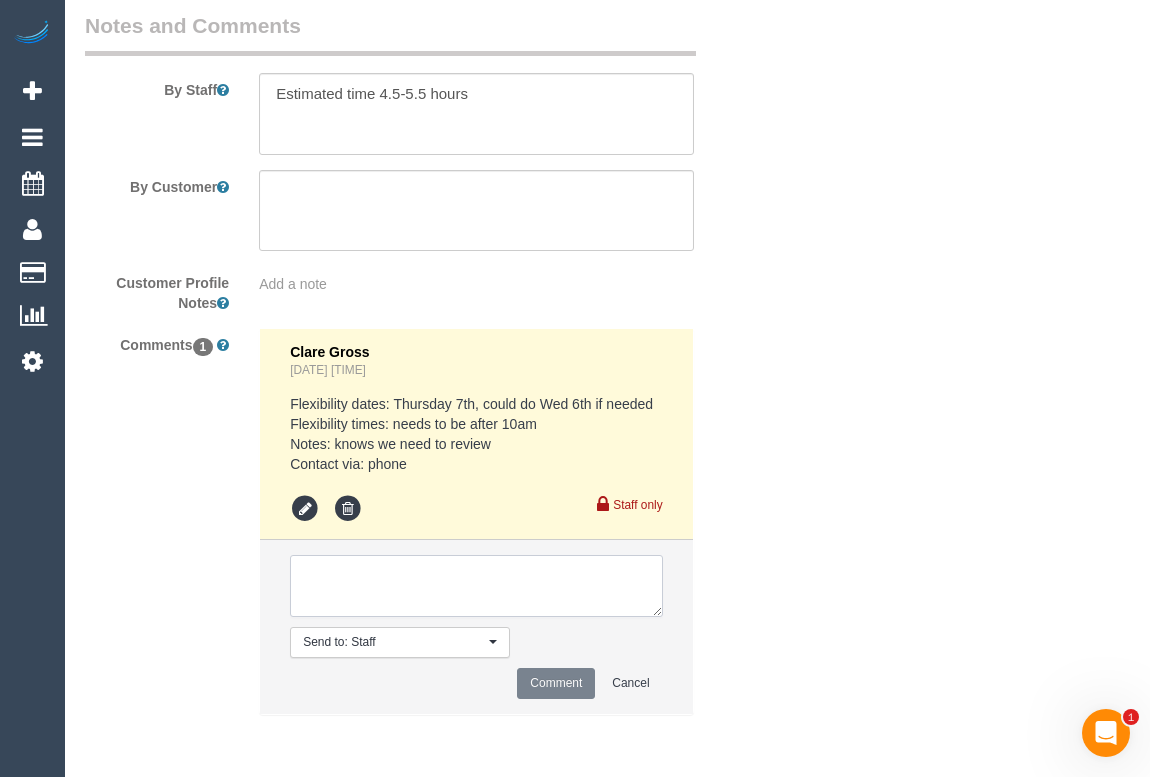 click at bounding box center (476, 586) 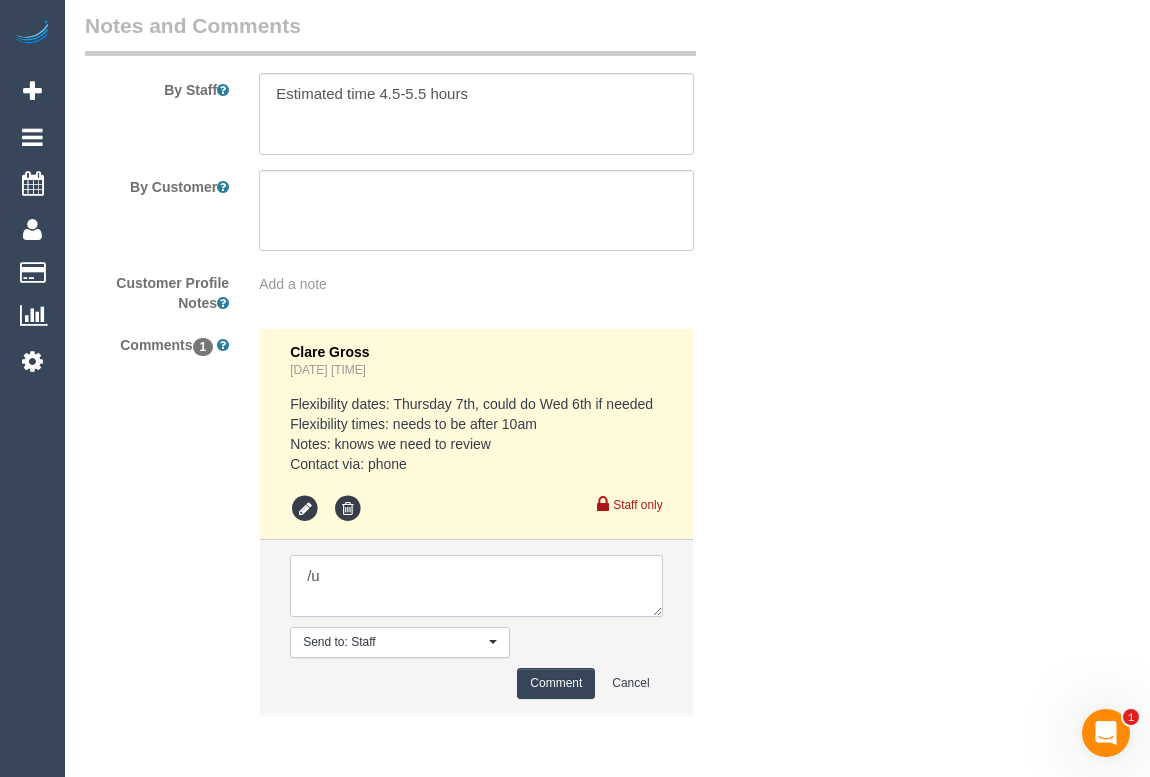type on "/ua" 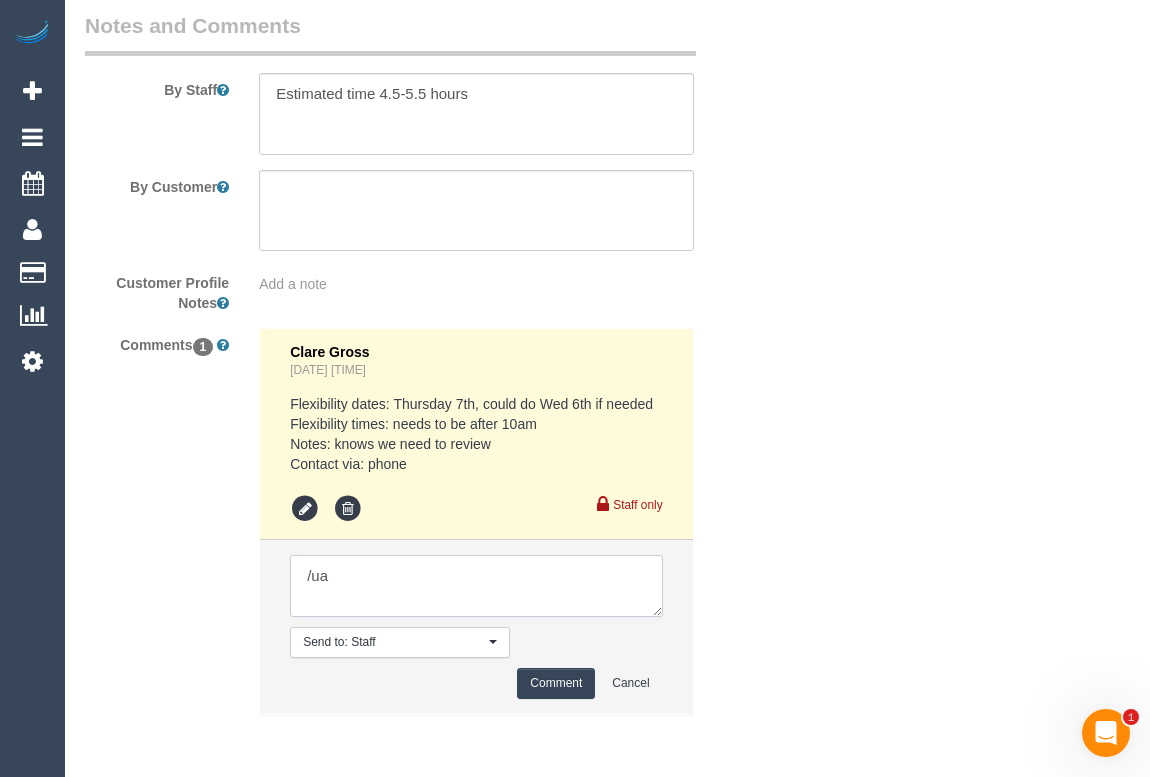 drag, startPoint x: 420, startPoint y: 582, endPoint x: 288, endPoint y: 577, distance: 132.09467 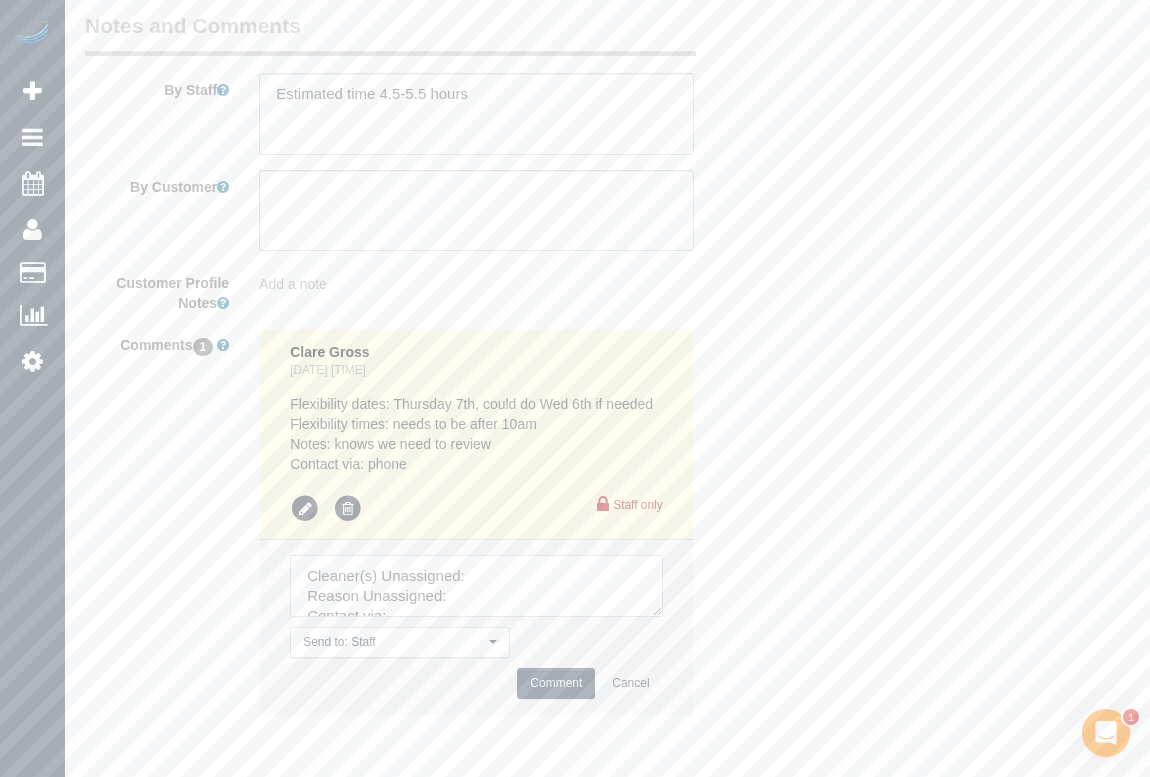 click at bounding box center (476, 586) 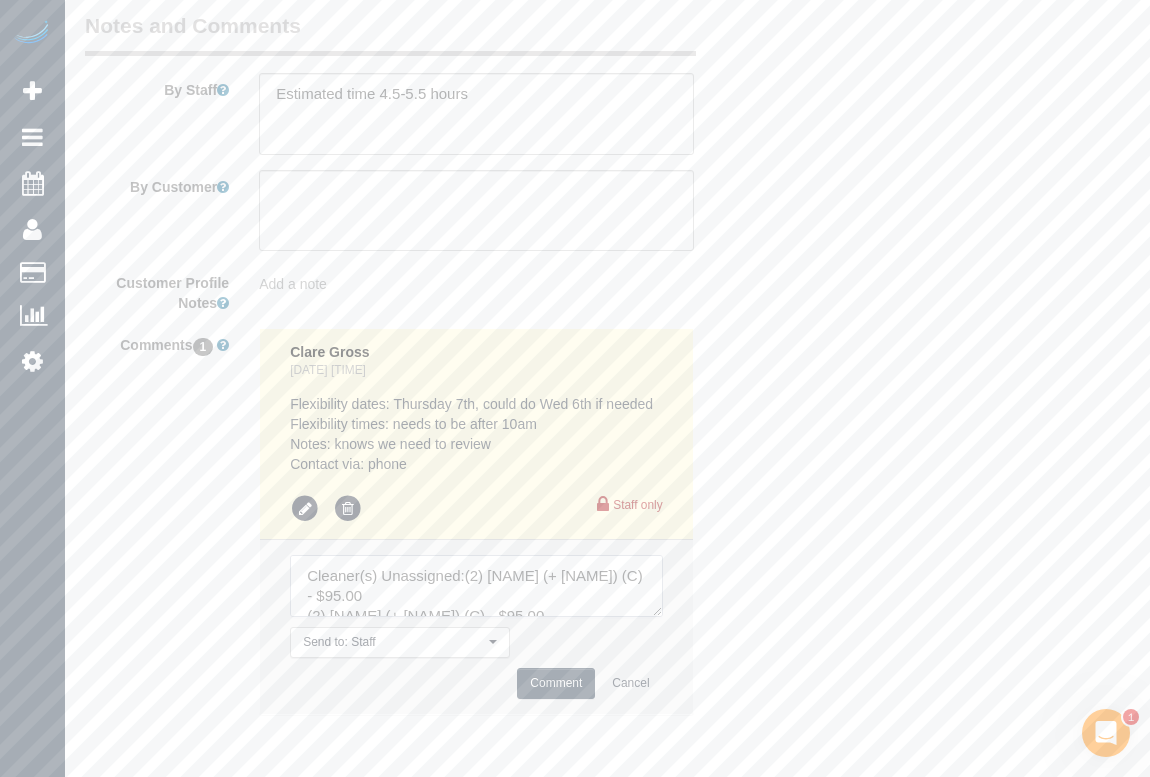 scroll, scrollTop: 8, scrollLeft: 0, axis: vertical 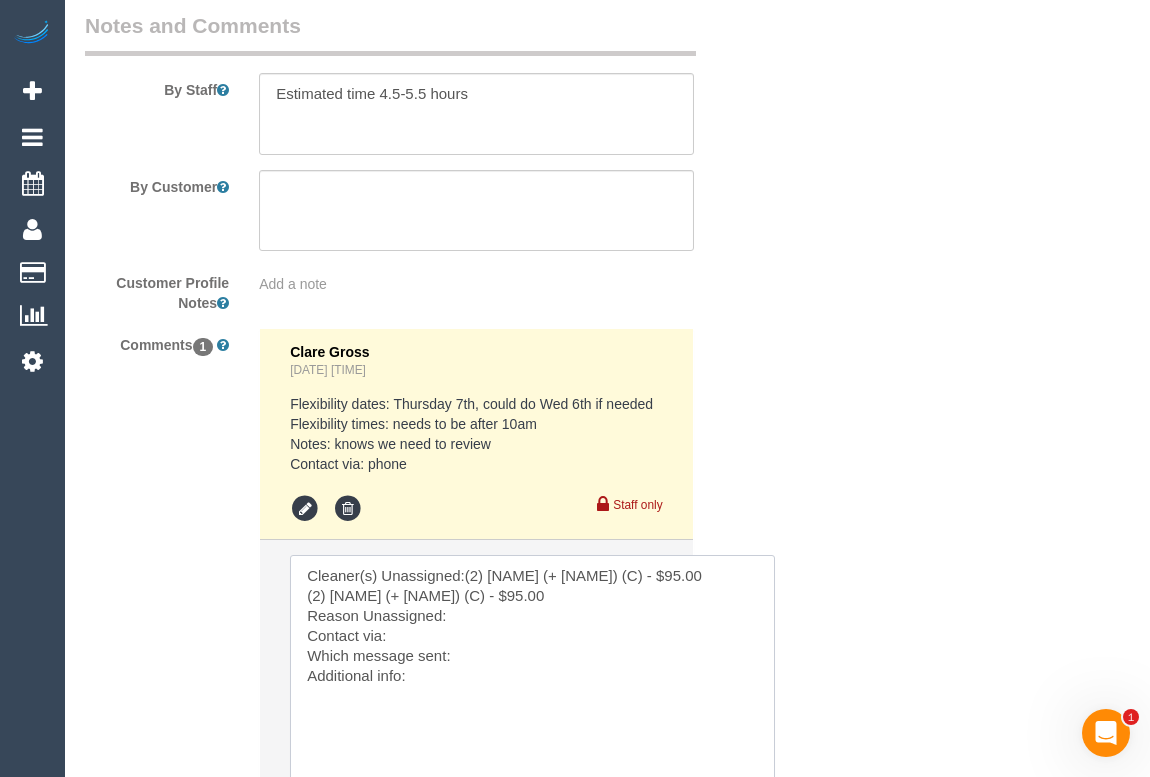 drag, startPoint x: 657, startPoint y: 609, endPoint x: 770, endPoint y: 799, distance: 221.06334 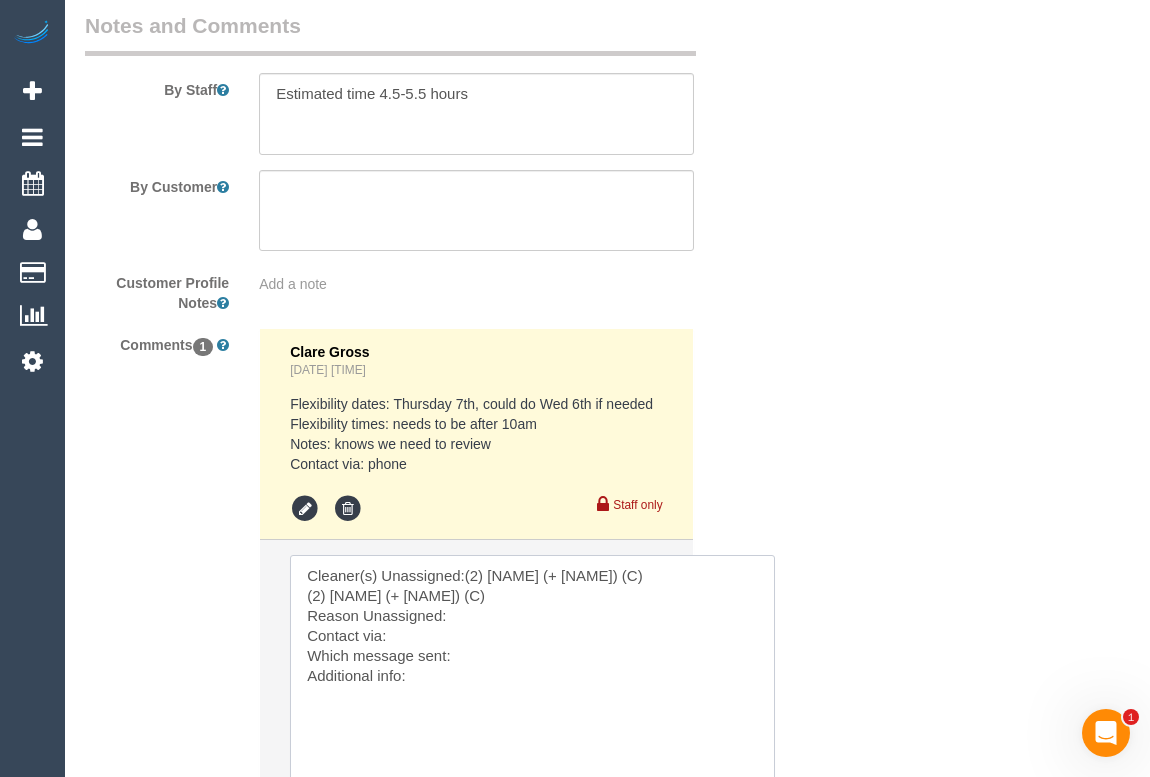 click at bounding box center [532, 680] 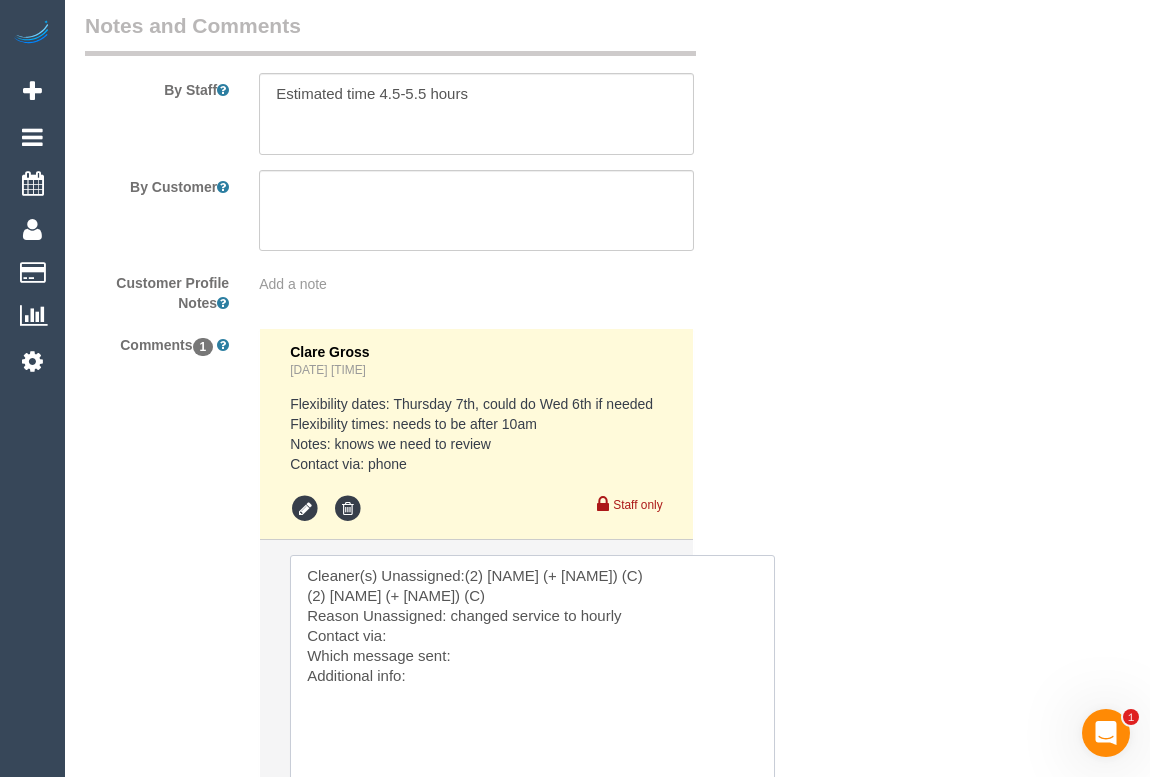 click at bounding box center [532, 680] 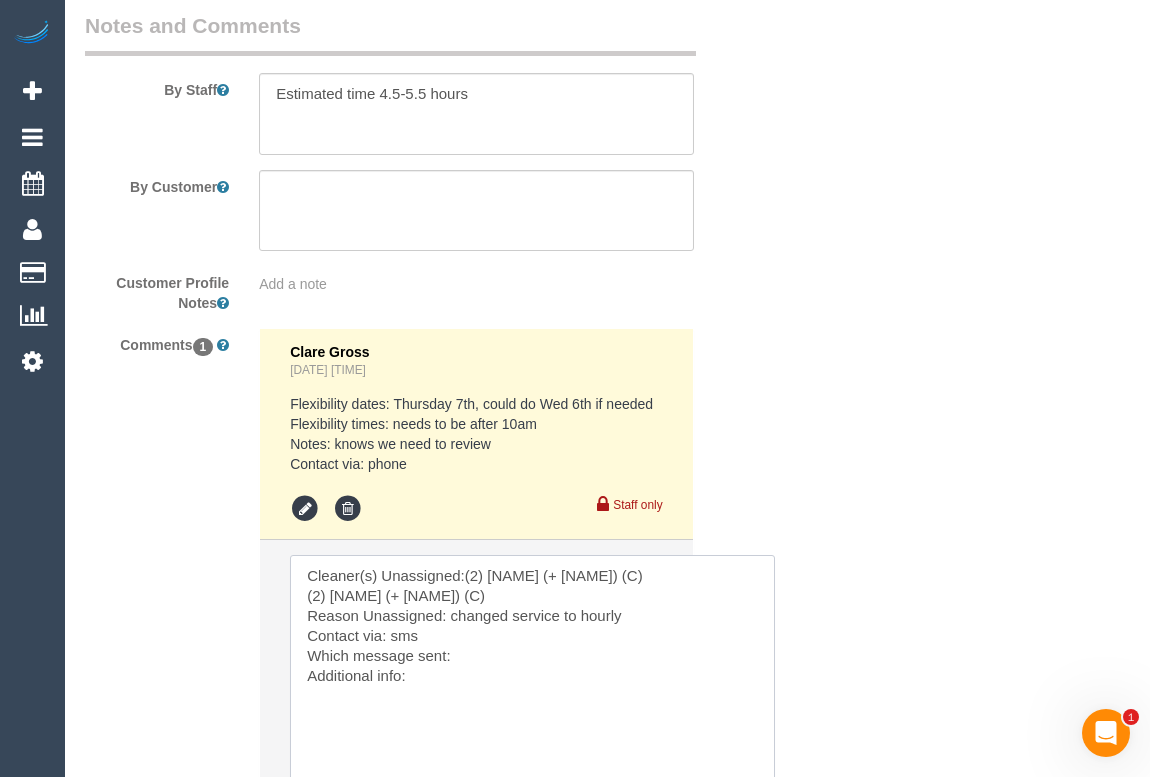 click at bounding box center (532, 680) 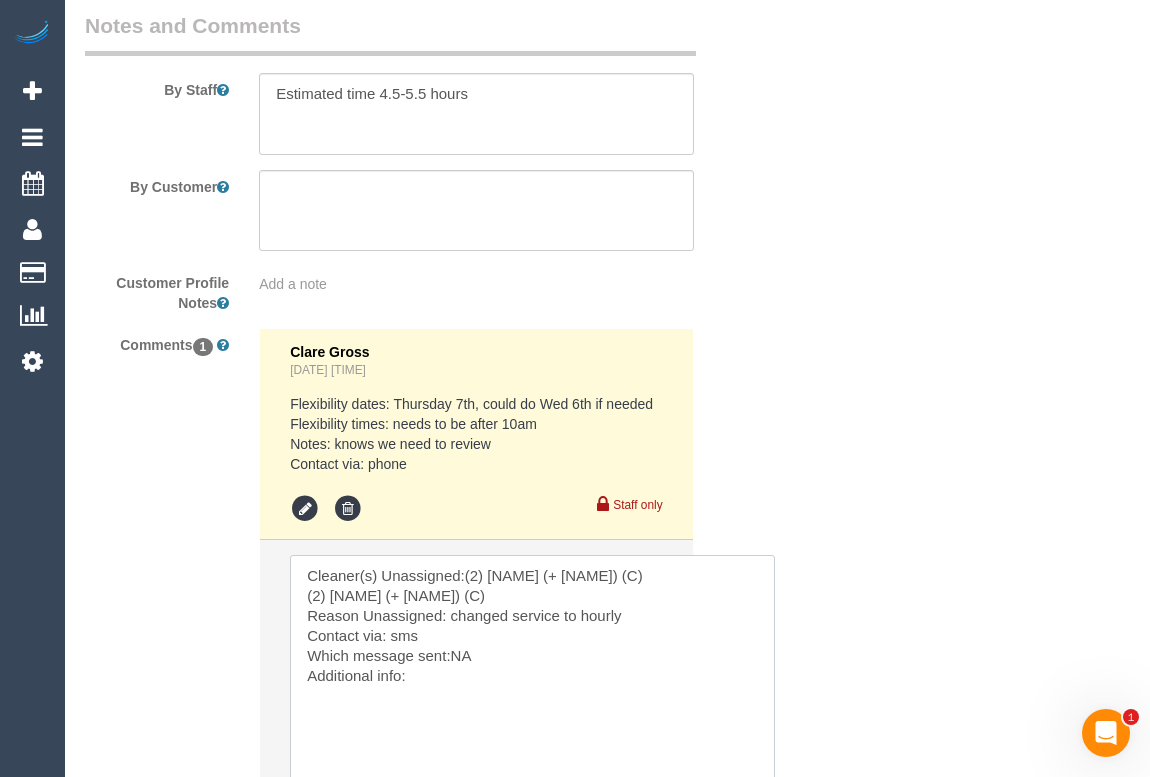 click at bounding box center [532, 680] 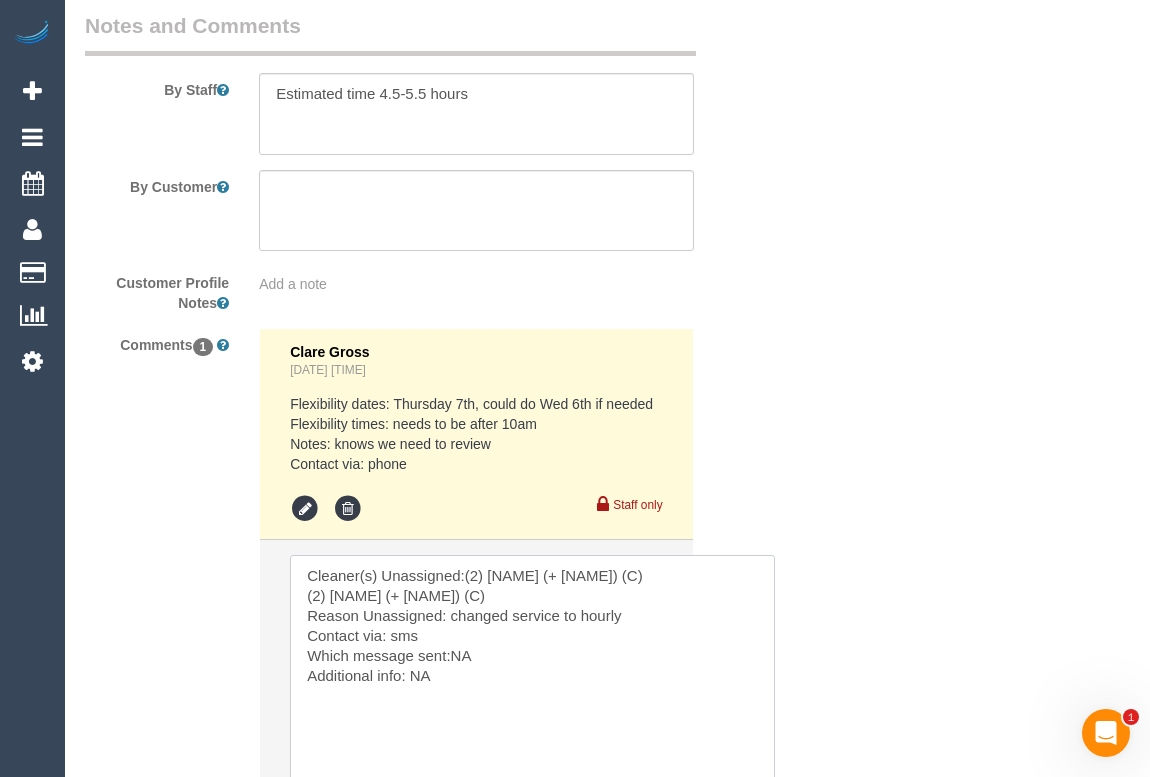 type on "Cleaner(s) Unassigned:(2) Barbara (+ Paul) (C)
(2) Paul (+ Barbara) (C)
Reason Unassigned: changed service to hourly
Contact via: sms
Which message sent:NA
Additional info: NA" 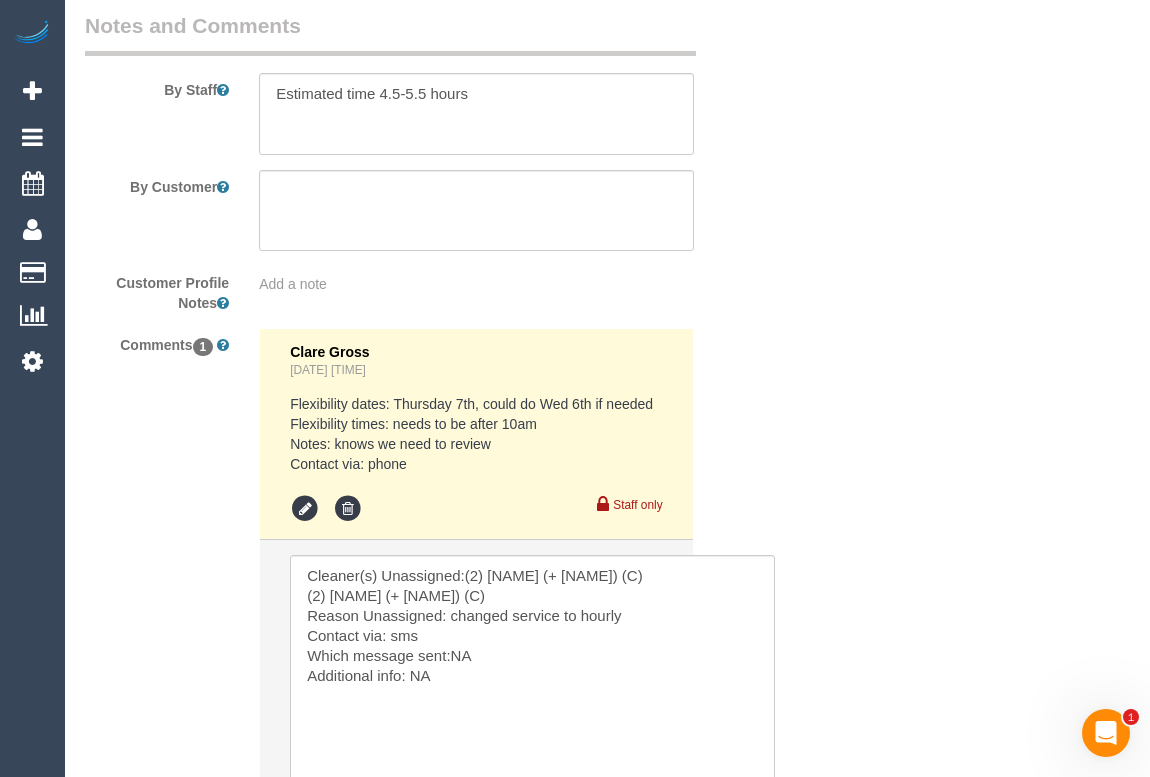 click on "Who
Email*
sadia_sayar90@example.com
Name *
Sadi
Sayar
new customer
Where
Address*
4 Tilbavale Close
Hallam
ACT
NSW
NT
QLD
SA
TAS
VIC
WA
3803
Location
Office City East (North) East (South) Inner East Inner North (East) Inner North (West) Inner South East Inner West North (East) North (West) Outer East Outer North (East) Outer North (West) Outer South East Outer West South East (East) South East (West) West (North) West (South) ZG - Central ZG - East ZG - North ZG - South" at bounding box center [607, -1181] 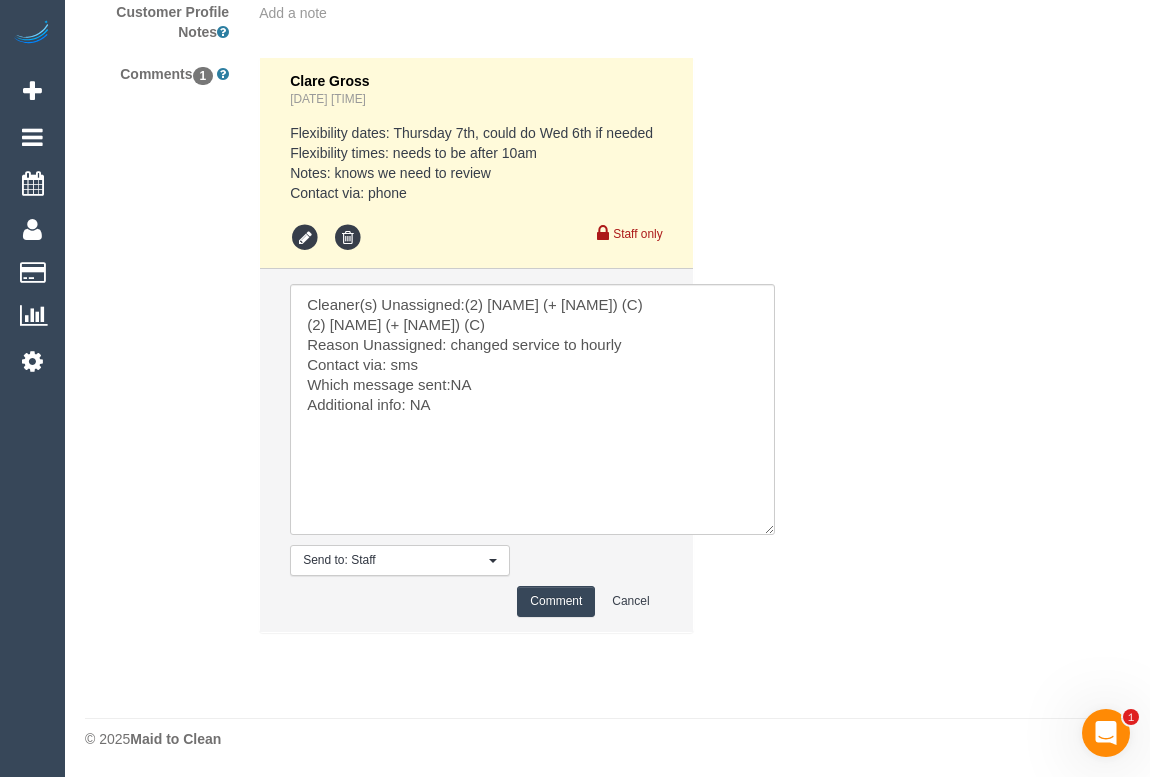 click on "Comment" at bounding box center (556, 601) 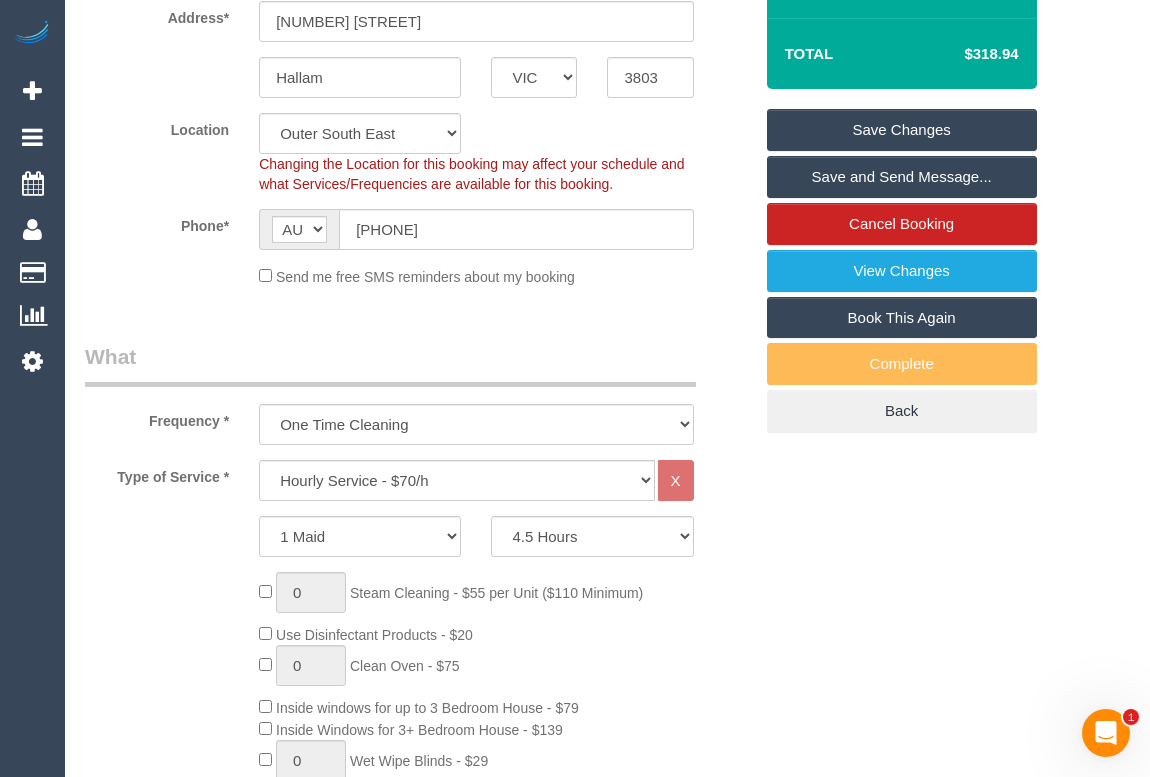 type 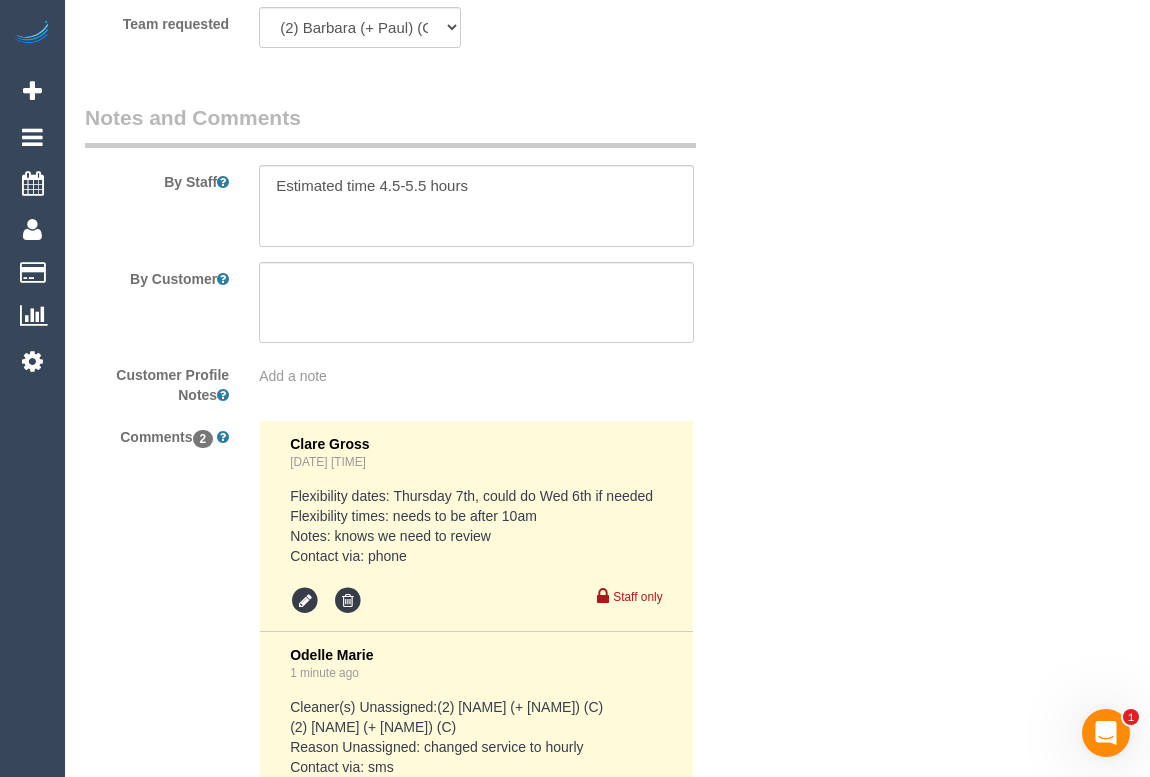 scroll, scrollTop: 3801, scrollLeft: 0, axis: vertical 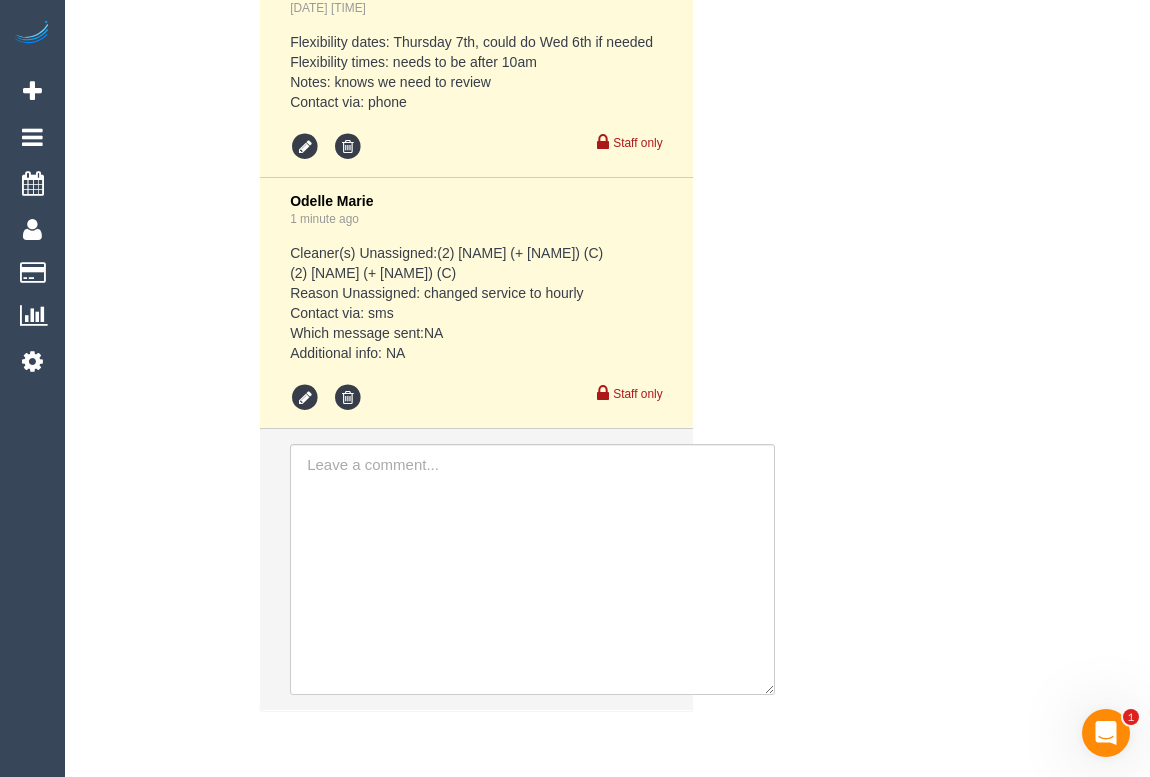 click on "Who
Email*
sadia_sayar90@example.com
Name *
Sadi
Sayar
new customer
Where
Address*
4 Tilbavale Close
Hallam
ACT
NSW
NT
QLD
SA
TAS
VIC
WA
3803
Location
Office City East (North) East (South) Inner East Inner North (East) Inner North (West) Inner South East Inner West North (East) North (West) Outer East Outer North (East) Outer North (West) Outer South East Outer West South East (East) South East (West) West (North) West (South) ZG - Central ZG - East ZG - North ZG - South" at bounding box center [607, -1459] 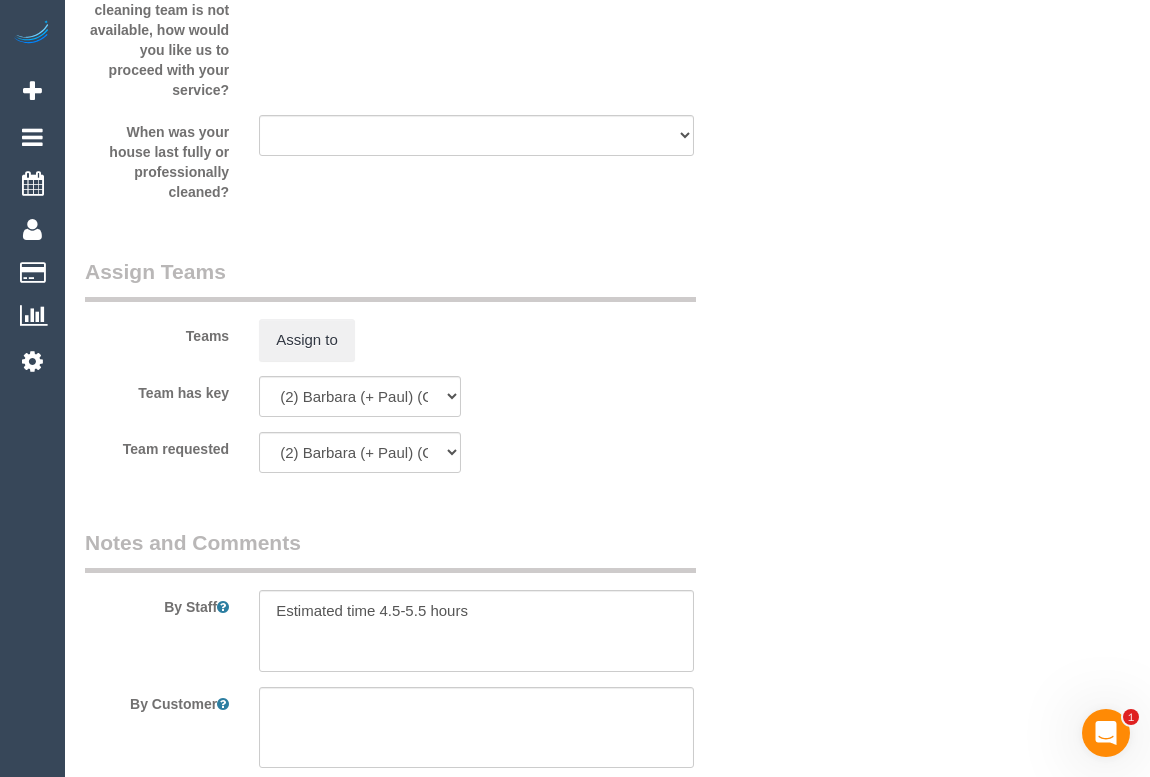 scroll, scrollTop: 3165, scrollLeft: 0, axis: vertical 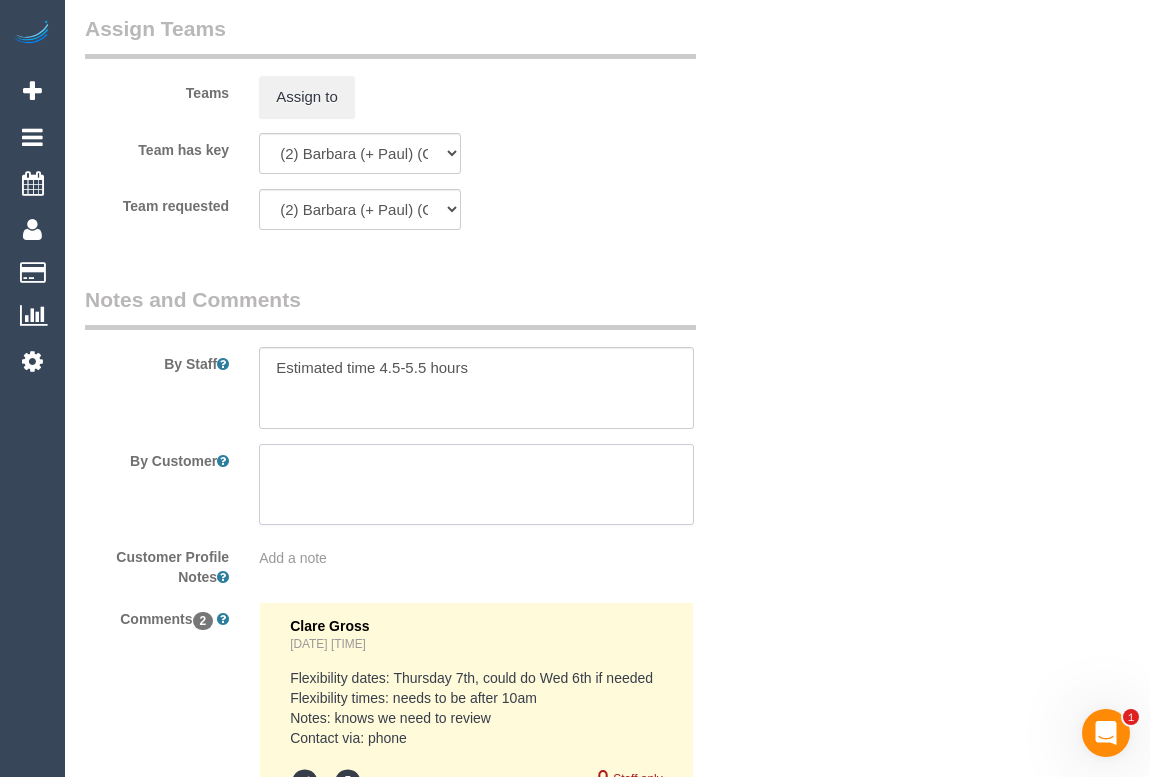 click at bounding box center (476, 485) 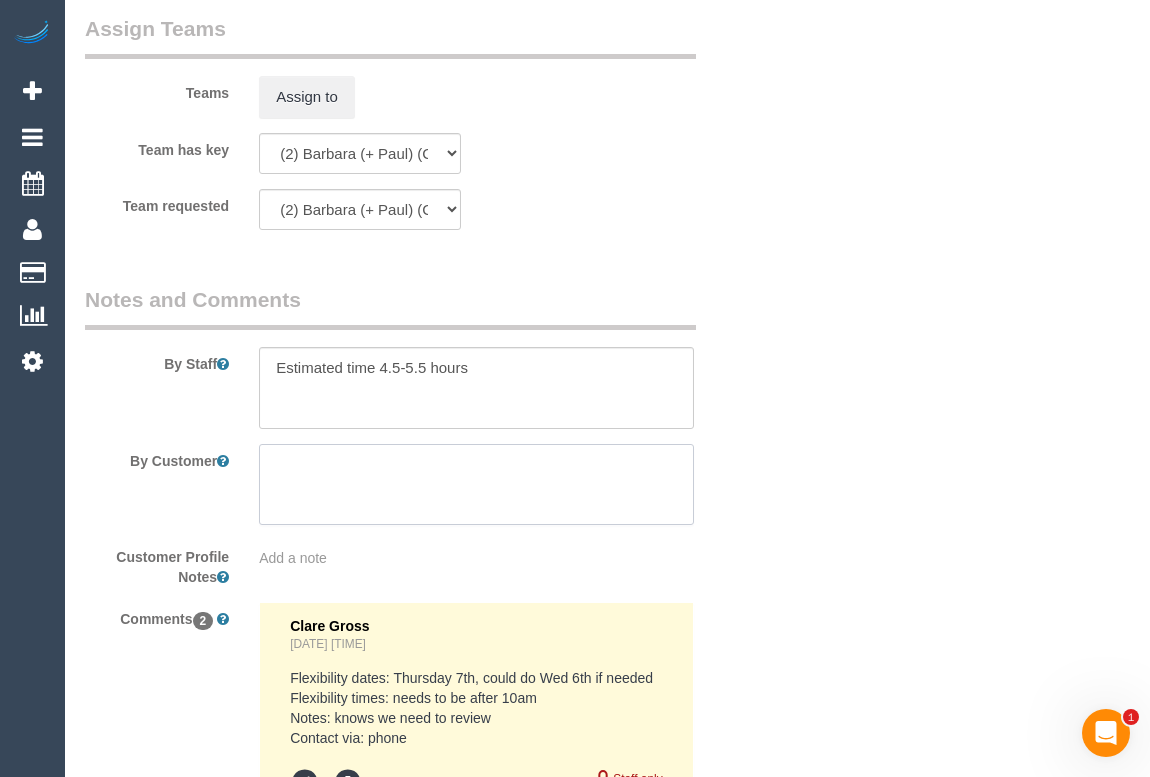 click at bounding box center [476, 485] 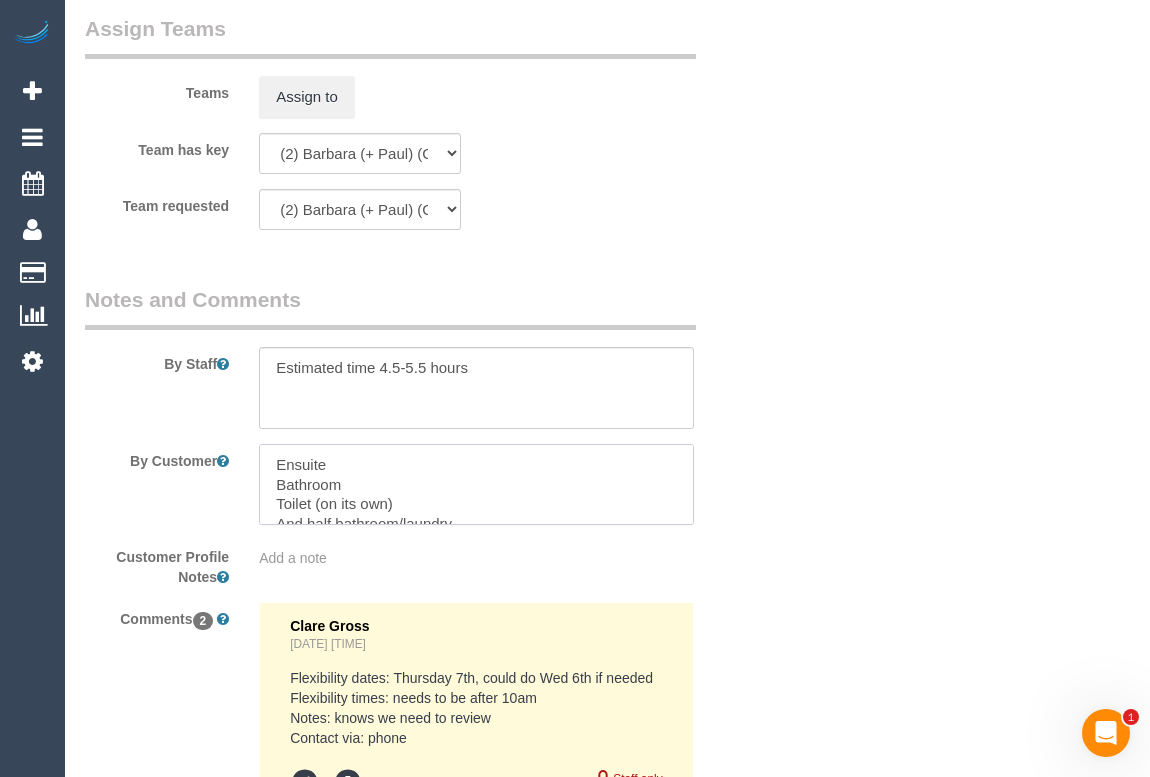 scroll, scrollTop: 7, scrollLeft: 0, axis: vertical 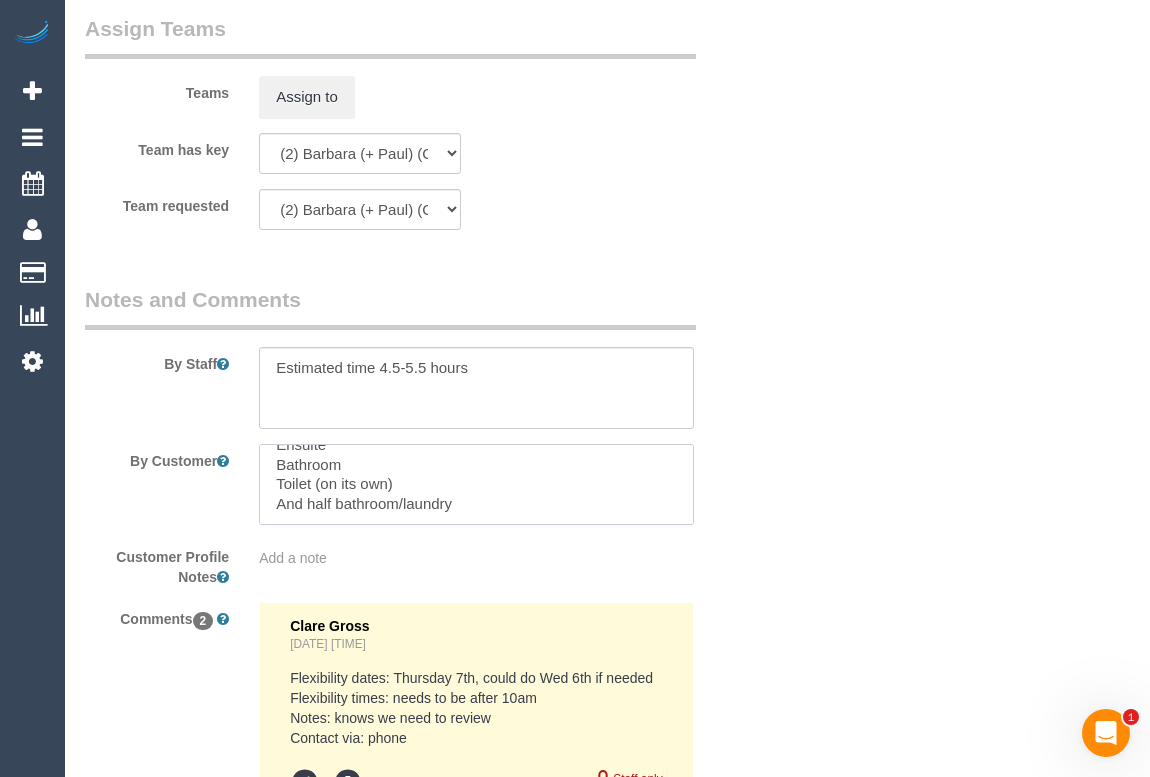 click at bounding box center [476, 485] 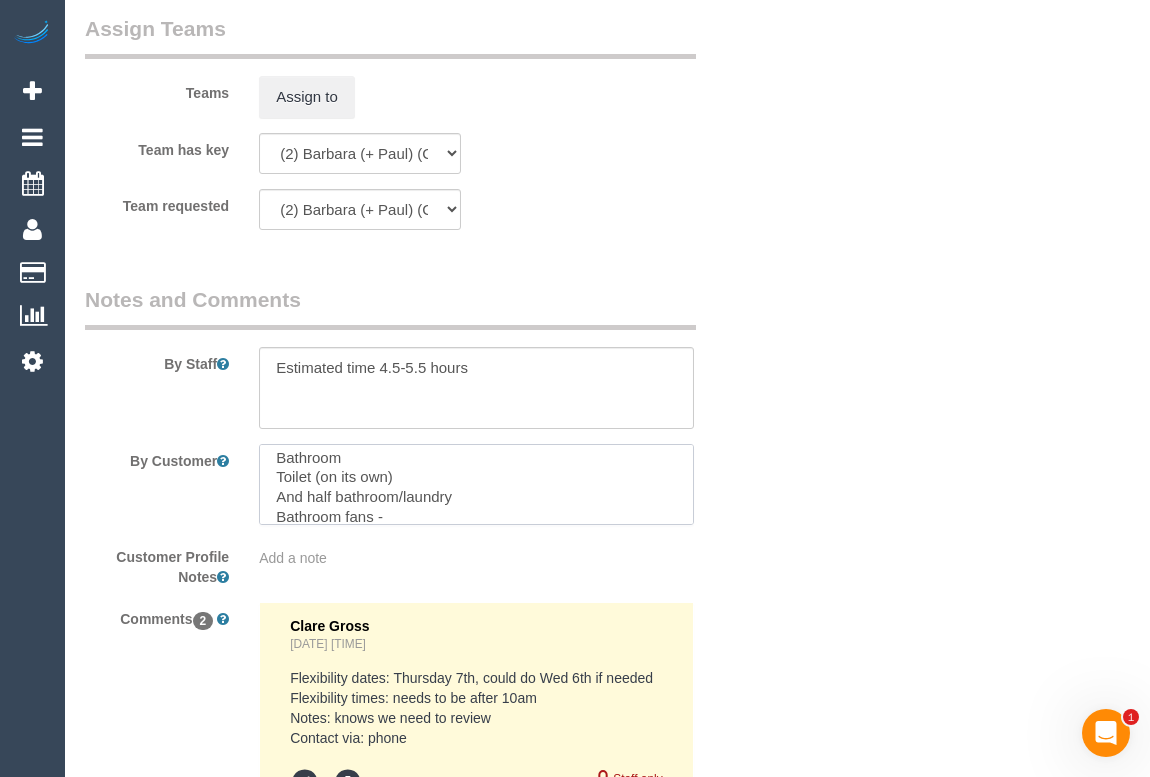 paste on "dusty and need a wipe" 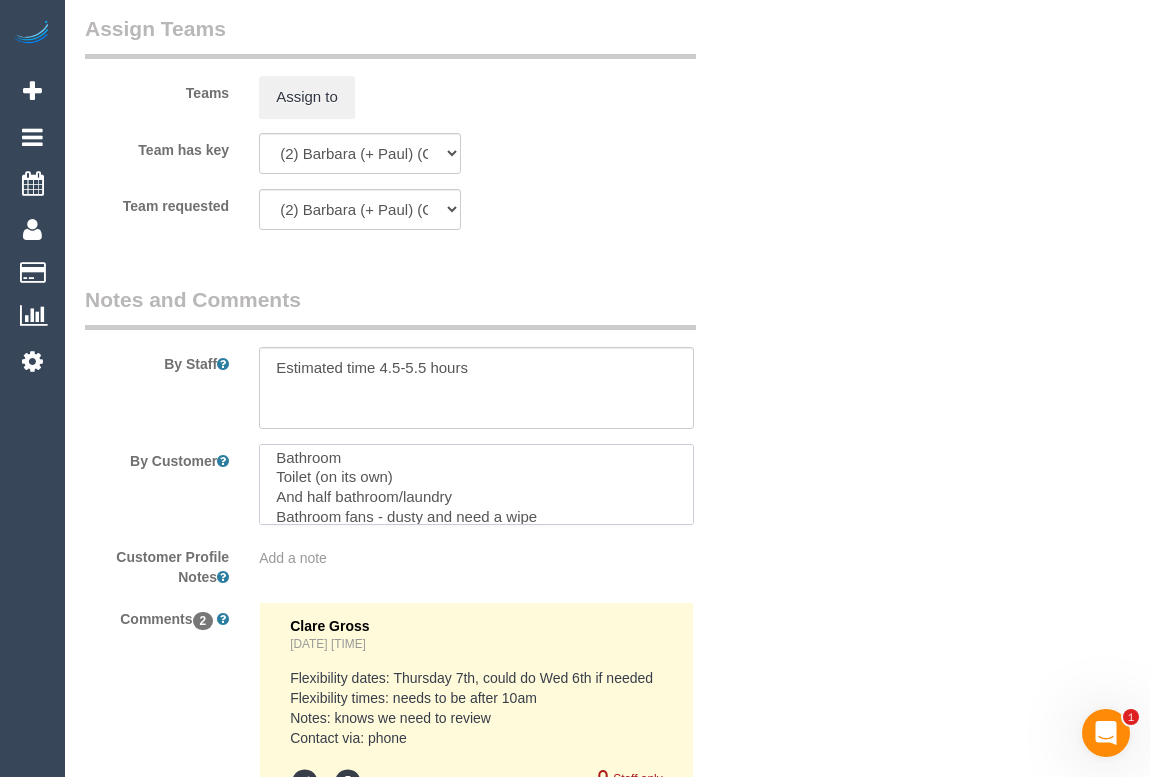 click at bounding box center [476, 485] 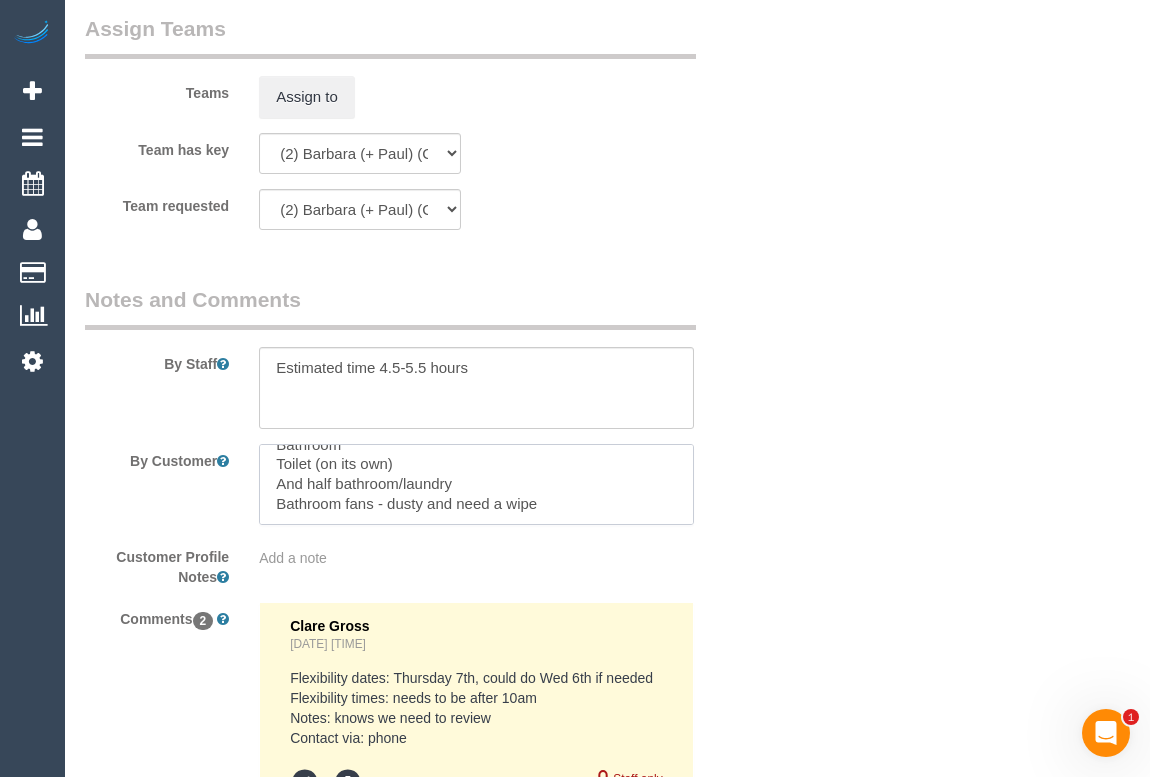 drag, startPoint x: 455, startPoint y: 518, endPoint x: 386, endPoint y: 510, distance: 69.46222 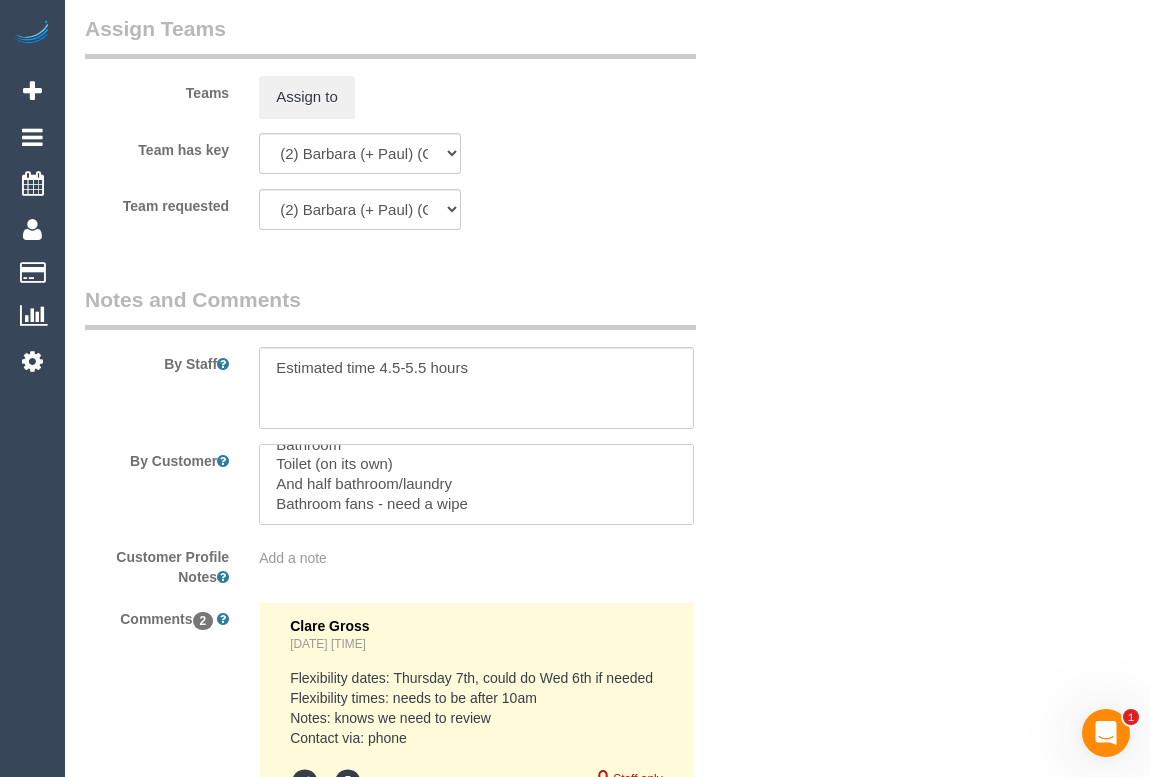 click at bounding box center [476, 485] 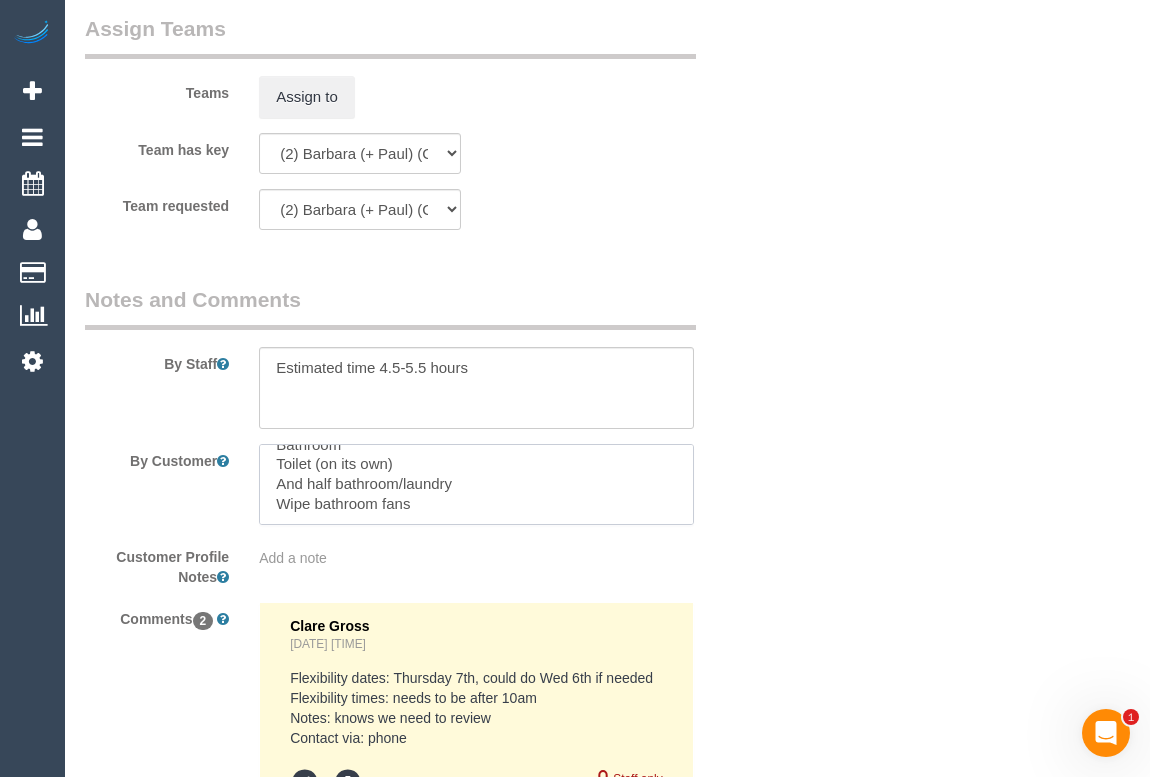 click at bounding box center [476, 485] 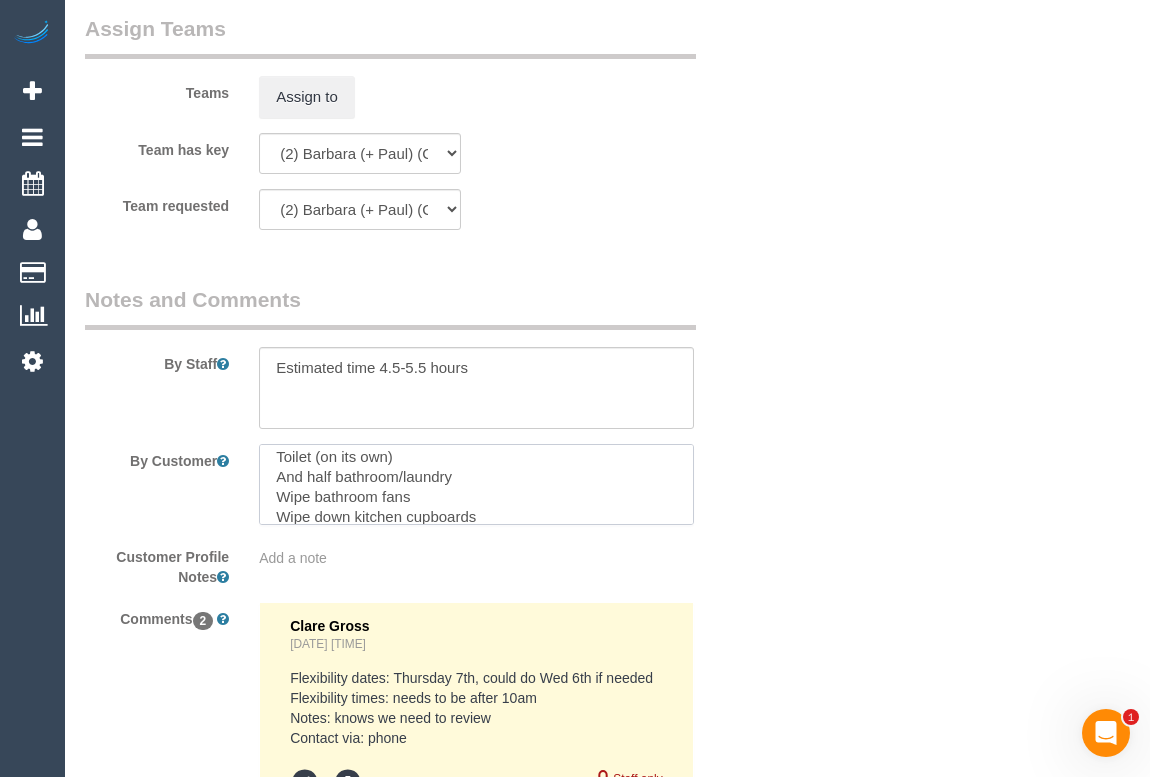 click at bounding box center (476, 485) 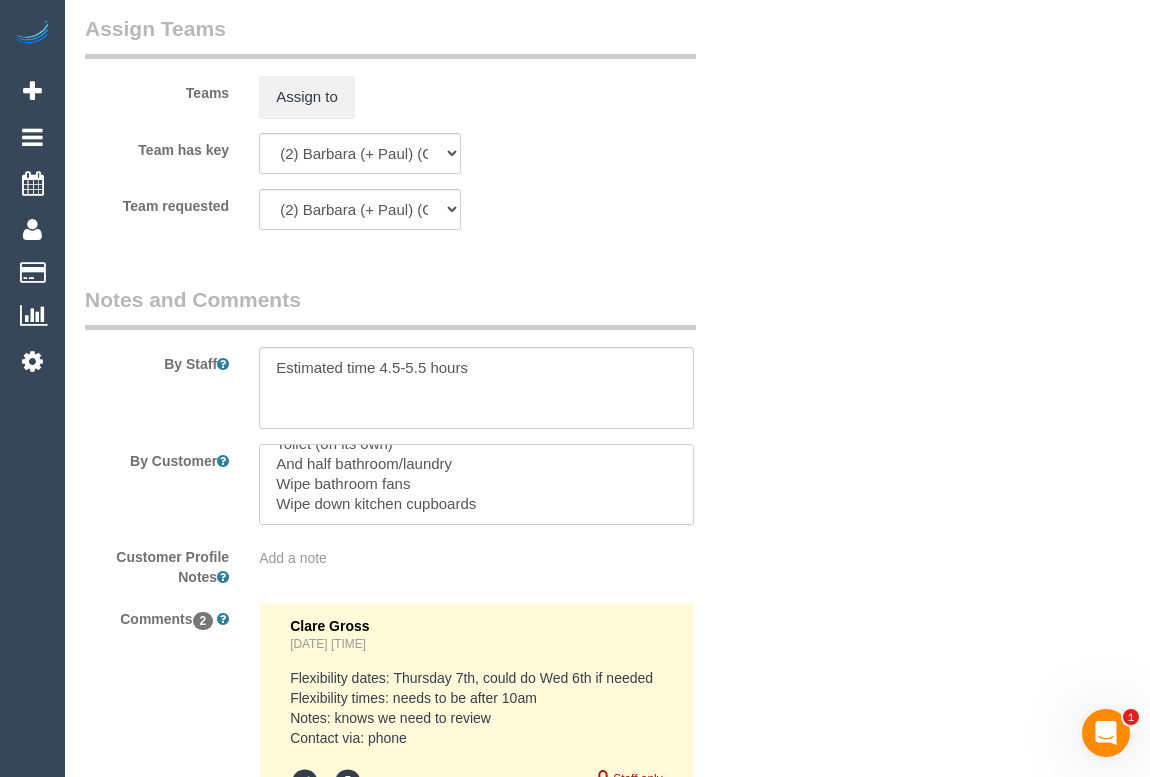 drag, startPoint x: 482, startPoint y: 485, endPoint x: 485, endPoint y: 496, distance: 11.401754 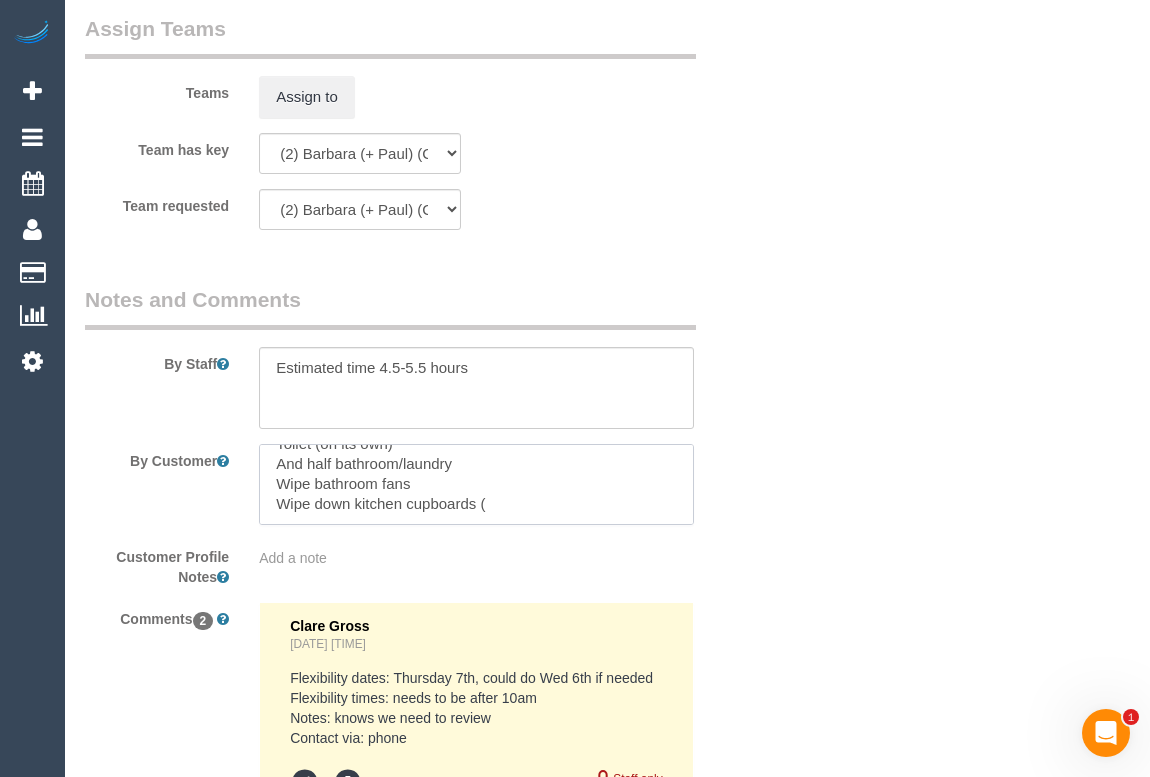 paste on "take things out wipe down shelf and inside and put them back" 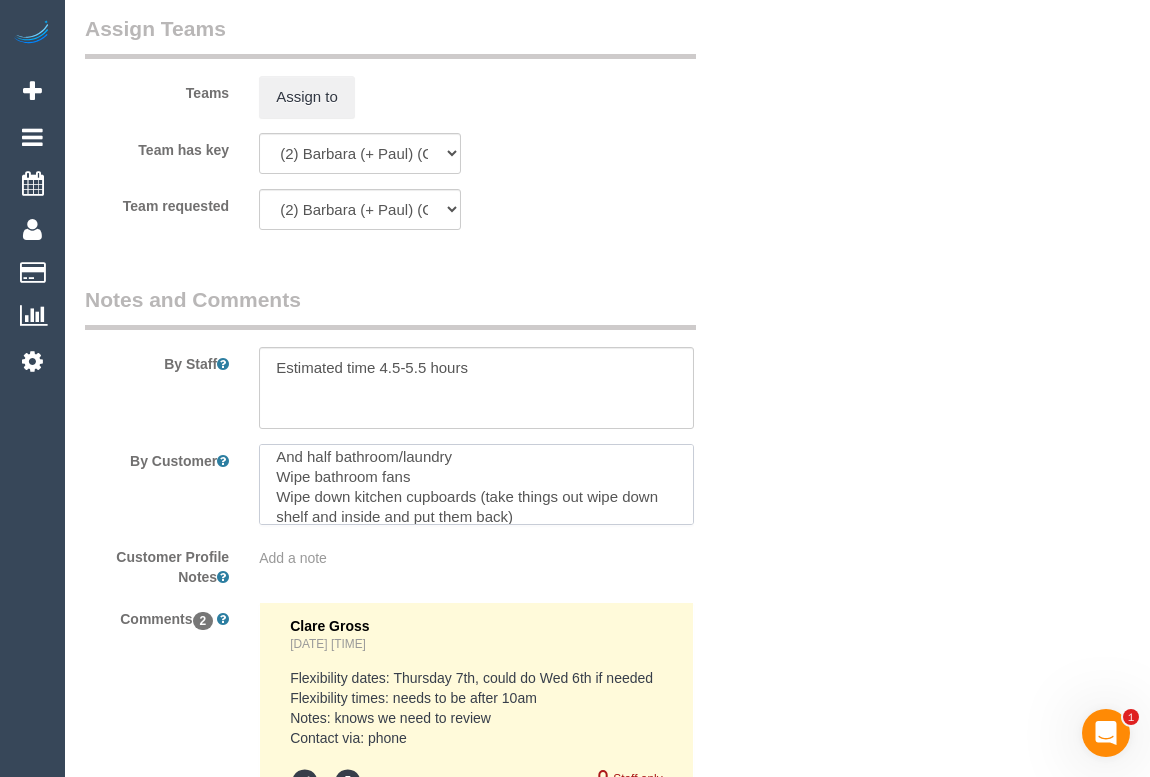 click at bounding box center (476, 485) 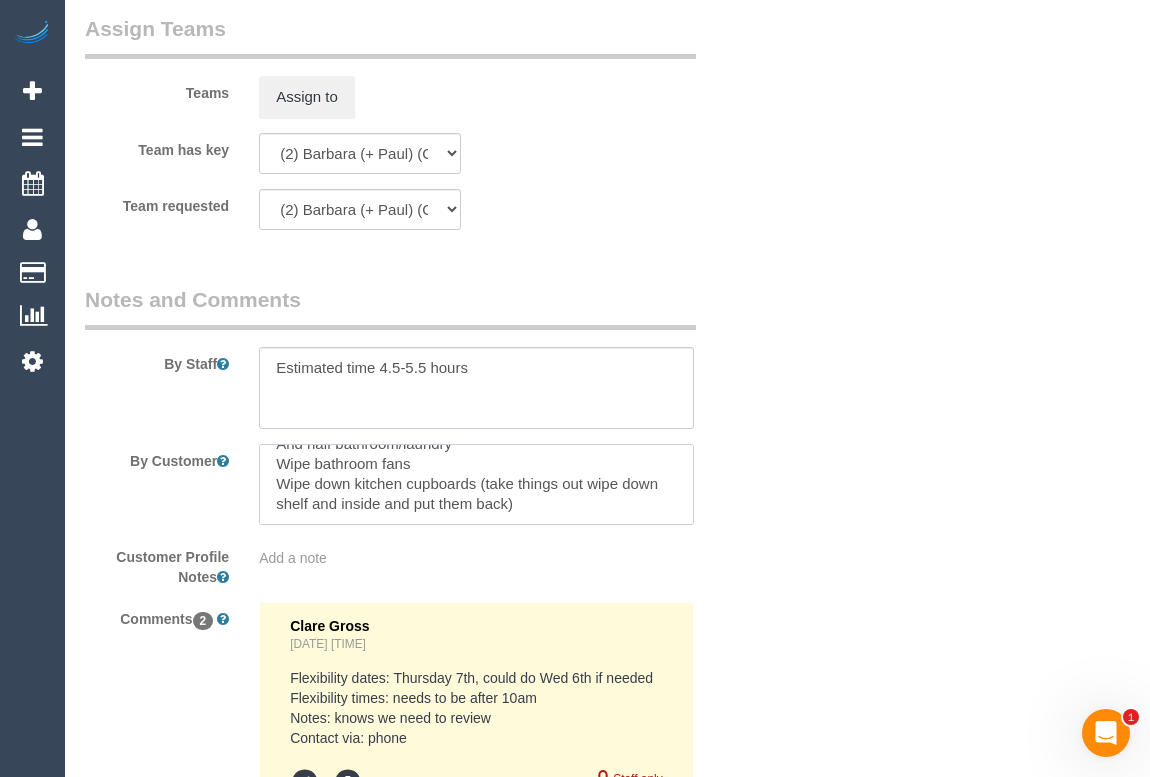 paste on "Don't need to reorganise or anything" 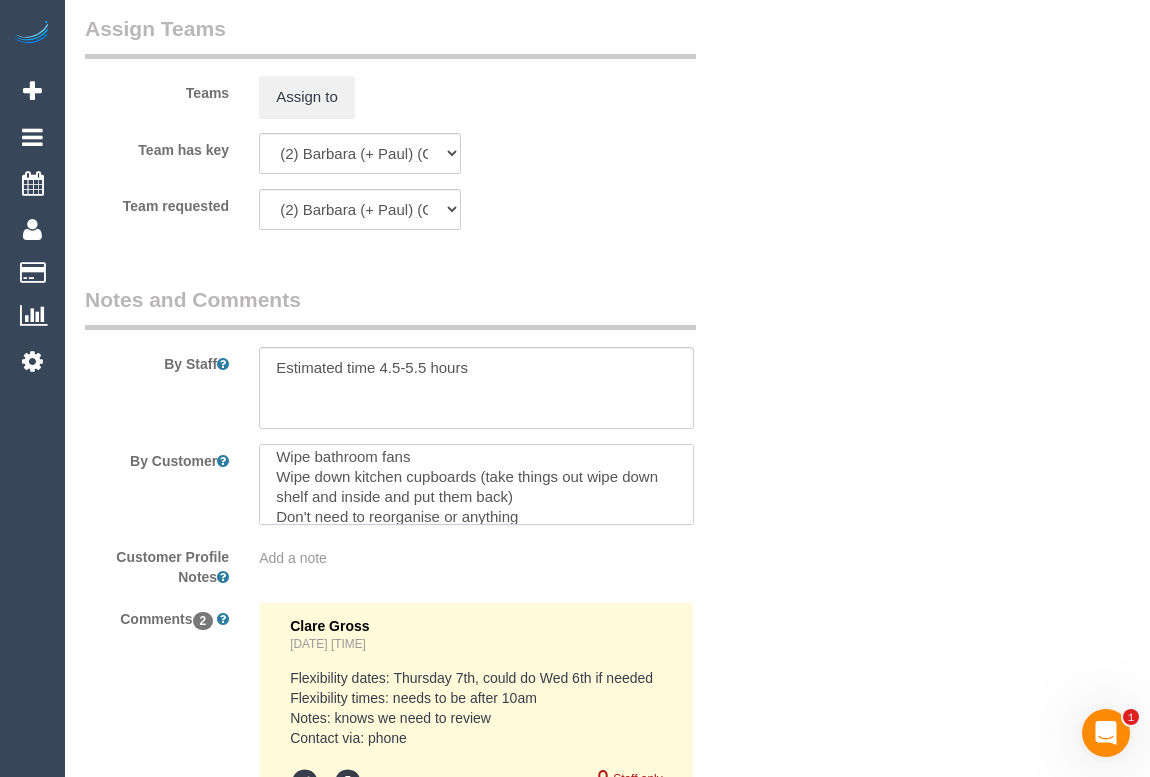 click at bounding box center (476, 485) 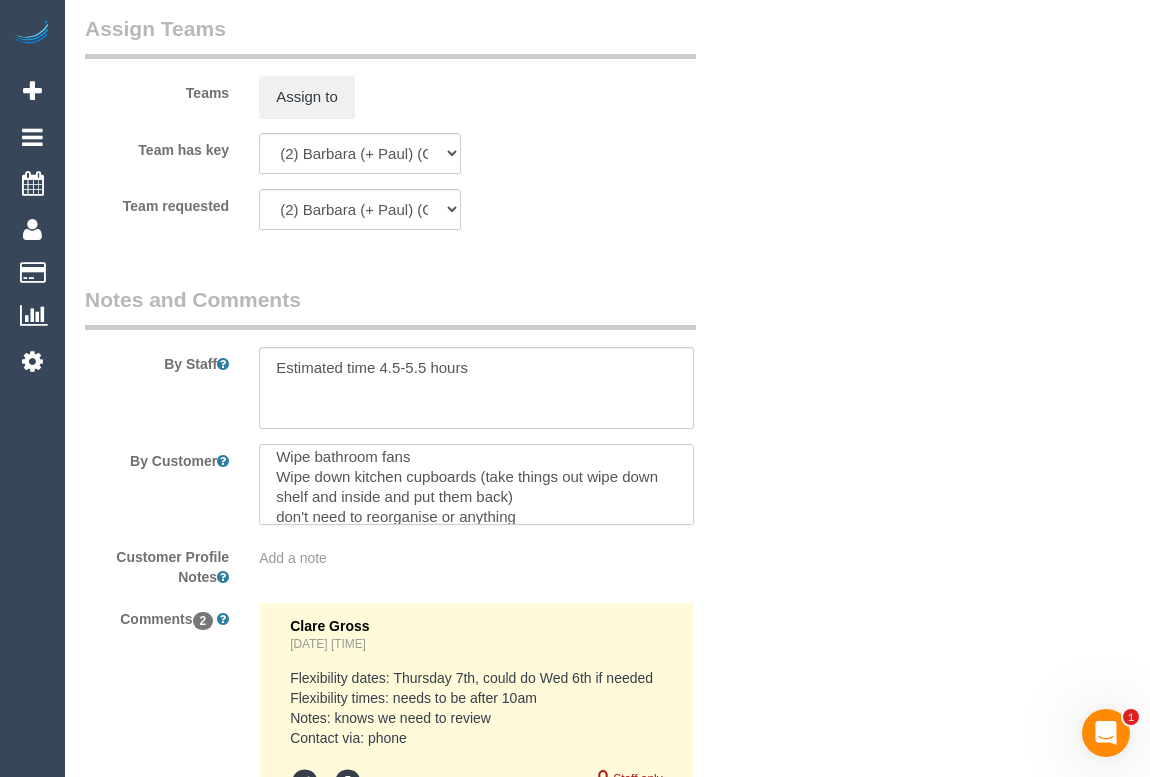 click at bounding box center (476, 485) 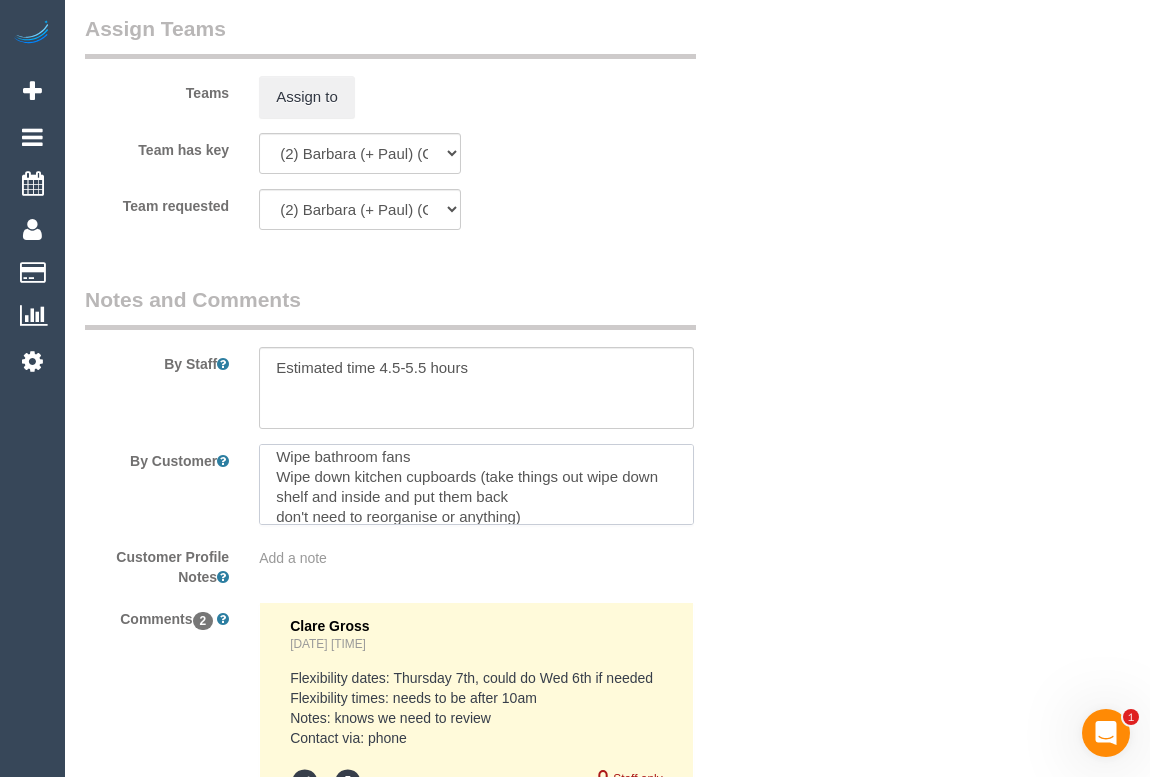 click at bounding box center (476, 485) 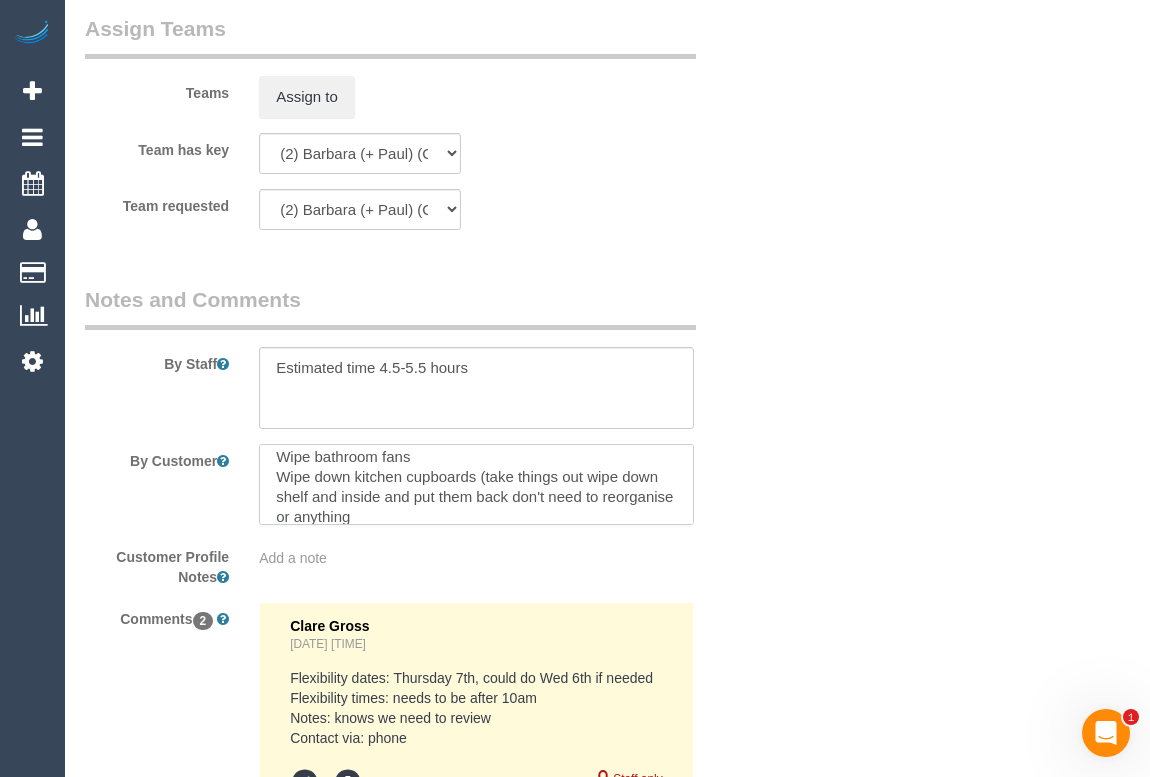 click at bounding box center (476, 485) 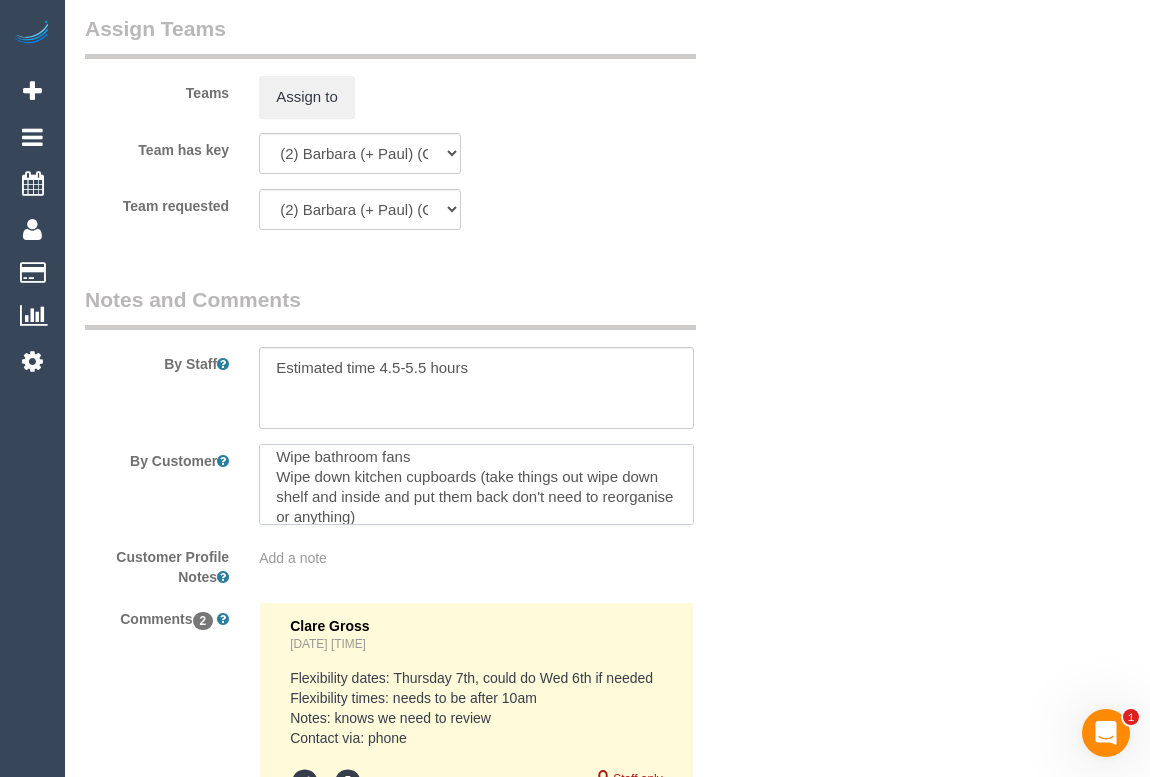 click at bounding box center (476, 485) 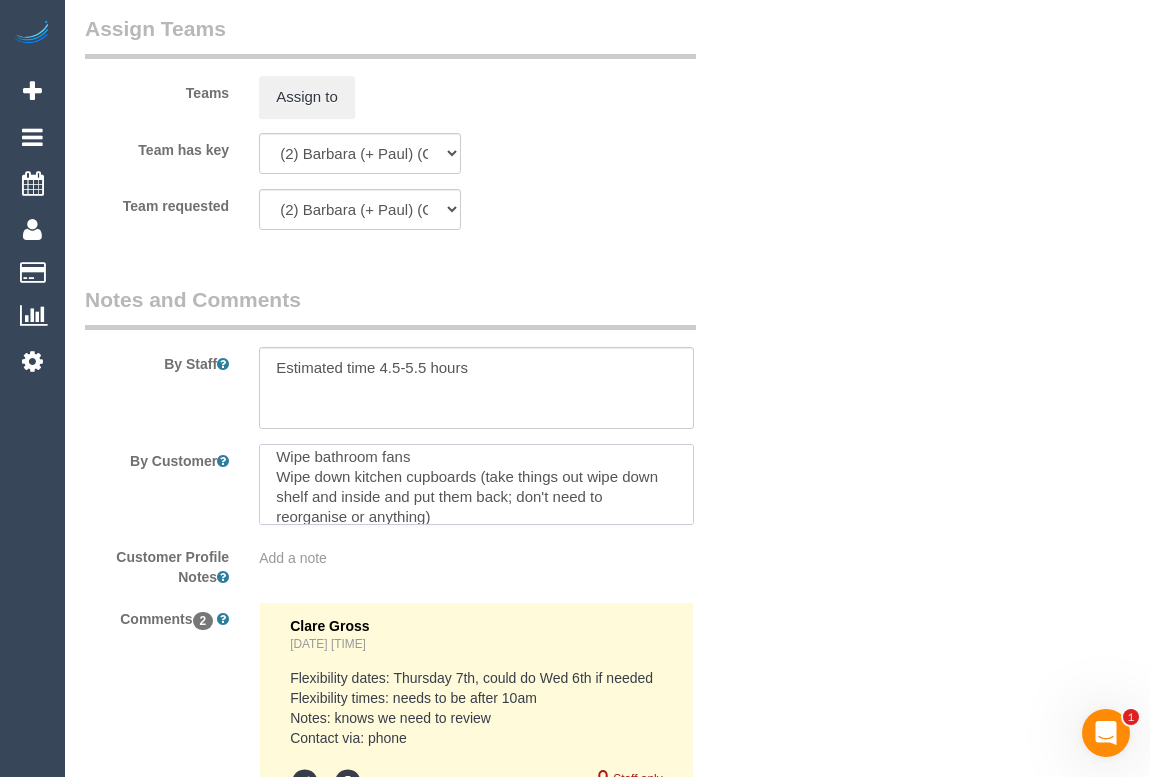 type on "Ensuite
Bathroom
Toilet (on its own)
And half bathroom/laundry
Wipe bathroom fans
Wipe down kitchen cupboards (take things out wipe down shelf and inside and put them back; don't need to reorganise or anything)" 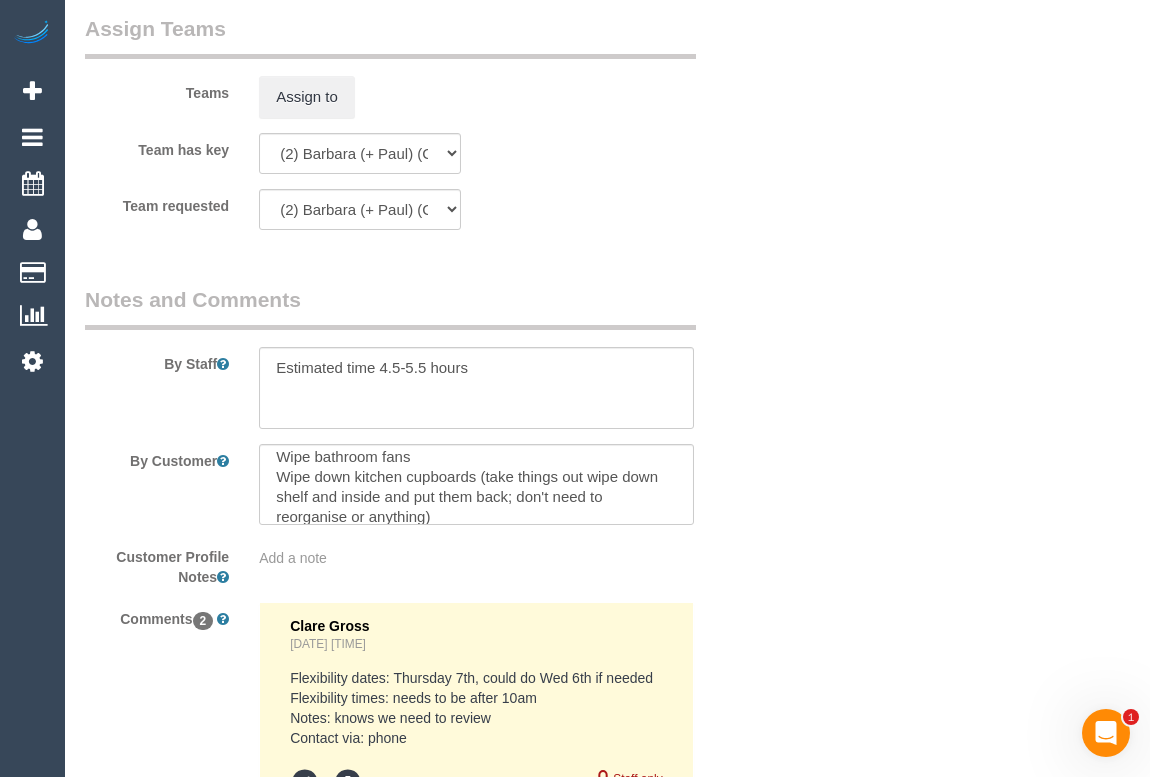 click on "Who
Email*
sadia_sayar90@hotmail.com
Name *
Sadi
Sayar
new customer
Where
Address*
4 Tilbavale Close
Hallam
ACT
NSW
NT
QLD
SA
TAS
VIC
WA
3803
Location
Office City East (North) East (South) Inner East Inner North (East) Inner North (West) Inner South East Inner West North (East) North (West) Outer East Outer North (East) Outer North (West) Outer South East Outer West South East (East) South East (West) West (North) West (South) ZG - Central ZG - East ZG - North ZG - South" at bounding box center [607, -823] 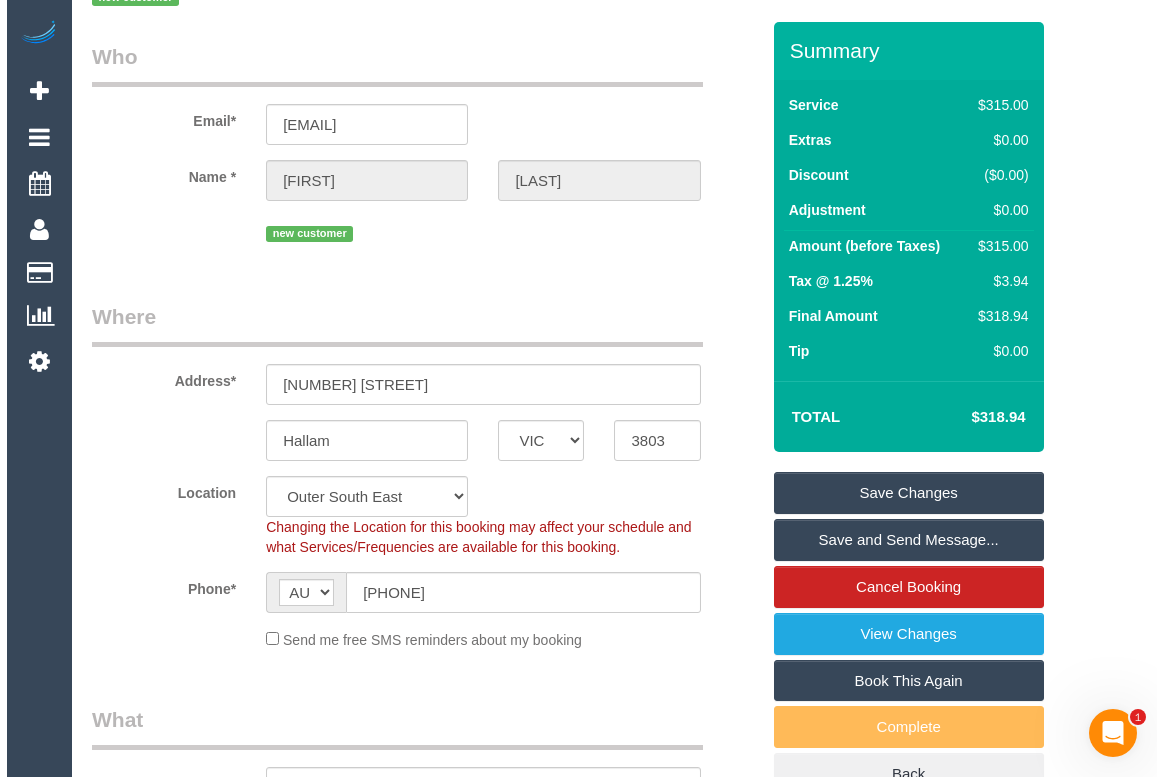 scroll, scrollTop: 0, scrollLeft: 0, axis: both 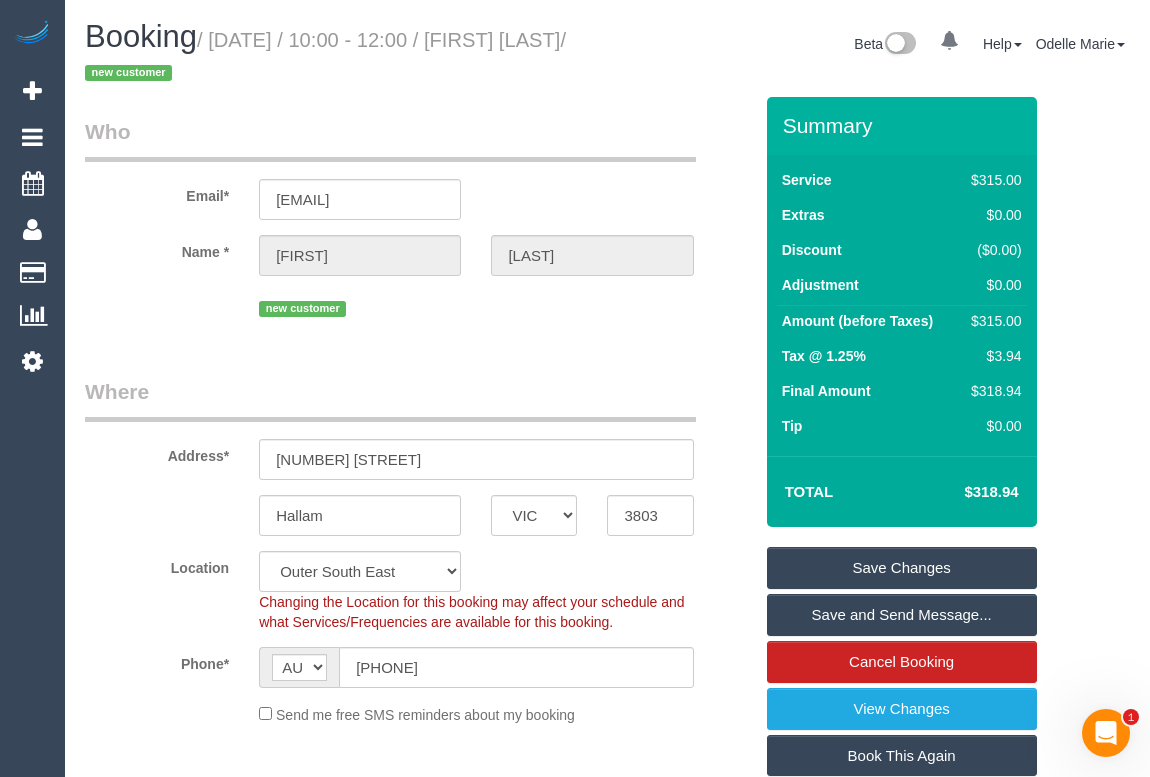 click on "Save Changes" at bounding box center [902, 568] 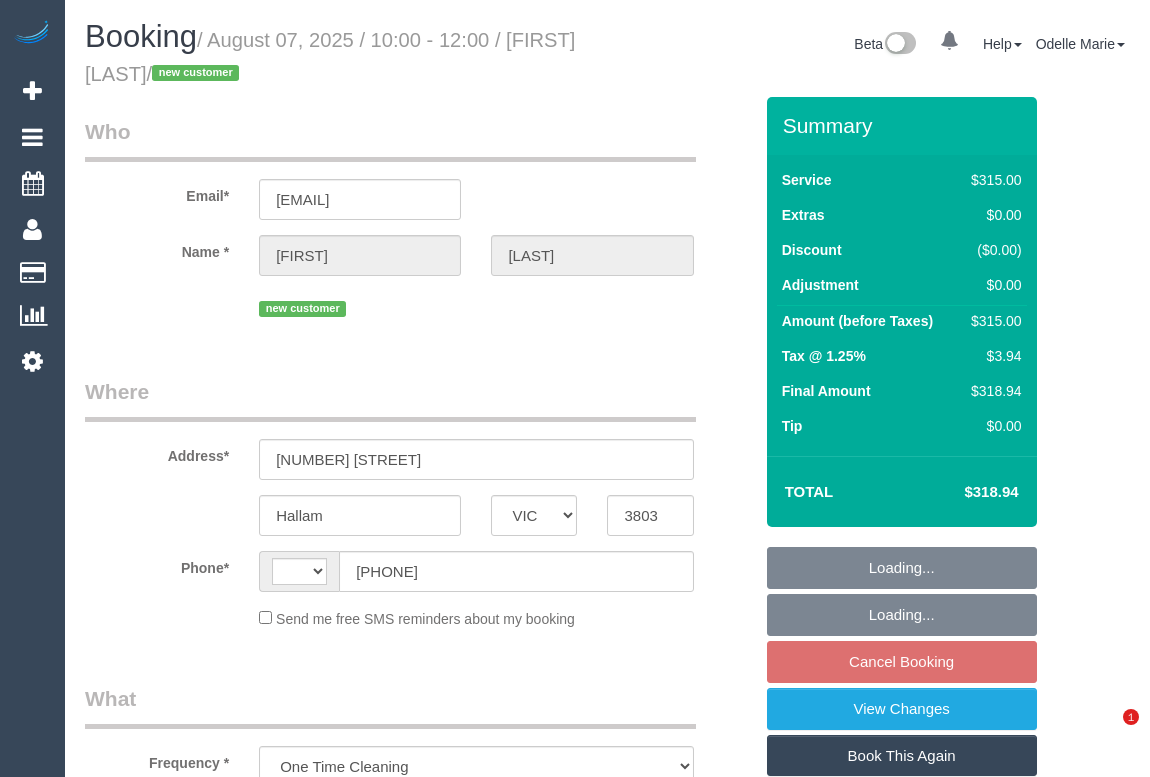 select on "VIC" 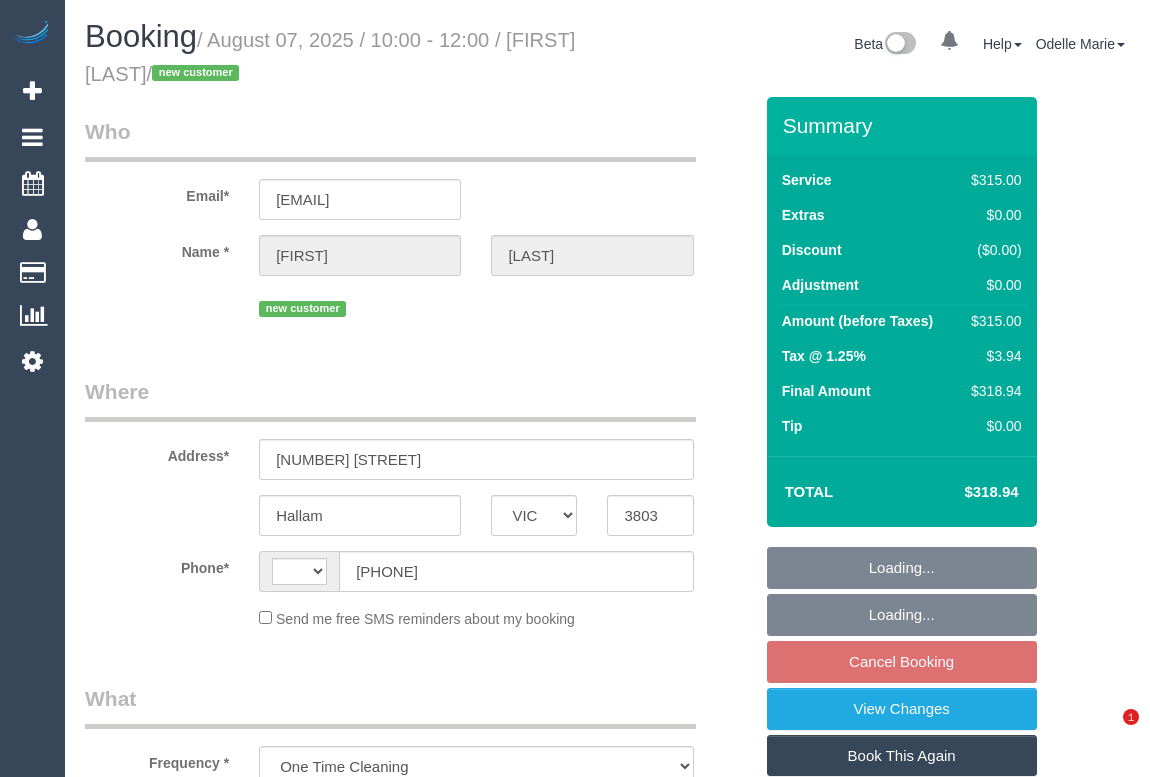 scroll, scrollTop: 0, scrollLeft: 0, axis: both 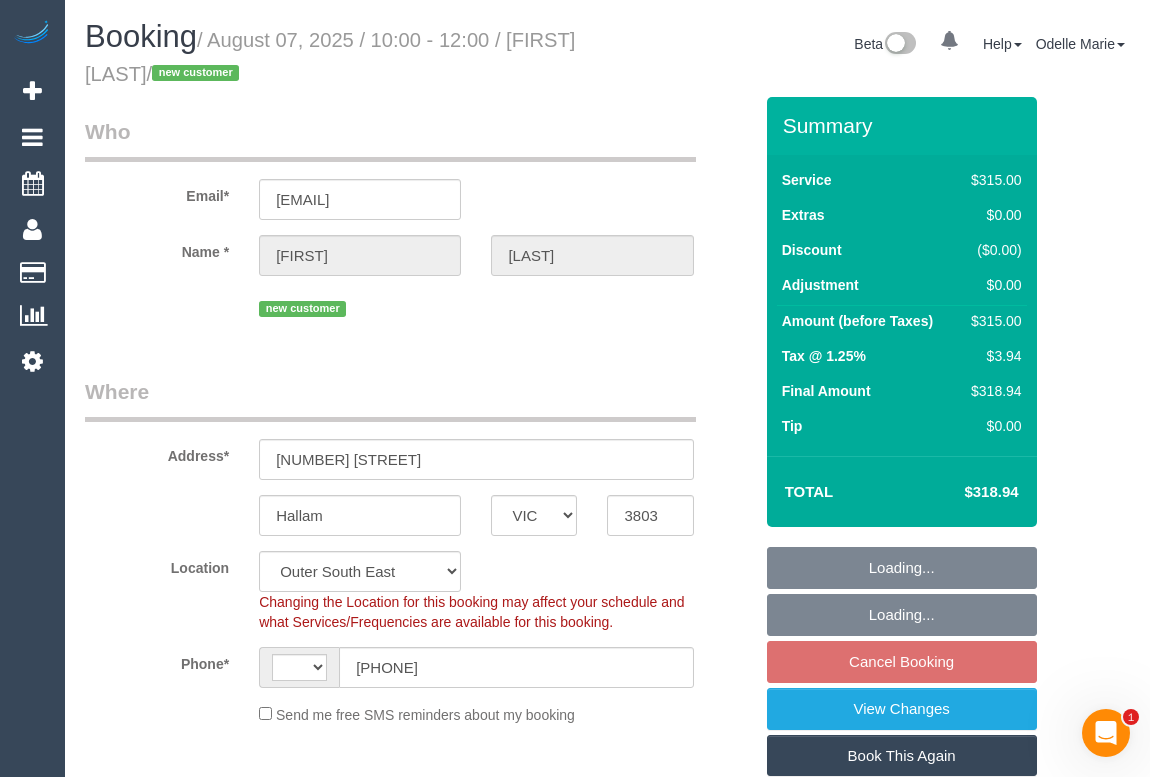 select on "object:330" 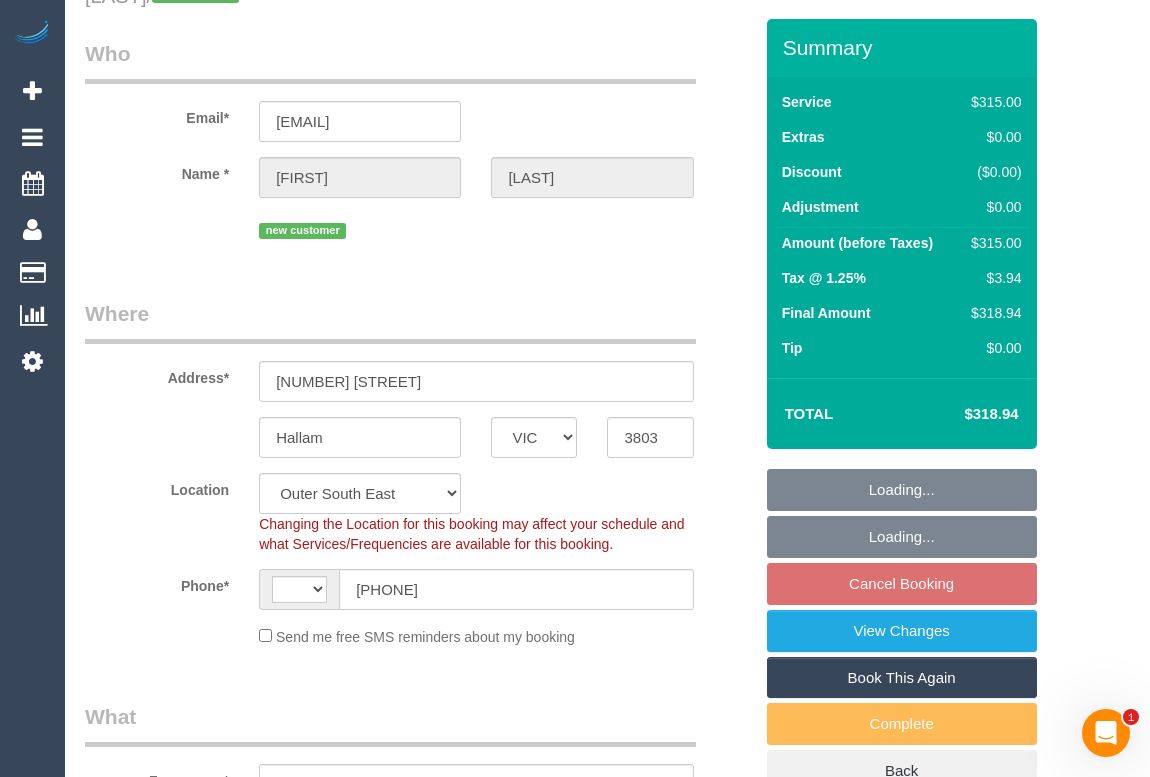 select on "string:AU" 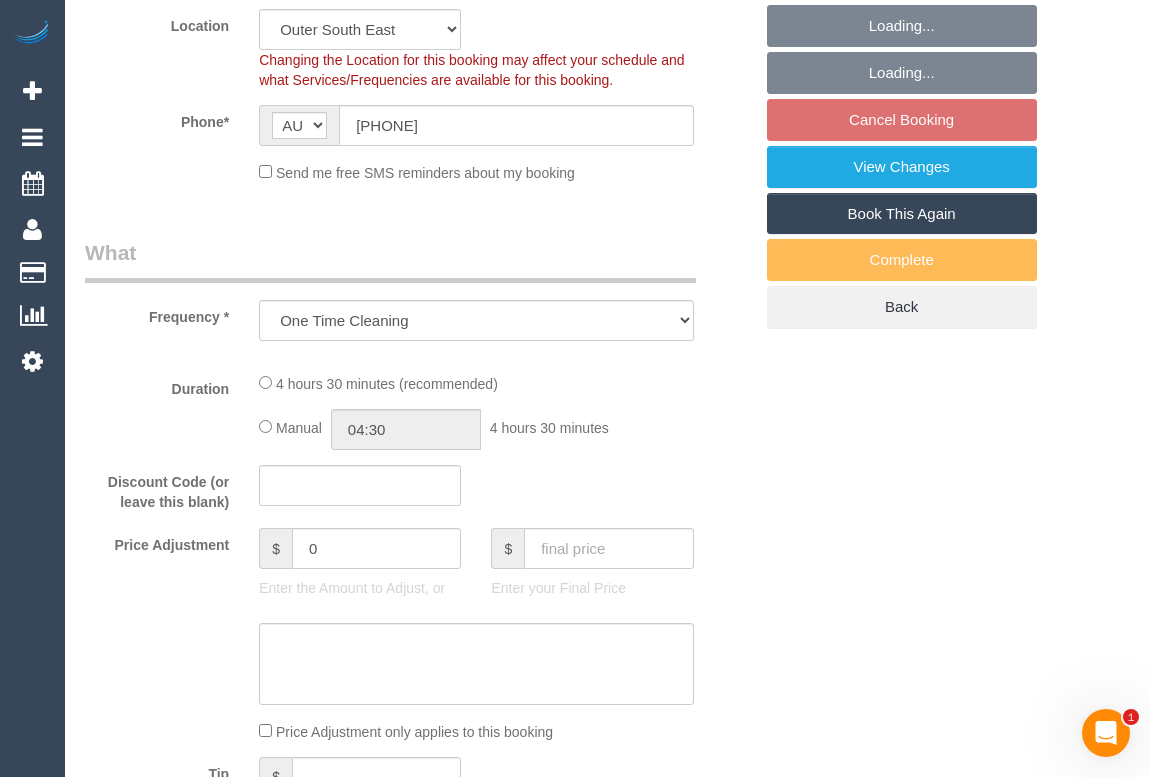 select on "string:stripe-pm_1NUh4K2GScqysDRV36x0qO9D" 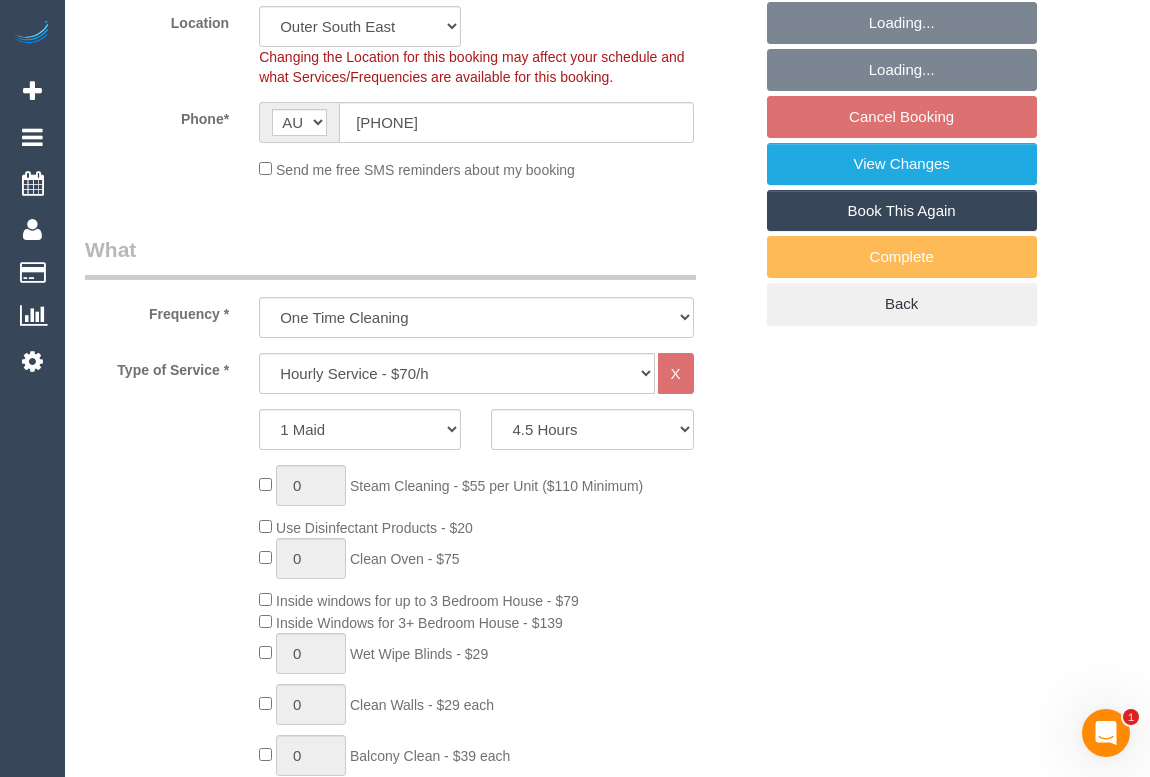 select on "spot1" 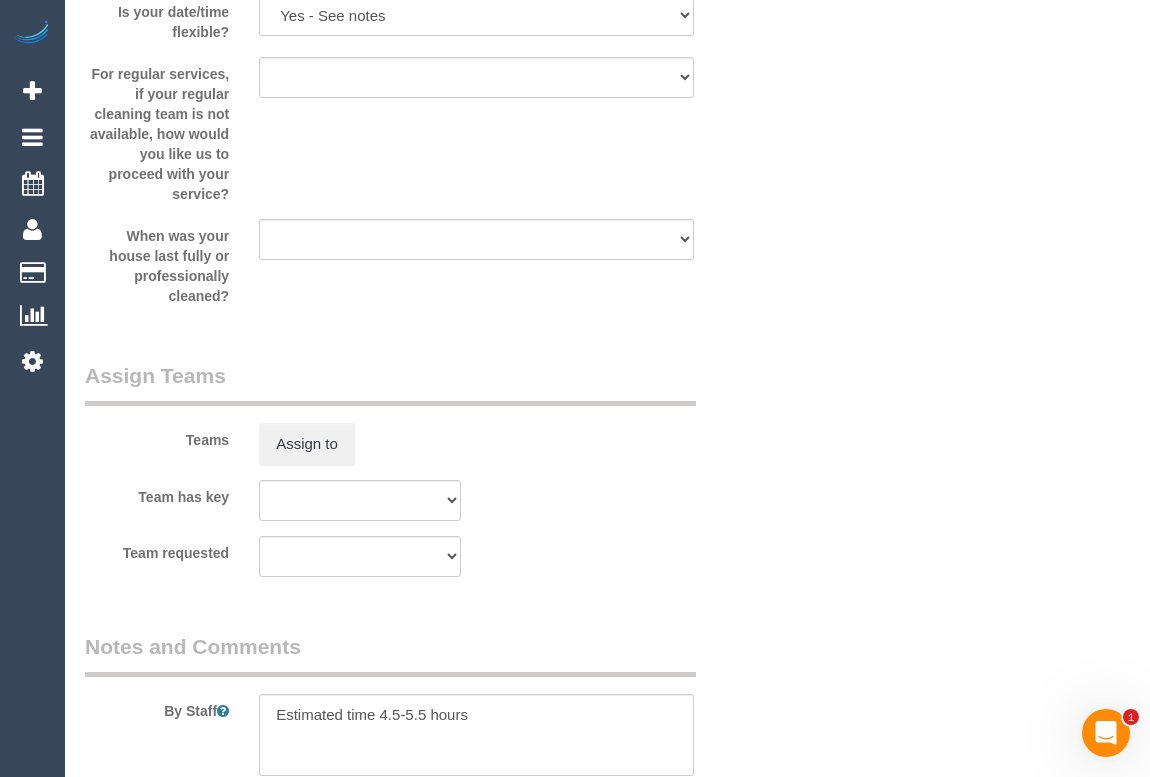 scroll, scrollTop: 3272, scrollLeft: 0, axis: vertical 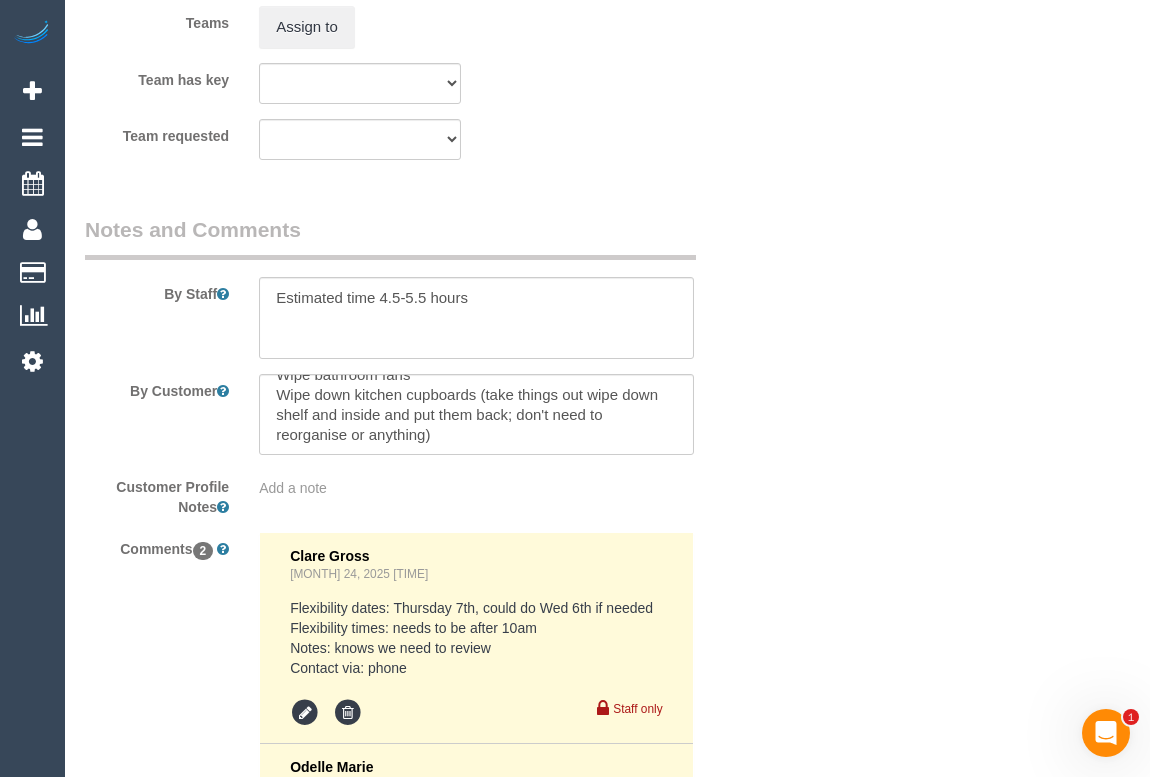 click on "Who
Email*
[EMAIL]
Name *
[FIRST]
[LAST]
new customer
Where
Address*
[NUMBER] [STREET]
[CITY]
ACT
NSW
NT
QLD
SA
TAS
VIC
WA
[POSTCODE]
Location
Office City East (North) East (South) Inner East Inner North (East) Inner North (West) Inner South East Inner West North (East) North (West) Outer East Outer North (East) Outer North (West) Outer South East Outer West South East (East) South East (West) West (North) West (South) ZG - Central ZG - East ZG - North ZG - South" at bounding box center [607, -988] 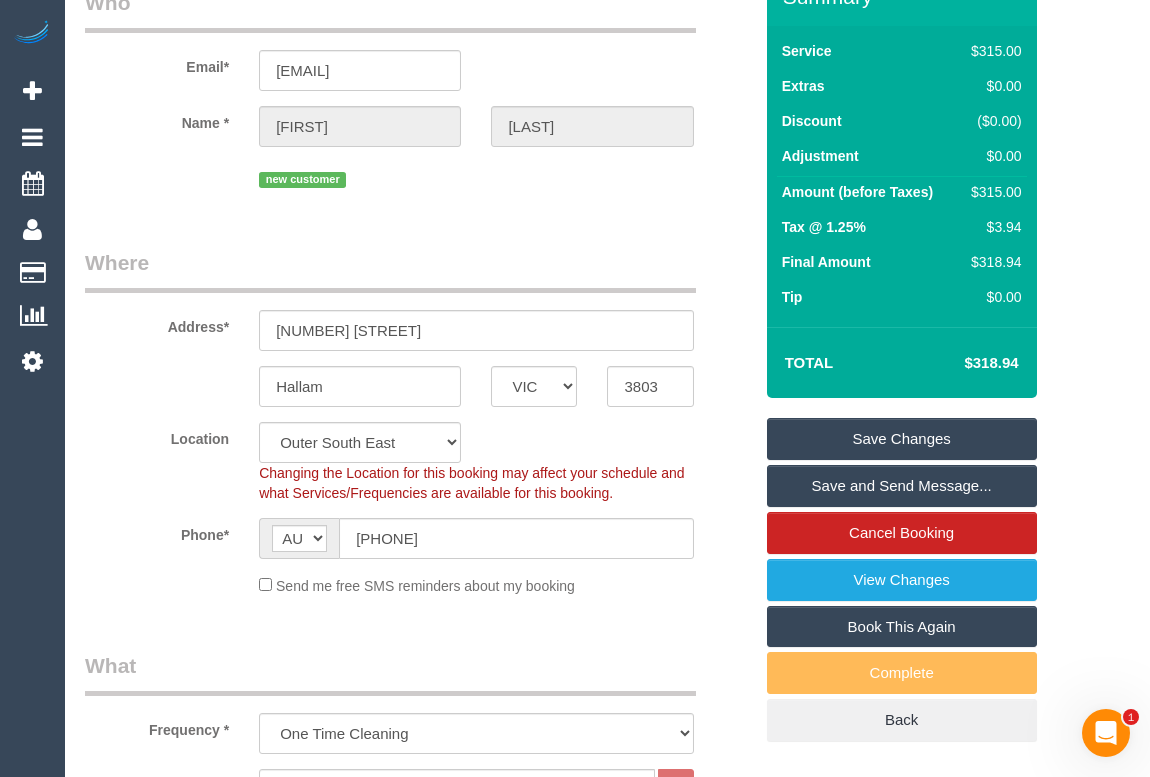 scroll, scrollTop: 0, scrollLeft: 0, axis: both 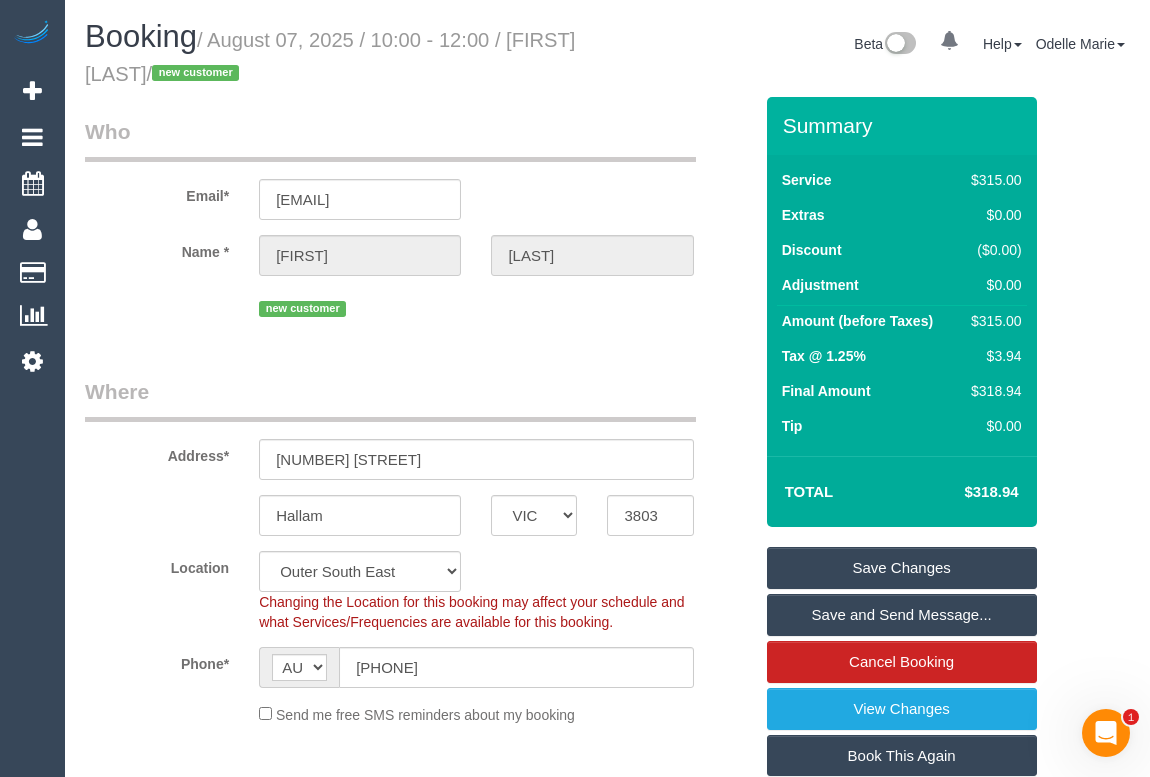 click on "Booking
/ August 07, 2025 / 10:00 - 12:00 / Sadi Sayar
/
new customer" at bounding box center [339, 58] 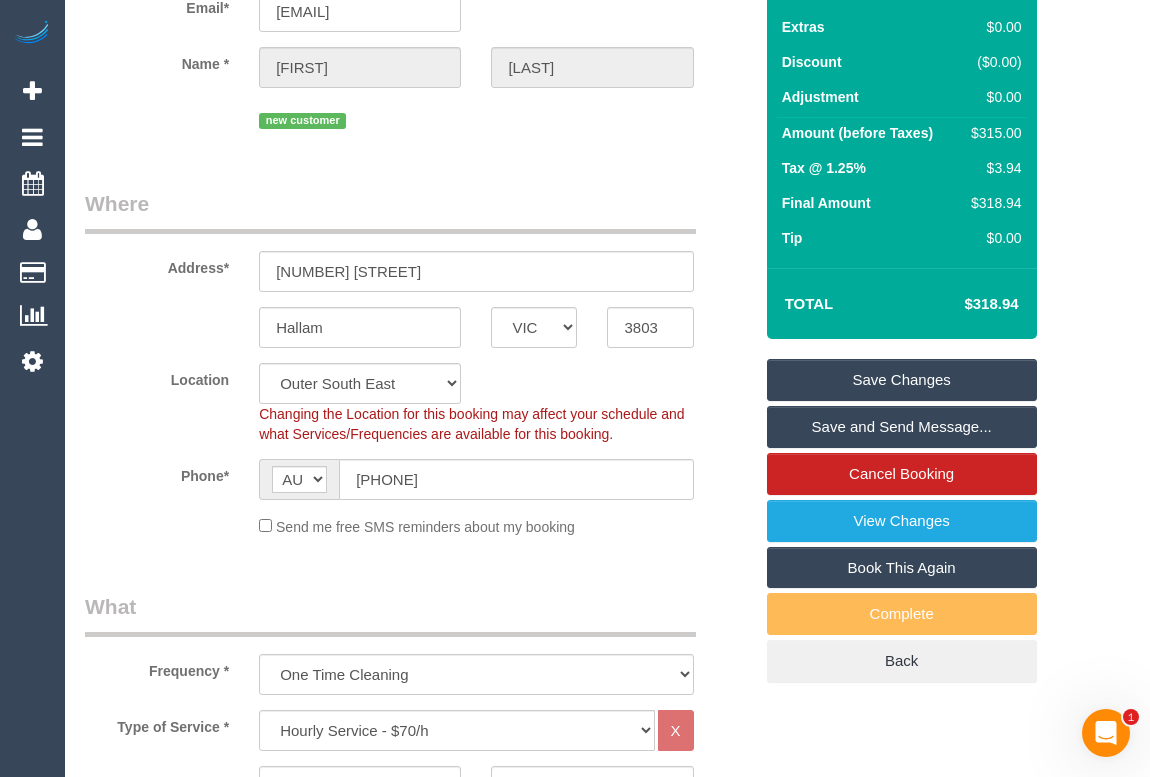 scroll, scrollTop: 454, scrollLeft: 0, axis: vertical 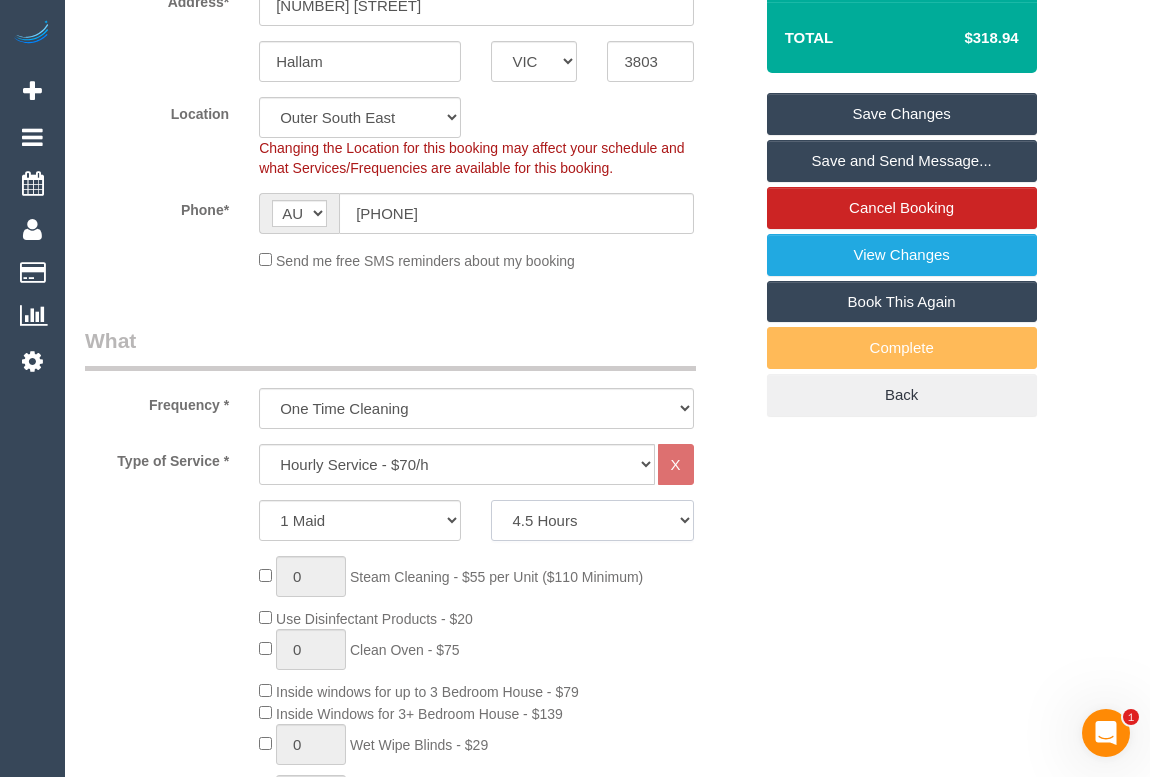 click on "2 Hours
2.5 Hours
3 Hours
3.5 Hours
4 Hours
4.5 Hours
5 Hours
5.5 Hours
6 Hours
6.5 Hours
7 Hours
7.5 Hours
8 Hours
8.5 Hours
9 Hours
9.5 Hours
10 Hours
10.5 Hours
11 Hours
11.5 Hours
12 Hours
12.5 Hours
13 Hours
13.5 Hours
14 Hours
14.5 Hours
15 Hours
15.5 Hours
16 Hours
16.5 Hours" 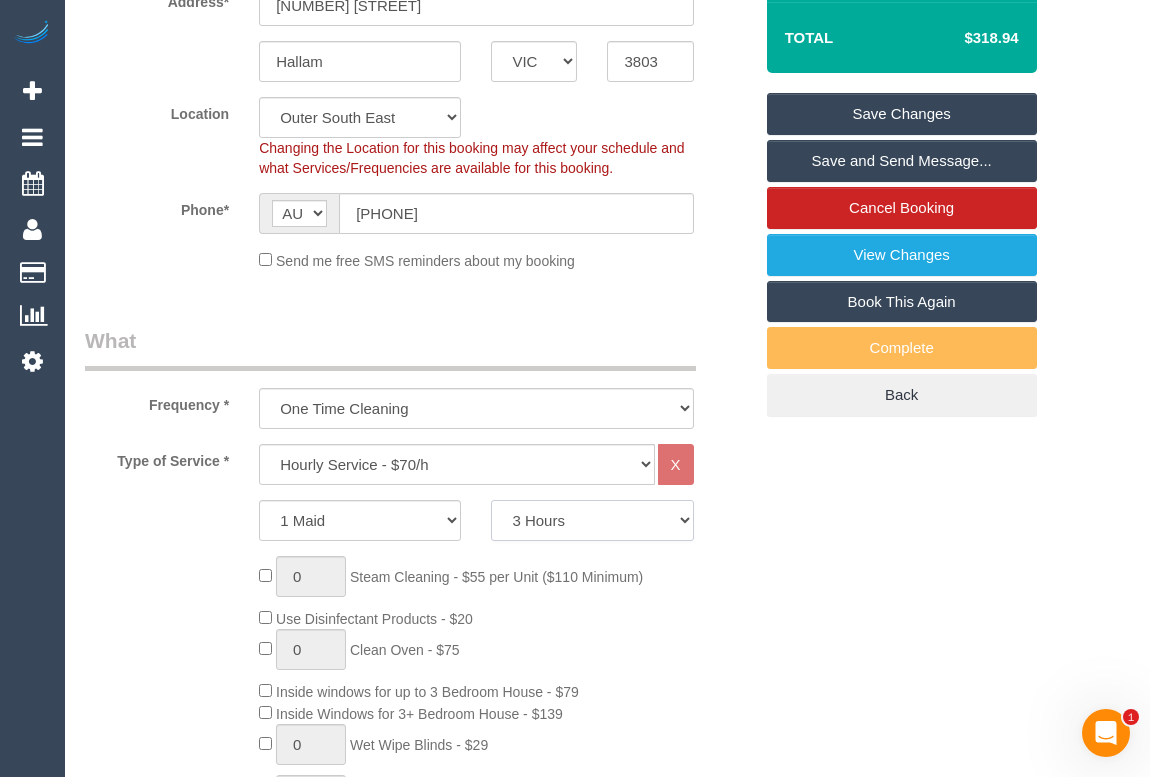click on "2 Hours
2.5 Hours
3 Hours
3.5 Hours
4 Hours
4.5 Hours
5 Hours
5.5 Hours
6 Hours
6.5 Hours
7 Hours
7.5 Hours
8 Hours
8.5 Hours
9 Hours
9.5 Hours
10 Hours
10.5 Hours
11 Hours
11.5 Hours
12 Hours
12.5 Hours
13 Hours
13.5 Hours
14 Hours
14.5 Hours
15 Hours
15.5 Hours
16 Hours
16.5 Hours" 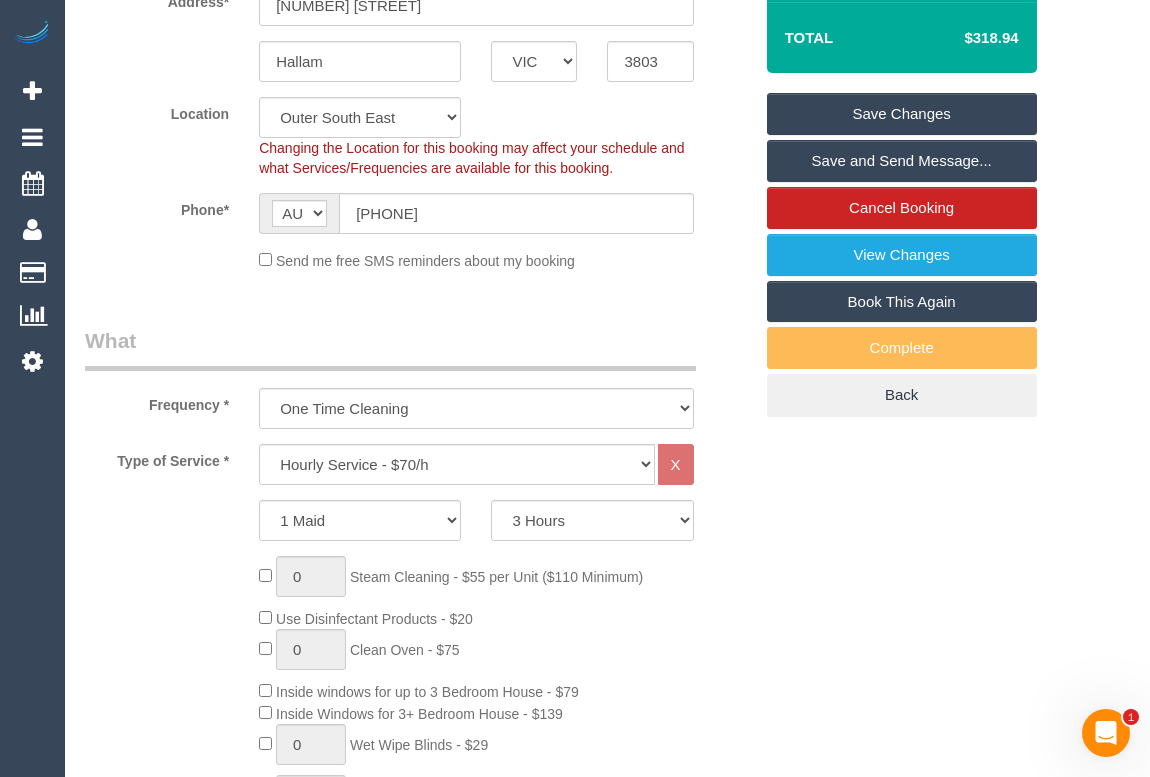click on "Save Changes" at bounding box center [902, 114] 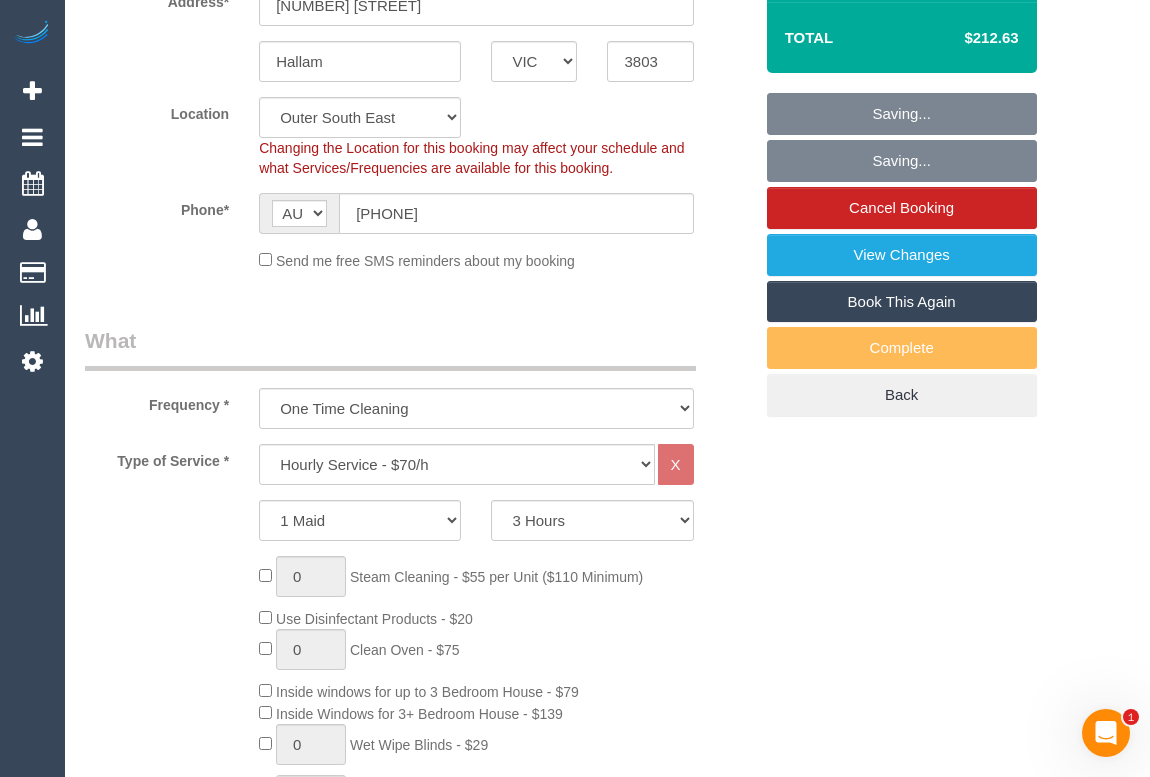 select on "spot13" 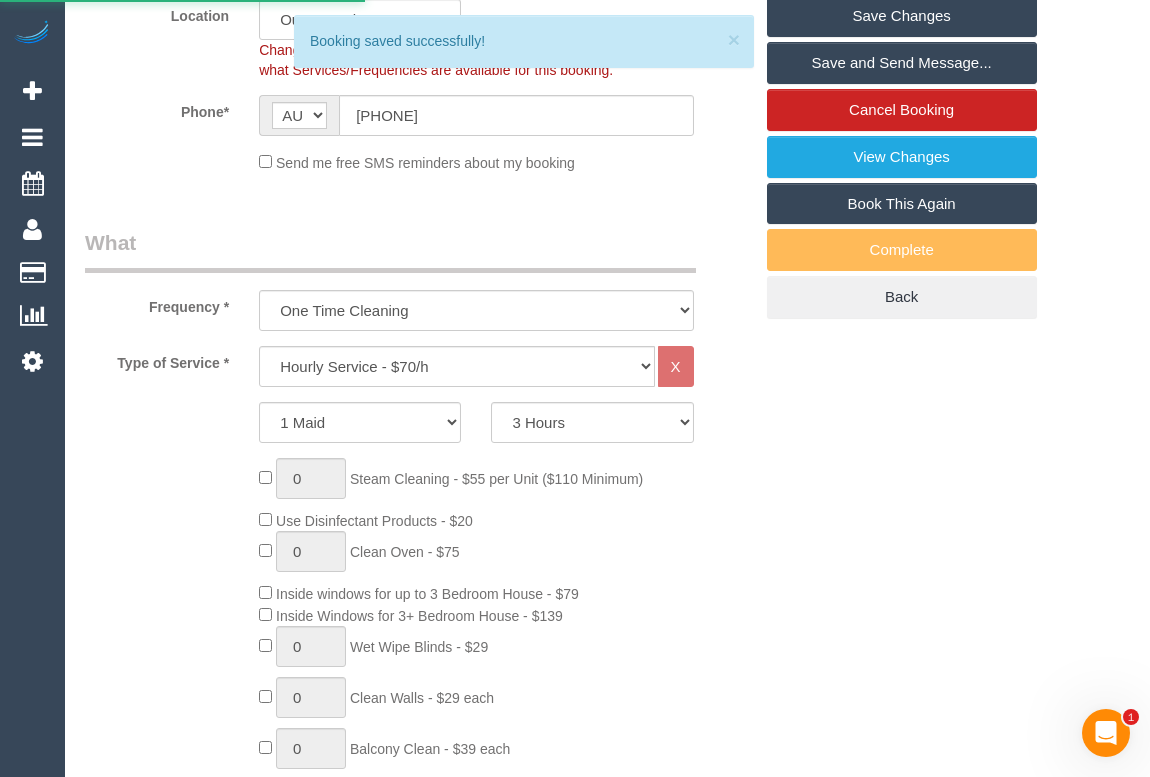 scroll, scrollTop: 1090, scrollLeft: 0, axis: vertical 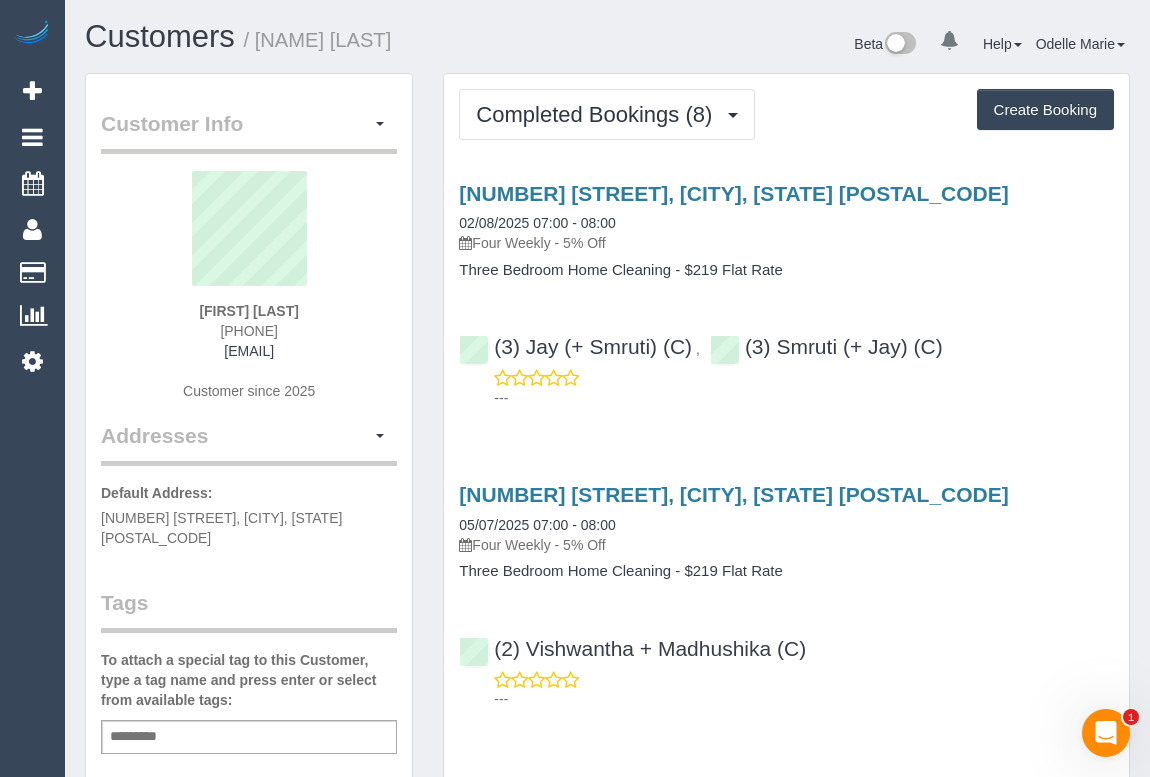 click on "Four Weekly - 5% Off" at bounding box center [786, 243] 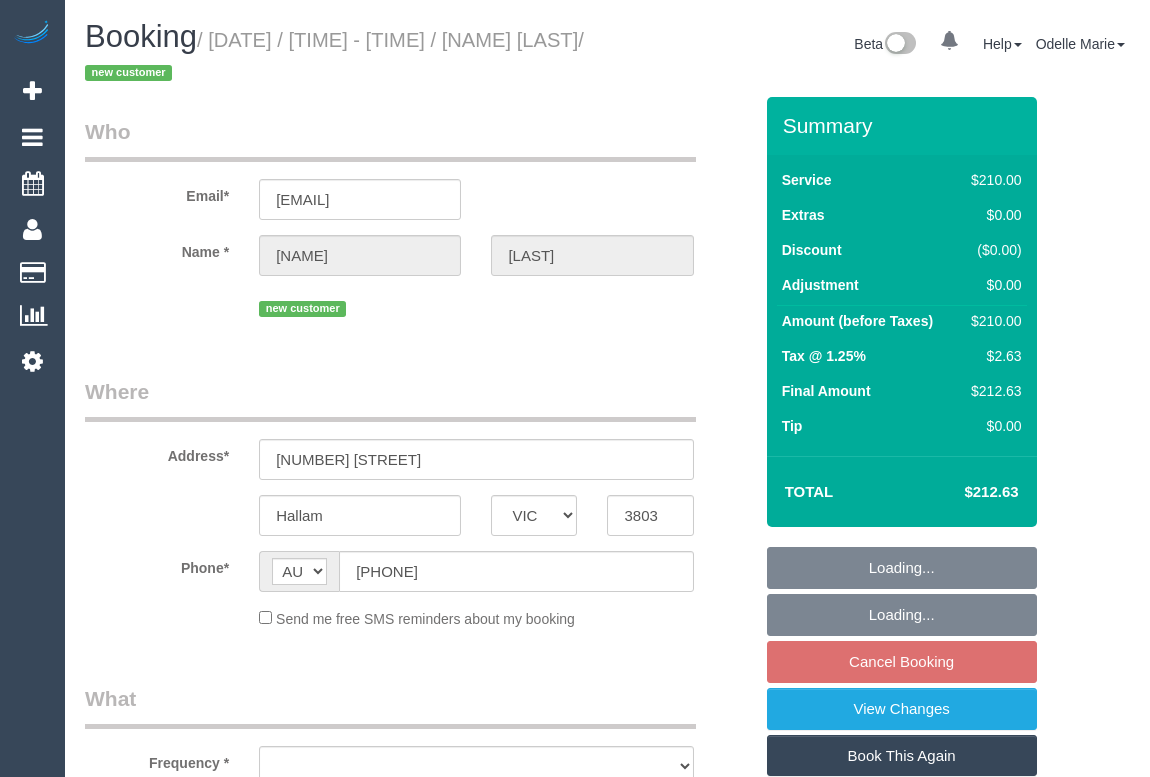 select on "VIC" 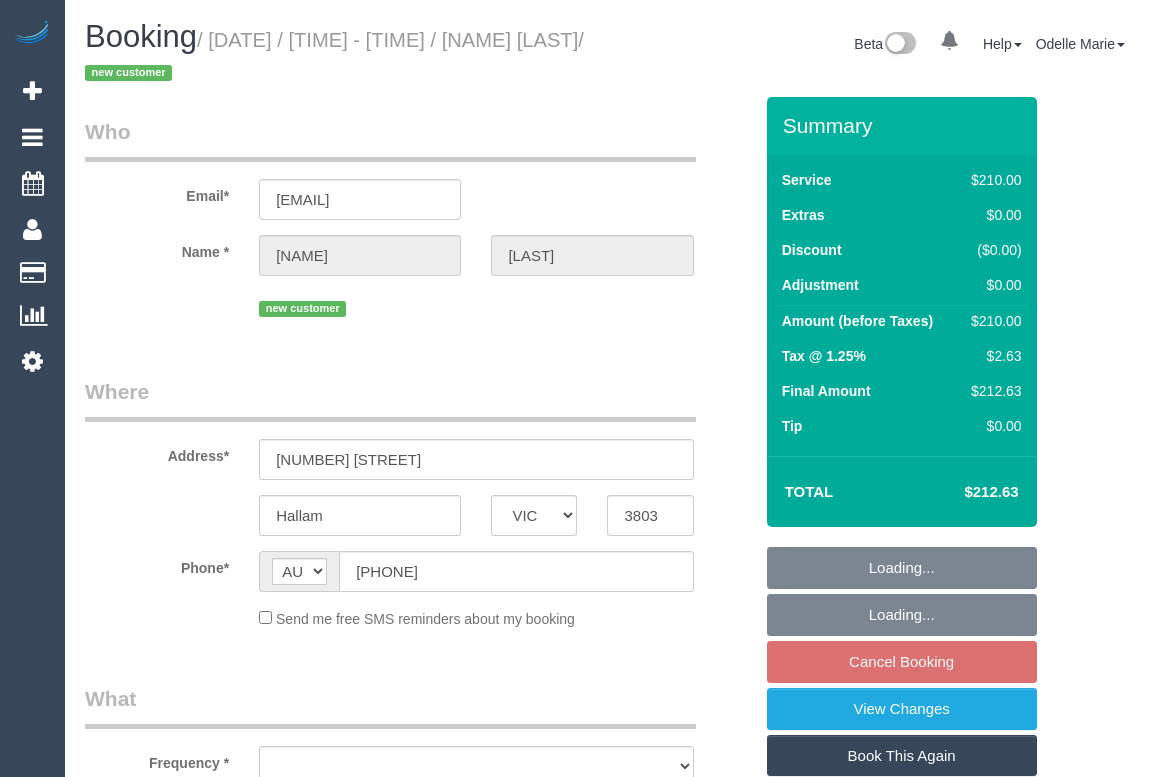 scroll, scrollTop: 0, scrollLeft: 0, axis: both 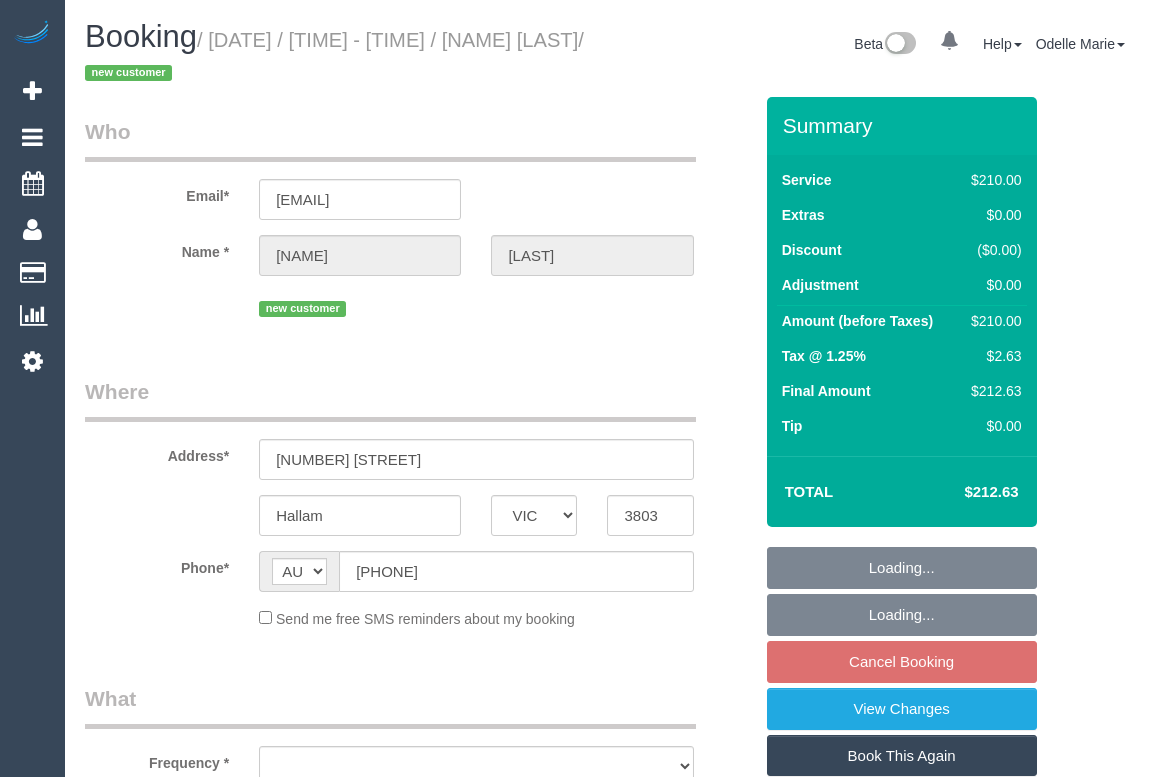 select on "object:570" 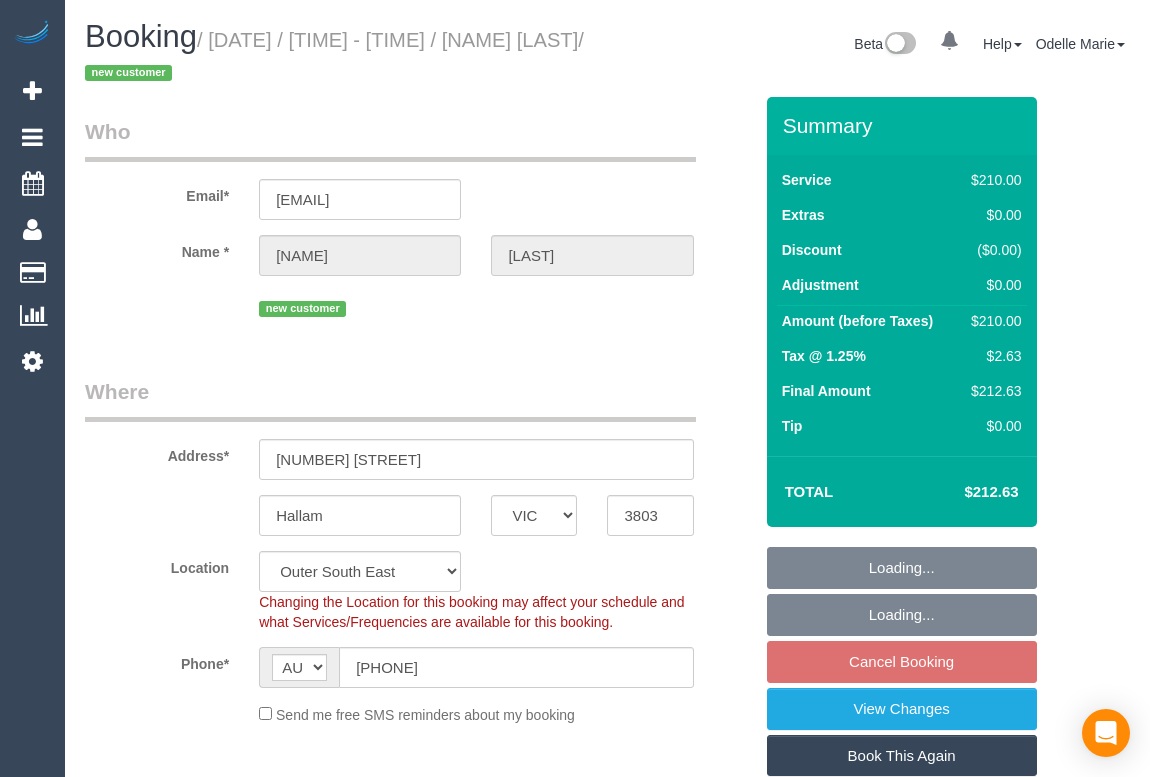 select on "number:28" 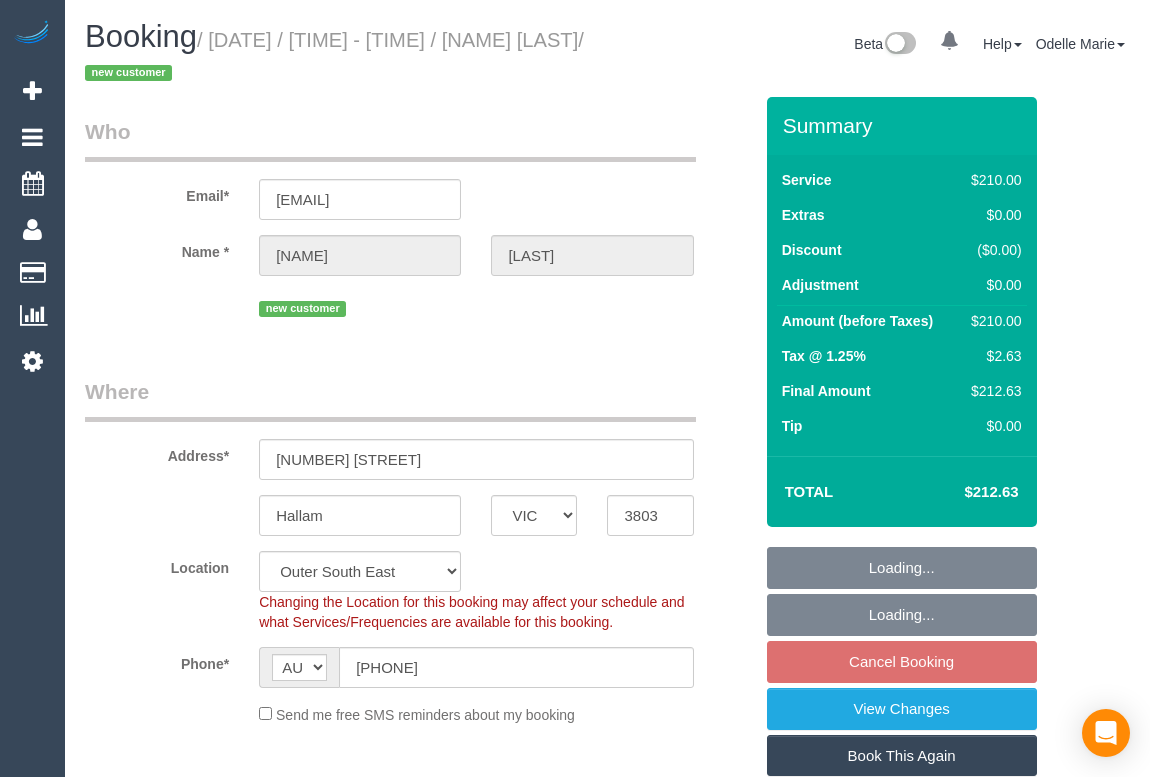 select on "number:14" 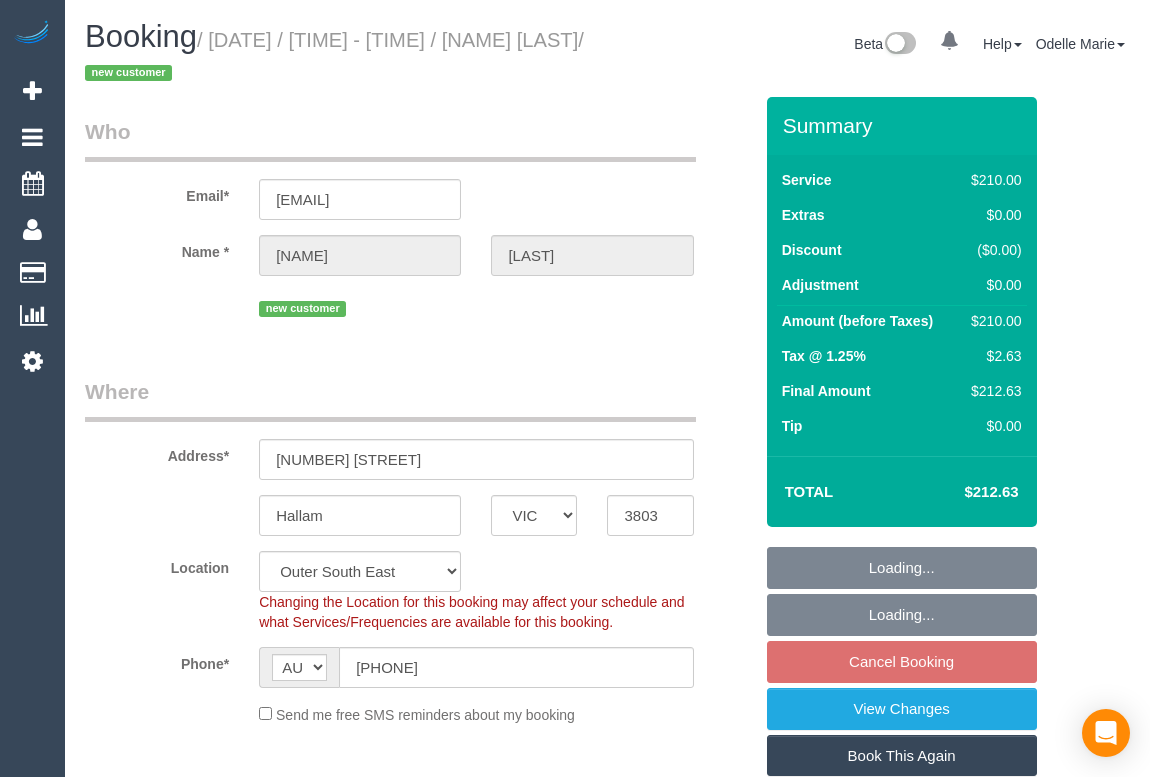 select on "object:723" 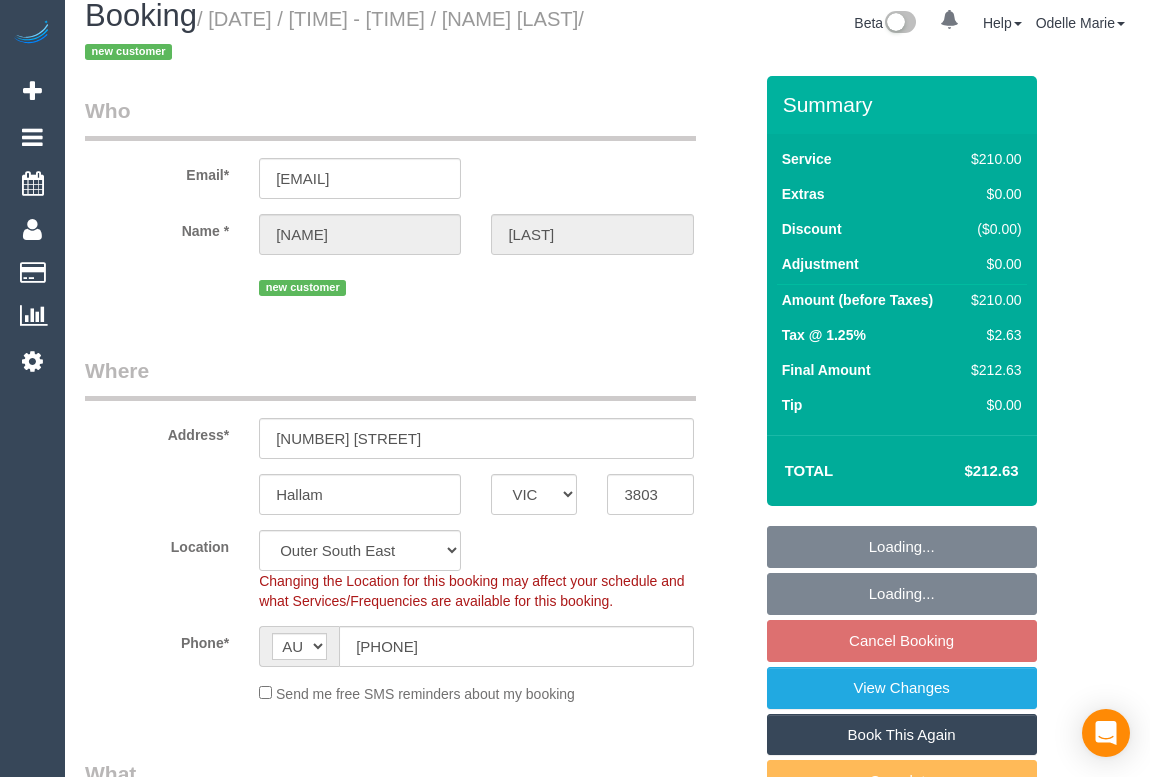 select on "180" 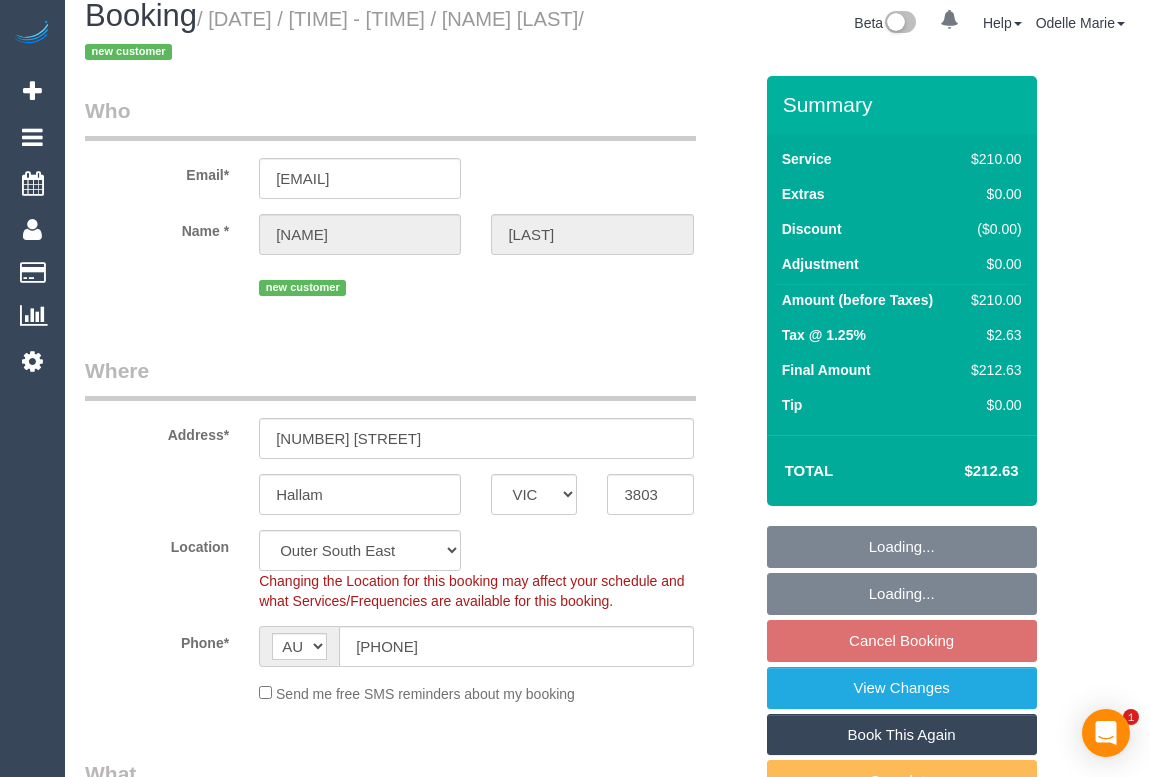 scroll, scrollTop: 636, scrollLeft: 0, axis: vertical 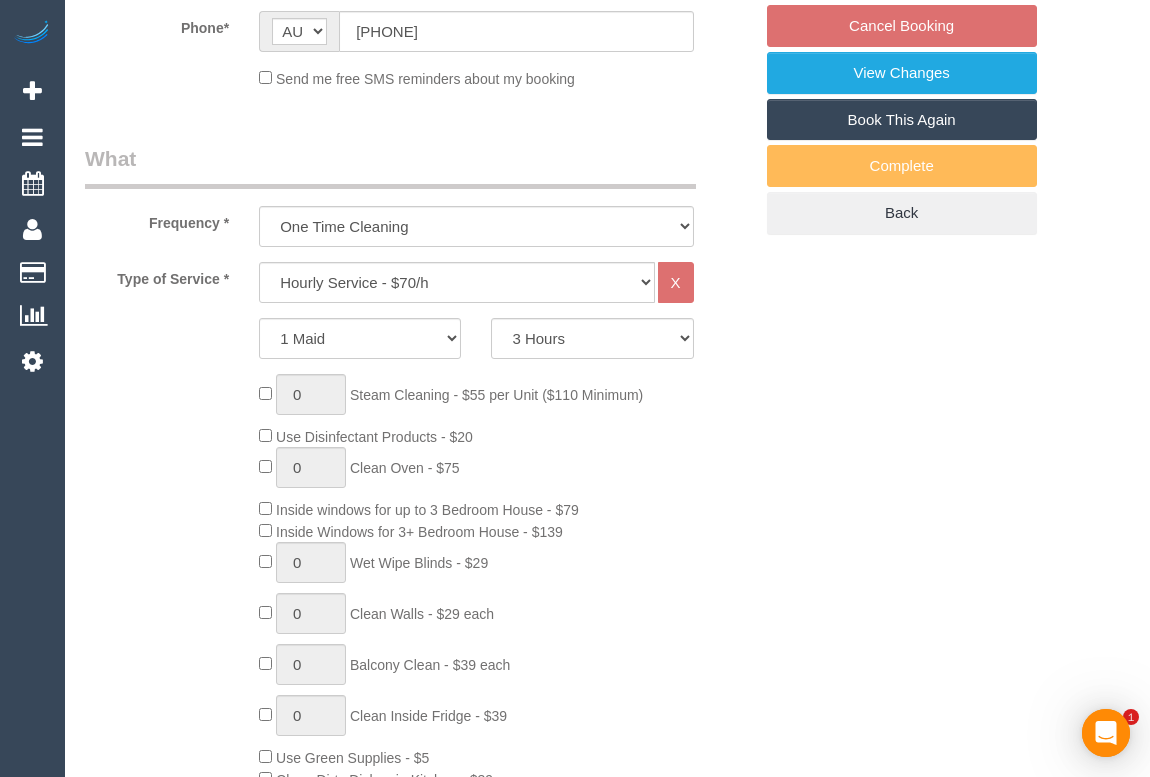 select on "spot1" 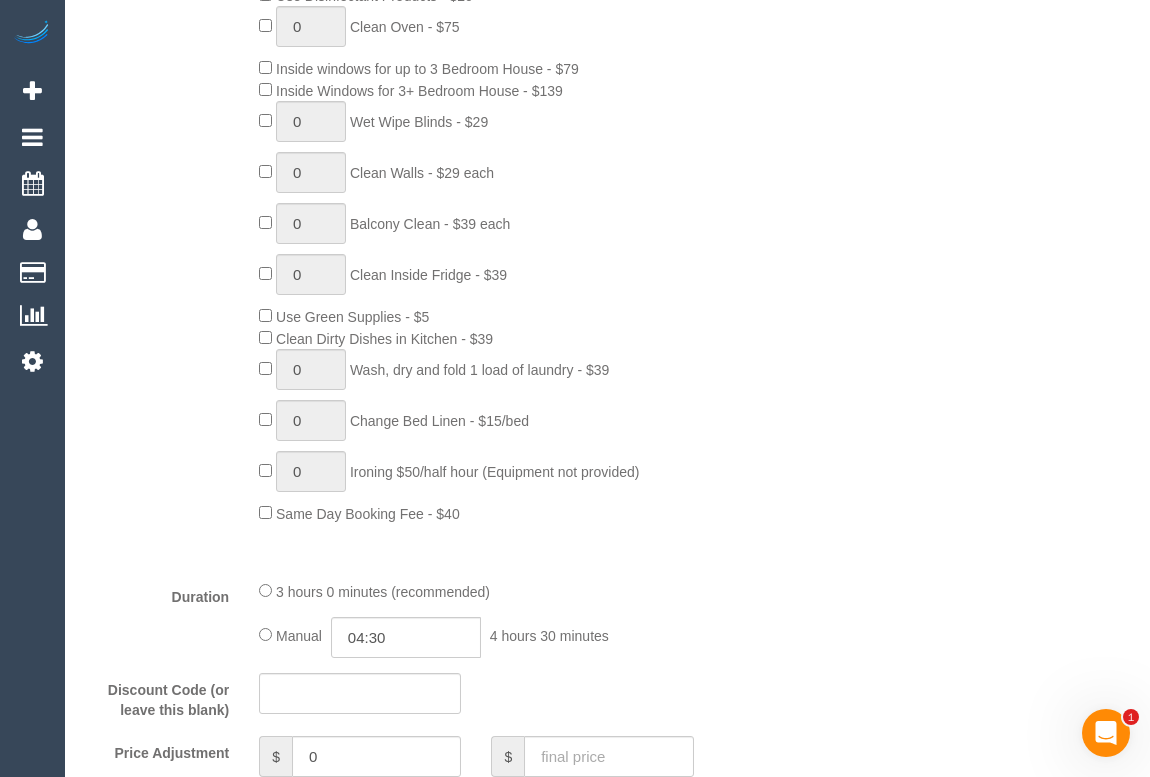 scroll, scrollTop: 1053, scrollLeft: 0, axis: vertical 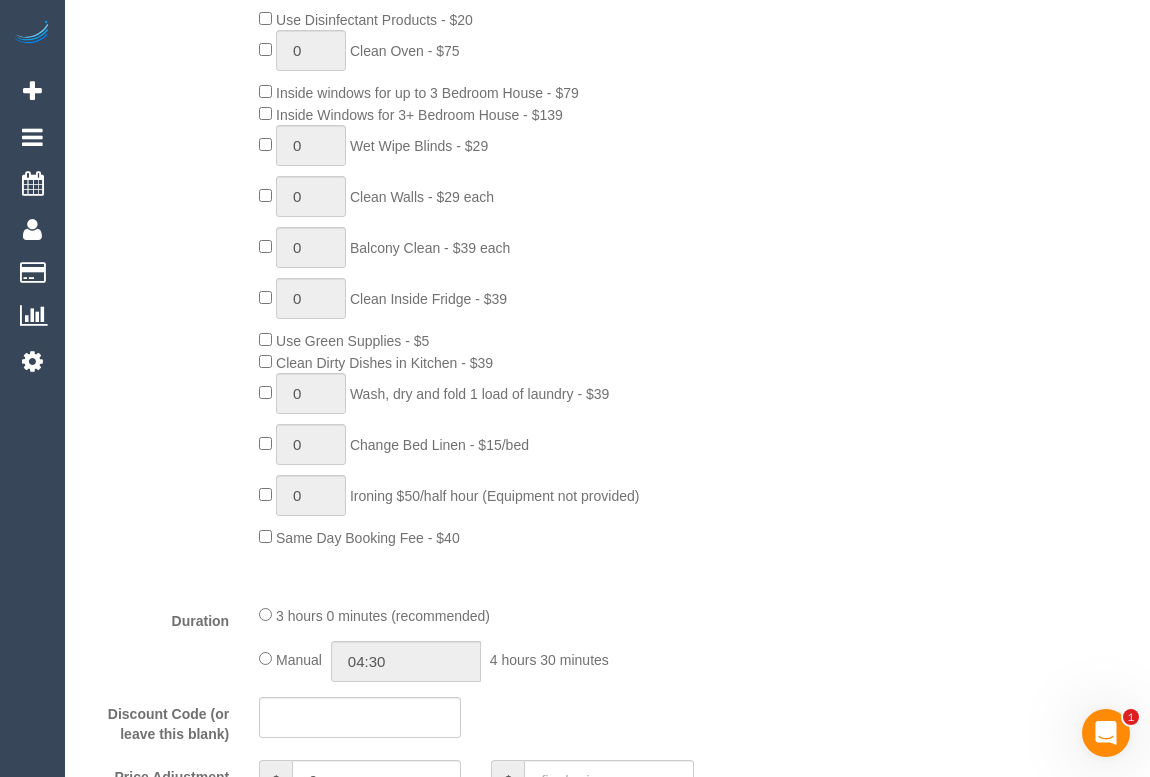 click on "What
Frequency *
One Time Cleaning Weekly - 10% Off - 10.00% (0% for the First Booking) Fortnightly - 10% Off - 10.00% (0% for the First Booking) Three Weekly - 5% Off - 5.00% (0% for the First Booking) Four Weekly - 5% Off - 5.00% (0% for the First Booking)
Type of Service *
Hourly Service - $70/h Hourly Service - $65/h Hourly Service - $60/h Hourly Service - $58.03 (NDIS 2025-26) Hourly Service - $57.27+GST (HCP/SaH 2025-26) Hourly Service - Special Pricing (New) Hourly Service - Special Pricing Hourly Service (OnTime) $50/hr + GST One Bedroom Apt/Home Cleaning - $169 Flat Rate Two Bedroom Home Cleaning - $189 Flat Rate Three Bedroom Home Cleaning - $219 Flat Rate Four Bedroom Home Cleaning  - $259 Flat Rate Five Bedroom Home Cleaning  - $309 Flat Rate Six Bedroom Home Cleaning  - $339 Flat Rate Steam Cleaning / Unit Lunch Break PENDING BOOKING Inspection 0" at bounding box center (418, 416) 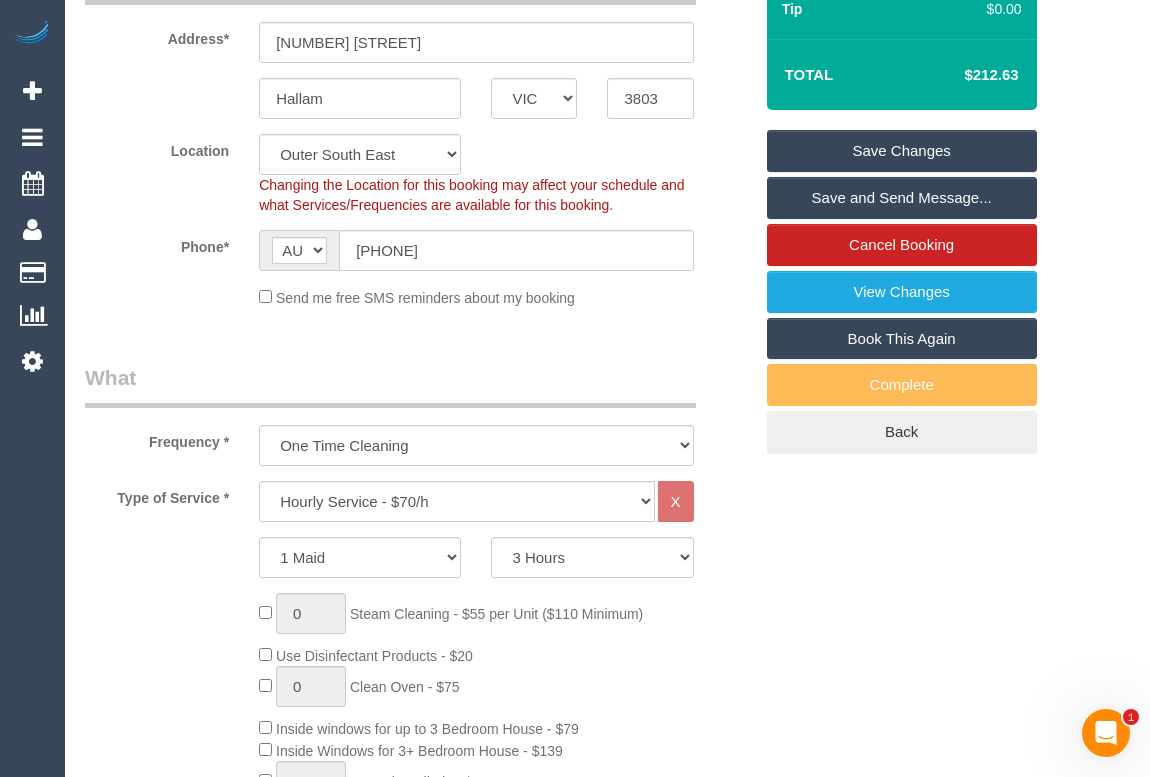 select on "spot13" 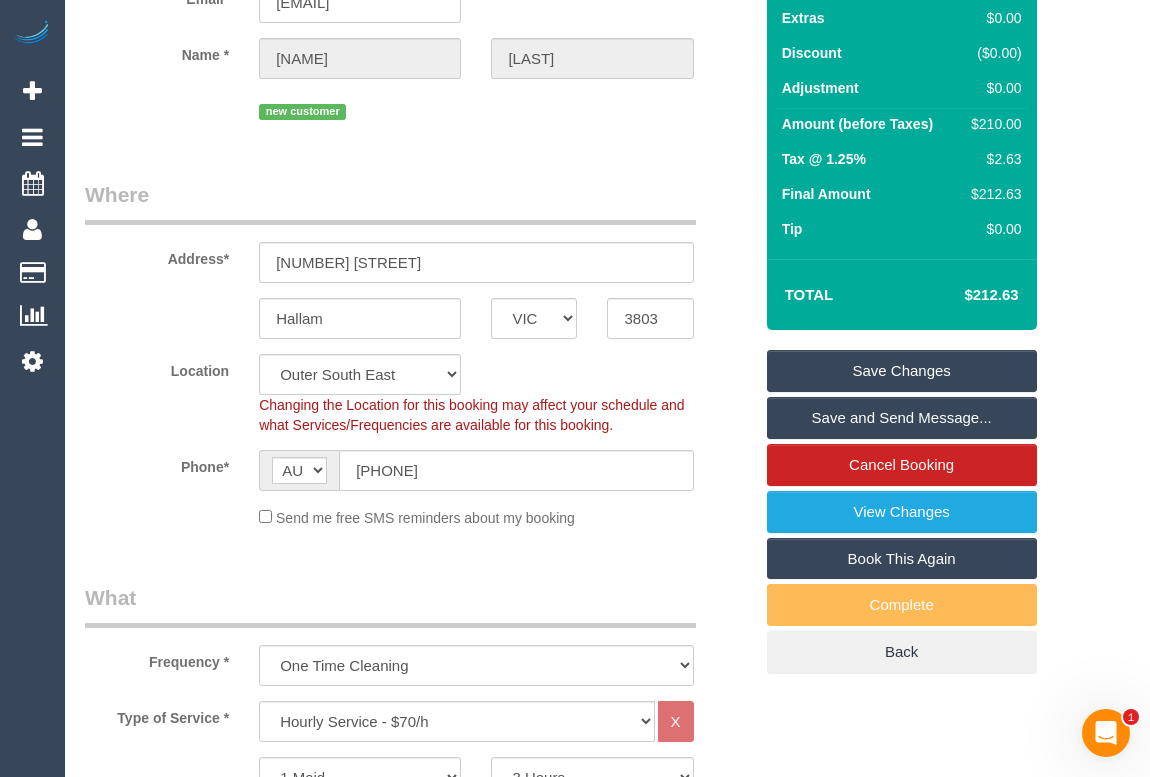 scroll, scrollTop: 0, scrollLeft: 0, axis: both 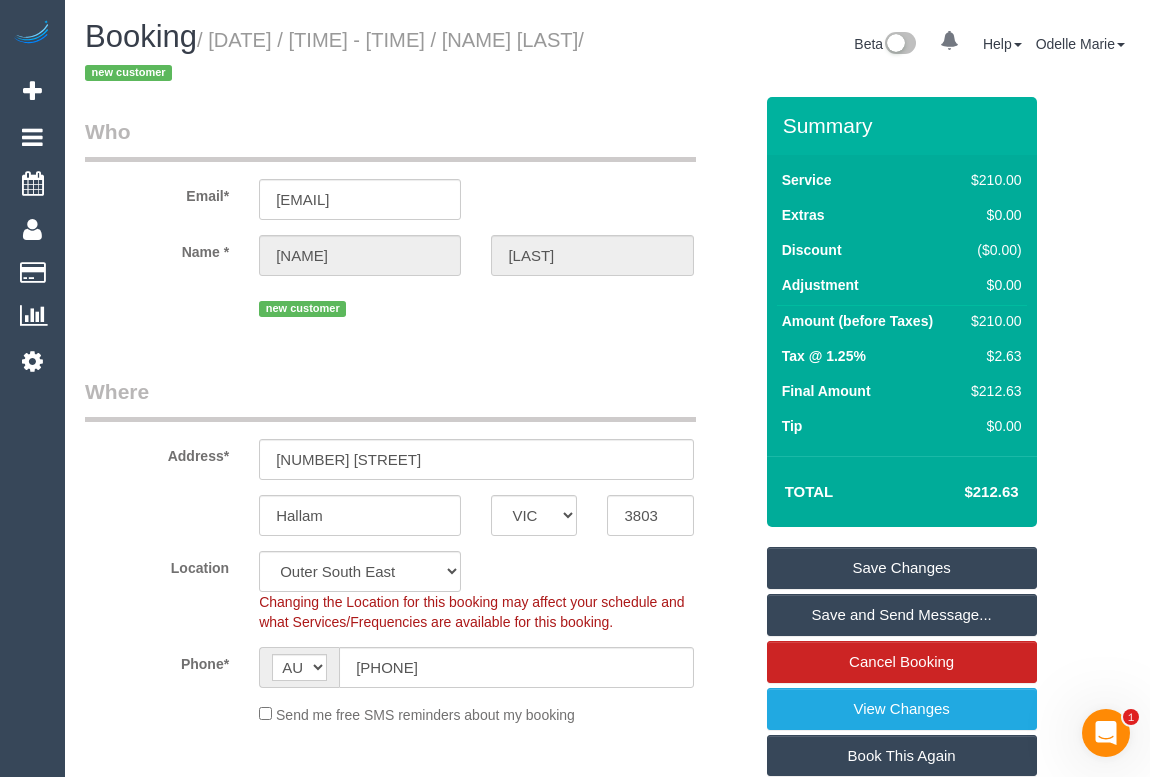 click on "Save Changes" at bounding box center [902, 568] 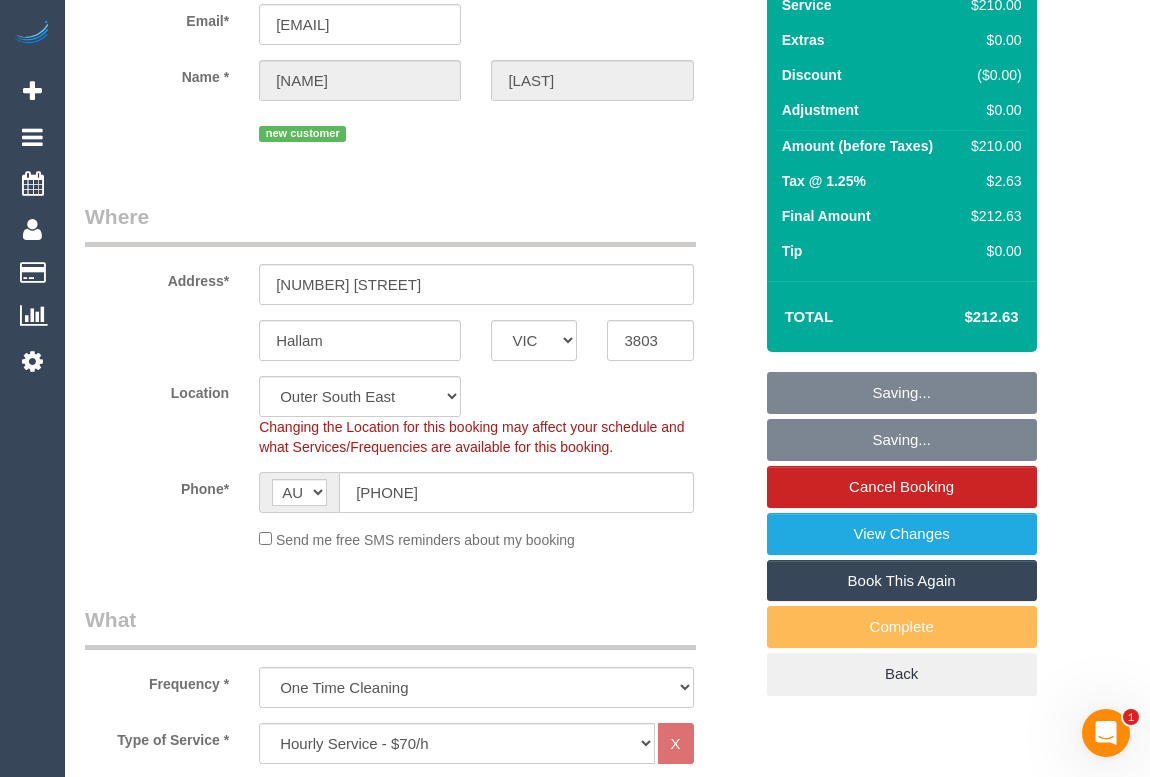 scroll, scrollTop: 454, scrollLeft: 0, axis: vertical 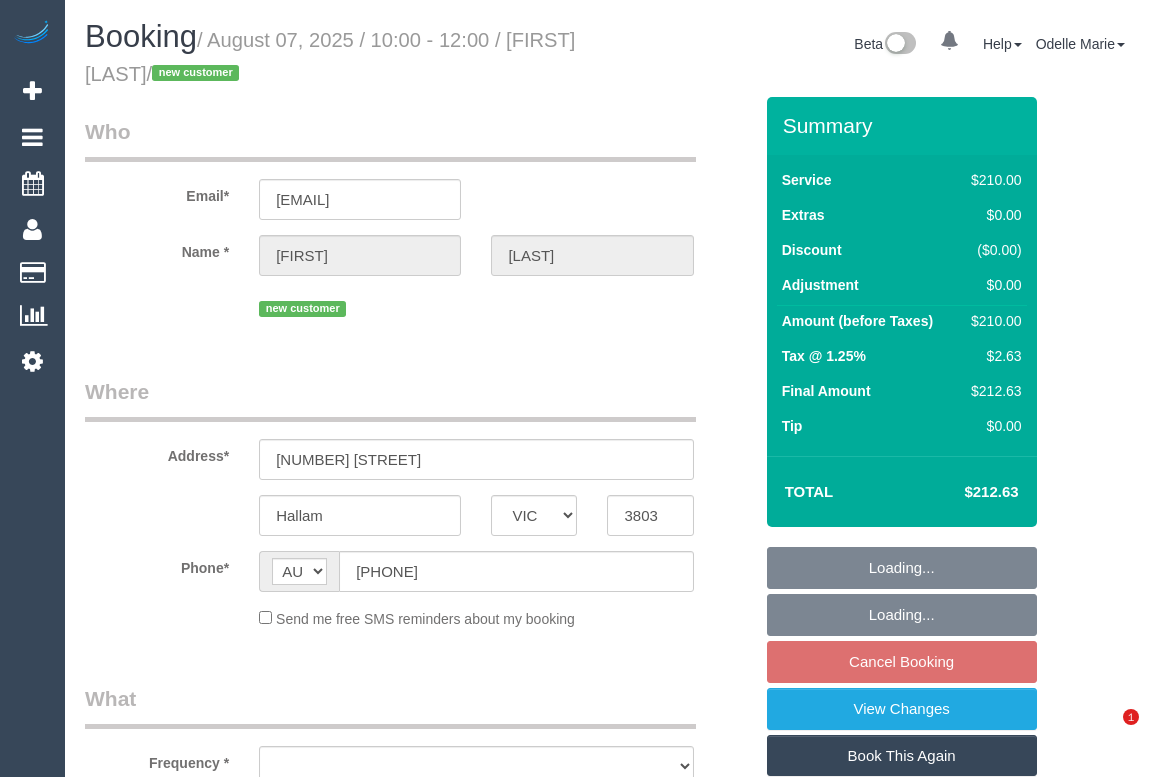 select on "VIC" 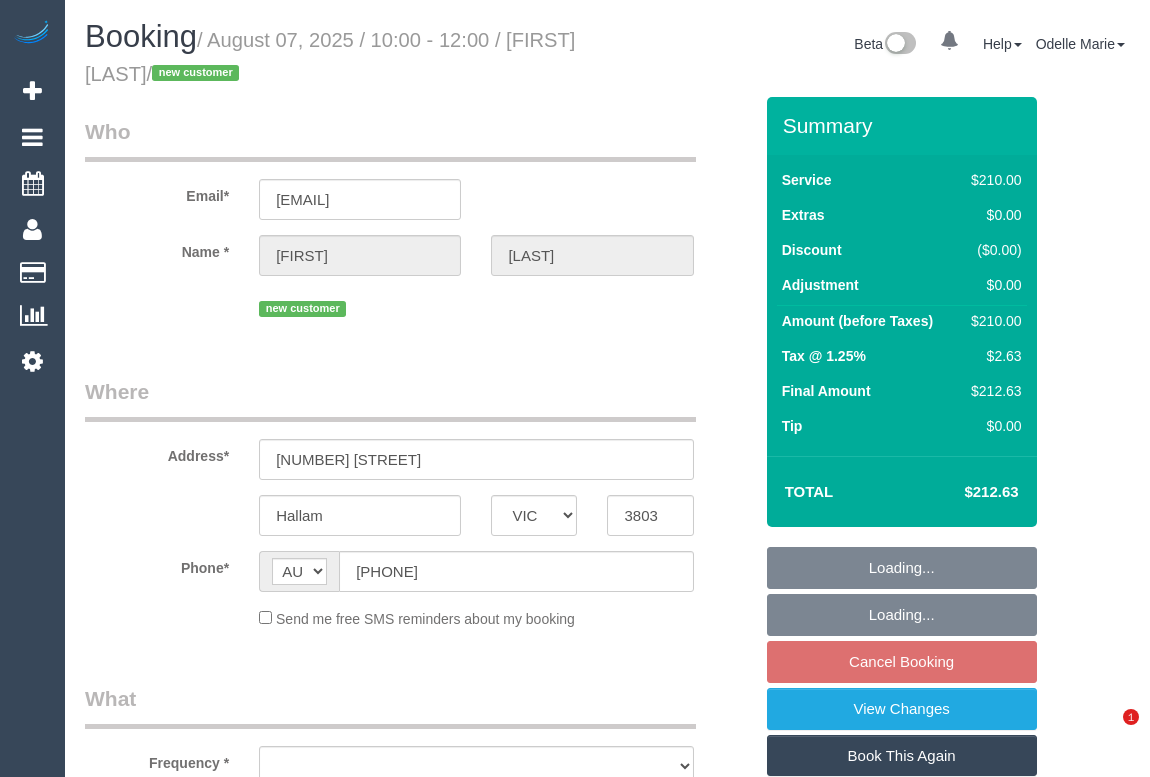 scroll, scrollTop: 0, scrollLeft: 0, axis: both 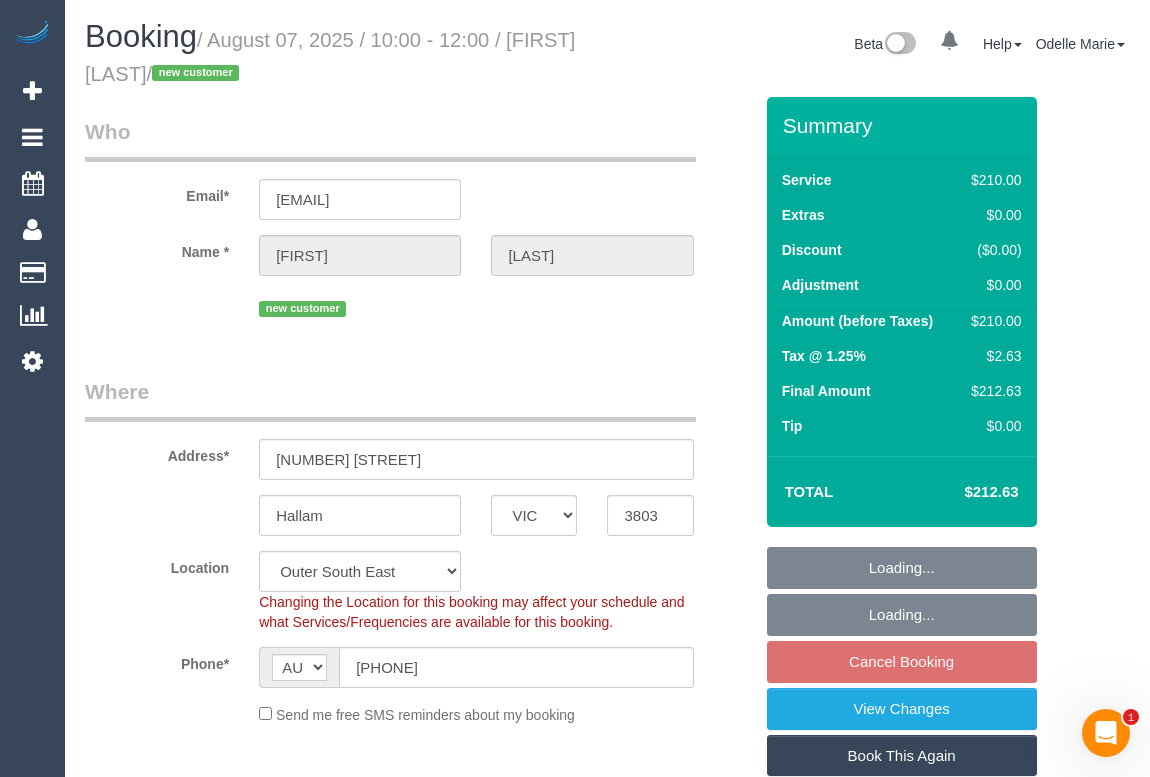select on "object:577" 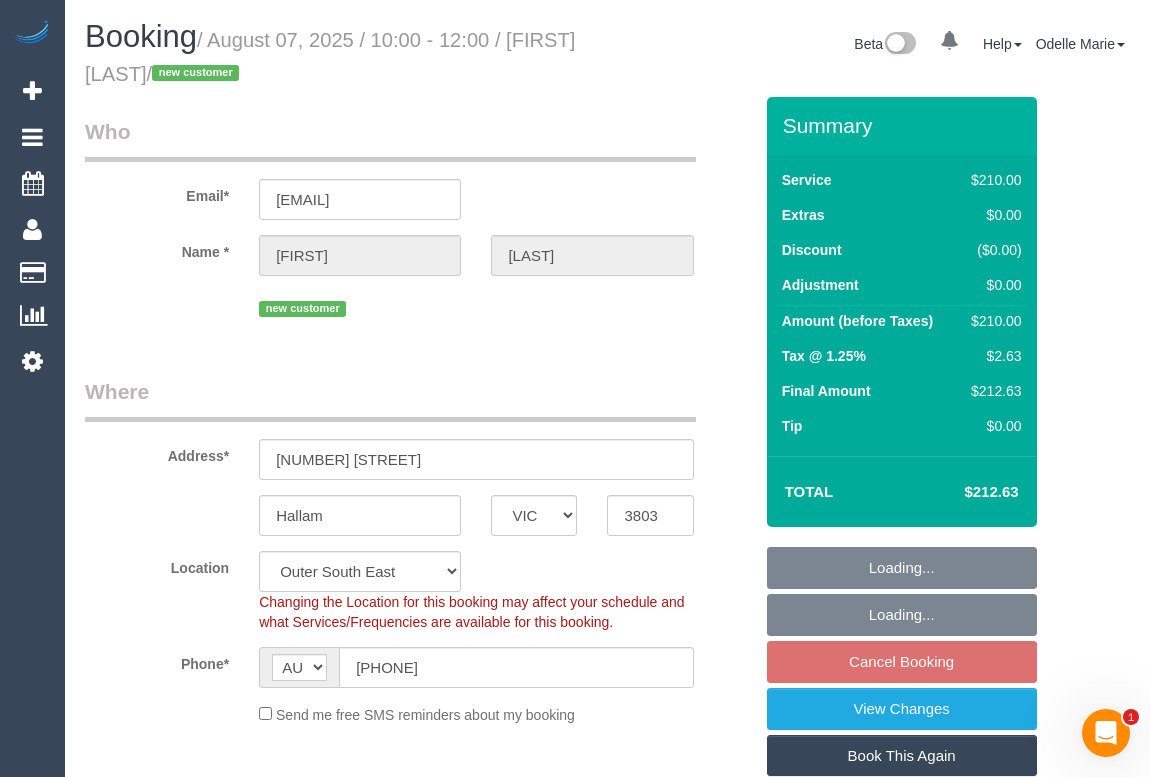 select on "string:stripe-pm_1NUh4K2GScqysDRV36x0qO9D" 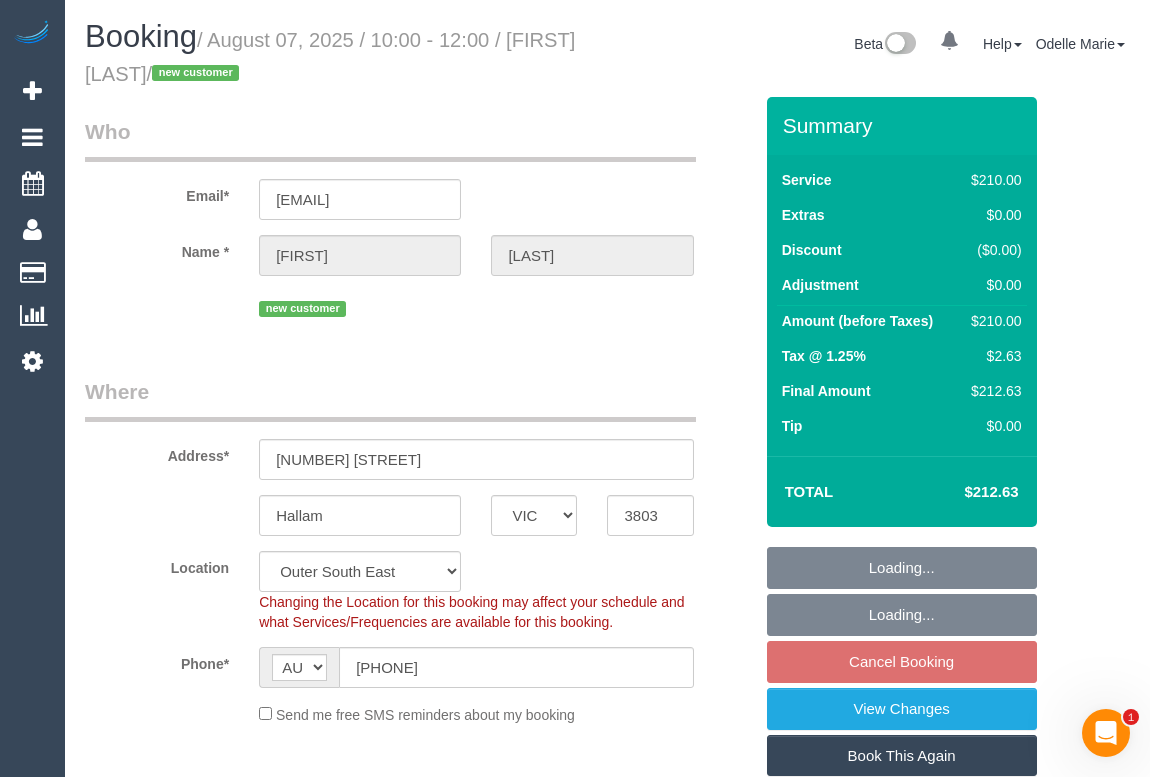 select on "180" 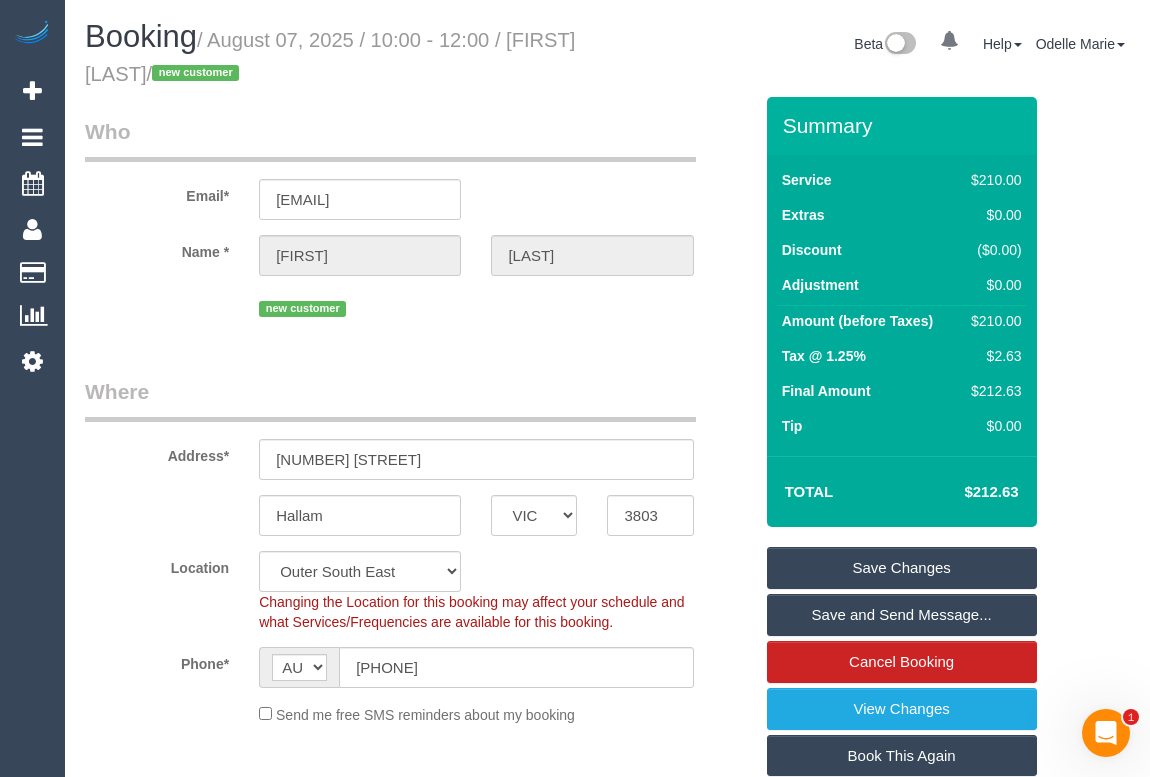click on "Who
Email*
sadia_sayar90@example.com
Name *
Sadi
Sayar
new customer
Where
Address*
4 Tilbavale Close
Hallam
ACT
NSW
NT
QLD
SA
TAS
VIC
WA
3803
Location
Office City East (North) East (South) Inner East Inner North (East) Inner North (West) Inner South East Inner West North (East) North (West) Outer East Outer North (East) Outer North (West) Outer South East Outer West South East (East) South East (West) West (North) West (South) ZG - Central ZG - East ZG - North ZG - South" at bounding box center (418, 2247) 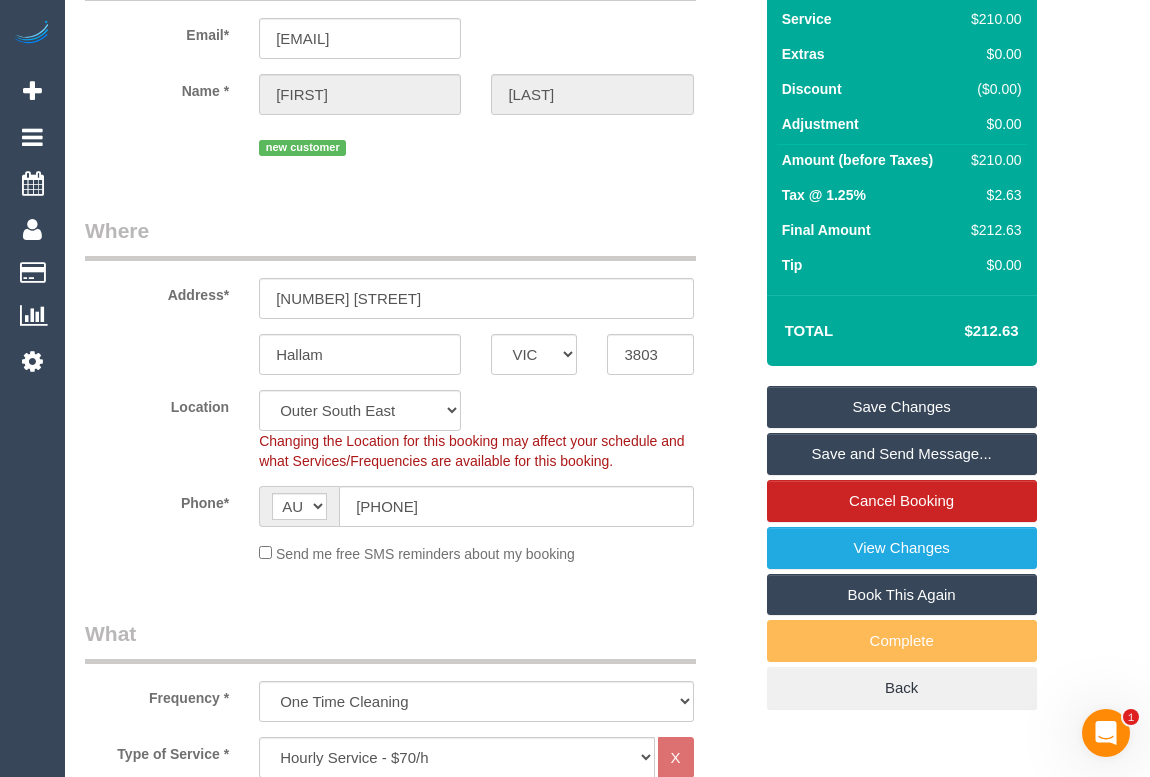 scroll, scrollTop: 0, scrollLeft: 0, axis: both 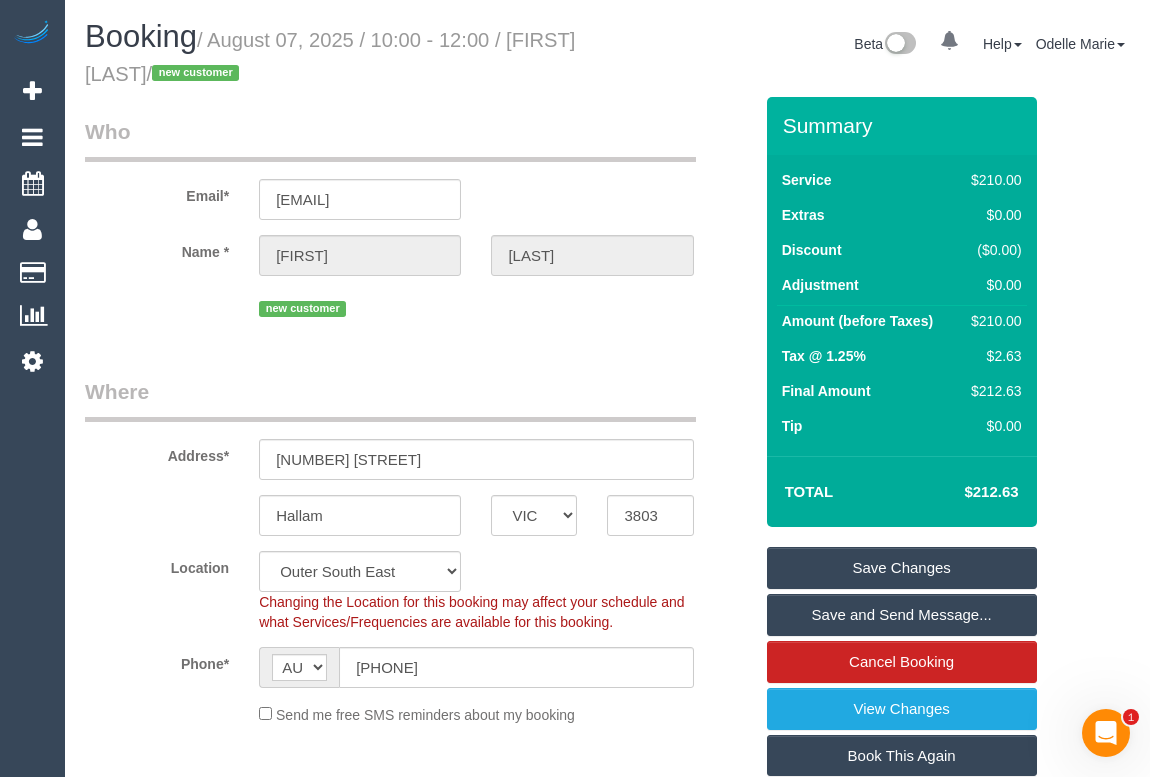 click on "Who
Email*
sadia_sayar90@example.com
Name *
Sadi
Sayar
new customer
Where
Address*
4 Tilbavale Close
Hallam
ACT
NSW
NT
QLD
SA
TAS
VIC
WA
3803
Location
Office City East (North) East (South) Inner East Inner North (East) Inner North (West) Inner South East Inner West North (East) North (West) Outer East Outer North (East) Outer North (West) Outer South East Outer West South East (East) South East (West) West (North) West (South) ZG - Central ZG - East ZG - North ZG - South" at bounding box center (418, 2247) 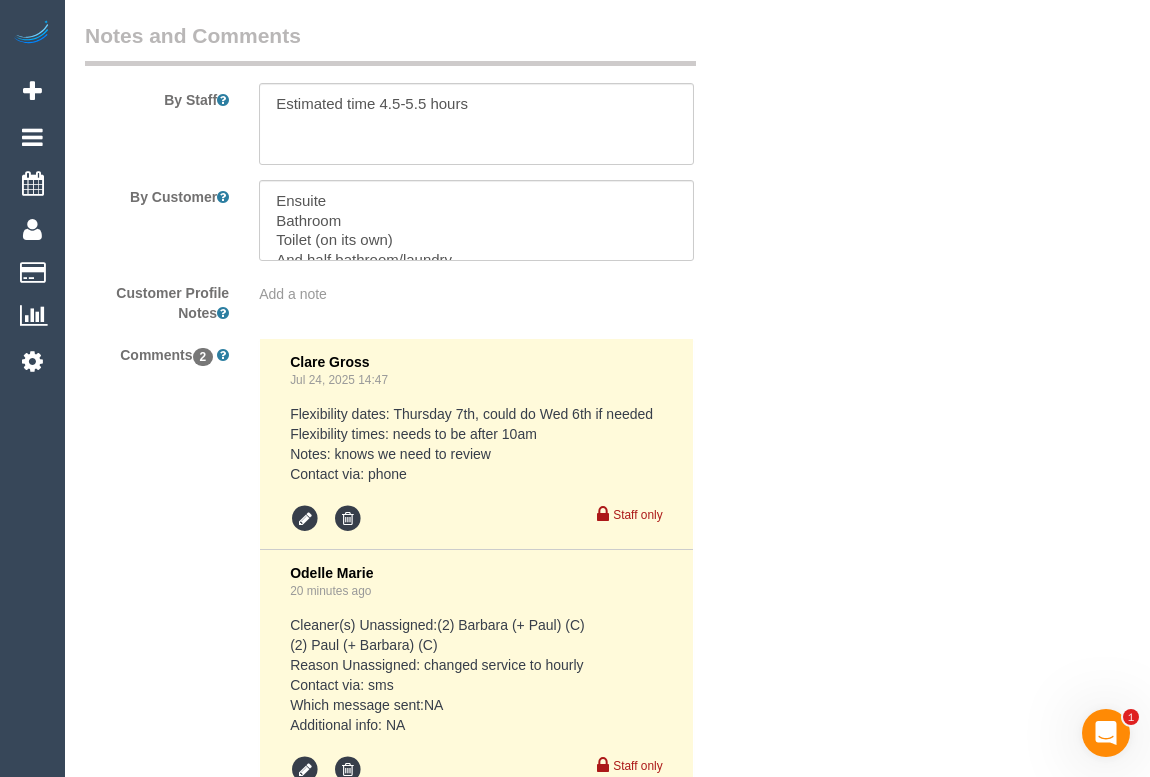 scroll, scrollTop: 3454, scrollLeft: 0, axis: vertical 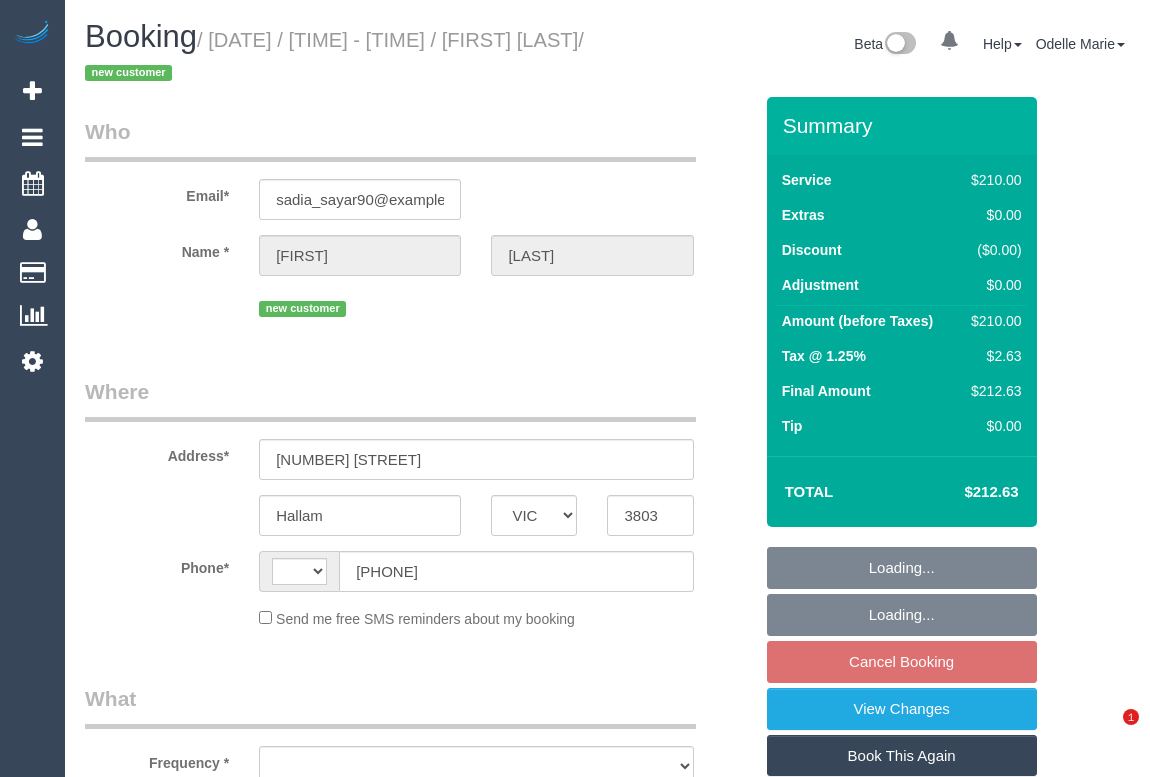 select on "VIC" 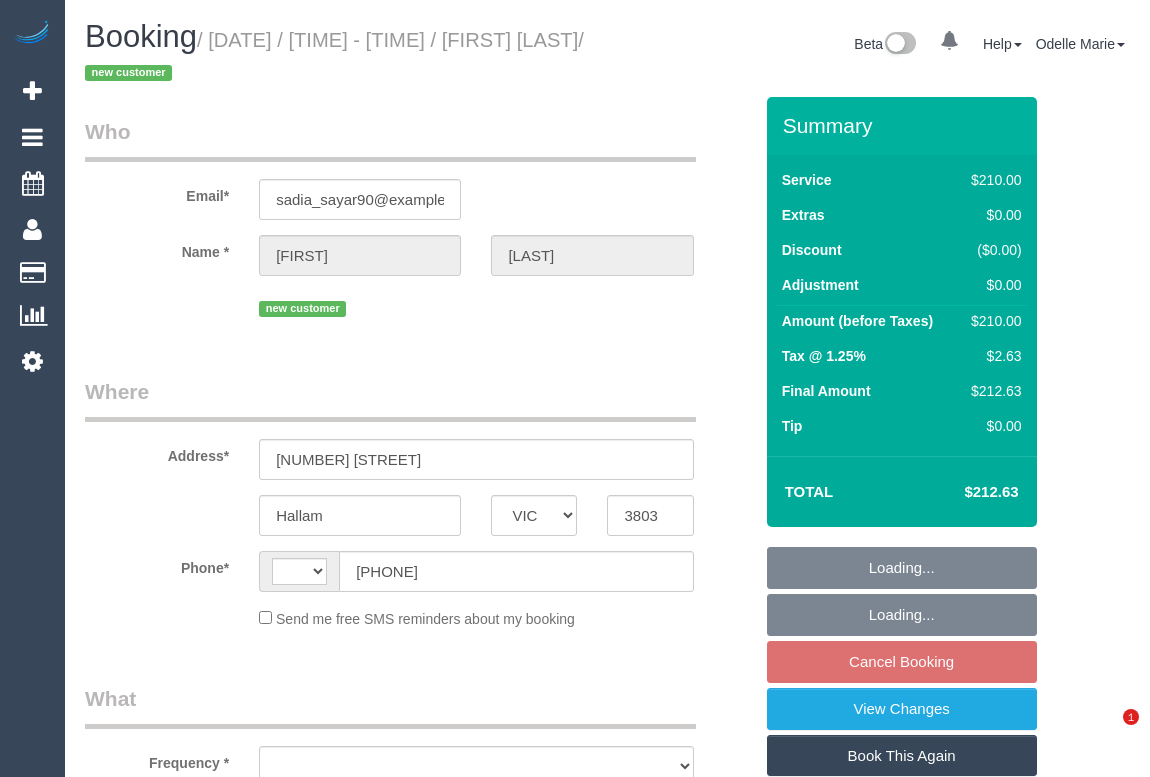 scroll, scrollTop: 0, scrollLeft: 0, axis: both 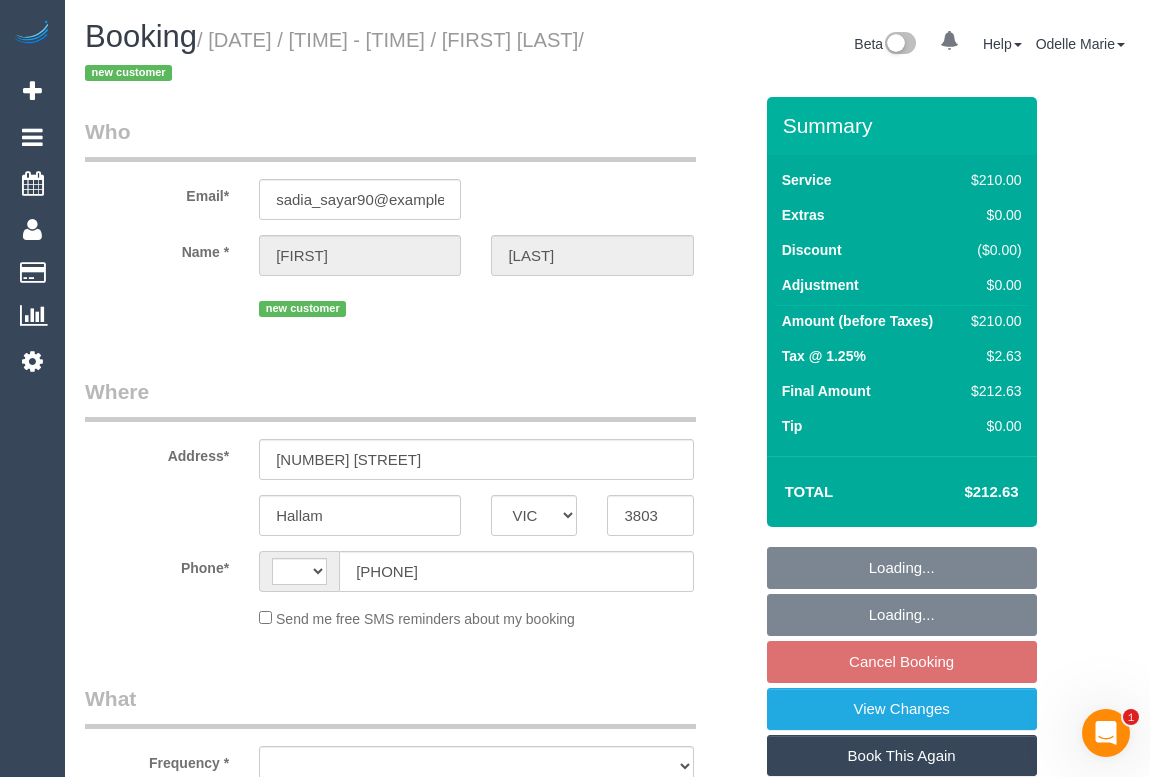 select on "object:323" 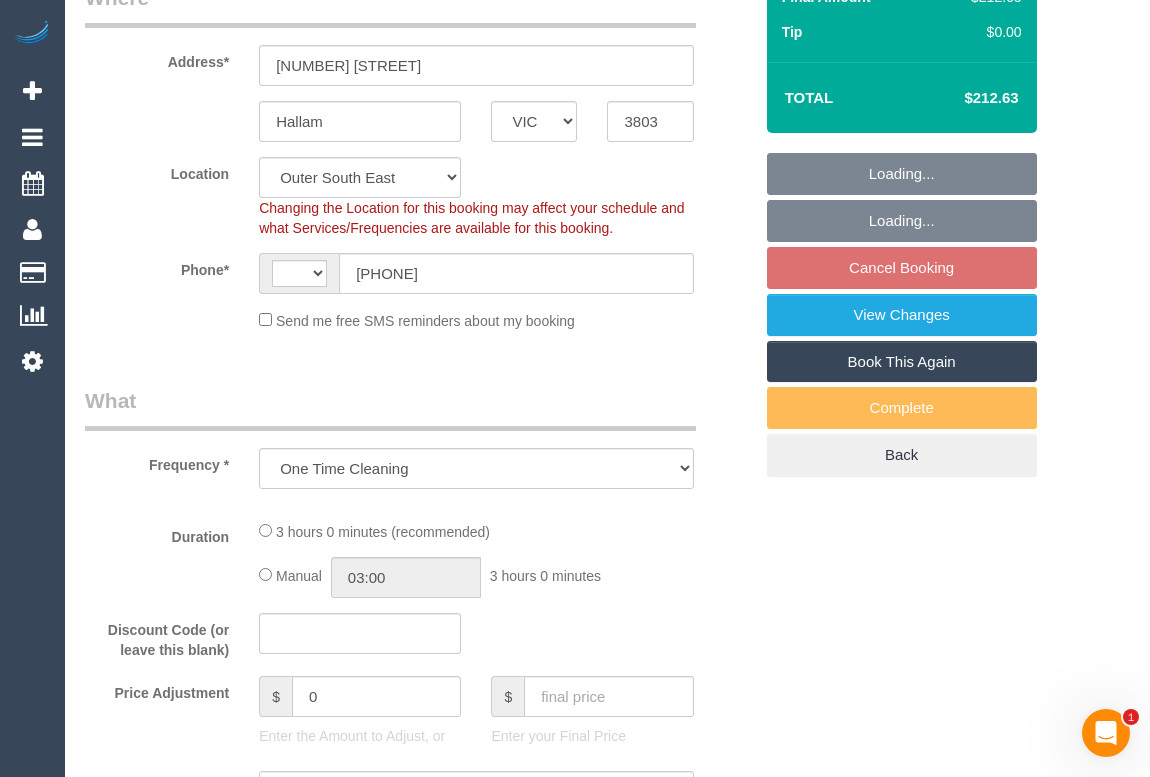 select on "object:741" 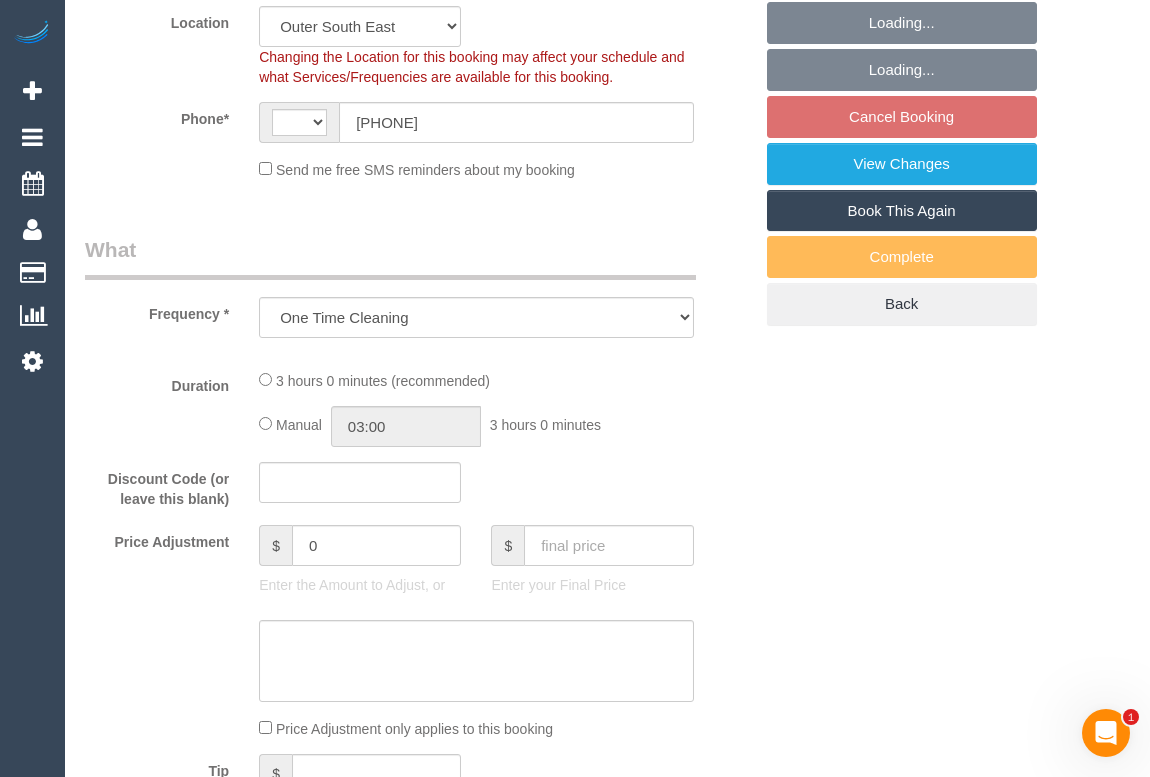 select on "string:AU" 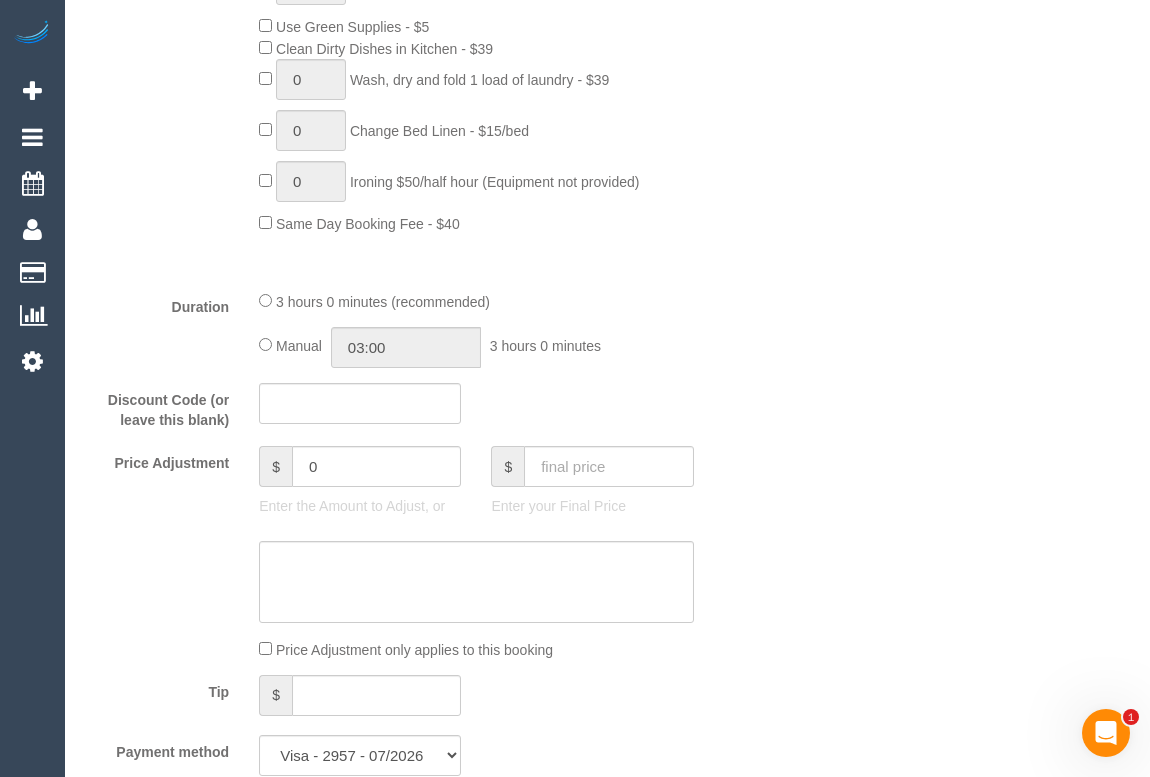 select on "number:28" 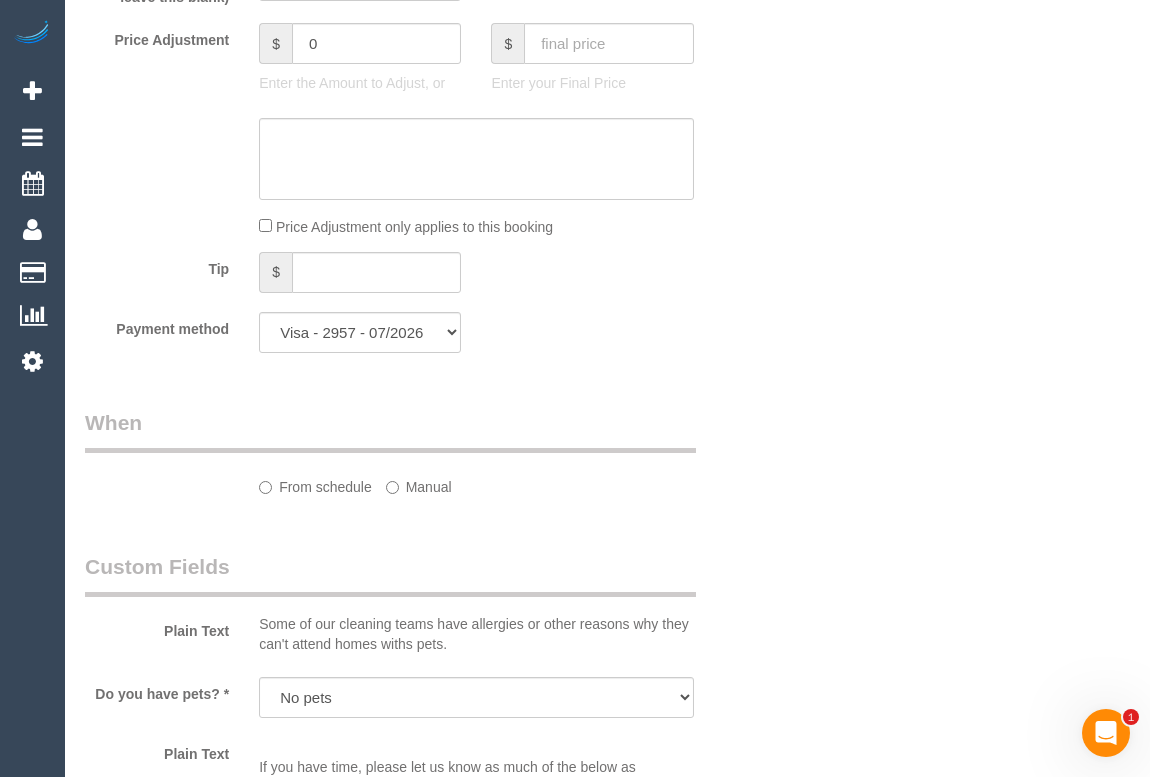 select on "spot1" 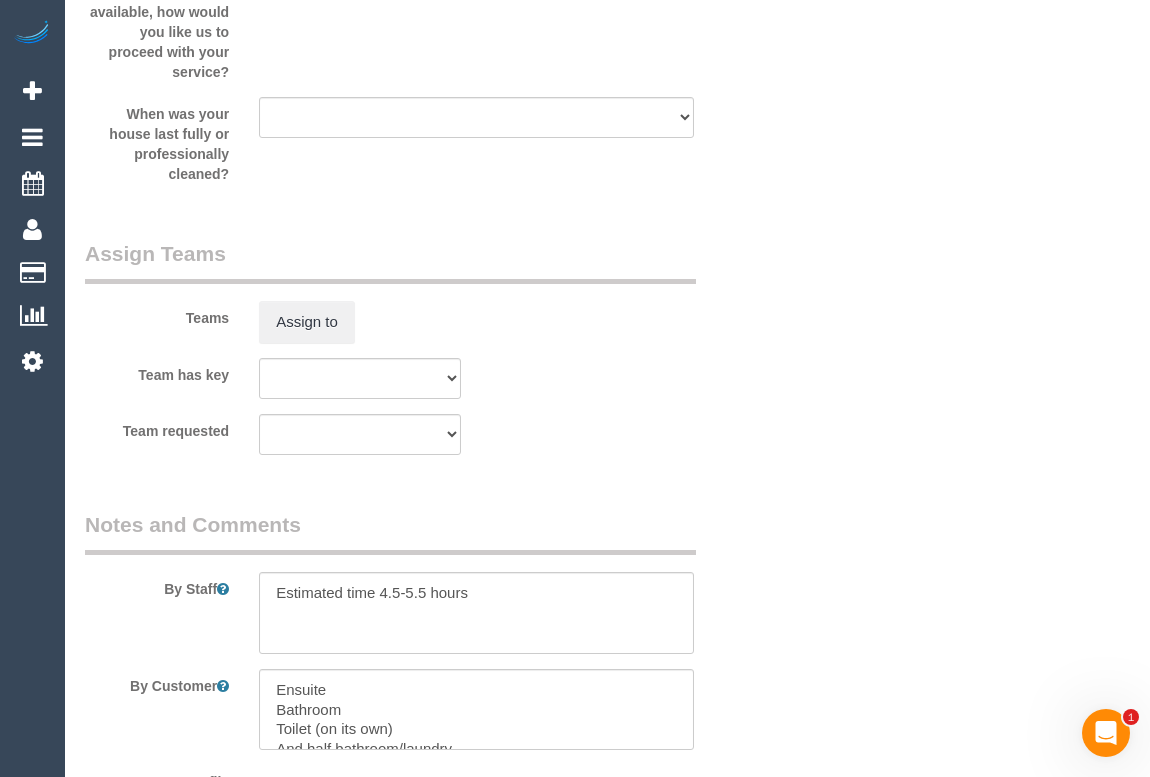 scroll, scrollTop: 3181, scrollLeft: 0, axis: vertical 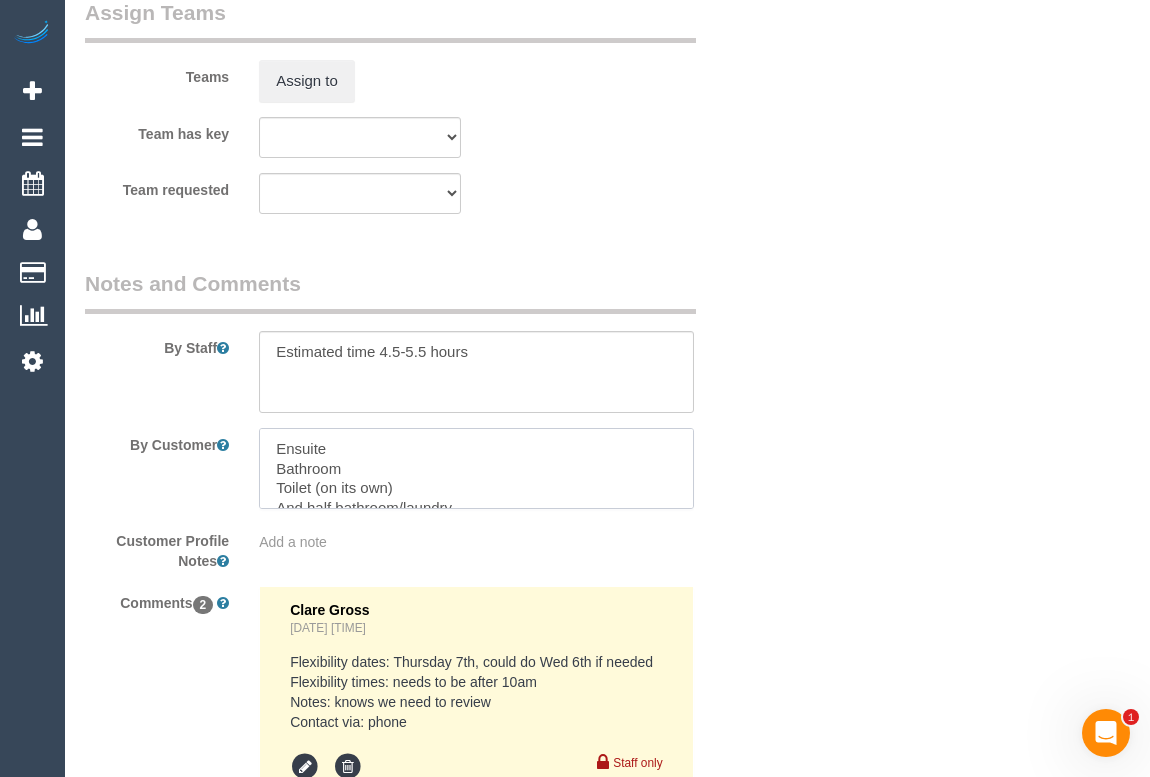 click at bounding box center (476, 469) 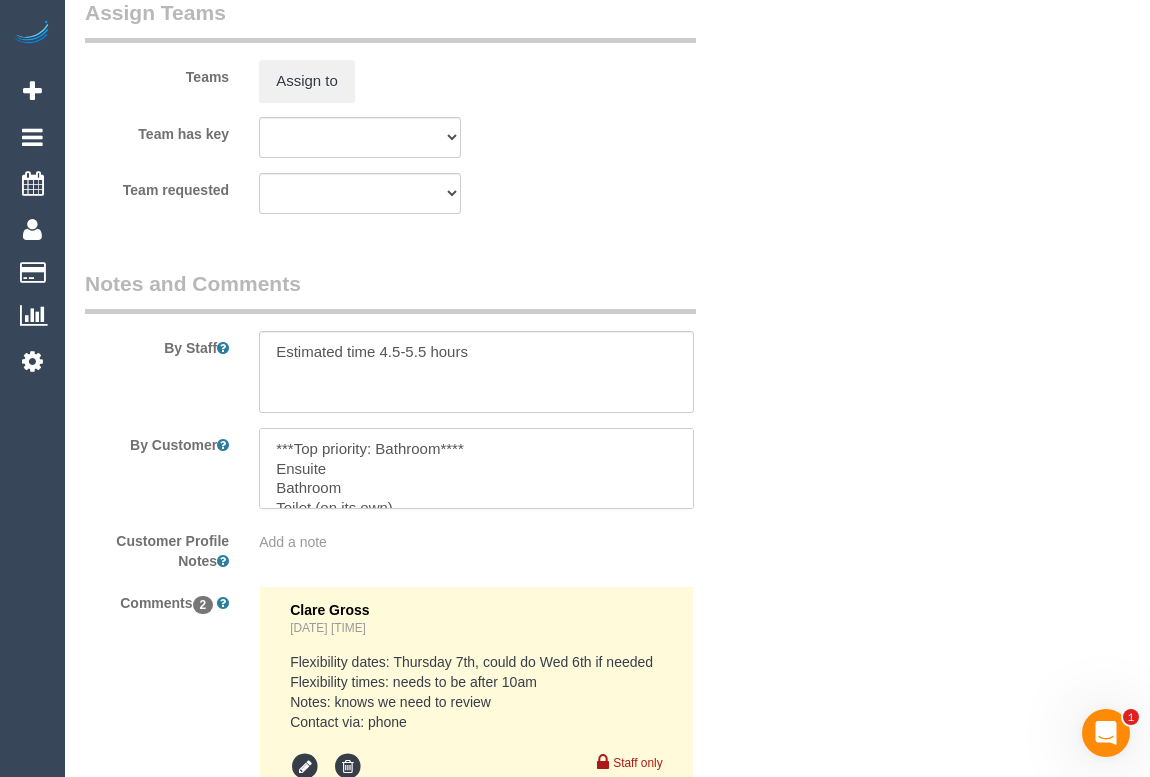 click at bounding box center [476, 469] 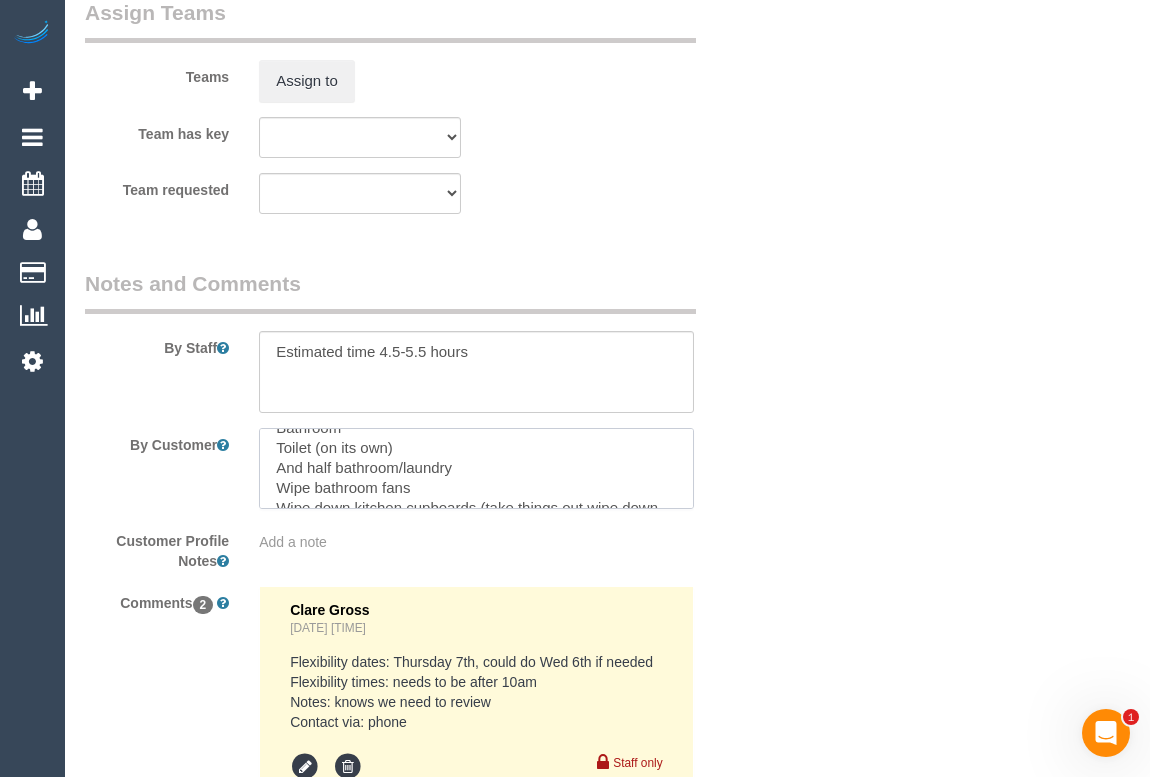 scroll, scrollTop: 28, scrollLeft: 0, axis: vertical 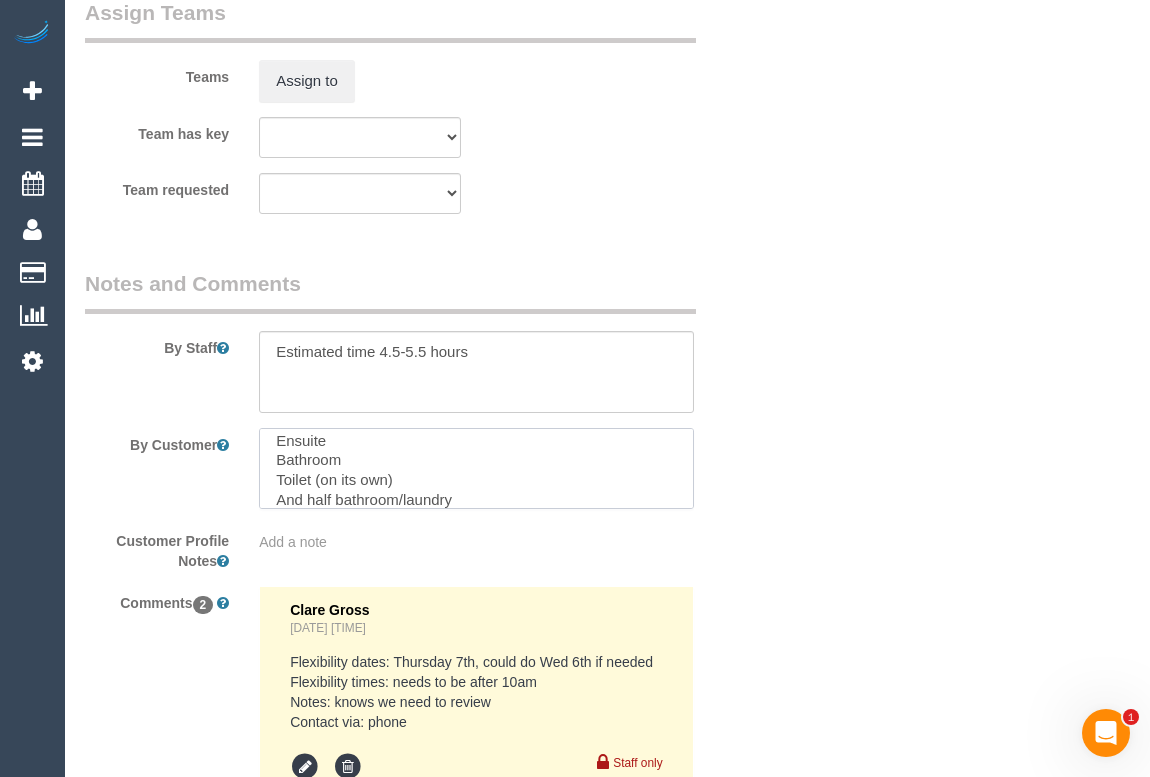 click at bounding box center (476, 469) 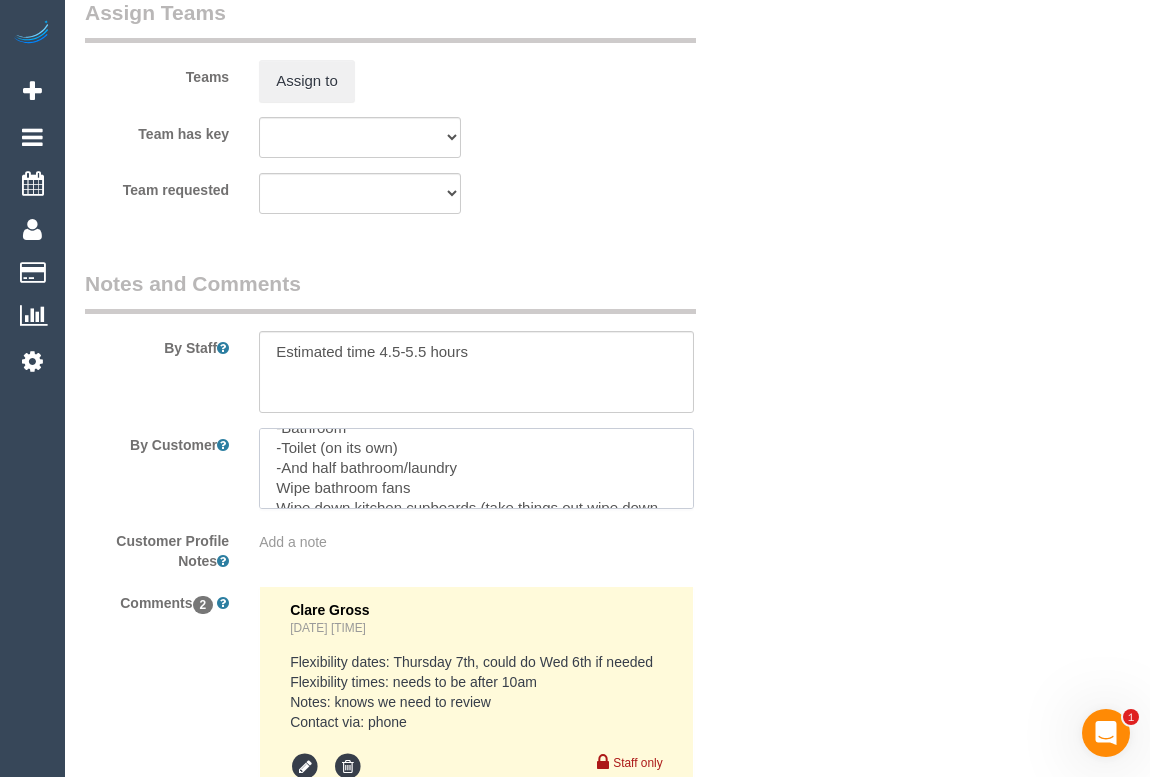 scroll, scrollTop: 28, scrollLeft: 0, axis: vertical 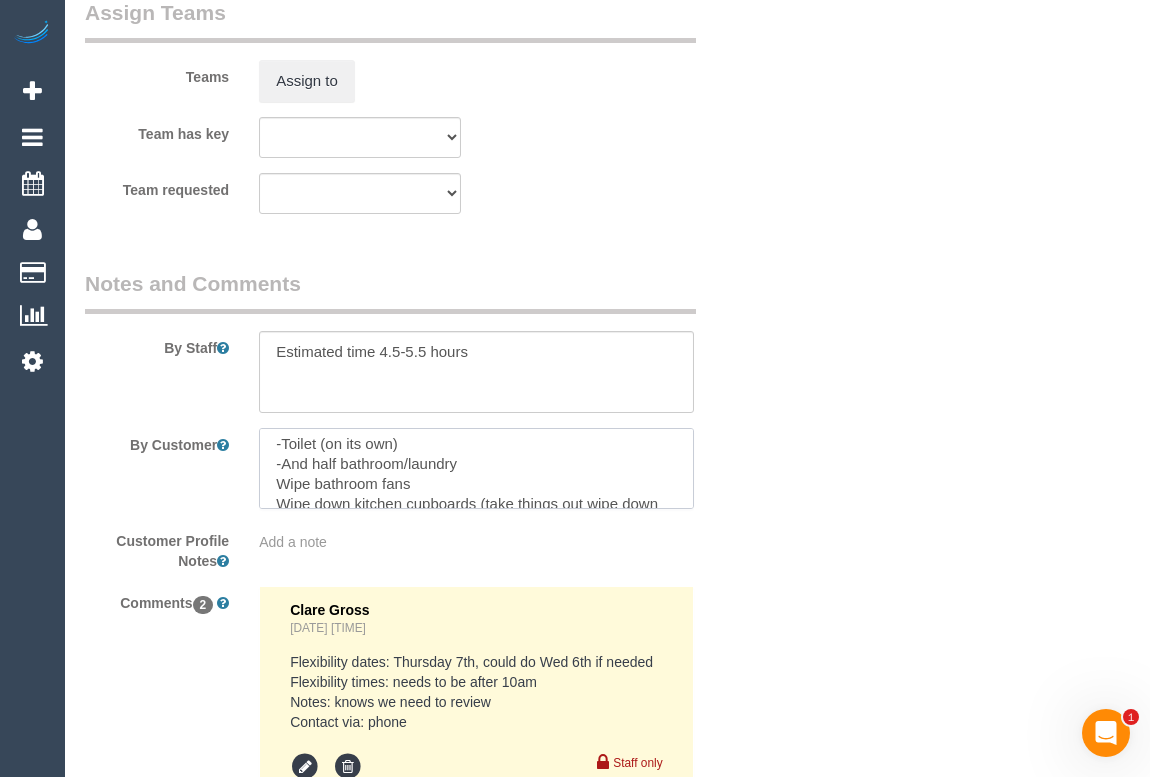 click at bounding box center (476, 469) 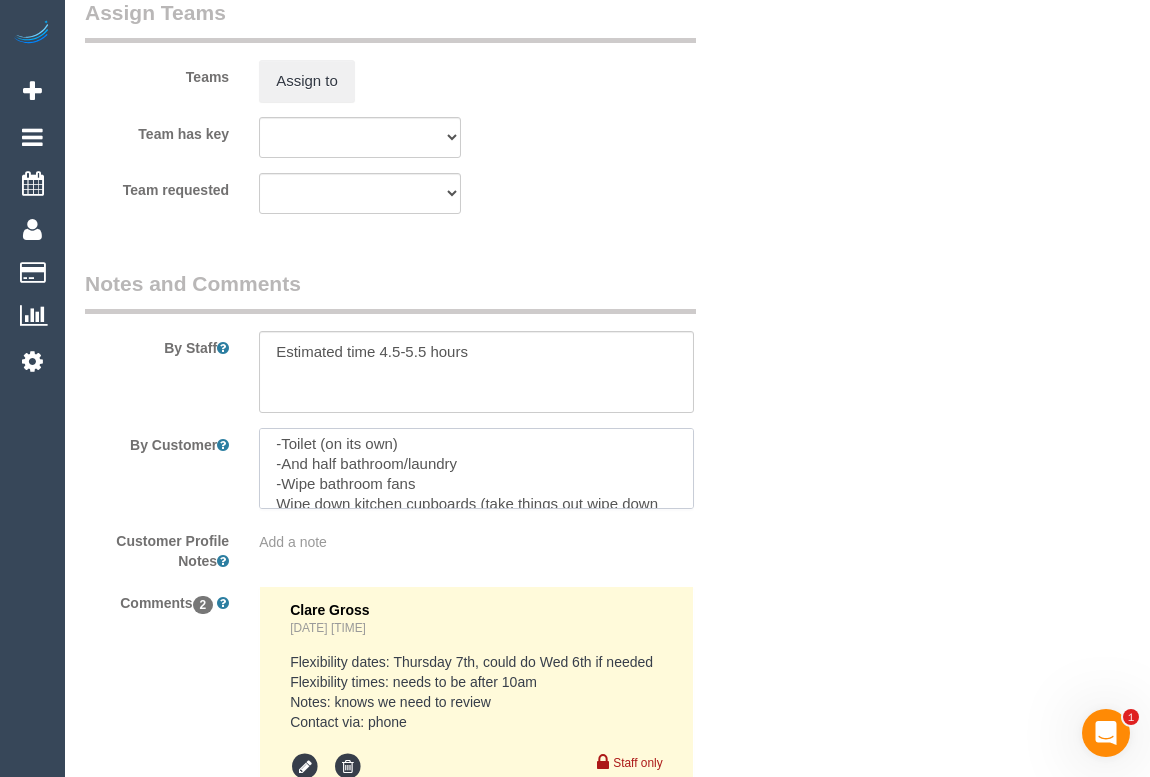 scroll, scrollTop: 100, scrollLeft: 0, axis: vertical 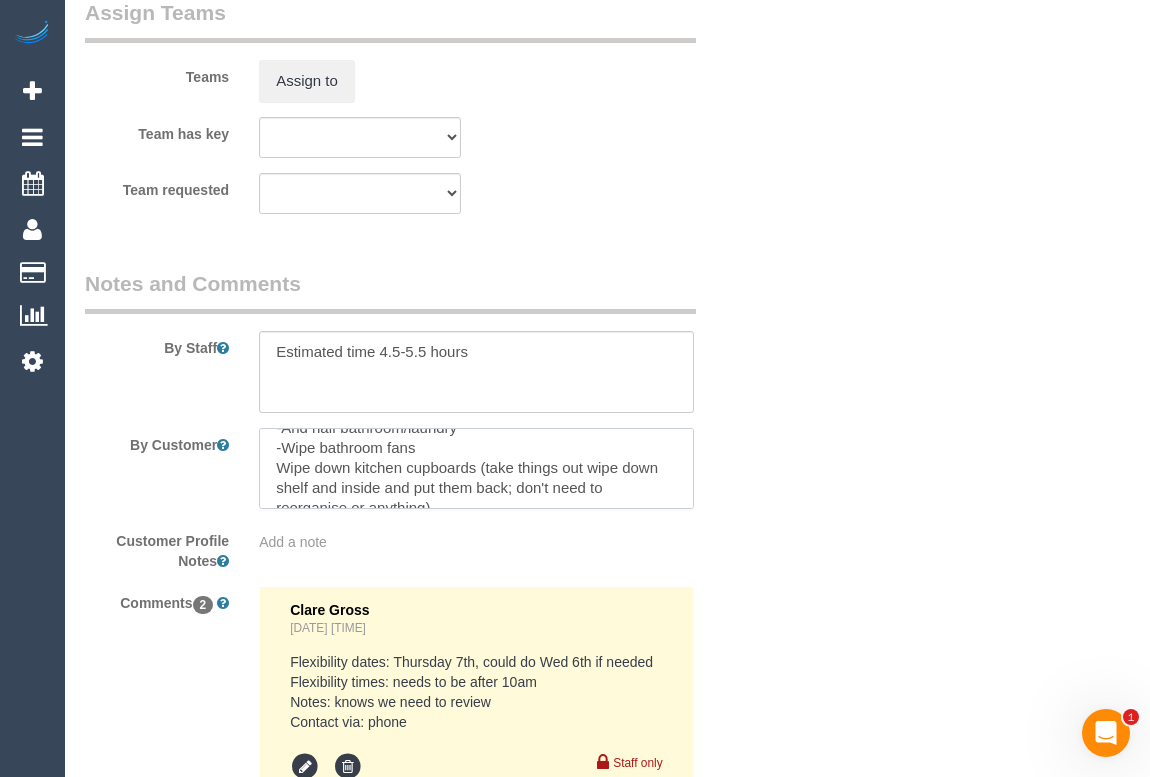 type on "***Top priority: Bathrooms****
-Ensuite
-Bathroom
-Toilet (on its own)
-And half bathroom/laundry
-Wipe bathroom fans
Wipe down kitchen cupboards (take things out wipe down shelf and inside and put them back; don't need to reorganise or anything)" 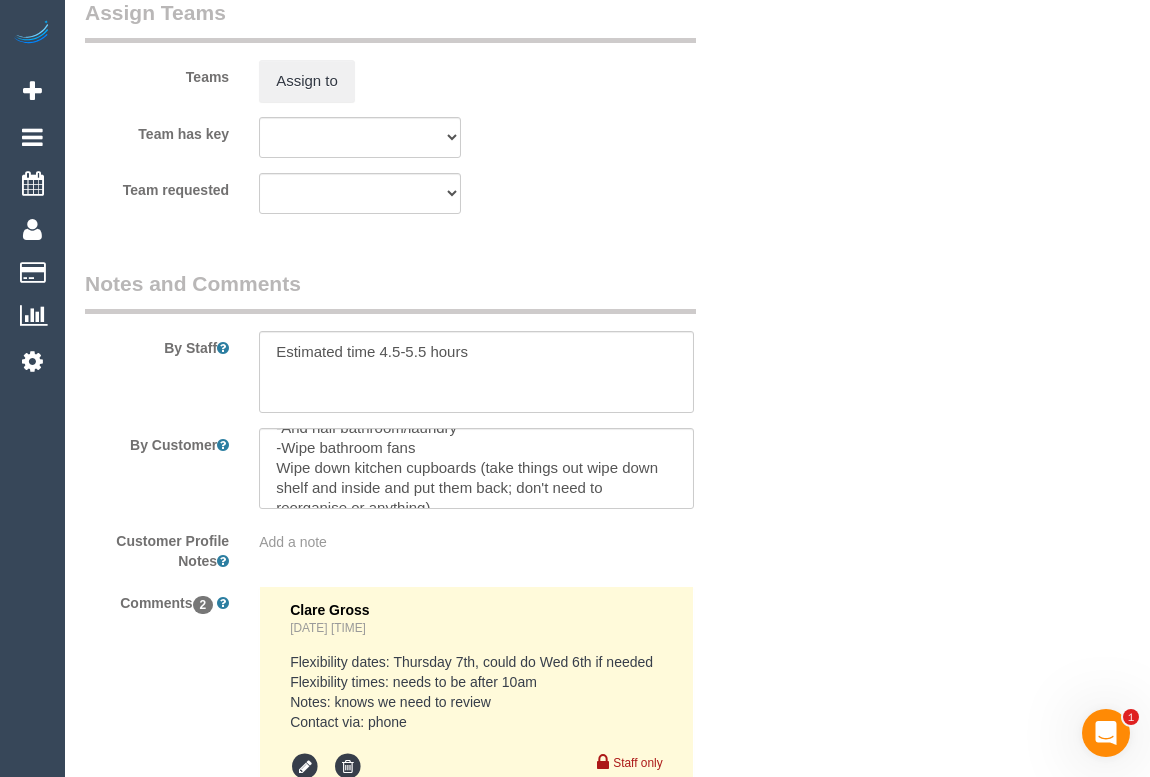 click on "Who
Email*
sadia_sayar90@example.com
Name *
Sadi
Sayar
new customer
Where
Address*
4 Tilbavale Close
Hallam
ACT
NSW
NT
QLD
SA
TAS
VIC
WA
3803
Location
Office City East (North) East (South) Inner East Inner North (East) Inner North (West) Inner South East Inner West North (East) North (West) Outer East Outer North (East) Outer North (West) Outer South East Outer West South East (East) South East (West) West (North) West (South) ZG - Central ZG - East ZG - North ZG - South" at bounding box center [607, -934] 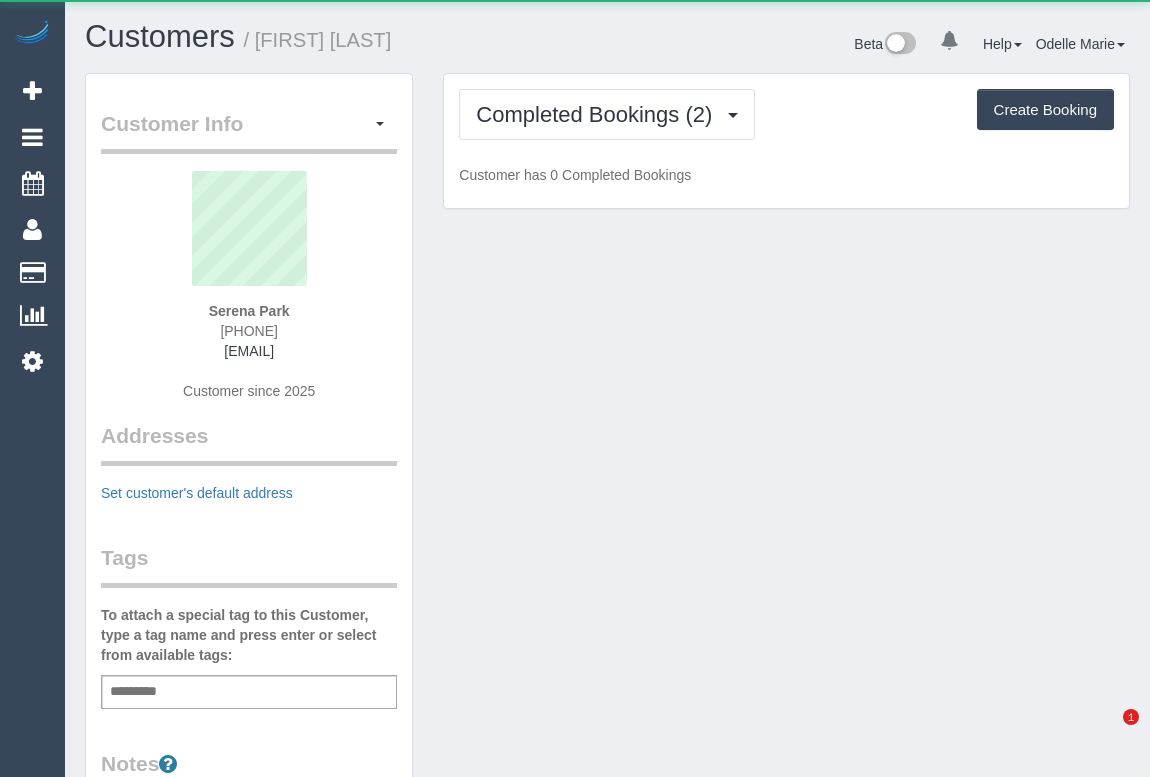 scroll, scrollTop: 0, scrollLeft: 0, axis: both 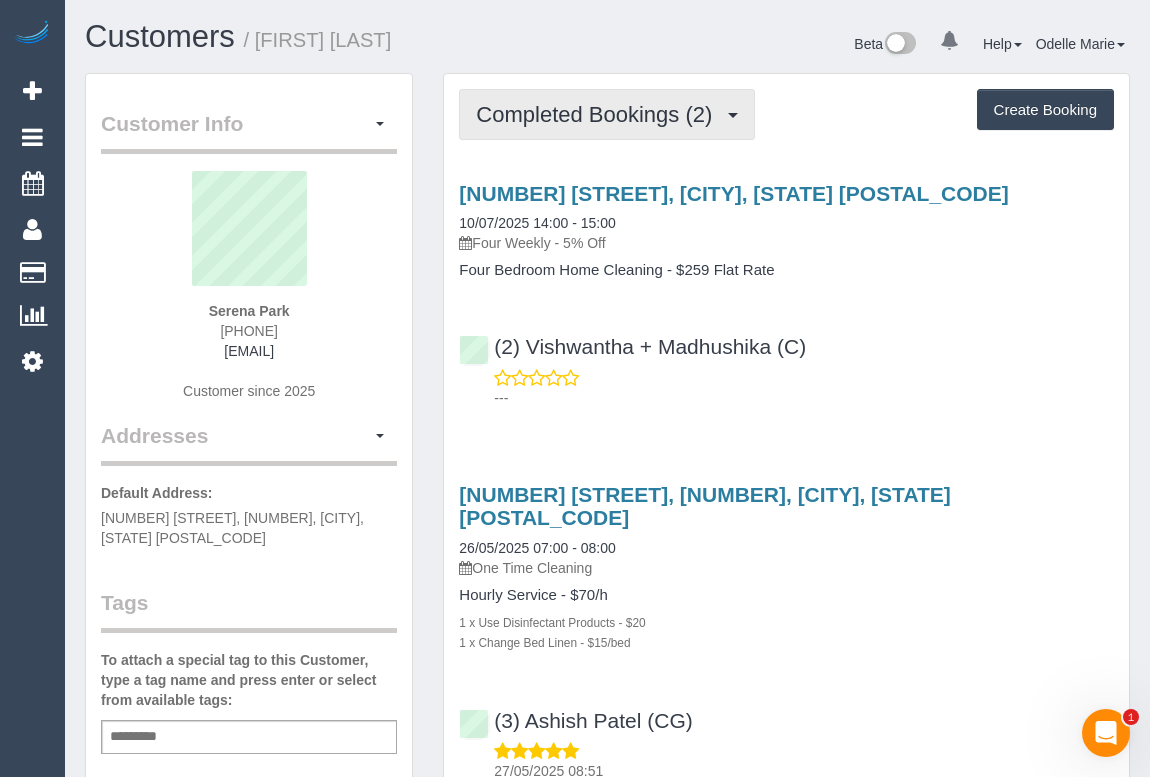 click on "Completed Bookings (2)" at bounding box center [599, 114] 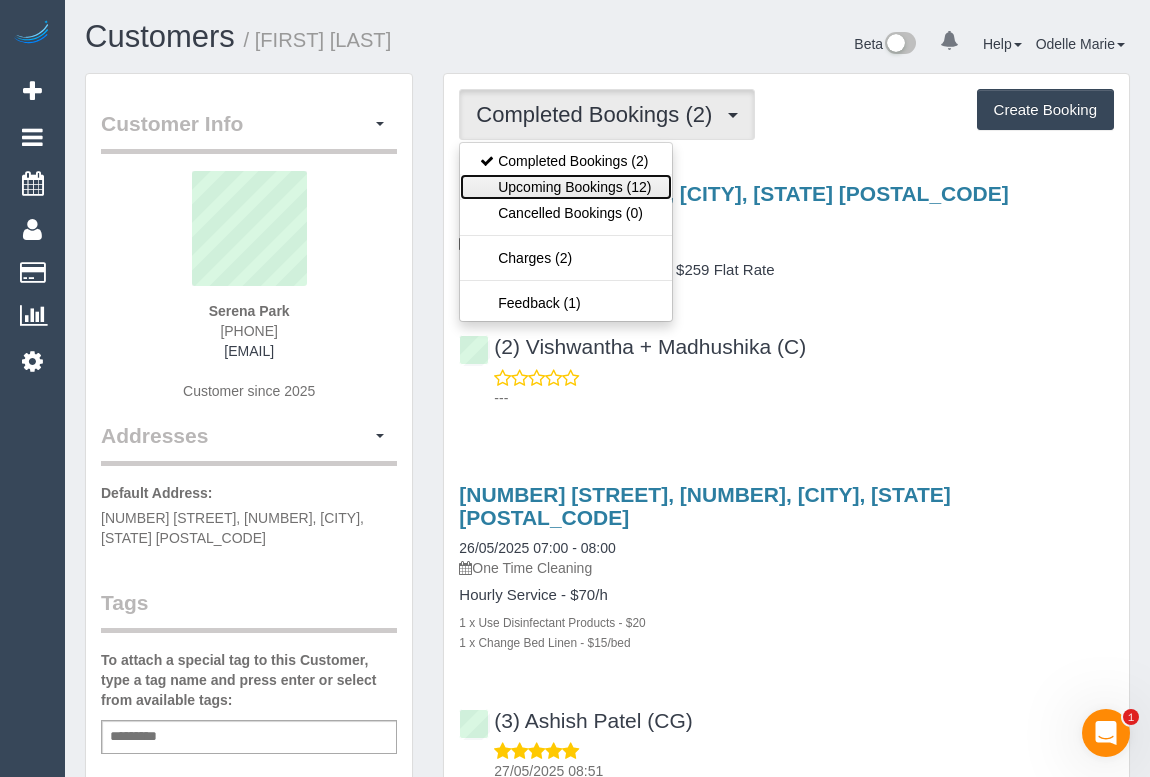 click on "Upcoming Bookings (12)" at bounding box center (565, 187) 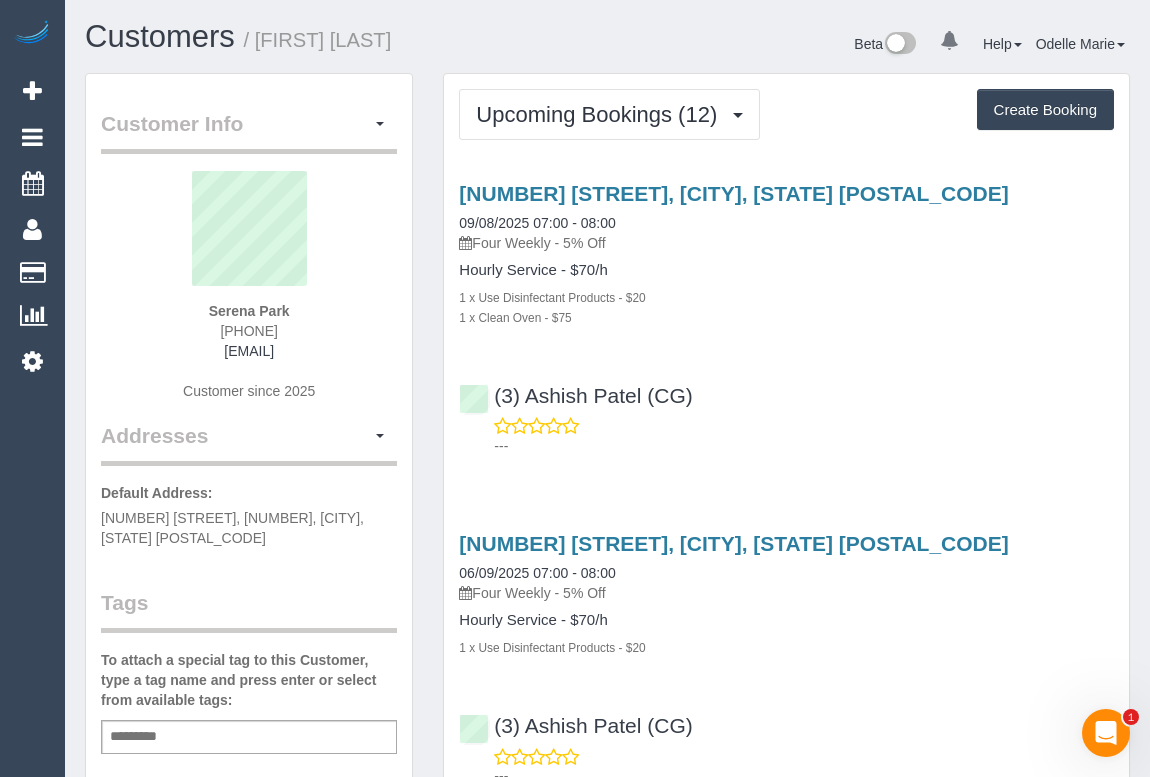 drag, startPoint x: 787, startPoint y: 368, endPoint x: 777, endPoint y: 412, distance: 45.122055 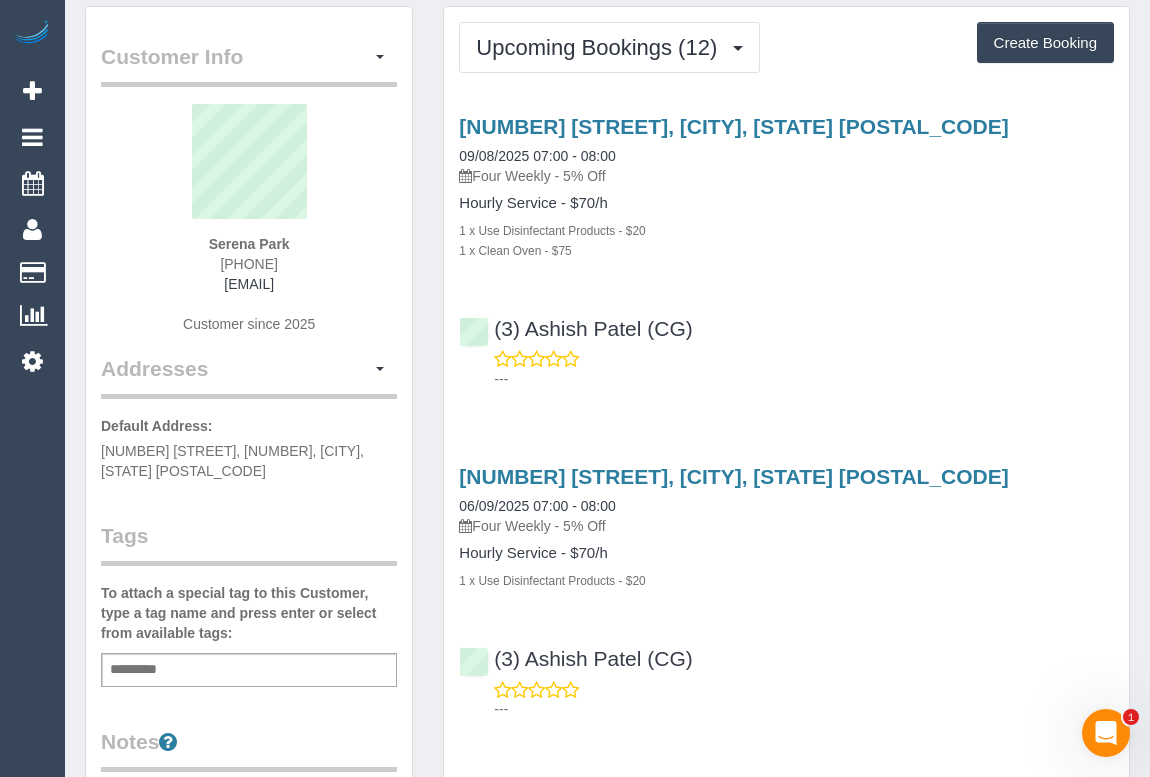 scroll, scrollTop: 0, scrollLeft: 0, axis: both 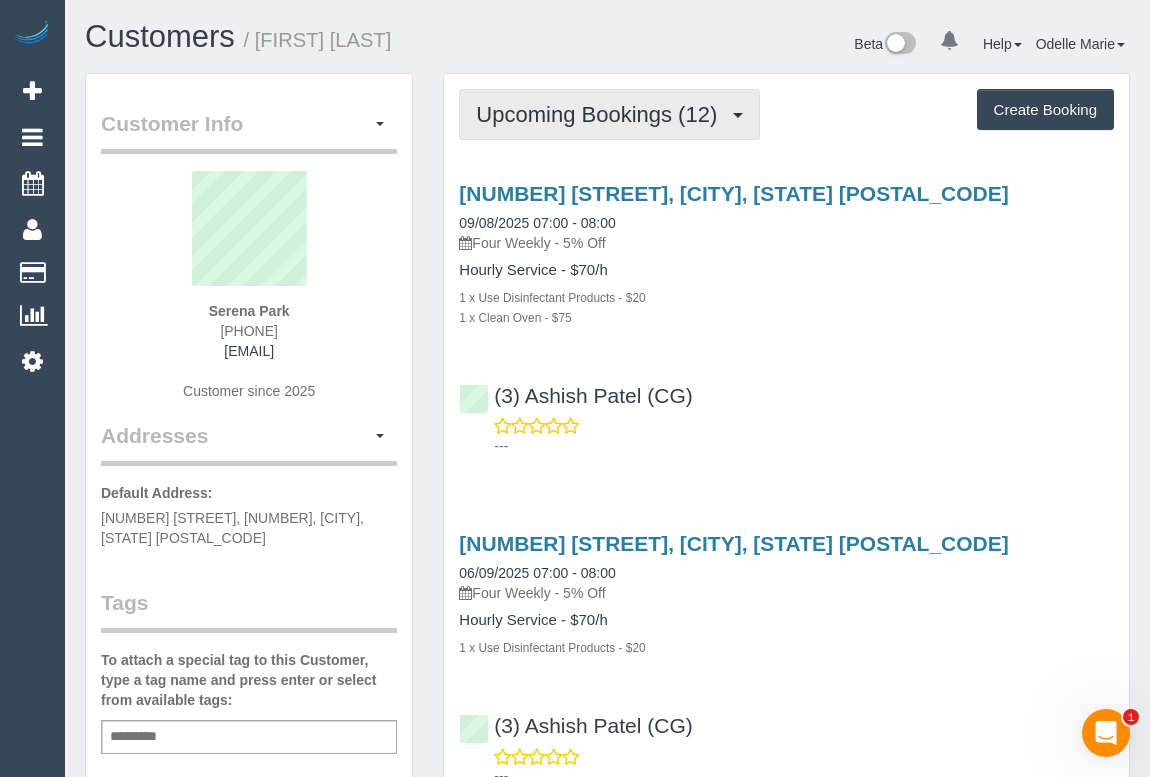 click on "Upcoming Bookings (12)" at bounding box center [601, 114] 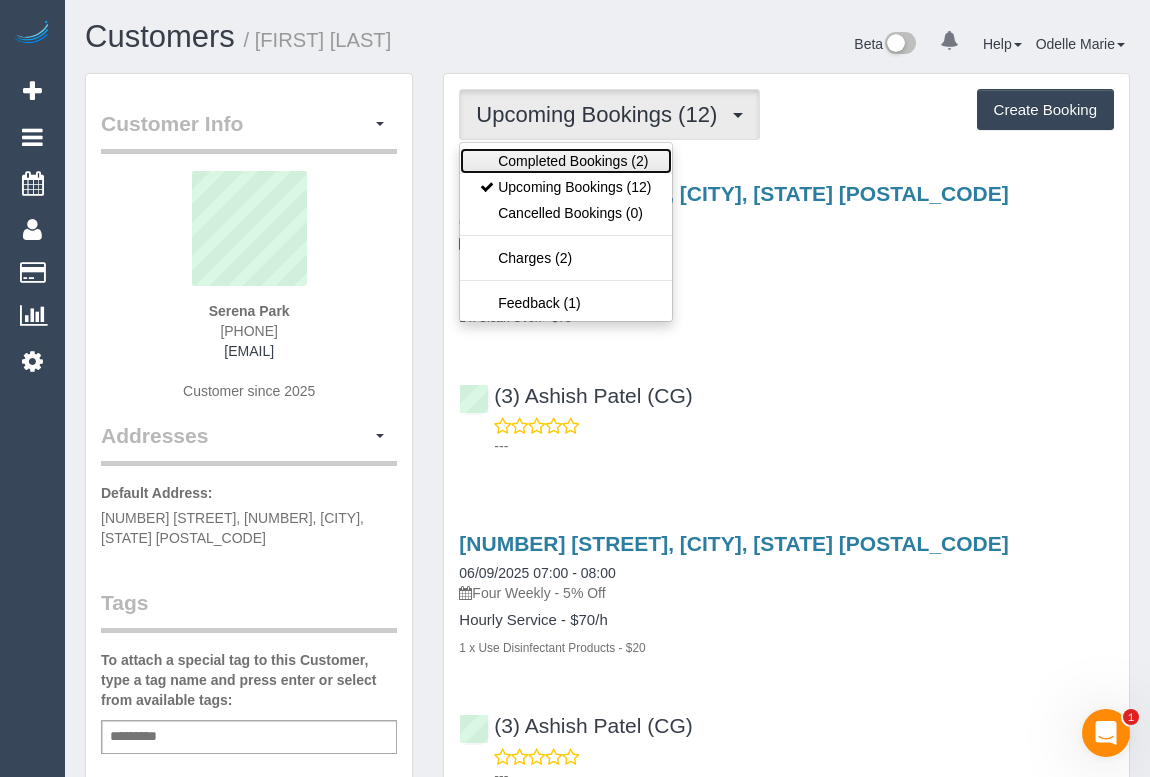click on "Completed Bookings (2)" at bounding box center [565, 161] 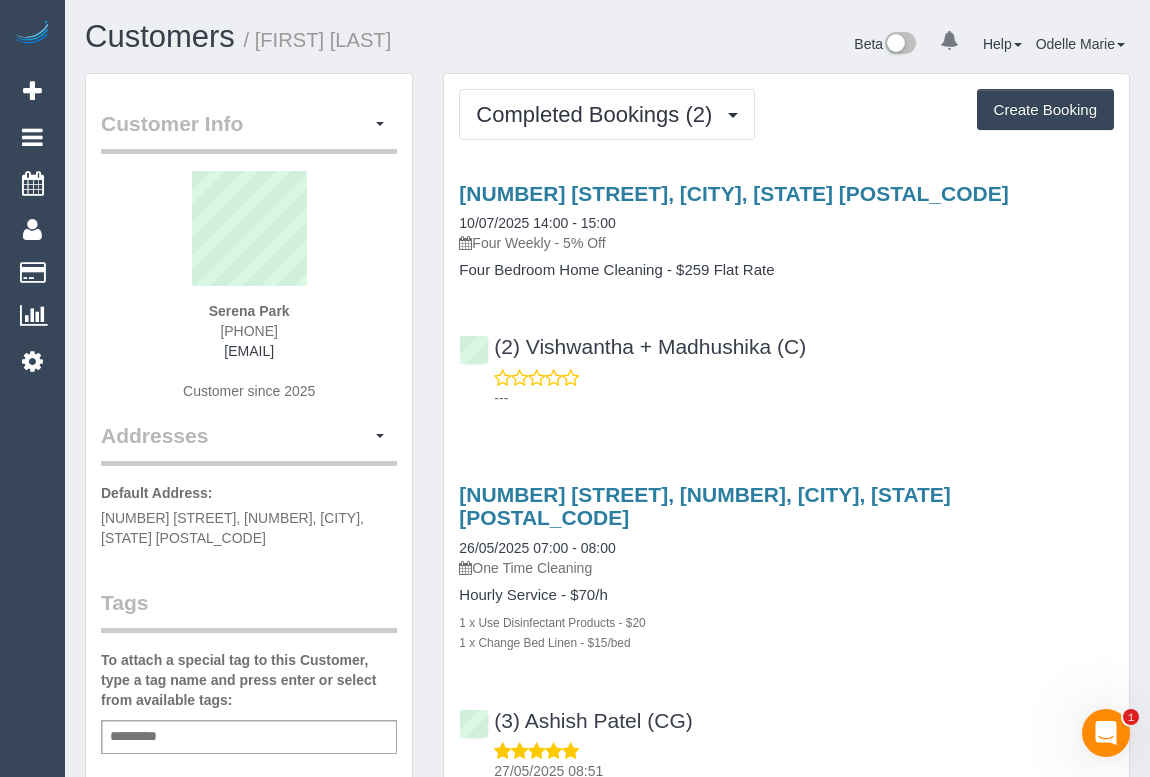 drag, startPoint x: 921, startPoint y: 339, endPoint x: 919, endPoint y: 365, distance: 26.076809 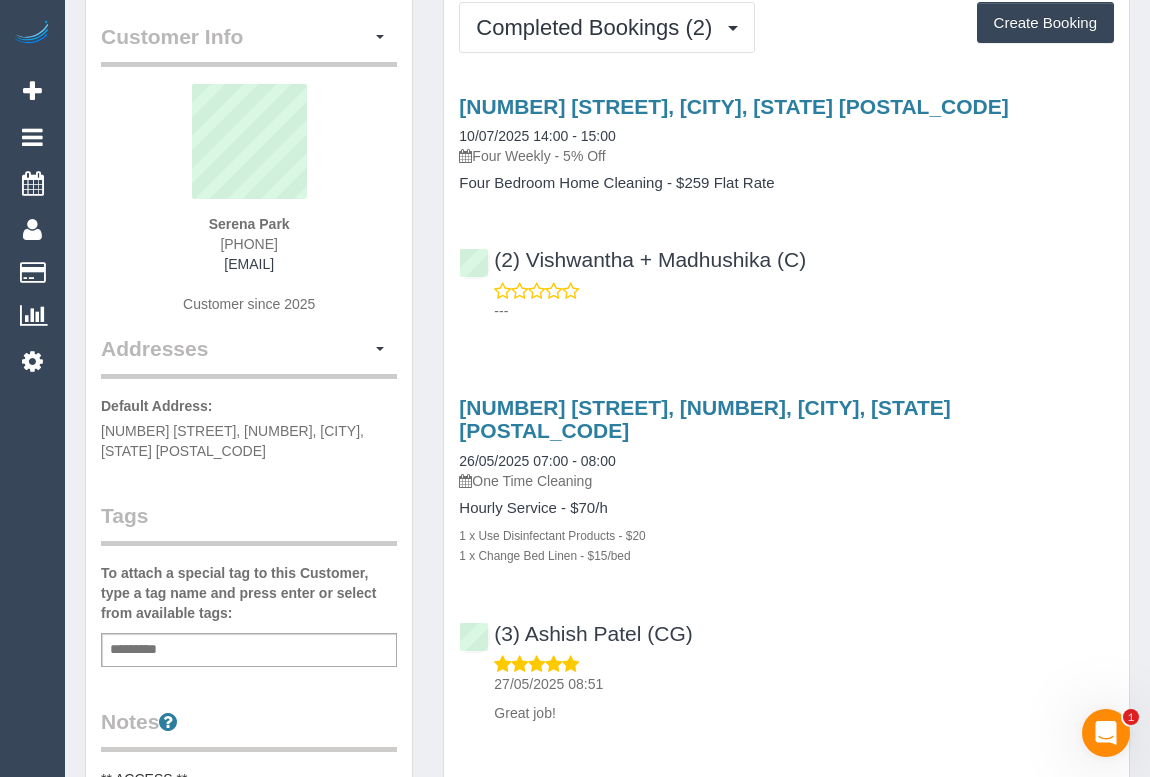 scroll, scrollTop: 0, scrollLeft: 0, axis: both 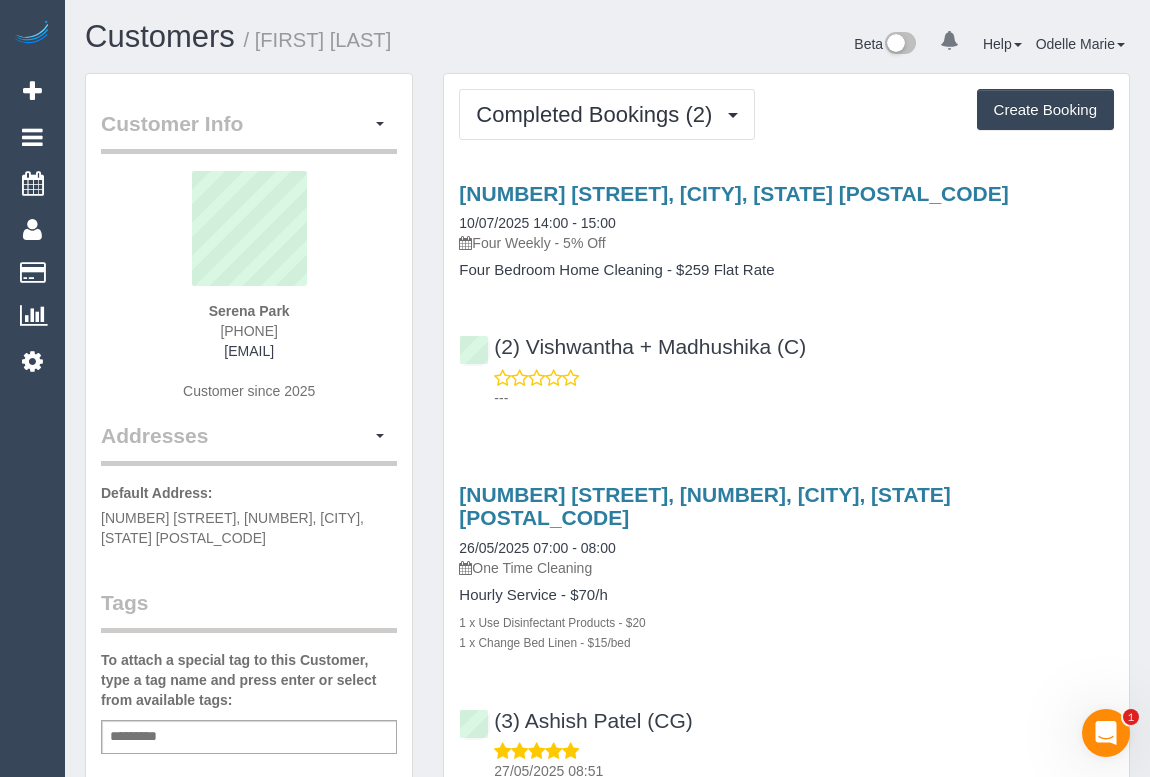 drag, startPoint x: 200, startPoint y: 328, endPoint x: 304, endPoint y: 328, distance: 104 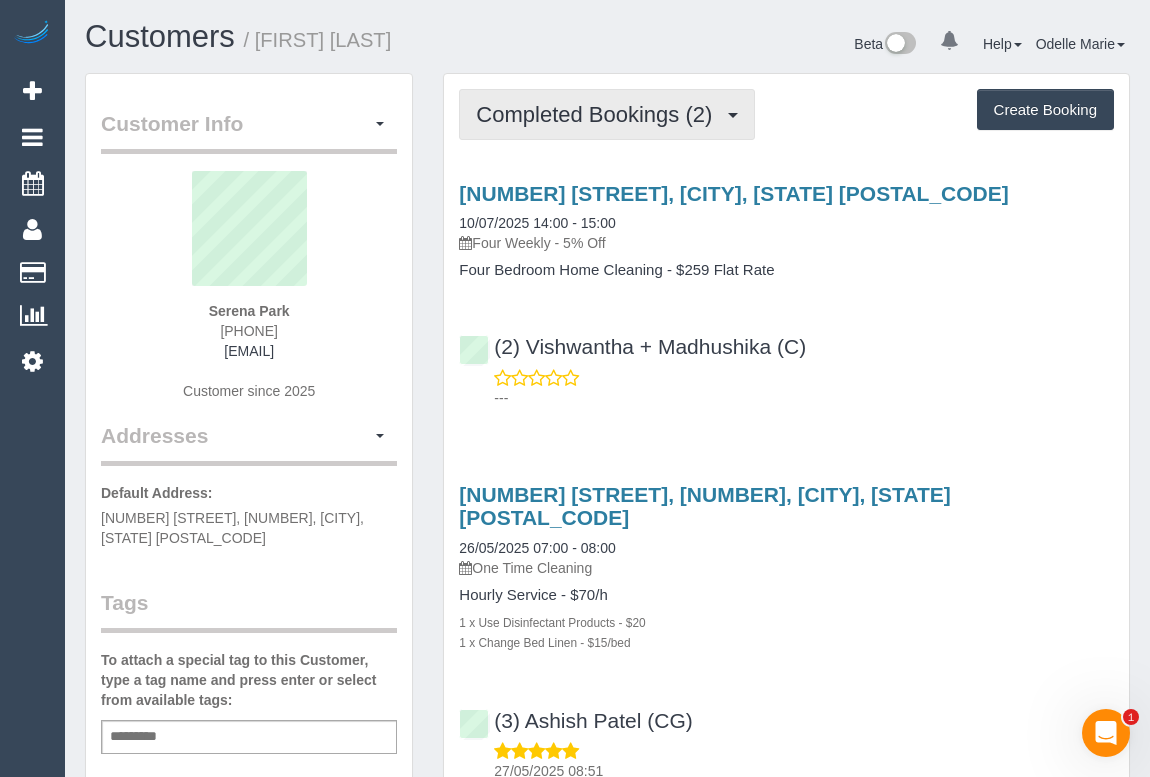 click on "Completed Bookings (2)" at bounding box center (599, 114) 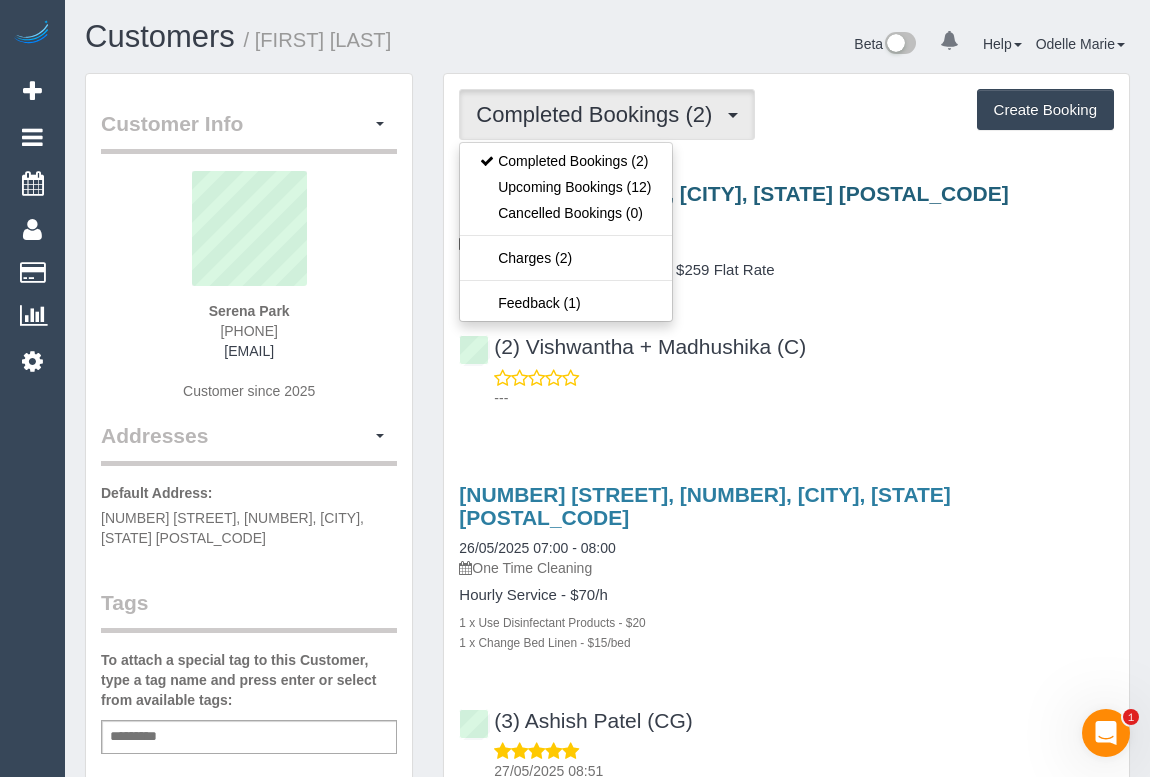 drag, startPoint x: 764, startPoint y: 217, endPoint x: 667, endPoint y: 182, distance: 103.121284 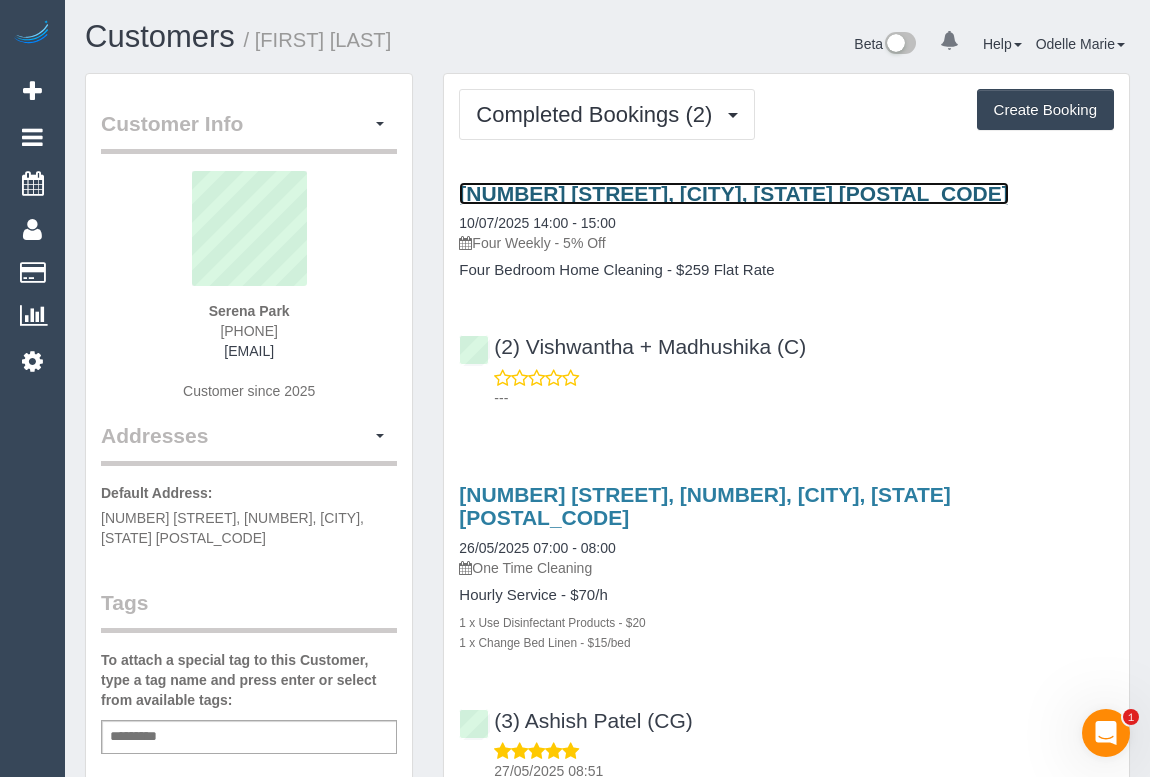 click on "8 Redvers St, Surrey Hills, VIC 3127" at bounding box center [733, 193] 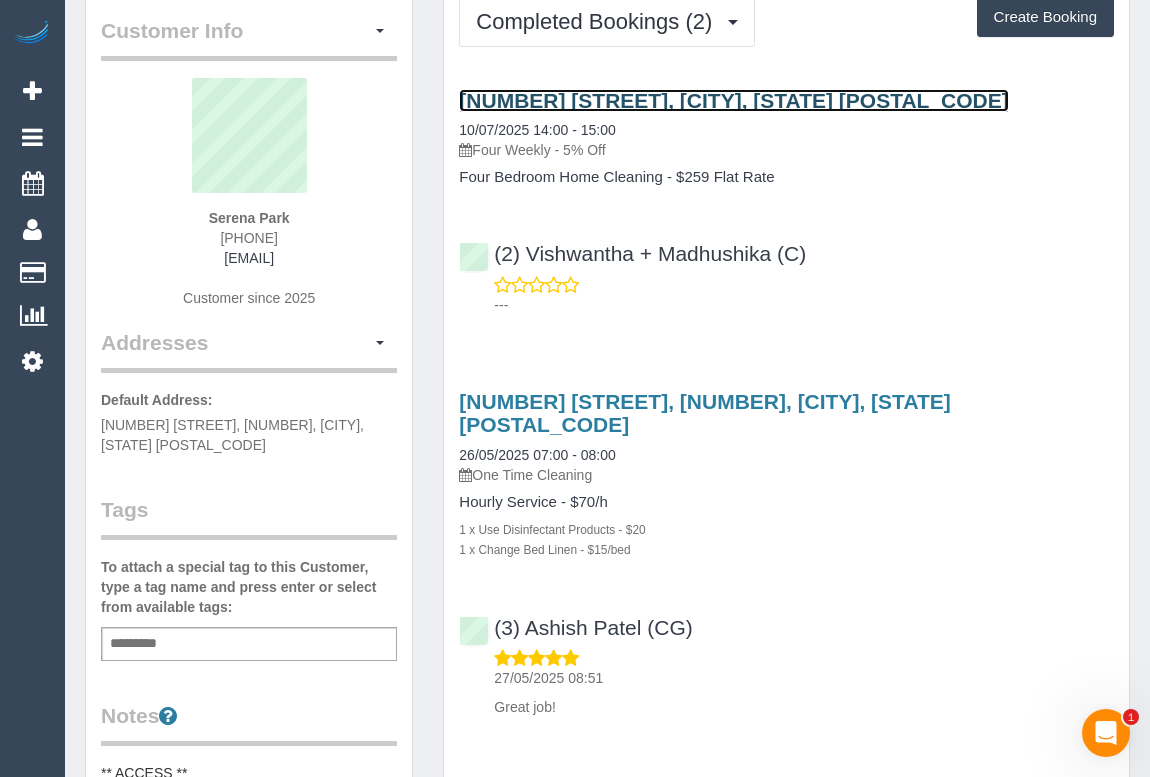 scroll, scrollTop: 90, scrollLeft: 0, axis: vertical 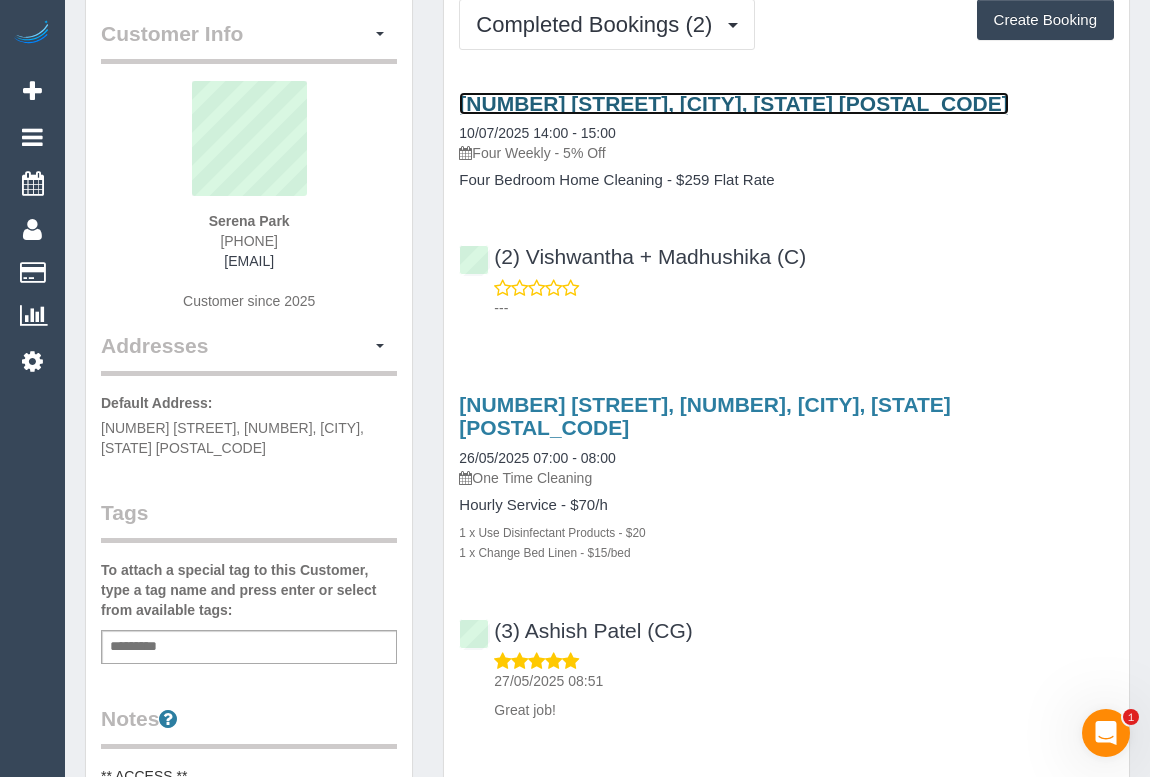 click on "8 Redvers St, Surrey Hills, VIC 3127" at bounding box center (733, 103) 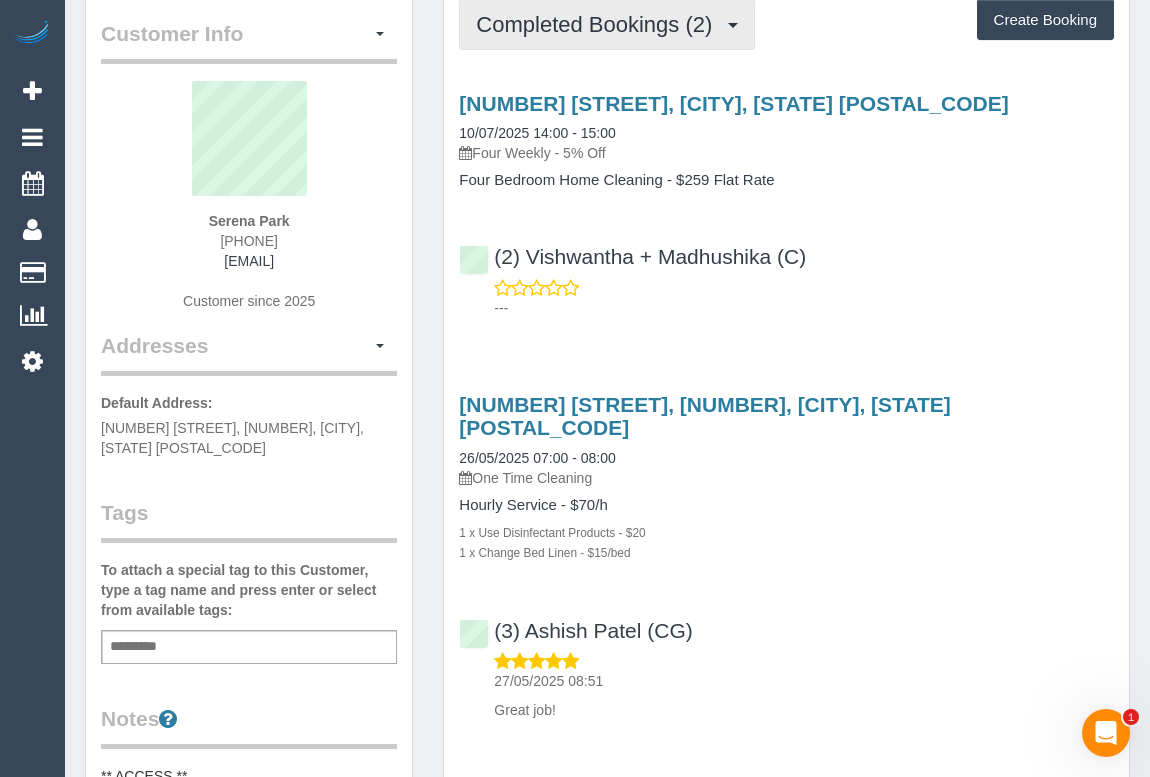 click on "Completed Bookings (2)" at bounding box center (599, 24) 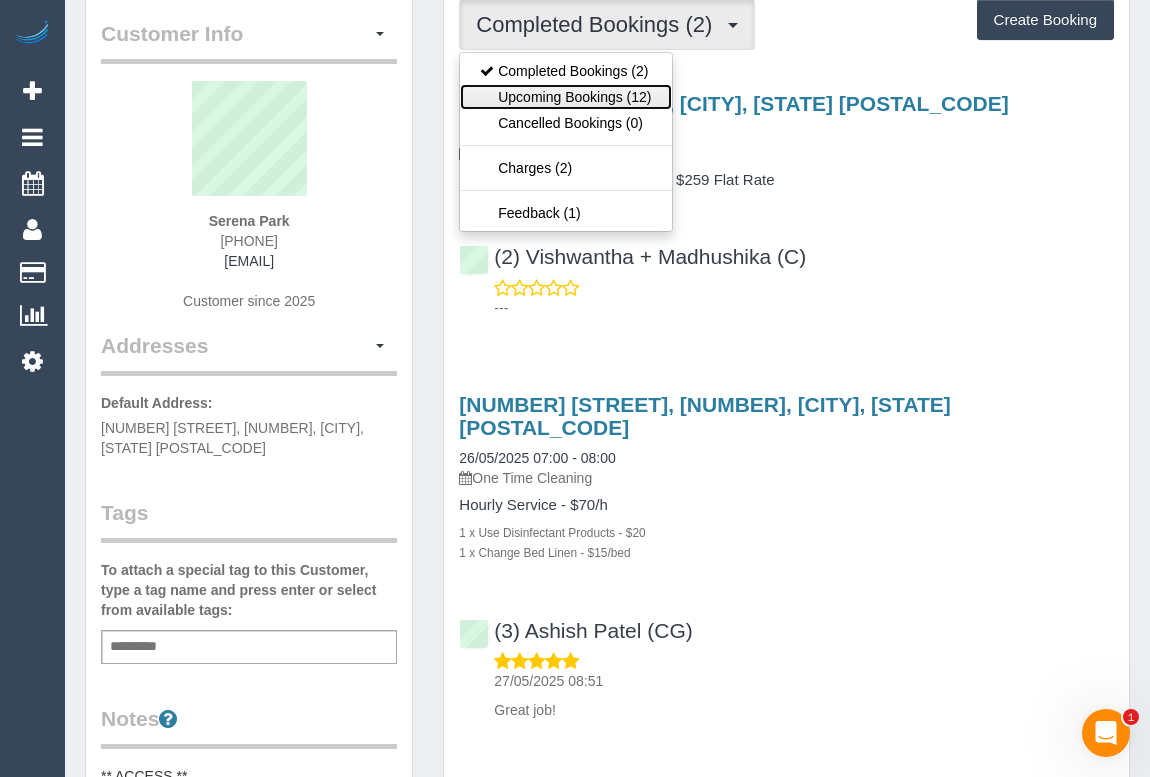 click on "Upcoming Bookings (12)" at bounding box center (565, 97) 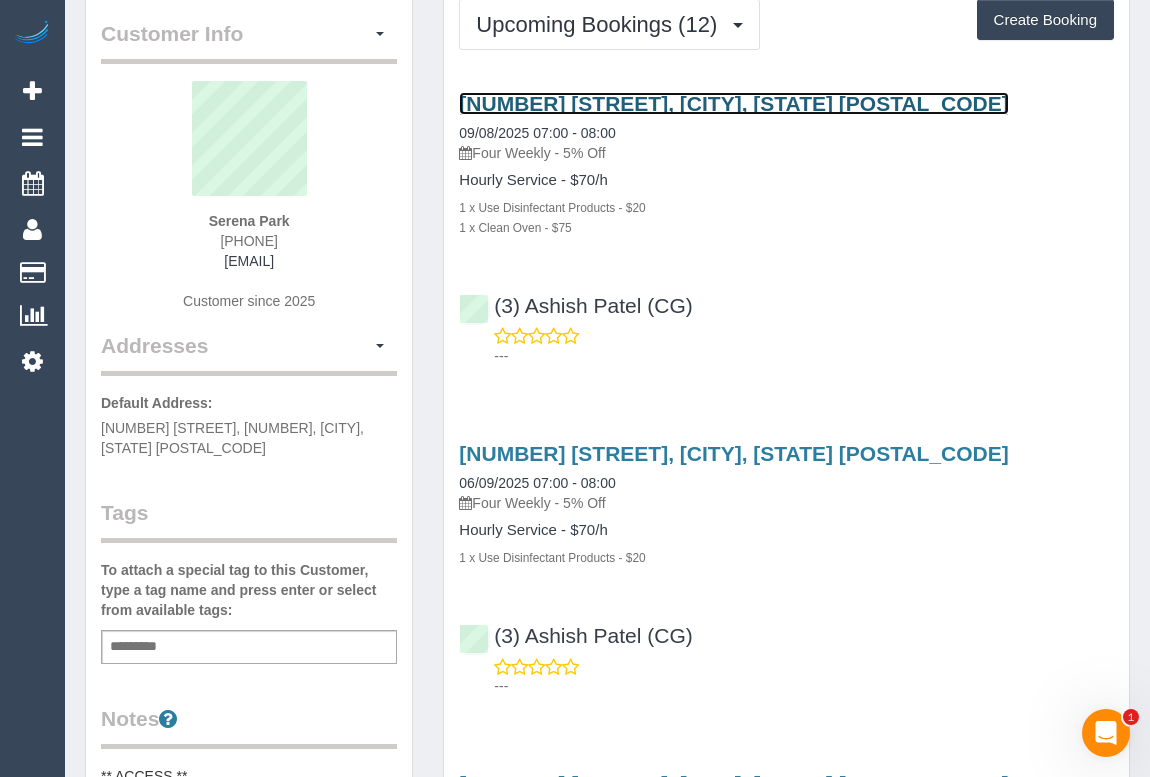 click on "8 Redvers St, Surrey Hills, VIC 3127" at bounding box center [733, 103] 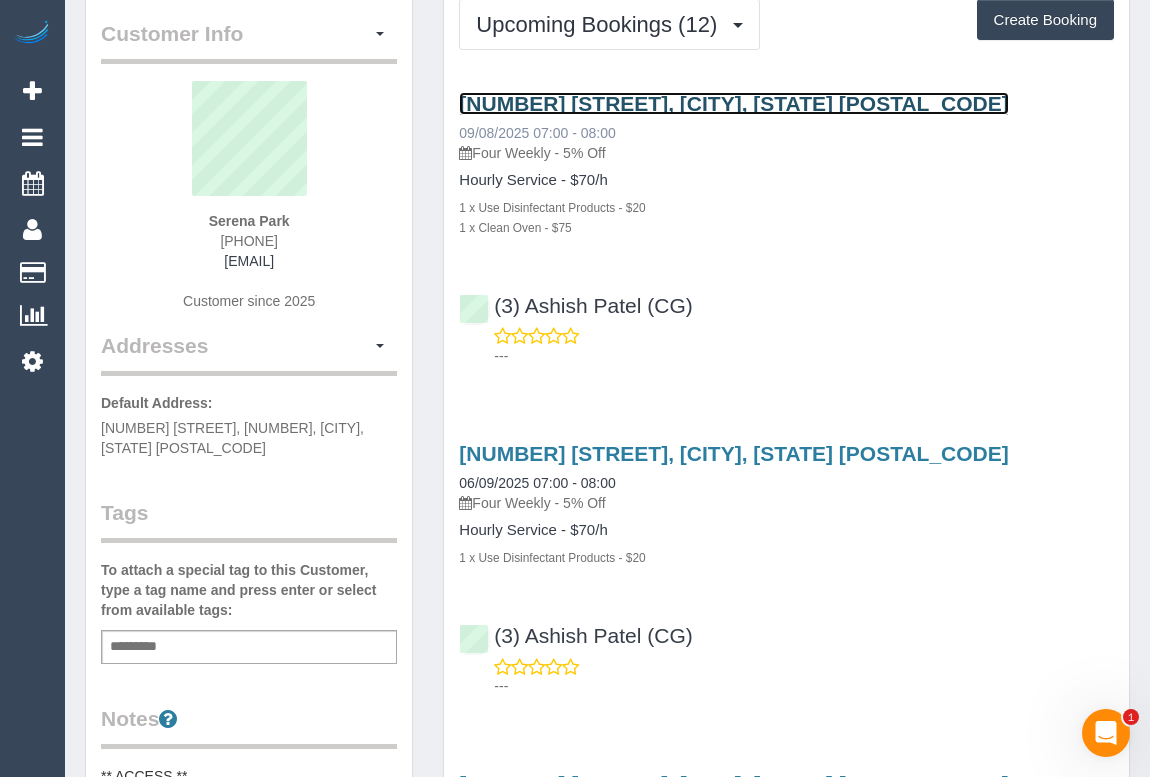 scroll, scrollTop: 0, scrollLeft: 0, axis: both 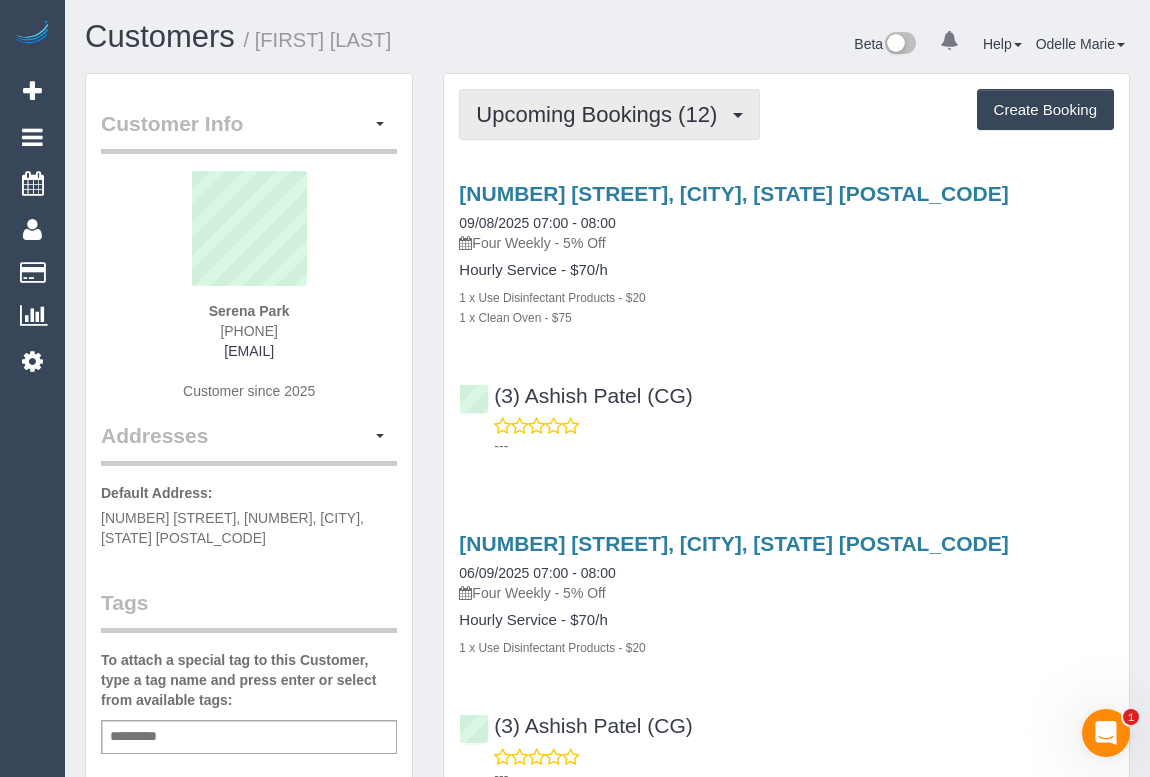 click on "Upcoming Bookings (12)" at bounding box center [609, 114] 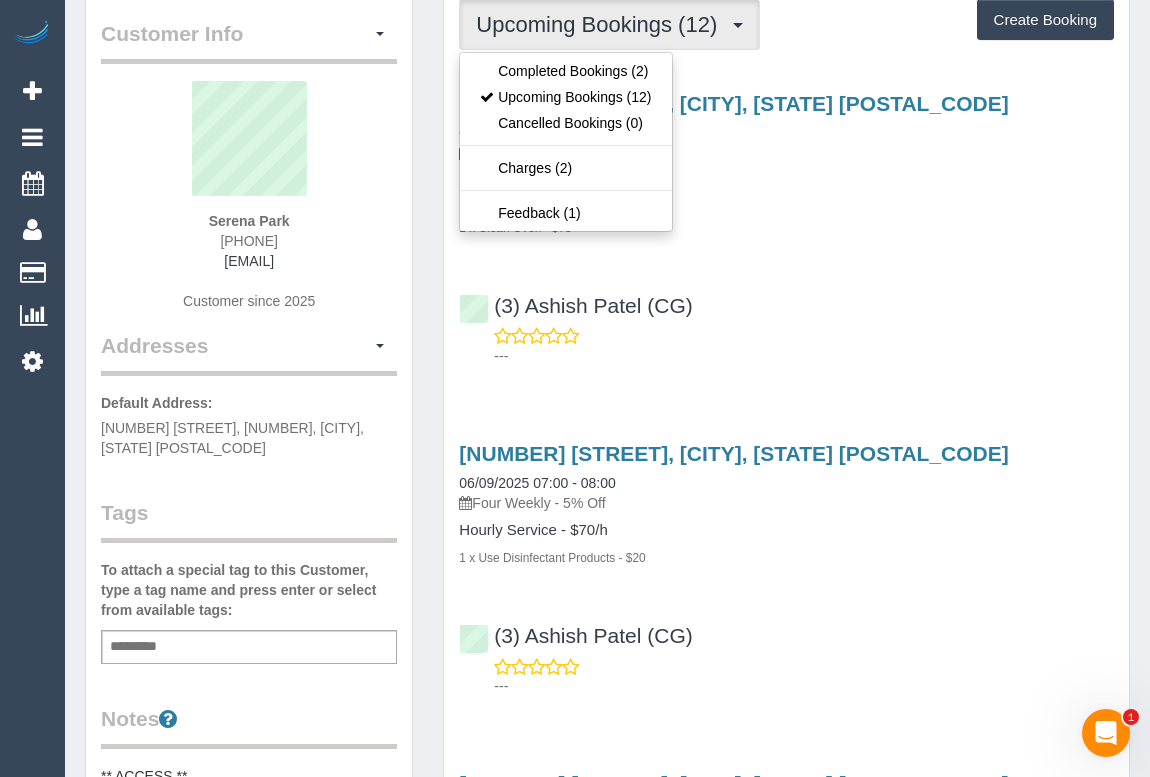 scroll, scrollTop: 0, scrollLeft: 0, axis: both 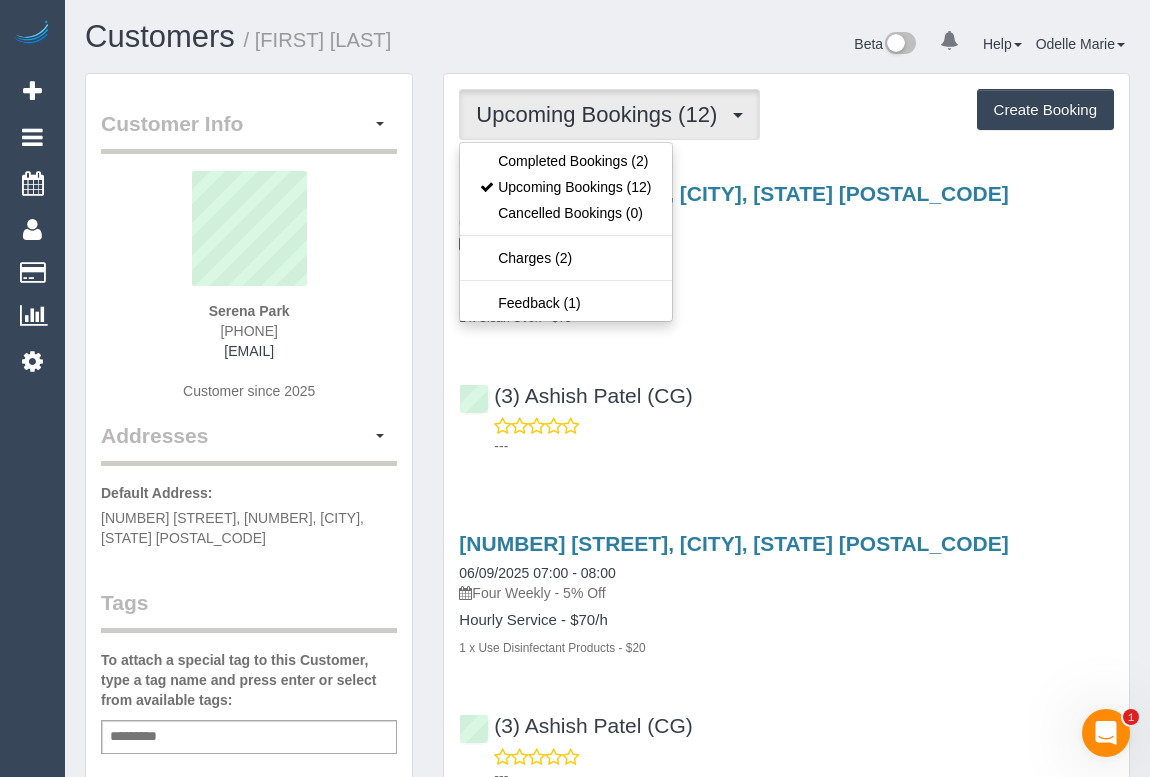 click on "(3) Ashish Patel (CG)
---" at bounding box center [786, 412] 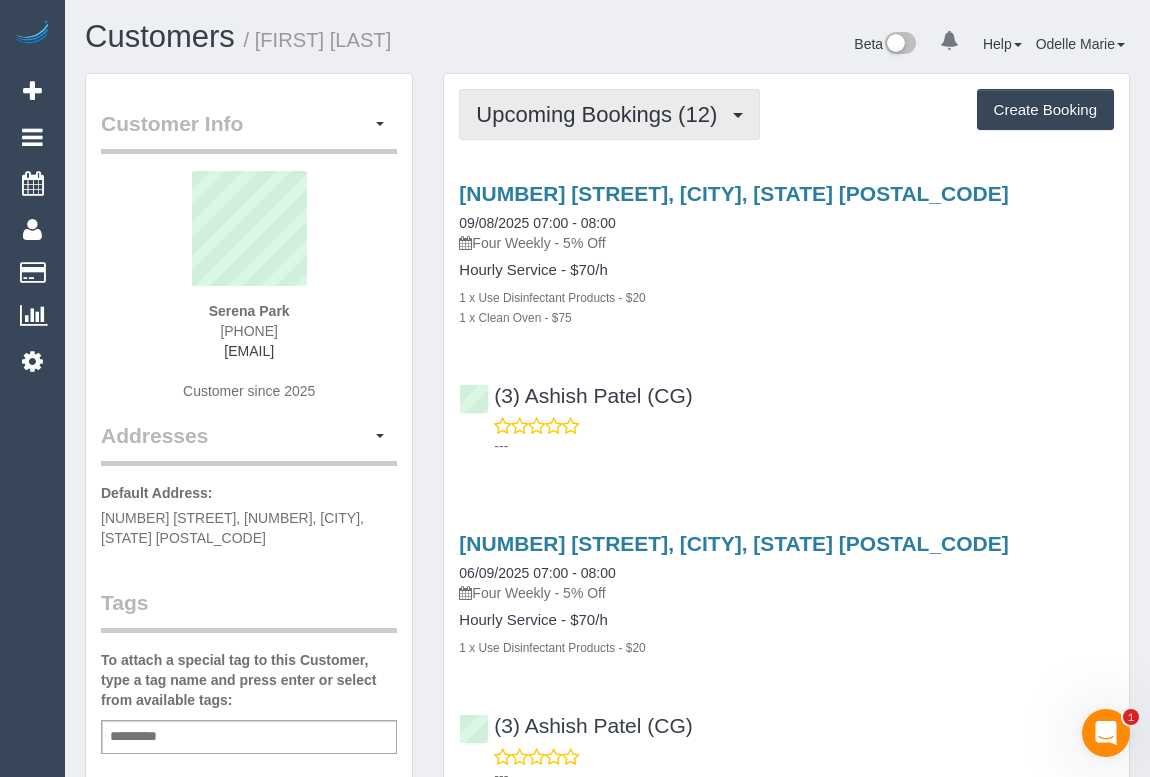 click on "Upcoming Bookings (12)" at bounding box center (601, 114) 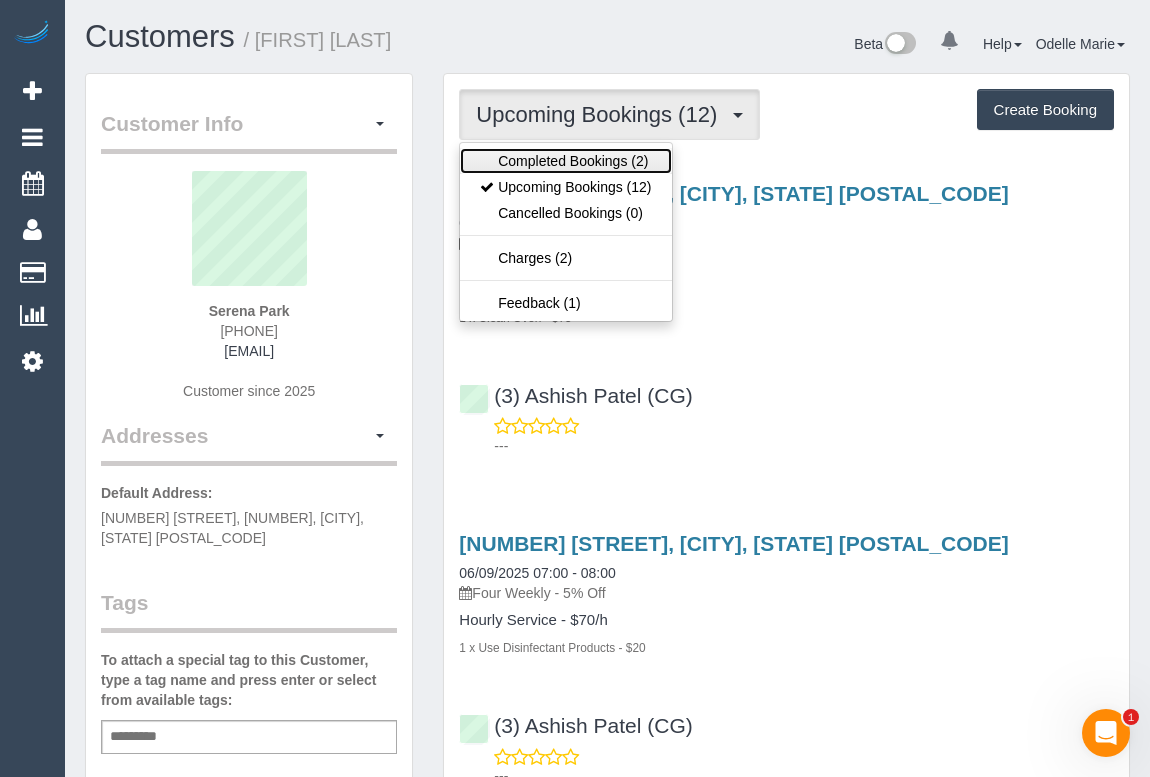 click on "Completed Bookings (2)" at bounding box center [565, 161] 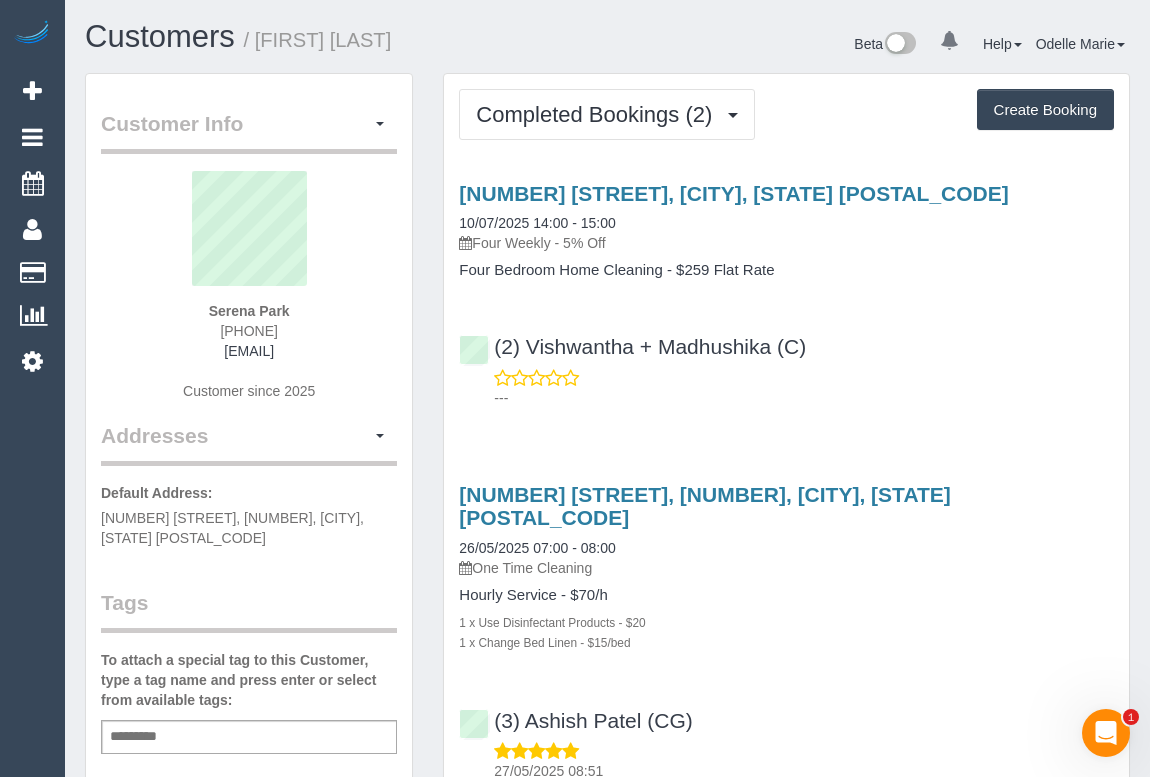 click on "---" at bounding box center [786, 388] 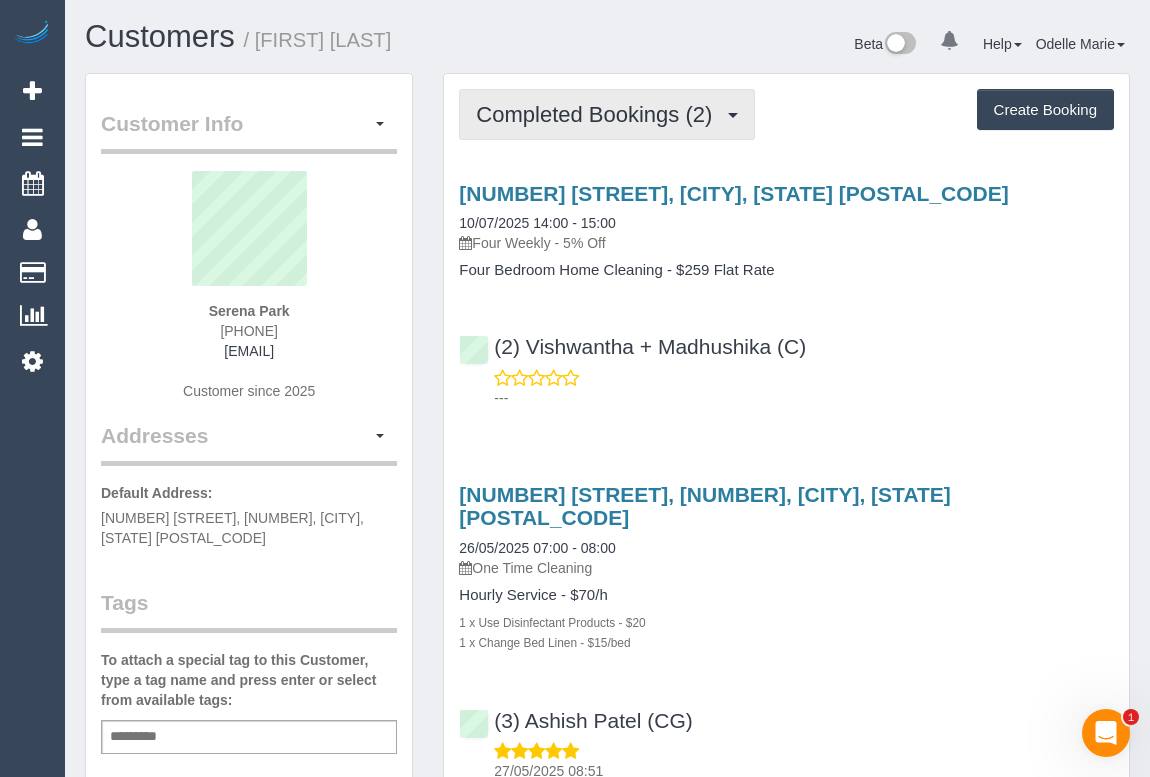 click on "Completed Bookings (2)" at bounding box center [599, 114] 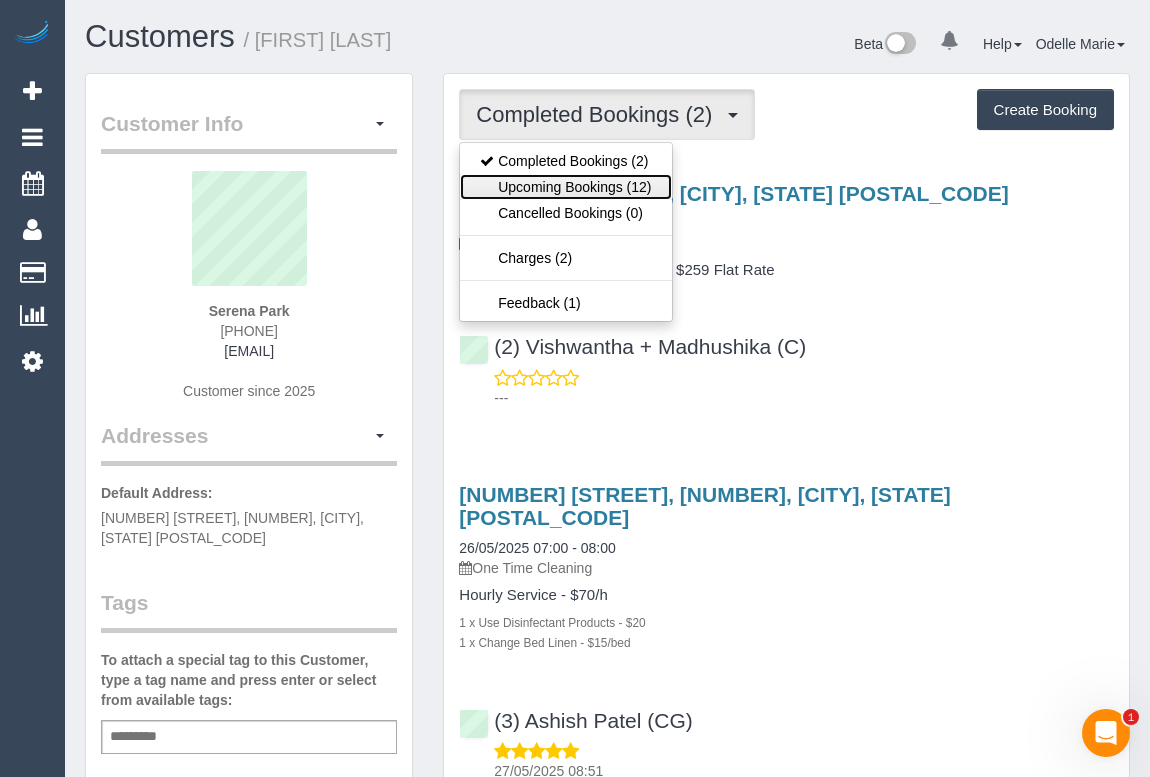 click on "Upcoming Bookings (12)" at bounding box center [565, 187] 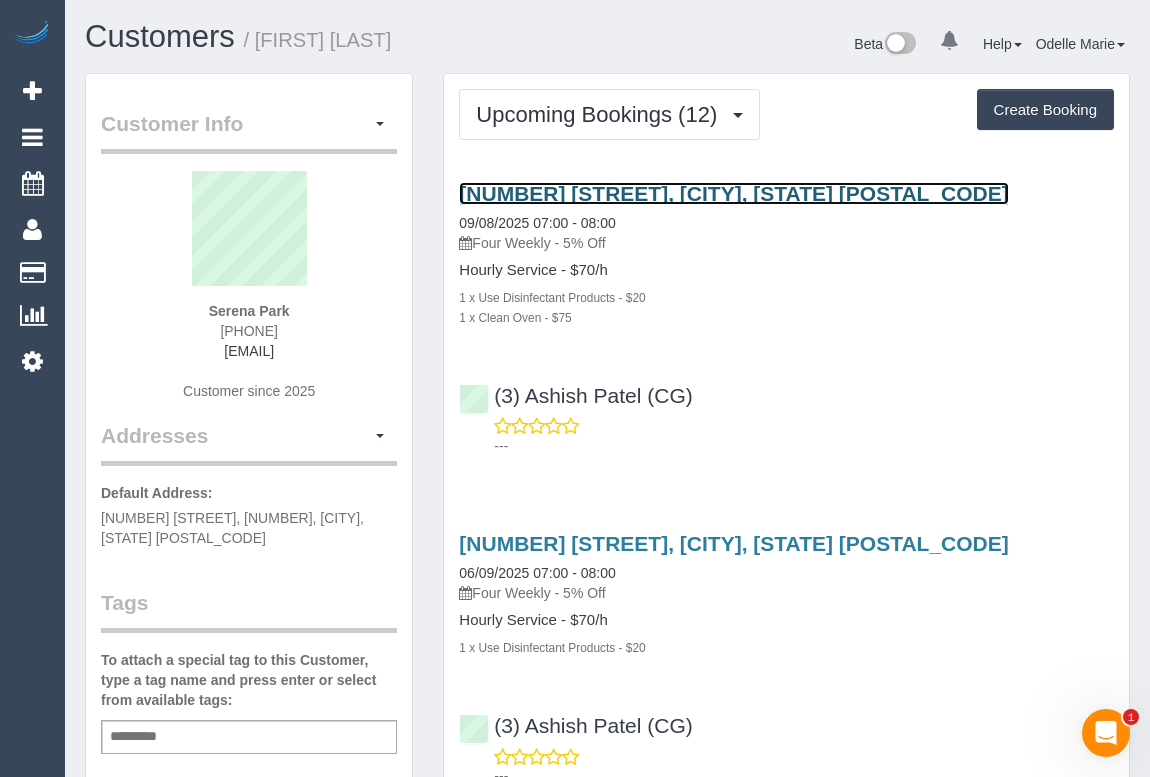 click on "8 Redvers St, Surrey Hills, VIC 3127" at bounding box center (733, 193) 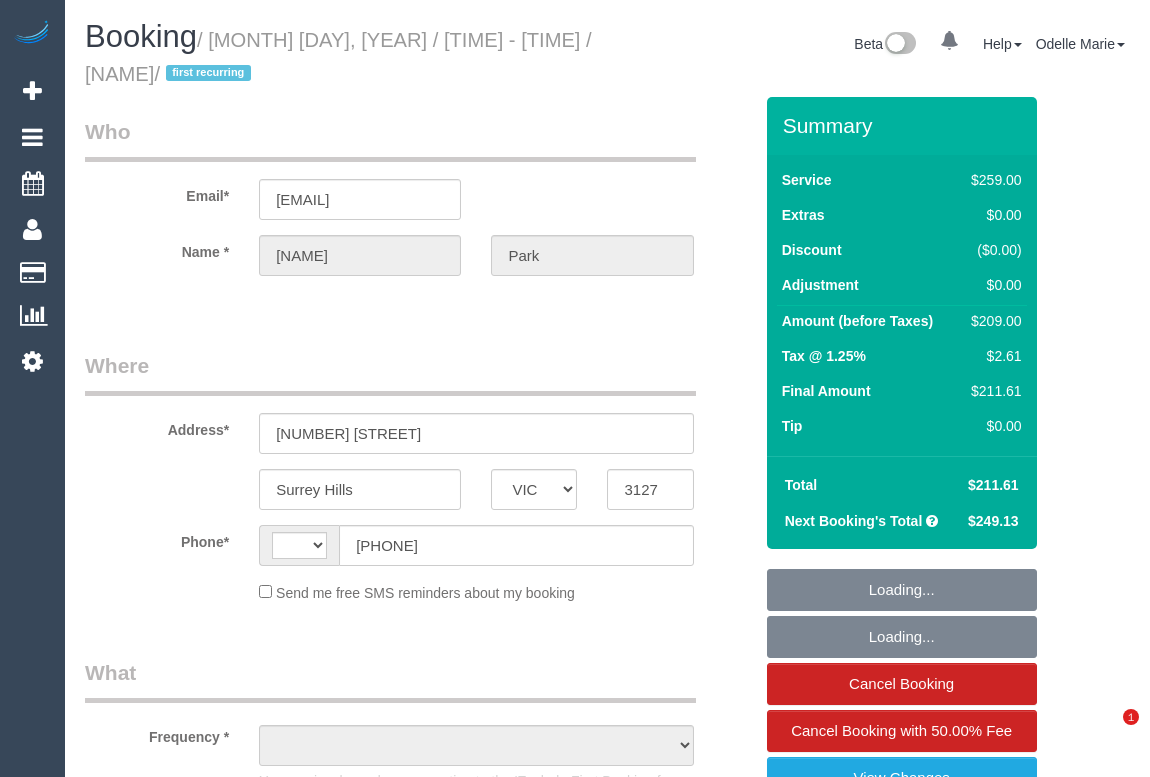 select on "VIC" 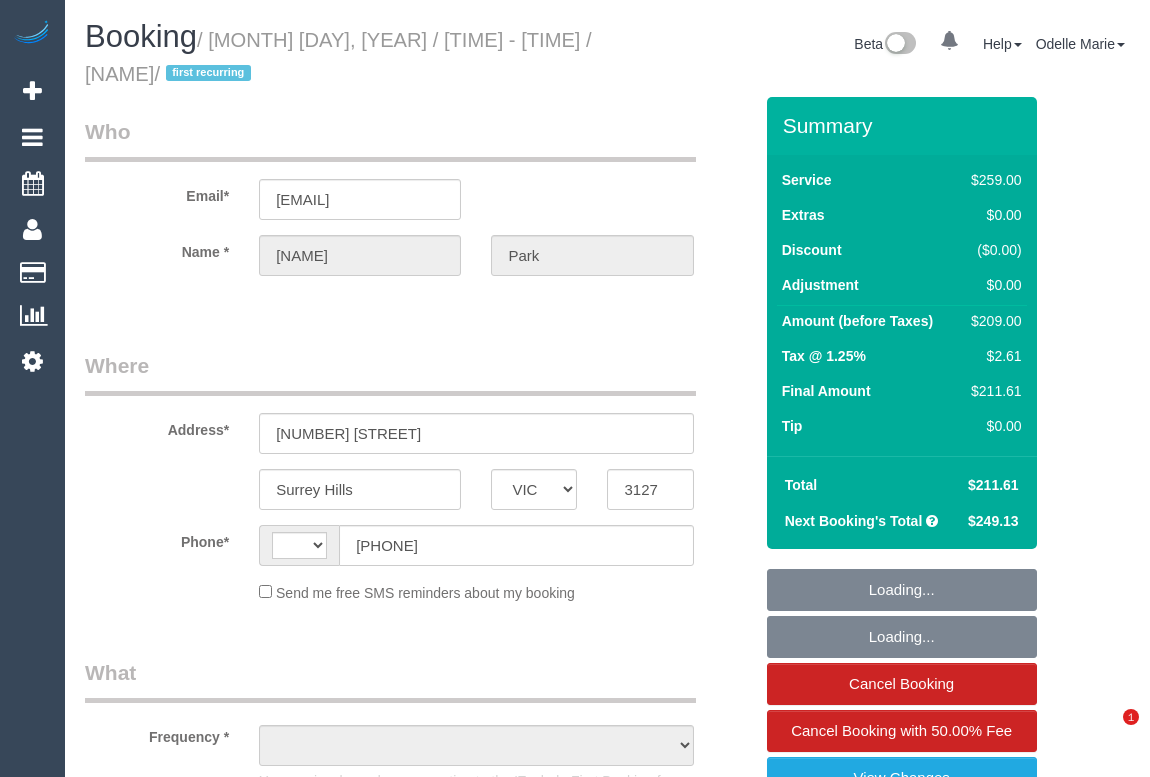 scroll, scrollTop: 0, scrollLeft: 0, axis: both 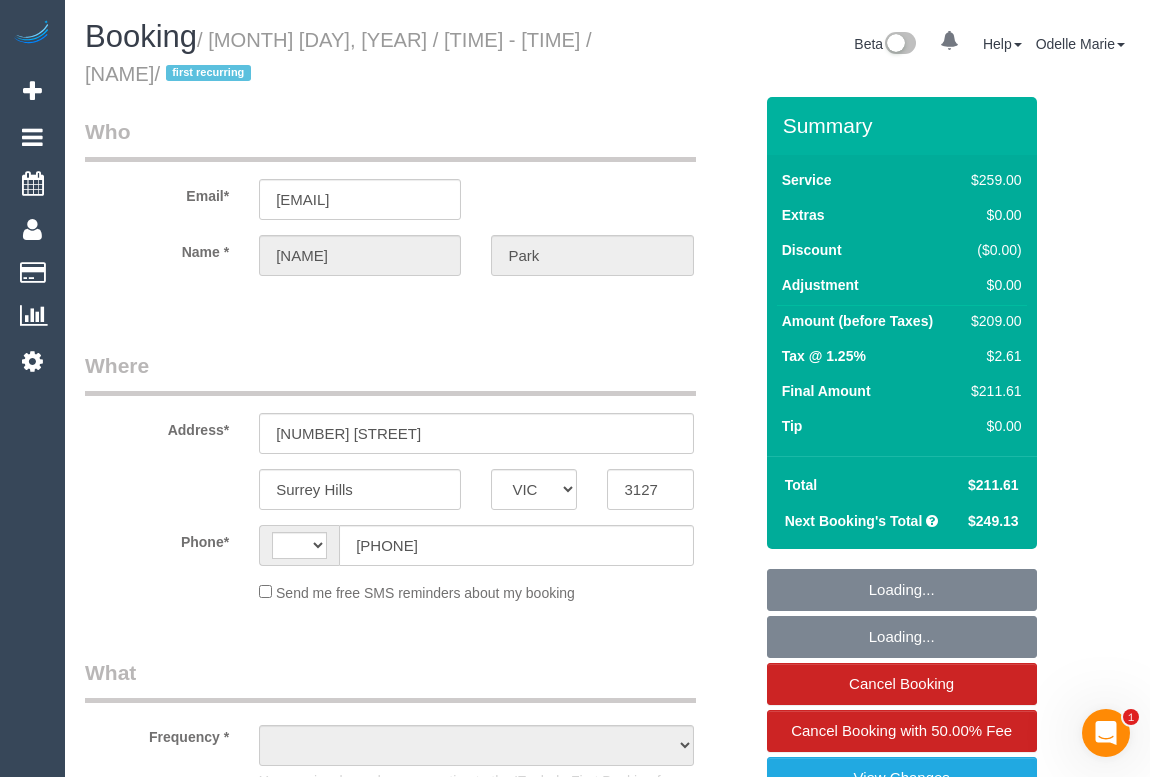select on "string:AU" 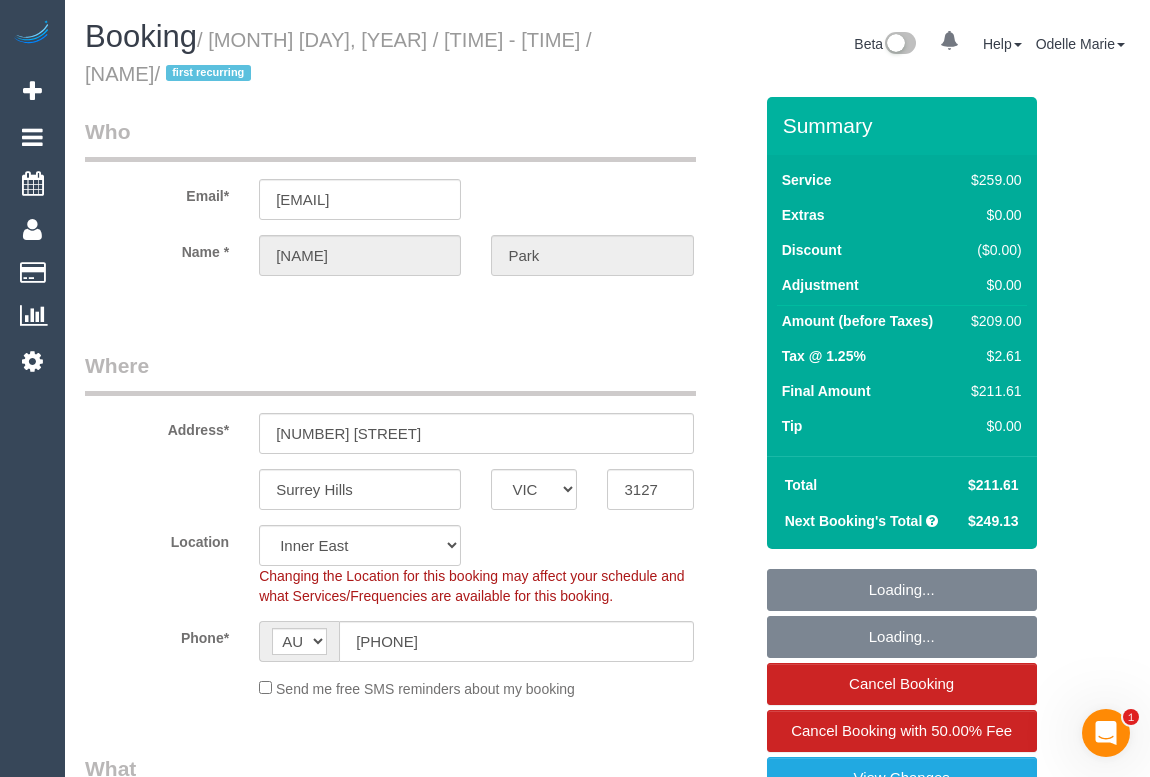 select on "number:28" 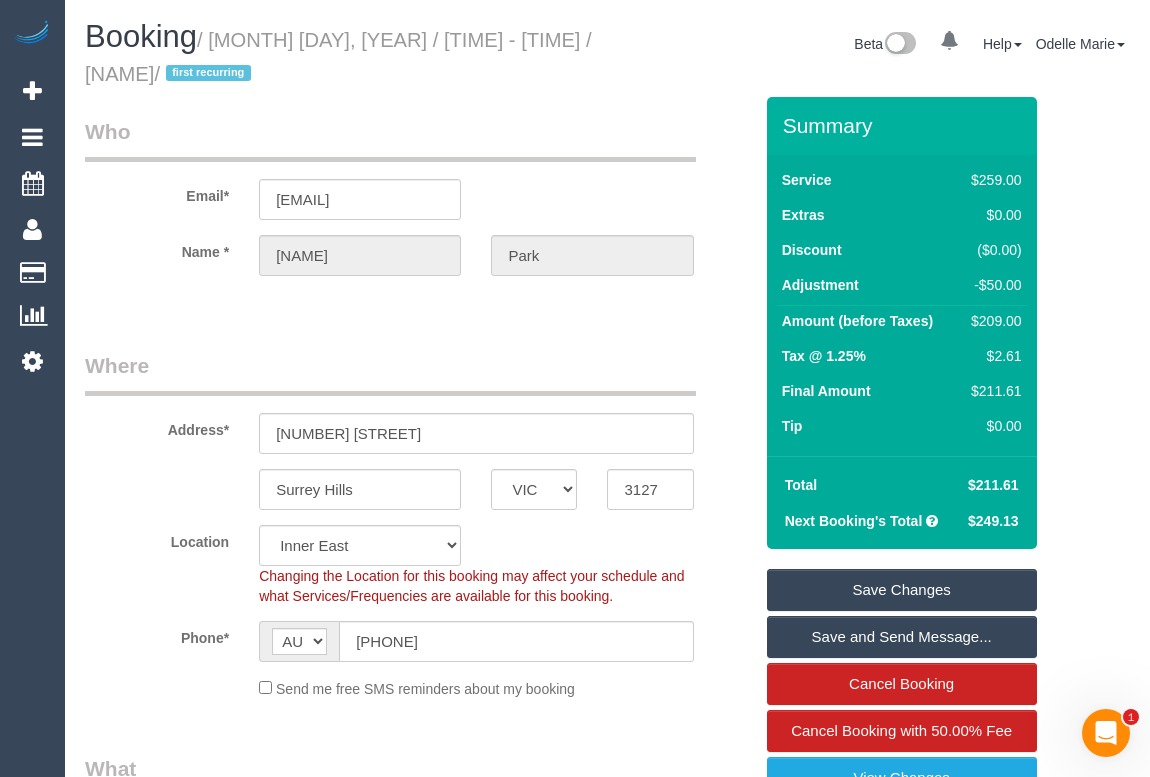 scroll, scrollTop: 272, scrollLeft: 0, axis: vertical 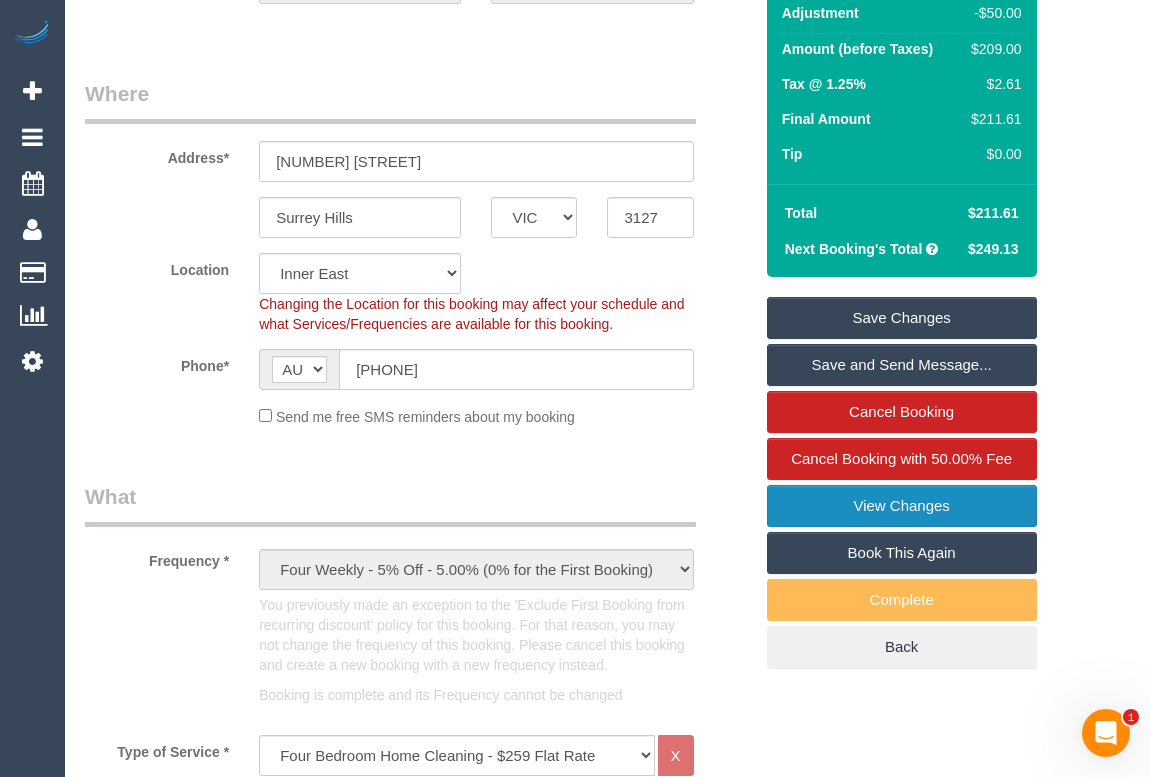 click on "View Changes" at bounding box center [902, 506] 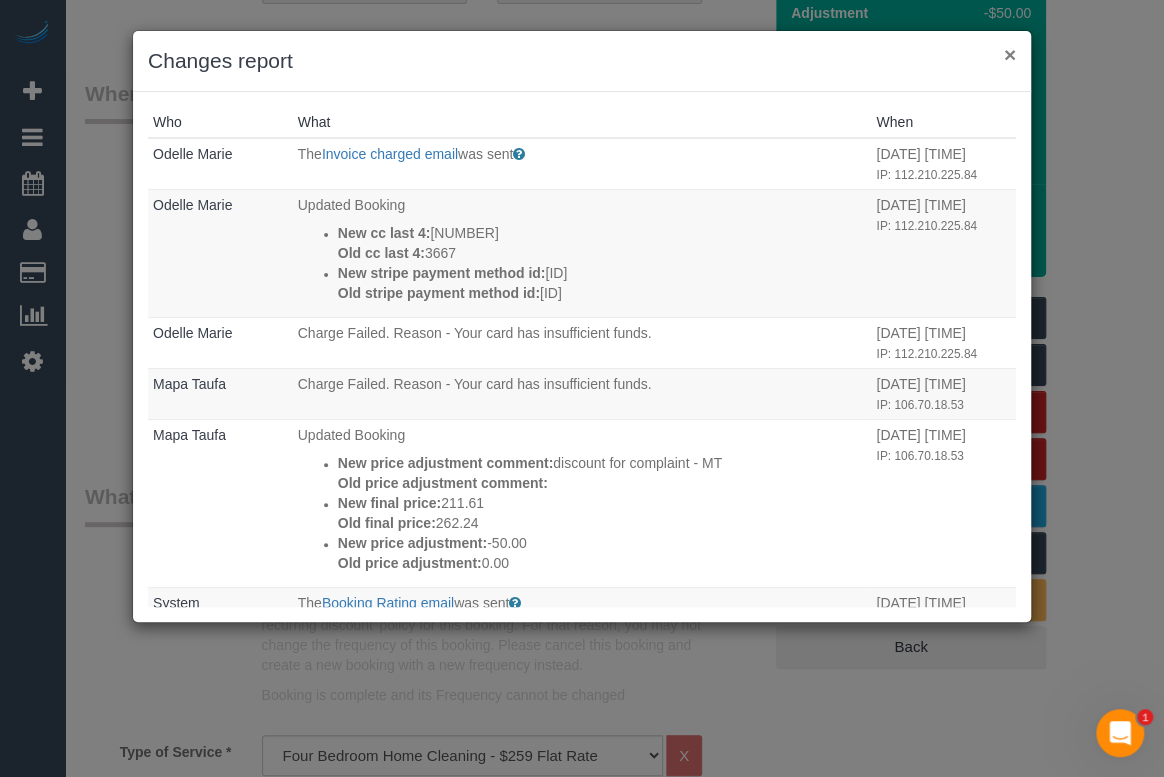 click on "×" at bounding box center (1010, 54) 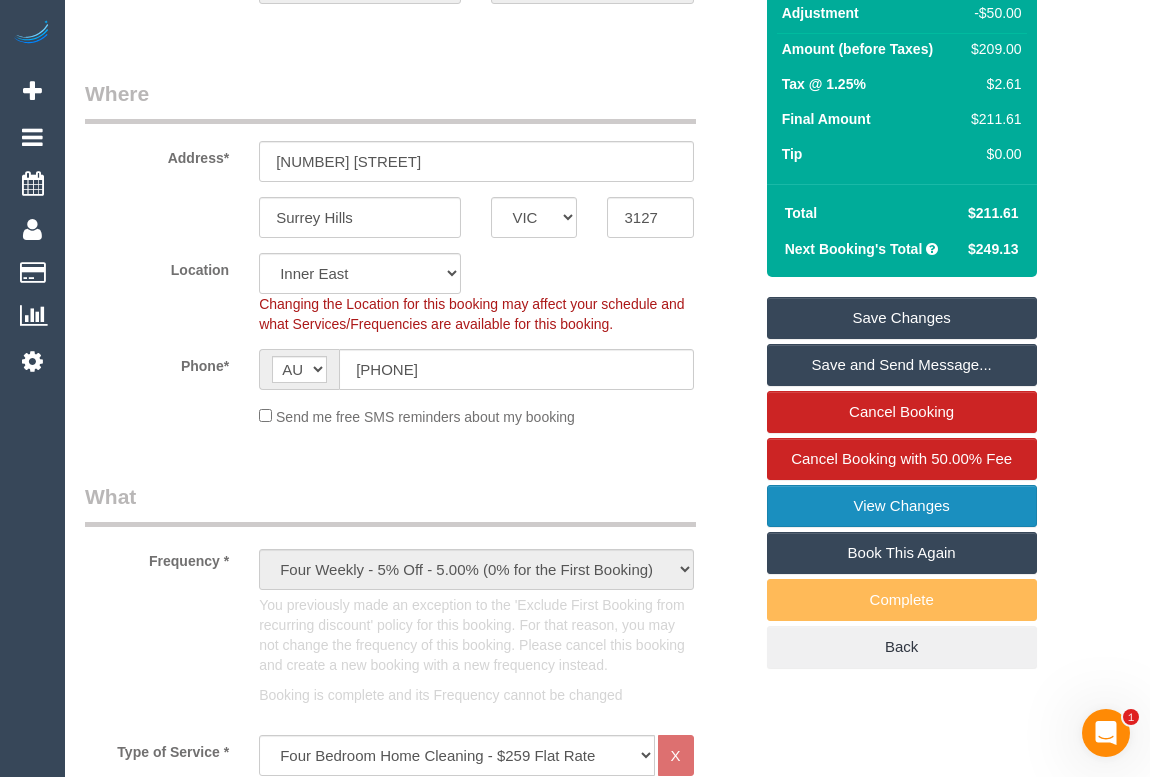 click on "View Changes" at bounding box center (902, 506) 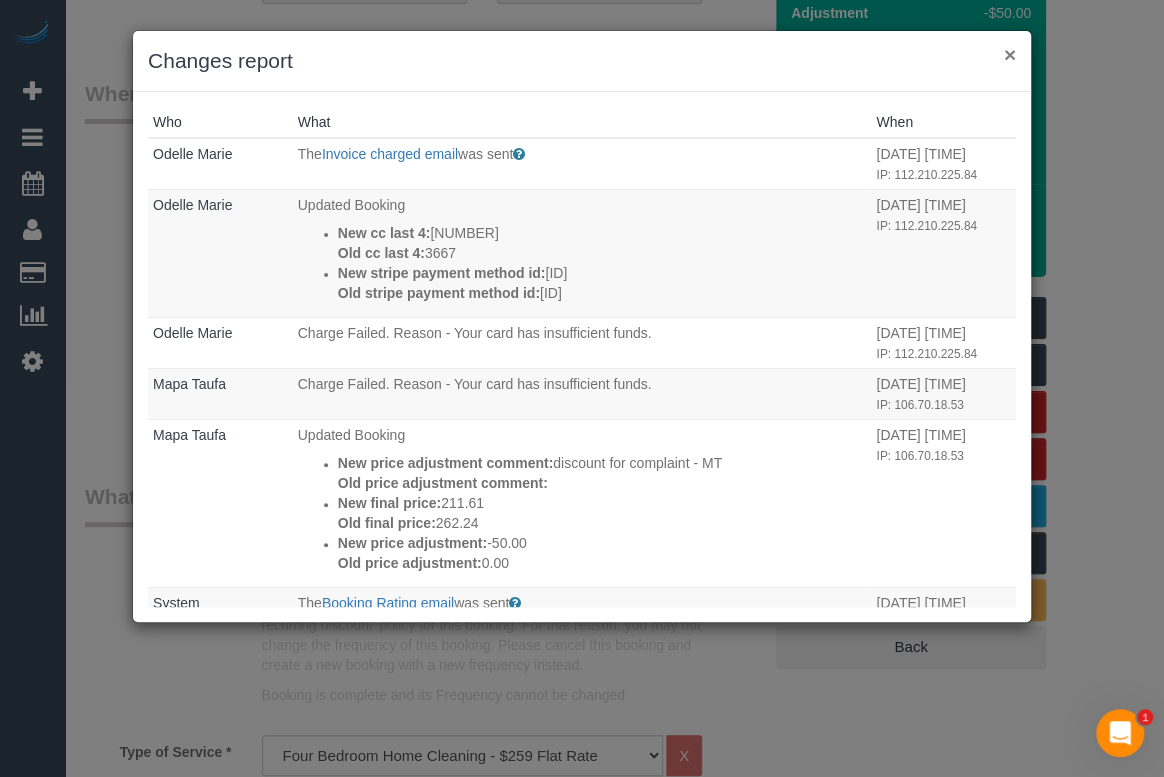 click on "×" at bounding box center (1010, 54) 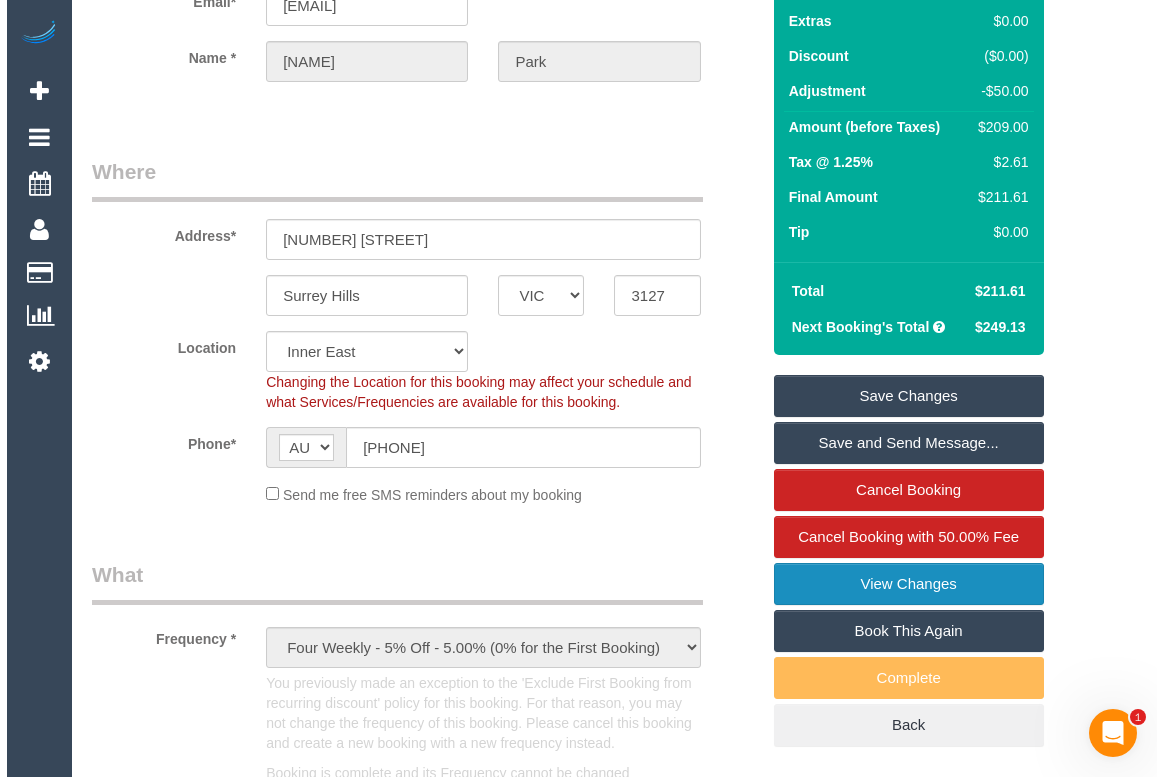 scroll, scrollTop: 363, scrollLeft: 0, axis: vertical 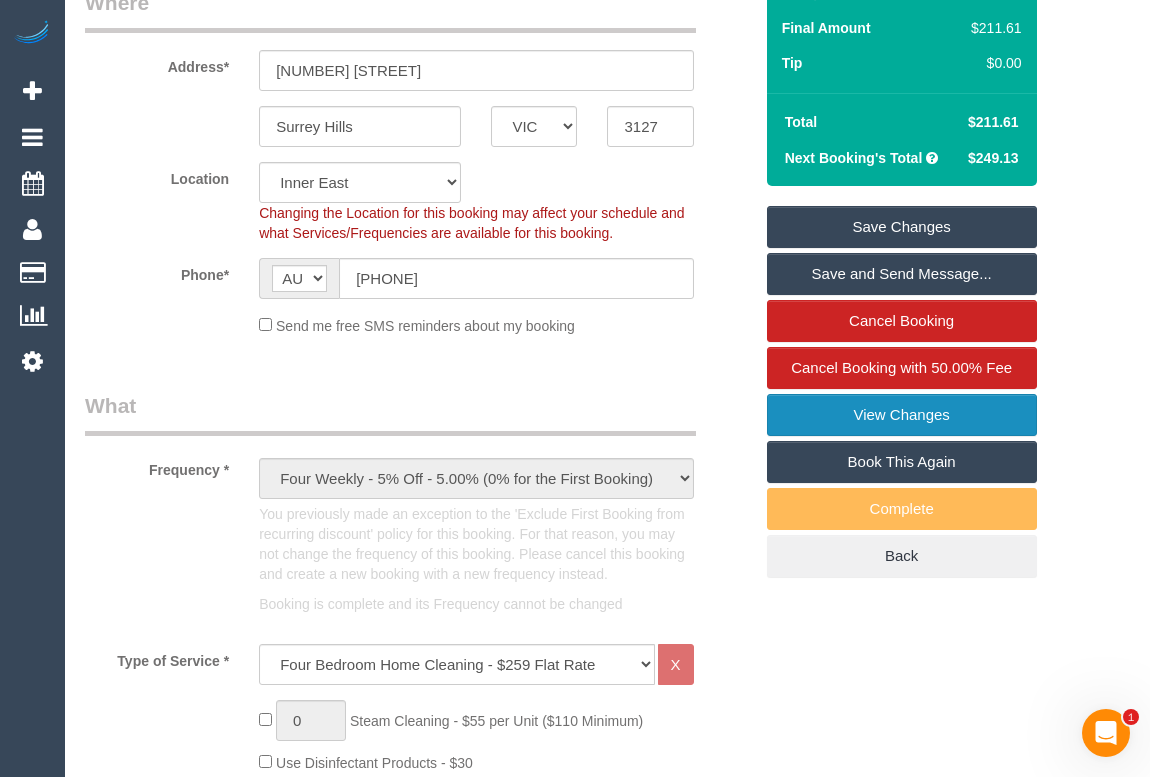 click on "View Changes" at bounding box center (902, 415) 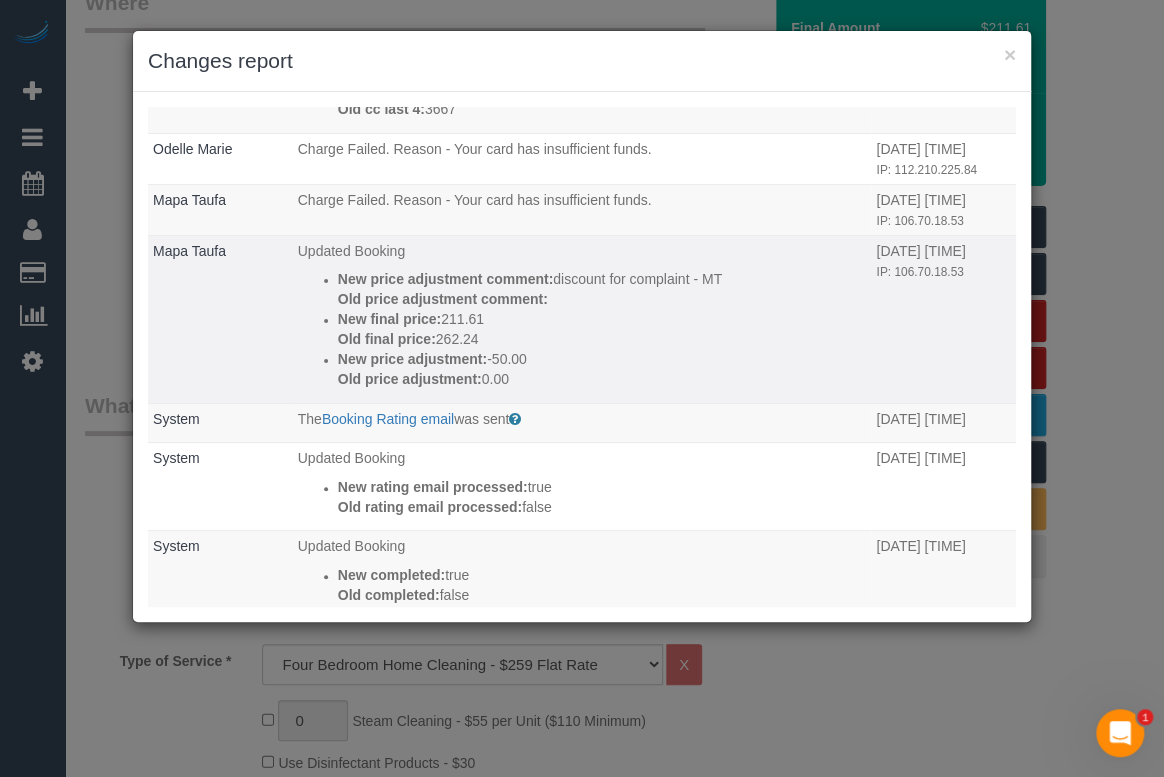 scroll, scrollTop: 181, scrollLeft: 0, axis: vertical 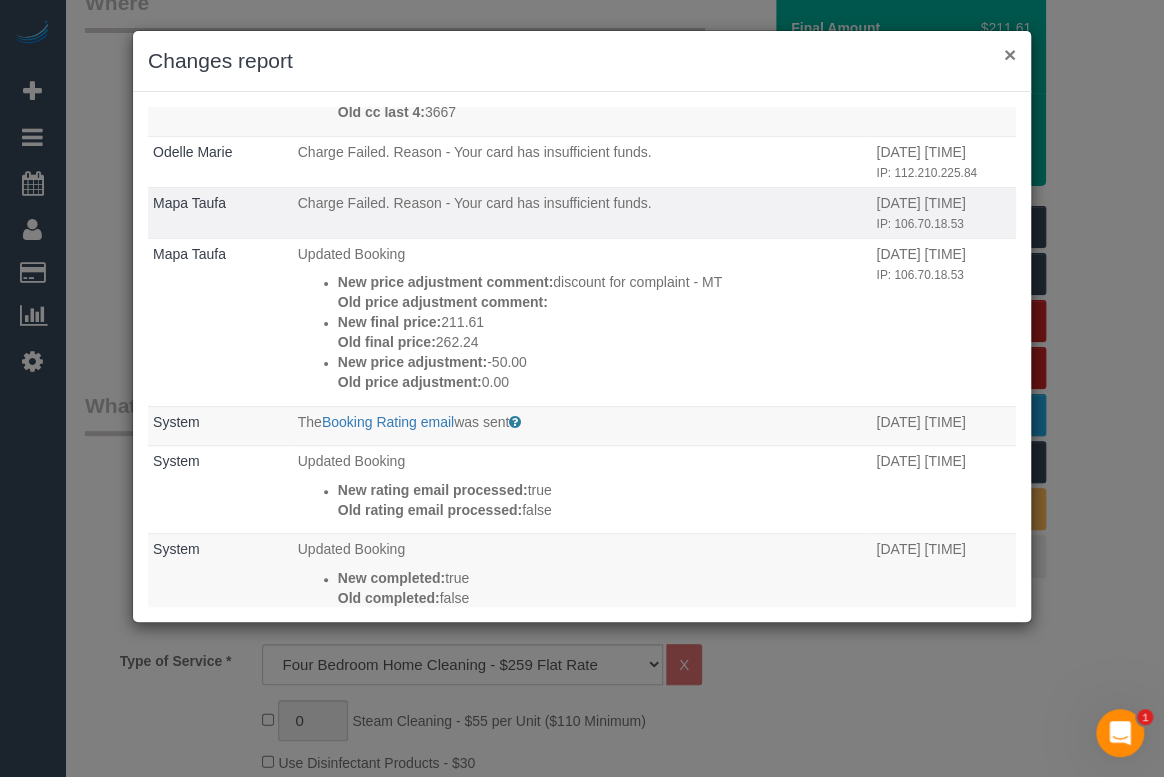 drag, startPoint x: 1006, startPoint y: 57, endPoint x: 870, endPoint y: 190, distance: 190.22356 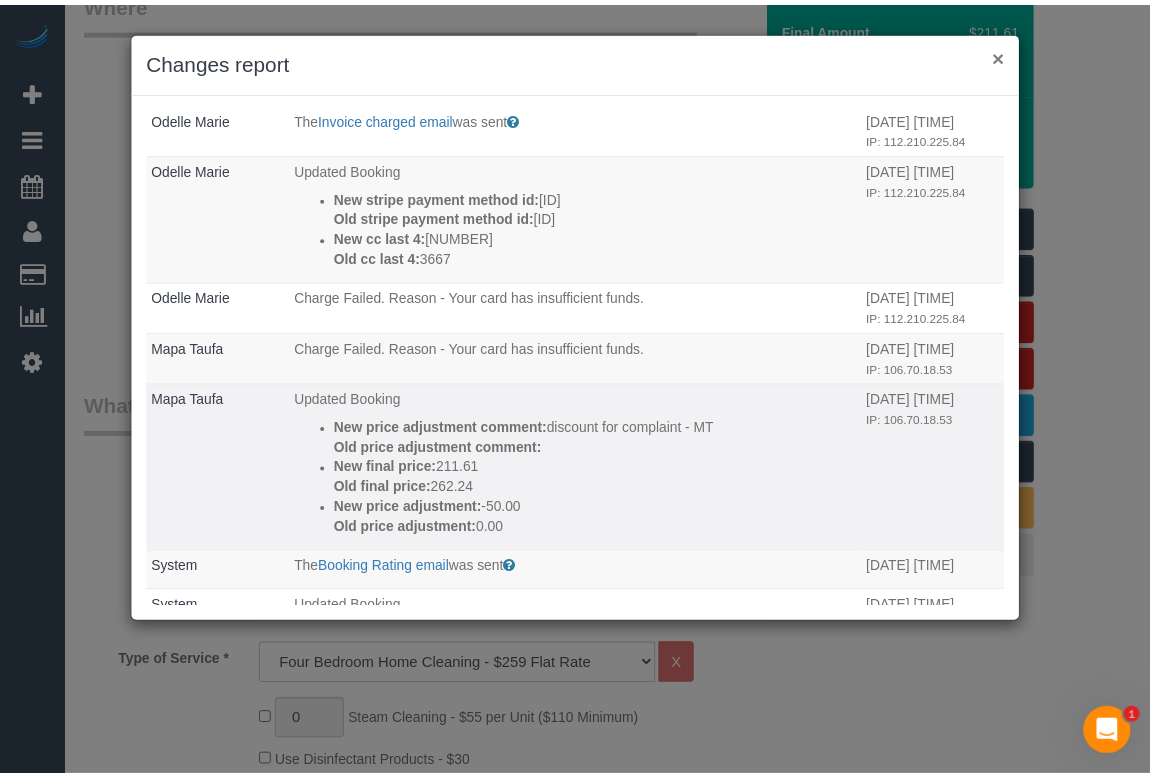 scroll, scrollTop: 0, scrollLeft: 0, axis: both 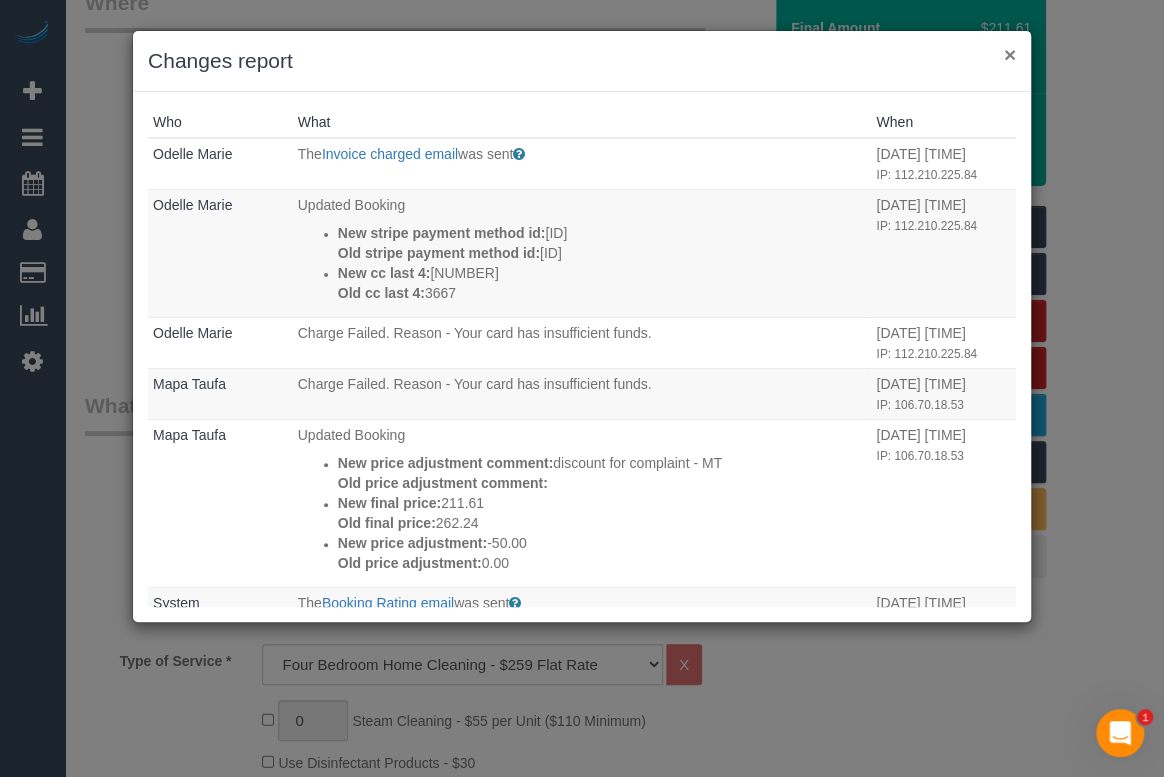 click on "×" at bounding box center (1010, 54) 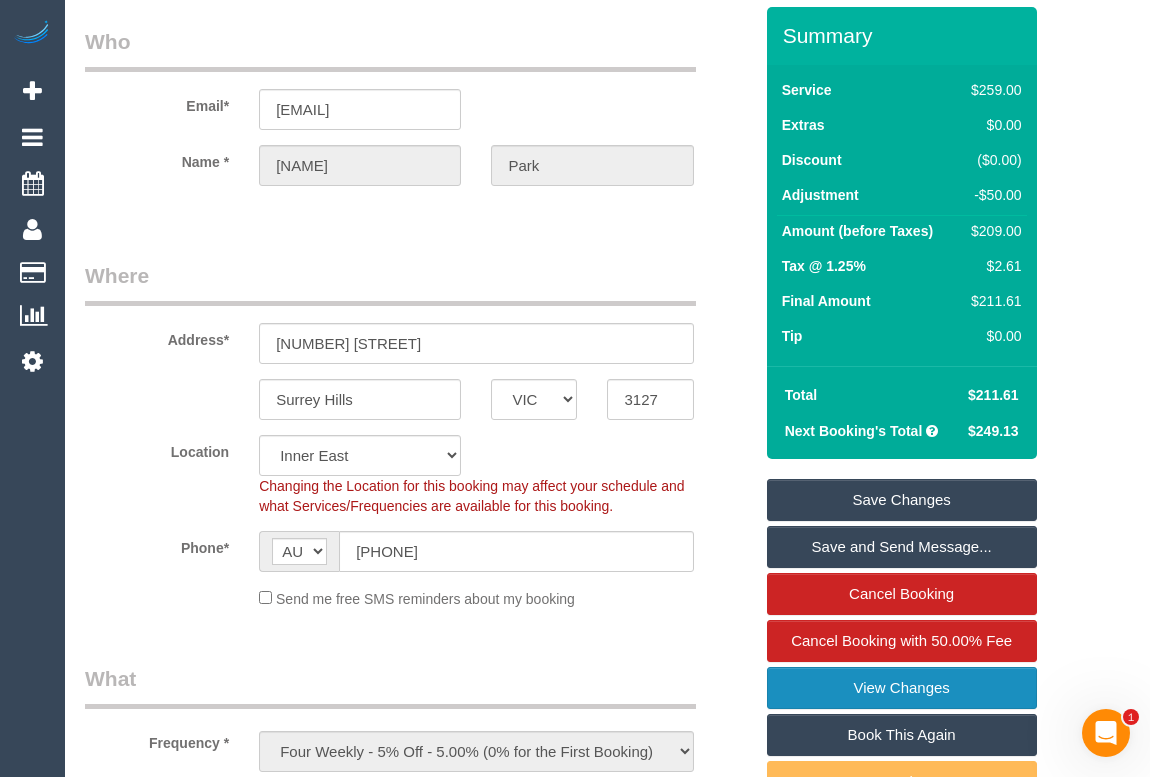 scroll, scrollTop: 0, scrollLeft: 0, axis: both 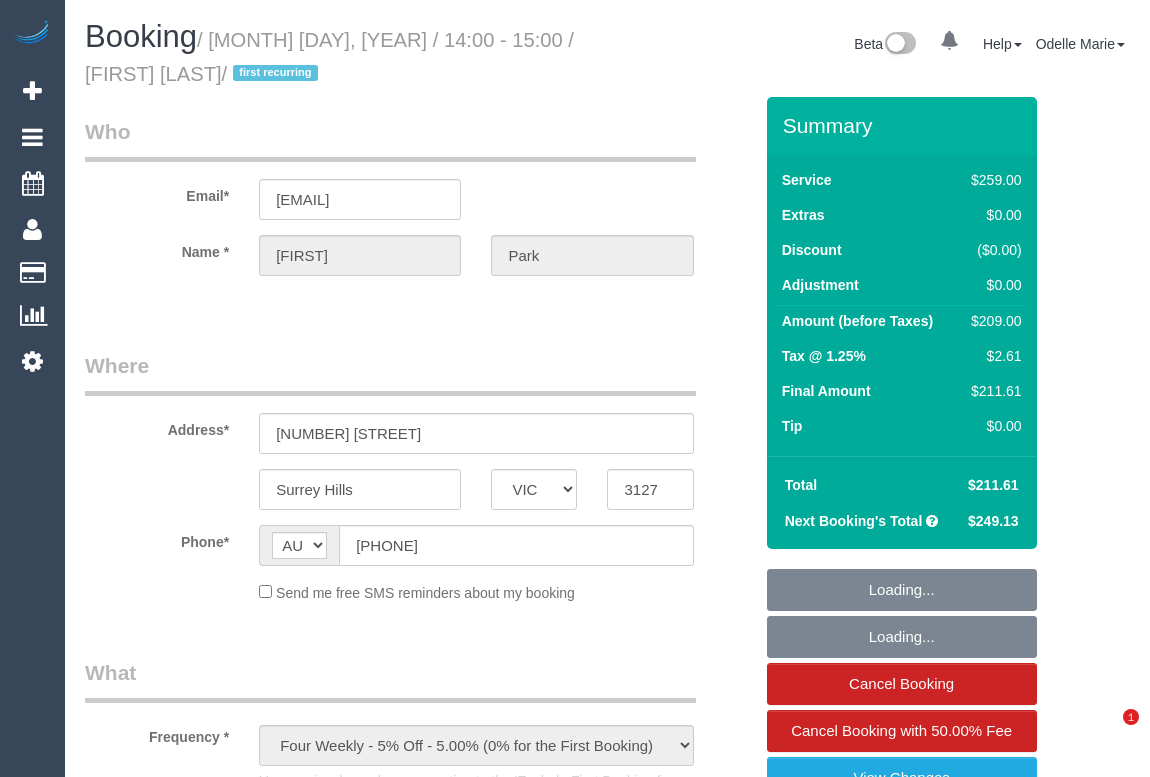 select on "VIC" 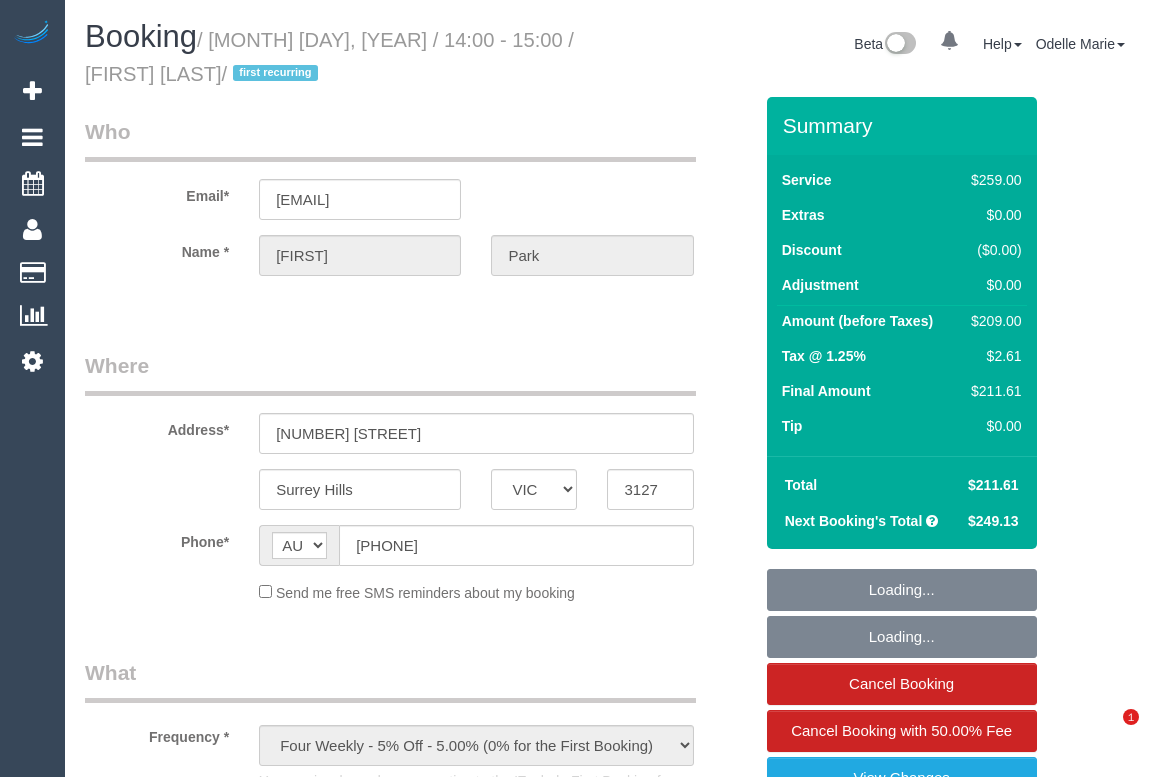 scroll, scrollTop: 0, scrollLeft: 0, axis: both 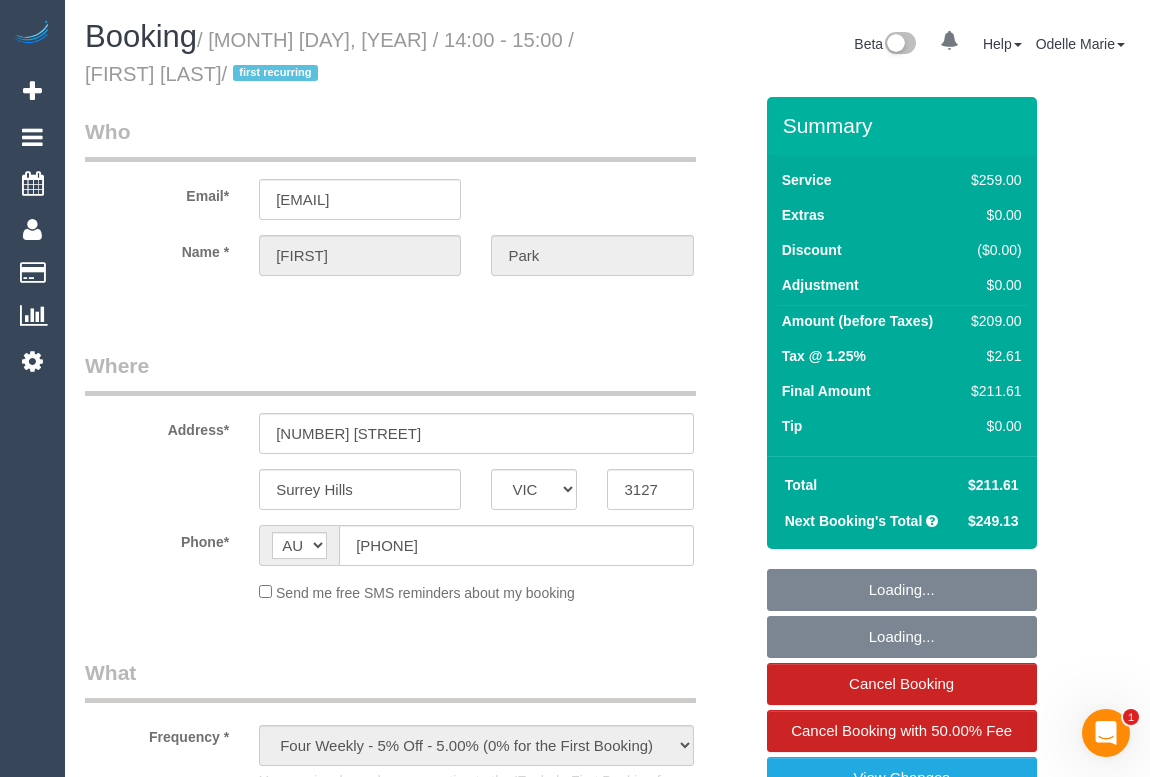 select on "string:stripe-pm_1Rlf4t2GScqysDRVMcuFEfMB" 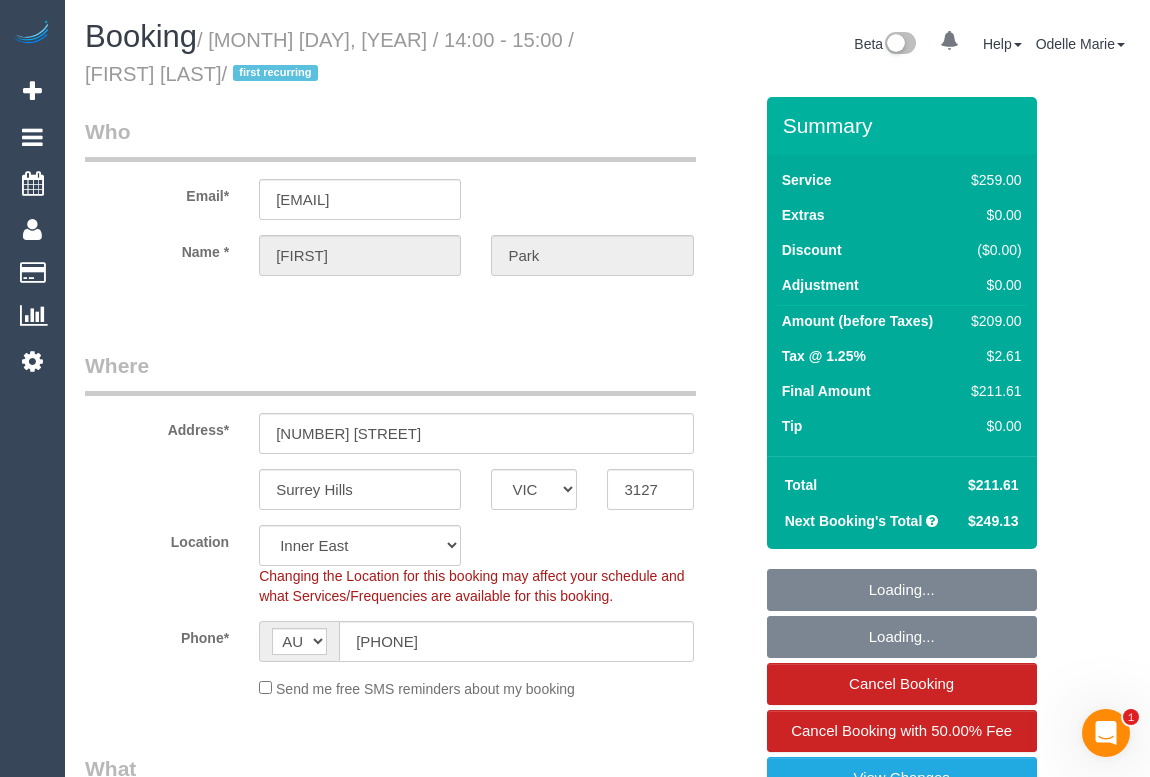 select on "object:859" 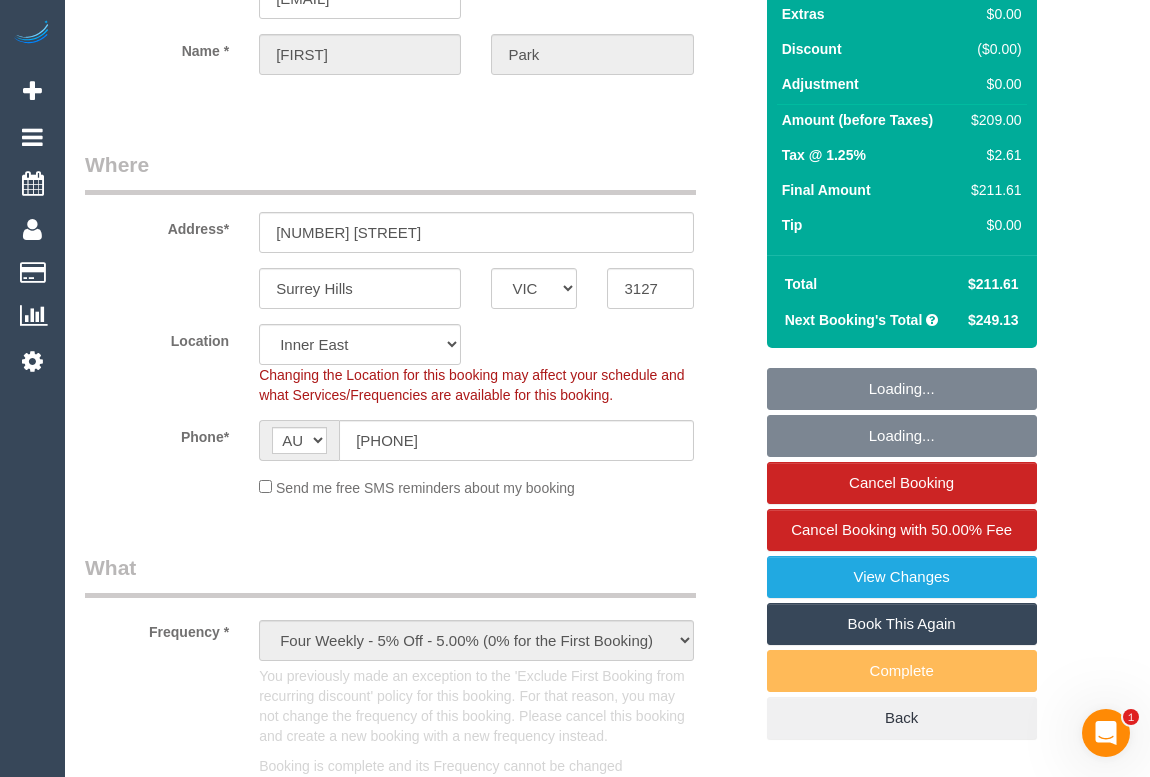 select on "number:28" 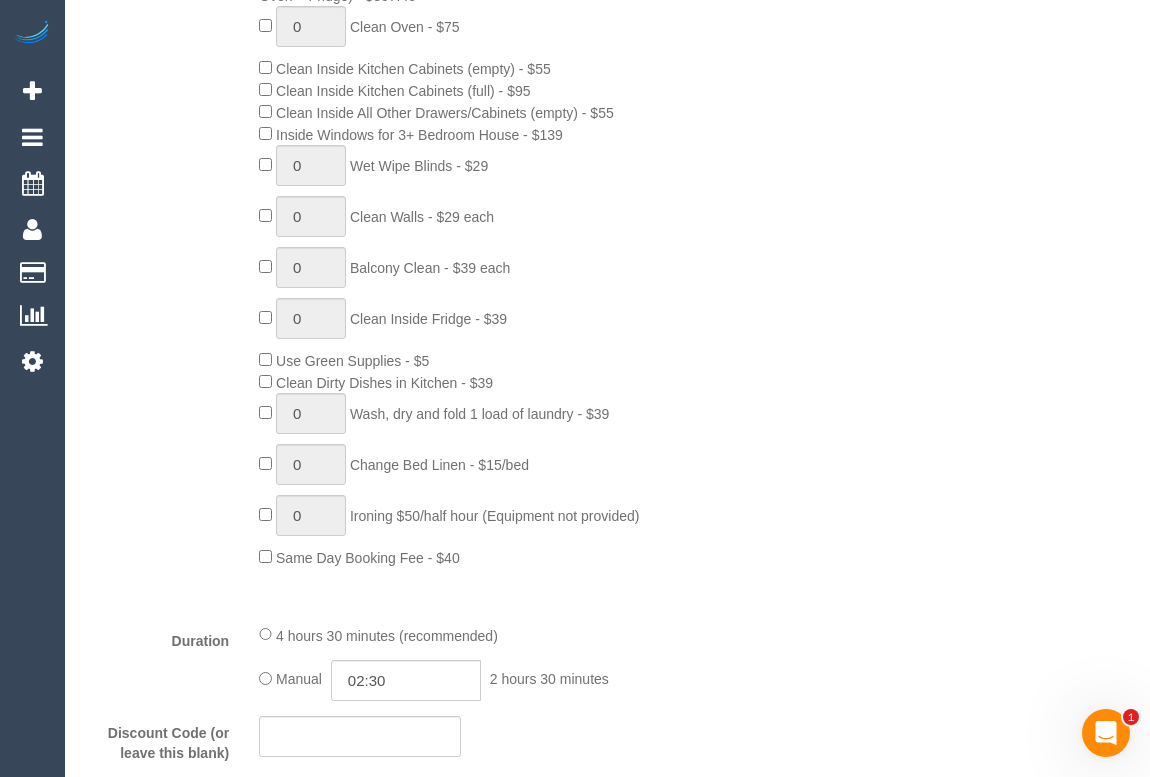 scroll, scrollTop: 1000, scrollLeft: 0, axis: vertical 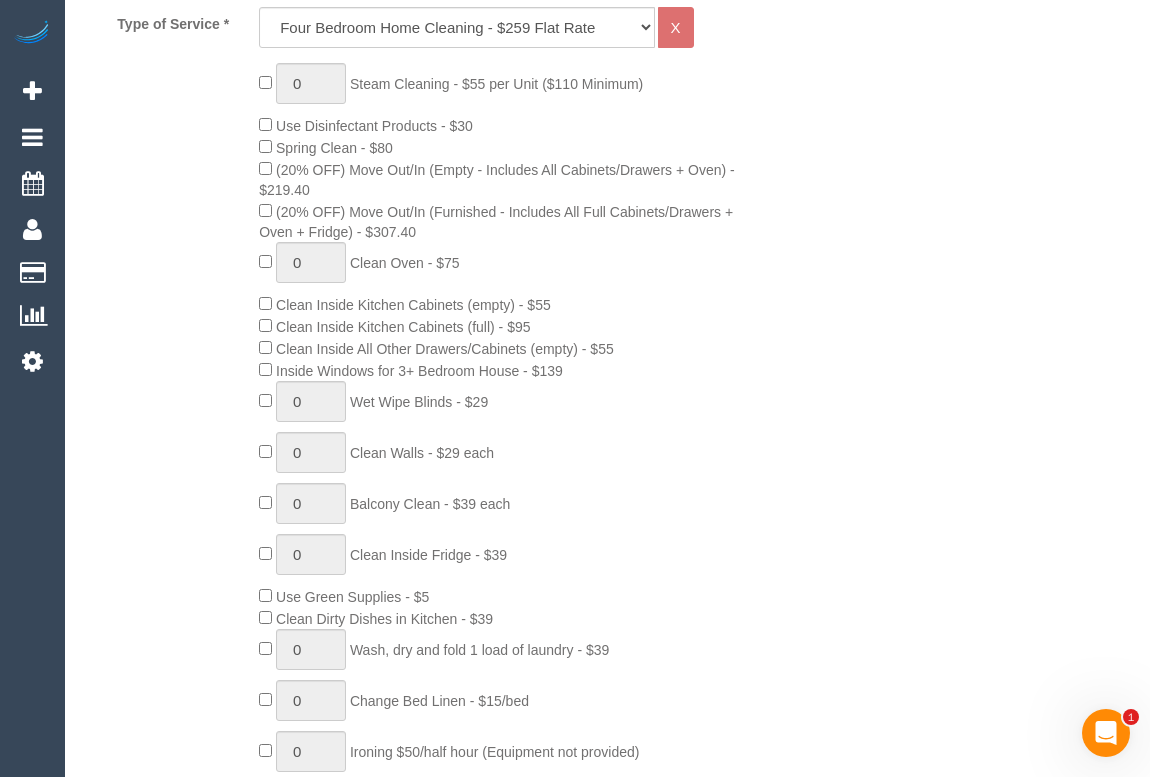drag, startPoint x: 922, startPoint y: 439, endPoint x: 910, endPoint y: 449, distance: 15.6205 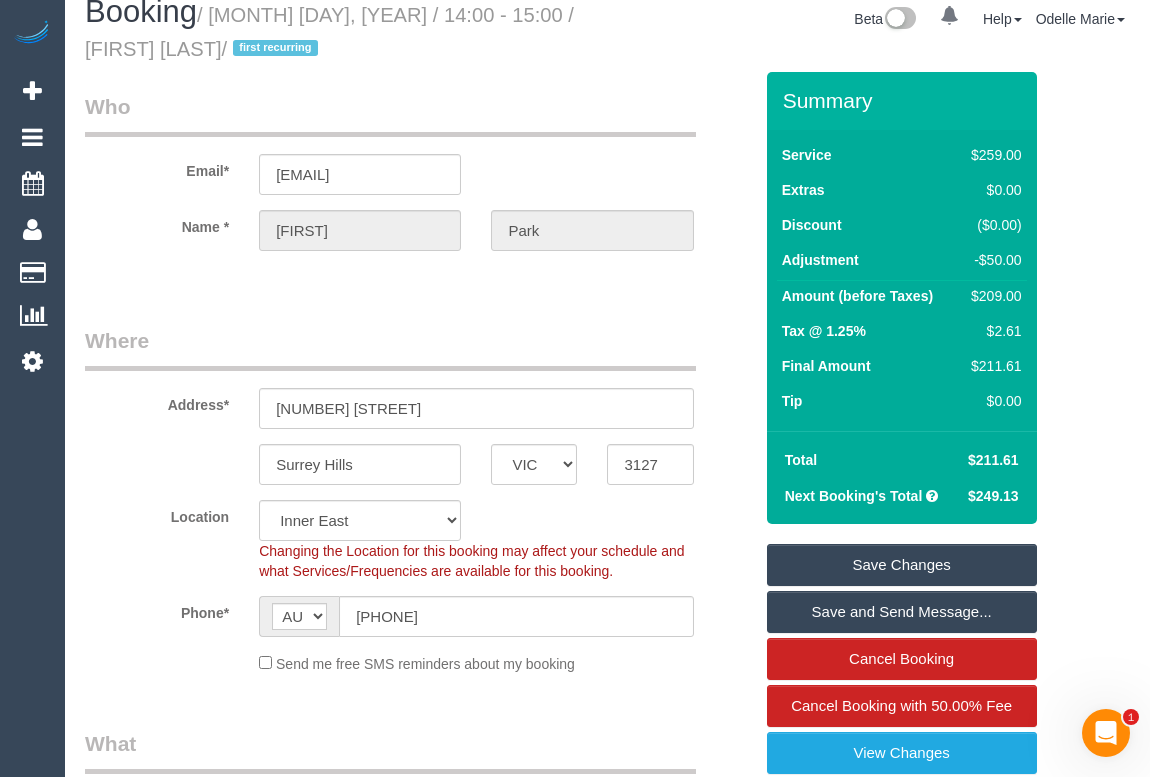 scroll, scrollTop: 0, scrollLeft: 0, axis: both 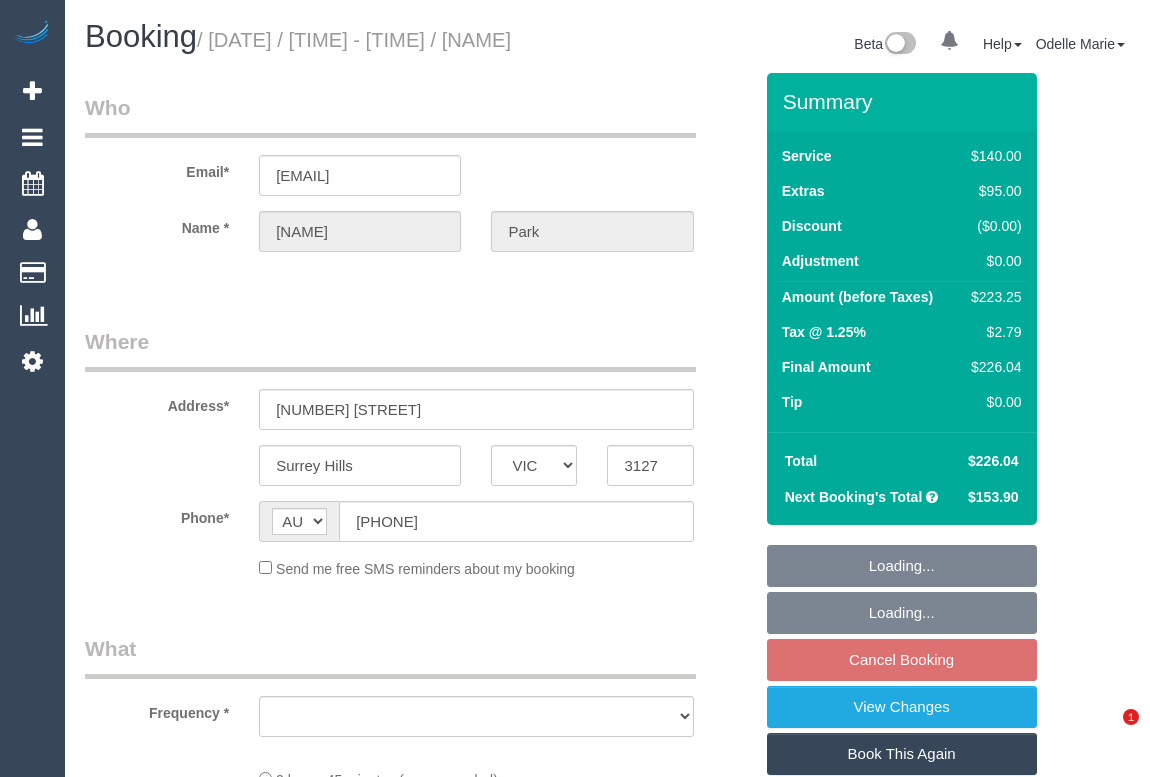 select on "VIC" 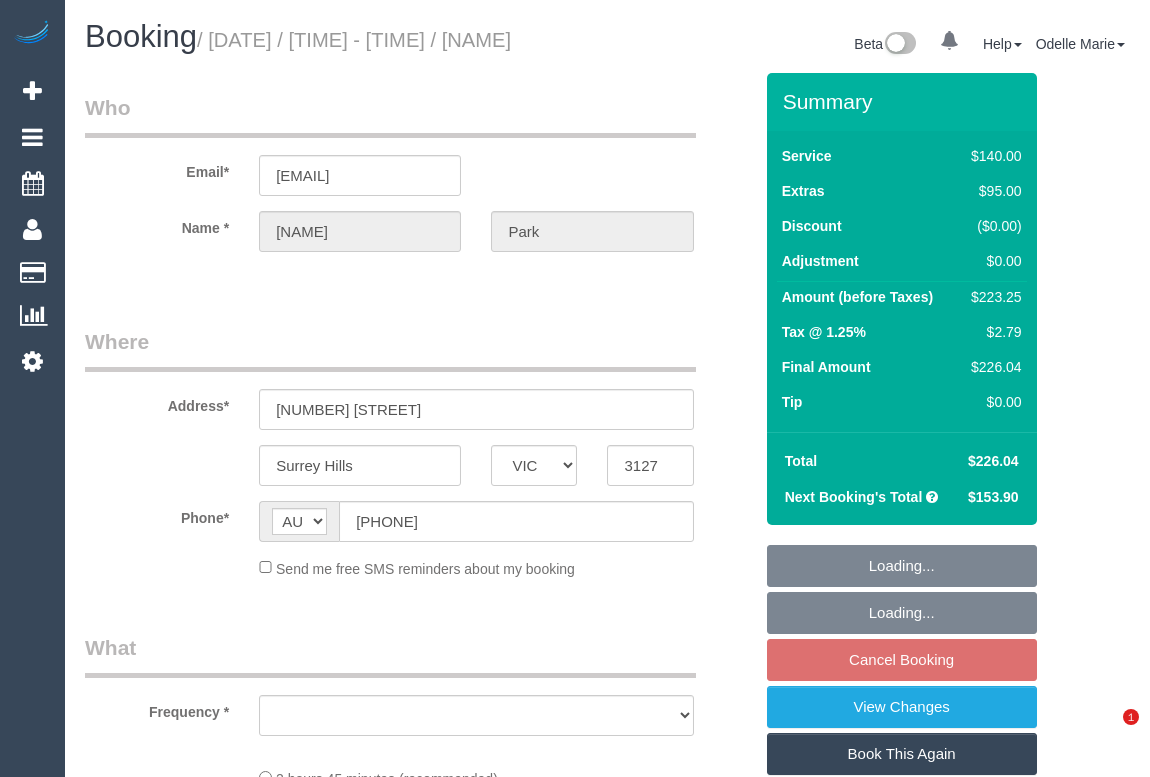 scroll, scrollTop: 0, scrollLeft: 0, axis: both 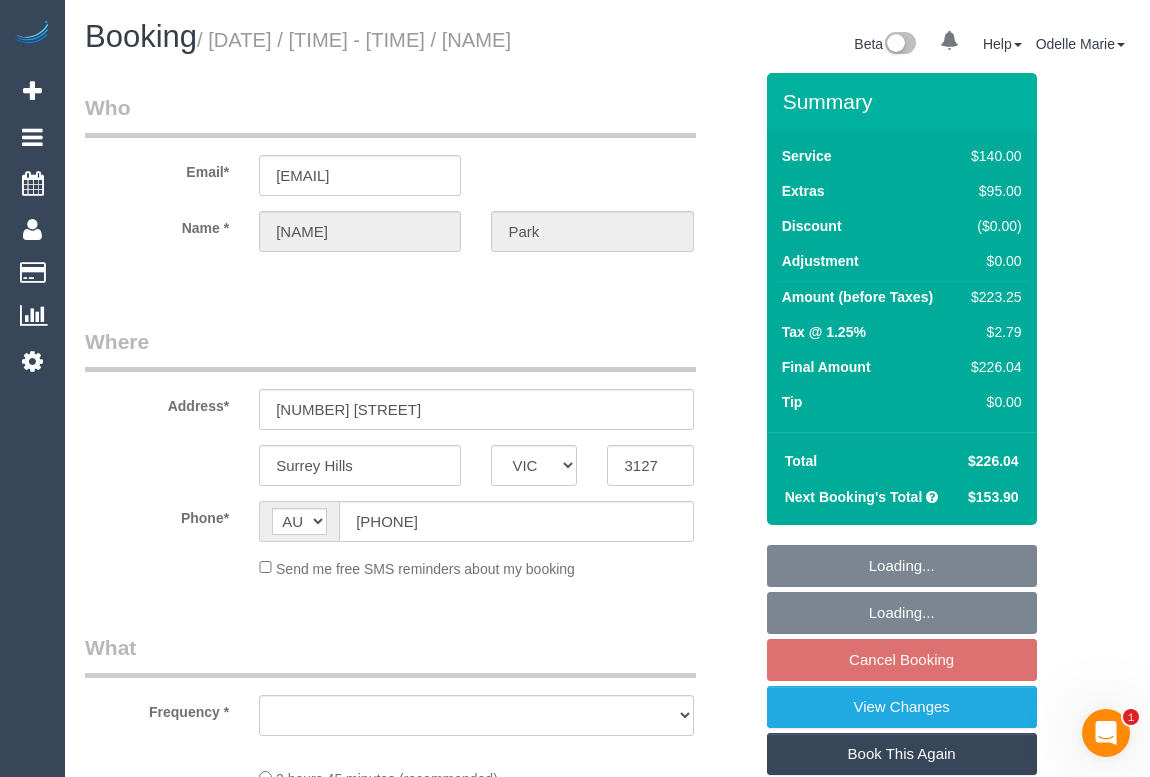 select on "string:stripe-pm_1Rlf4t2GScqysDRVMcuFEfMB" 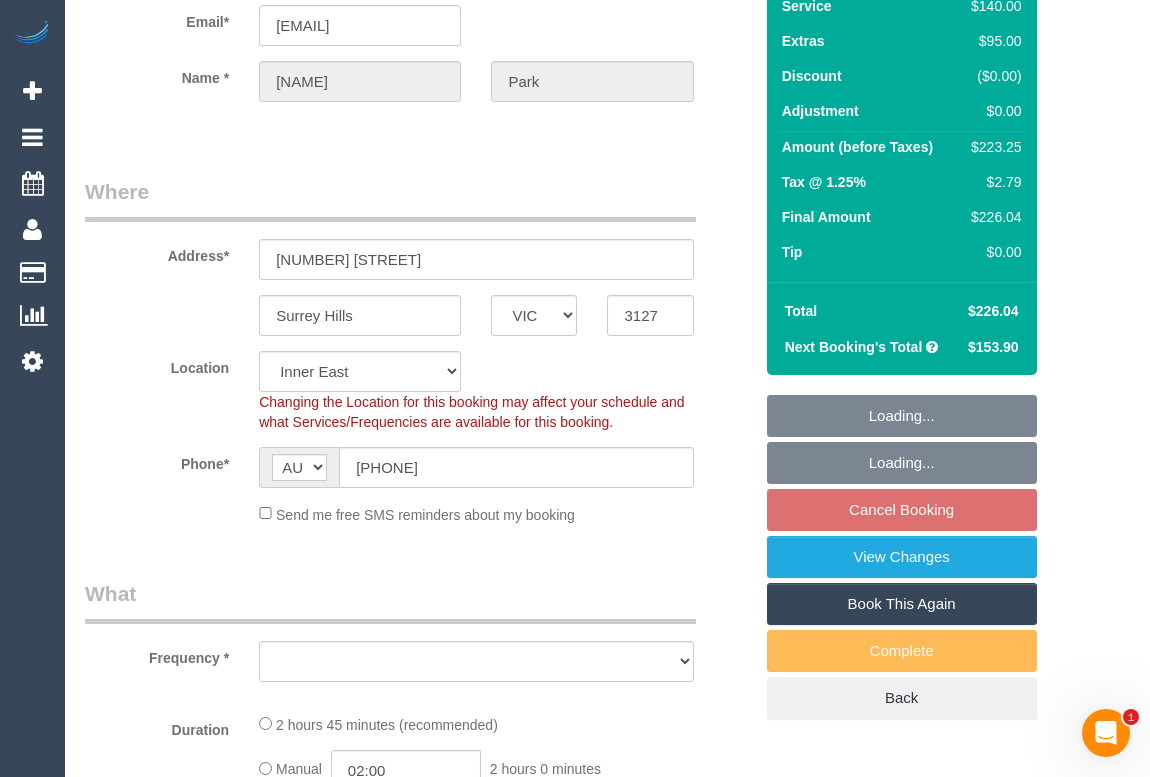select on "object:533" 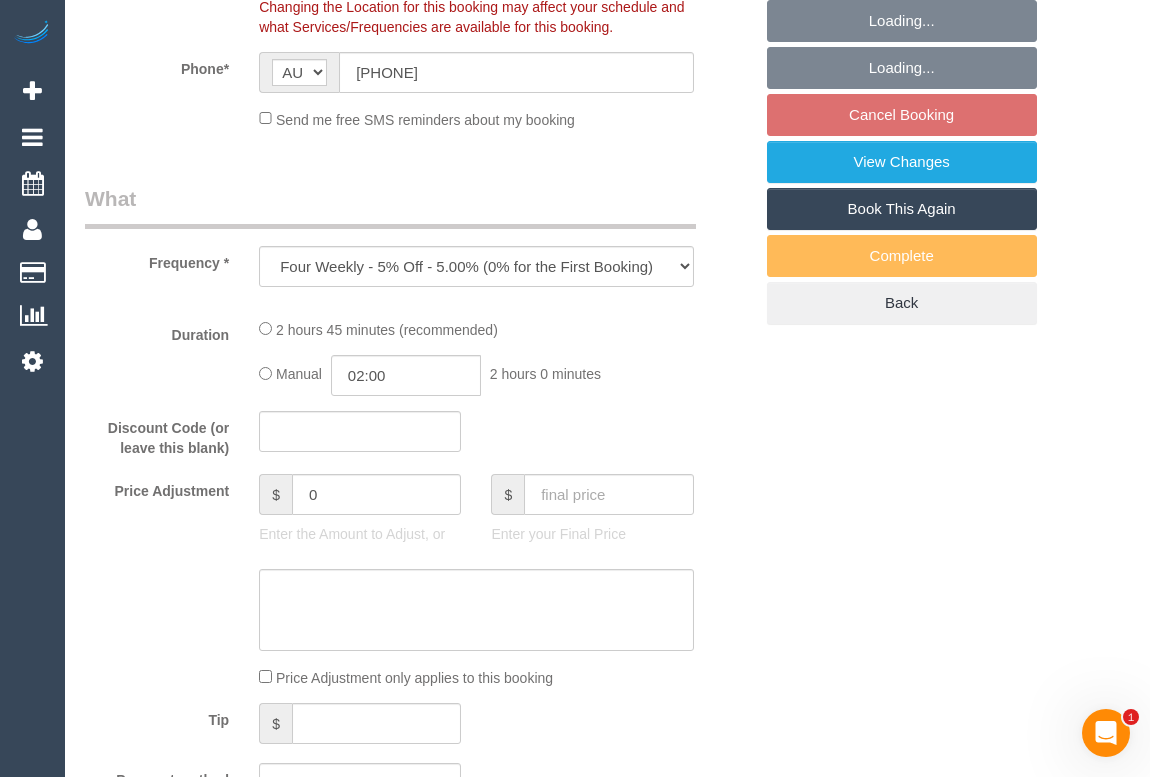 select on "number:28" 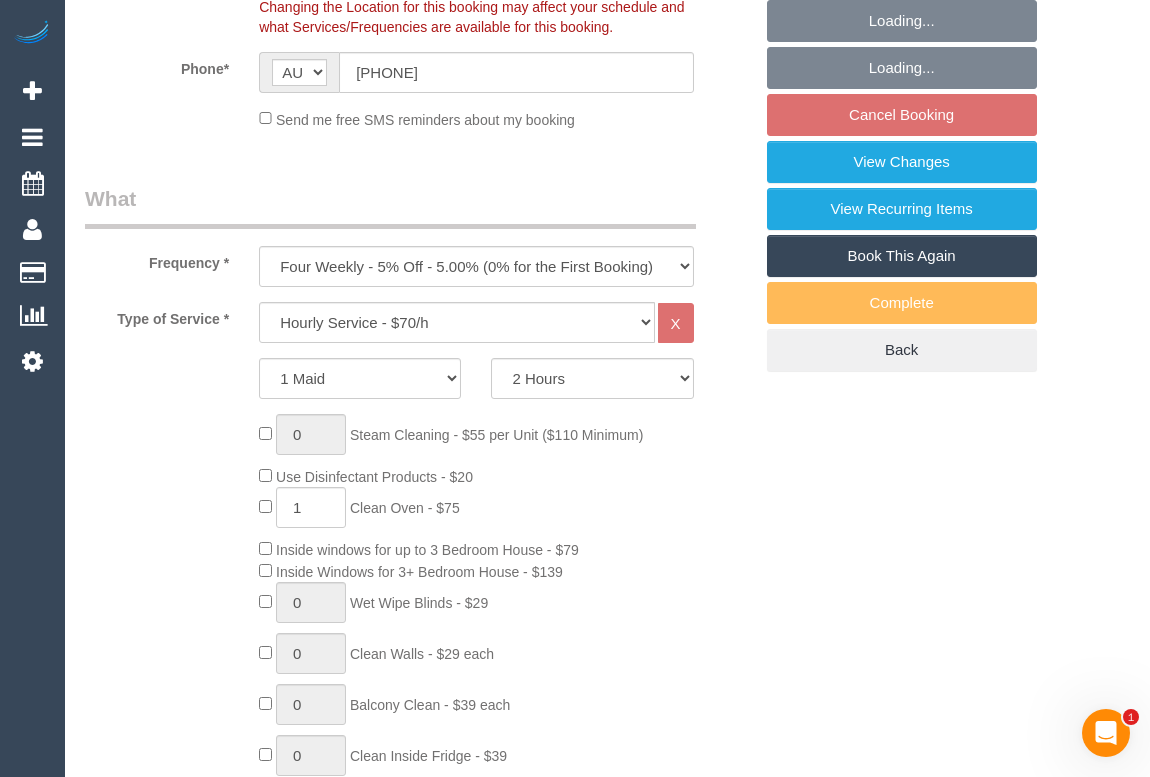select on "object:1257" 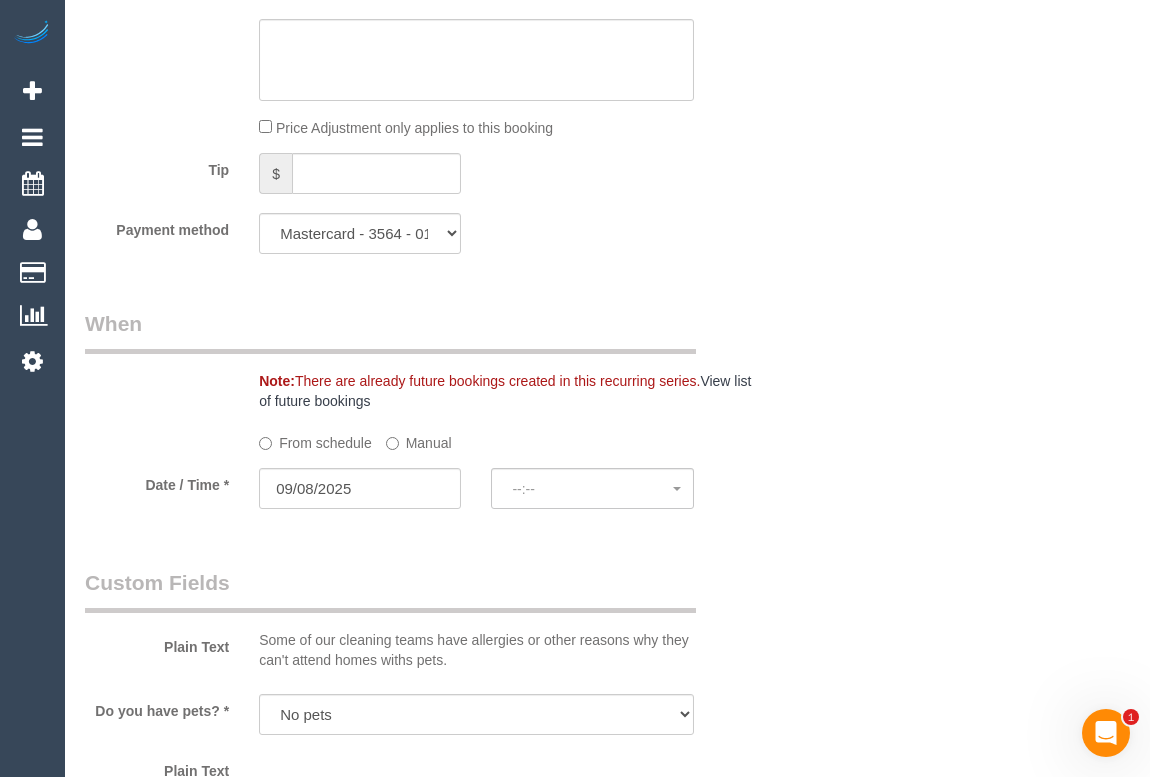 select on "spot1" 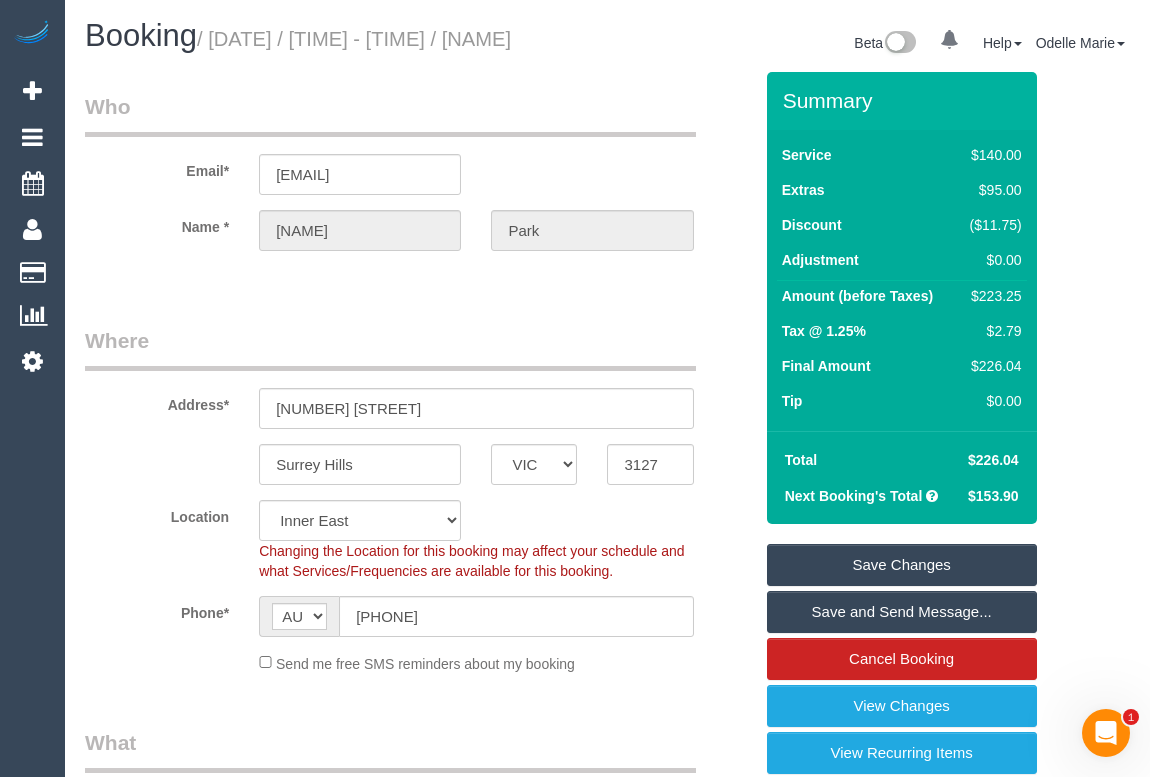 scroll, scrollTop: 0, scrollLeft: 0, axis: both 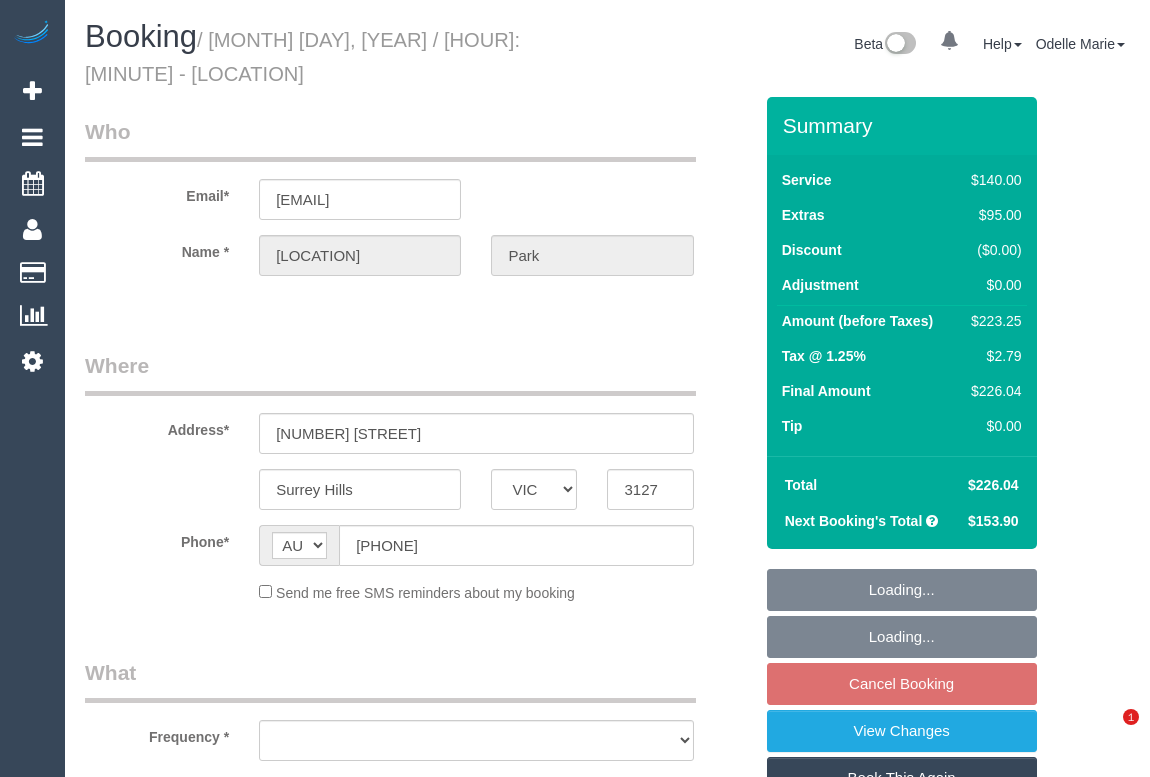 select on "VIC" 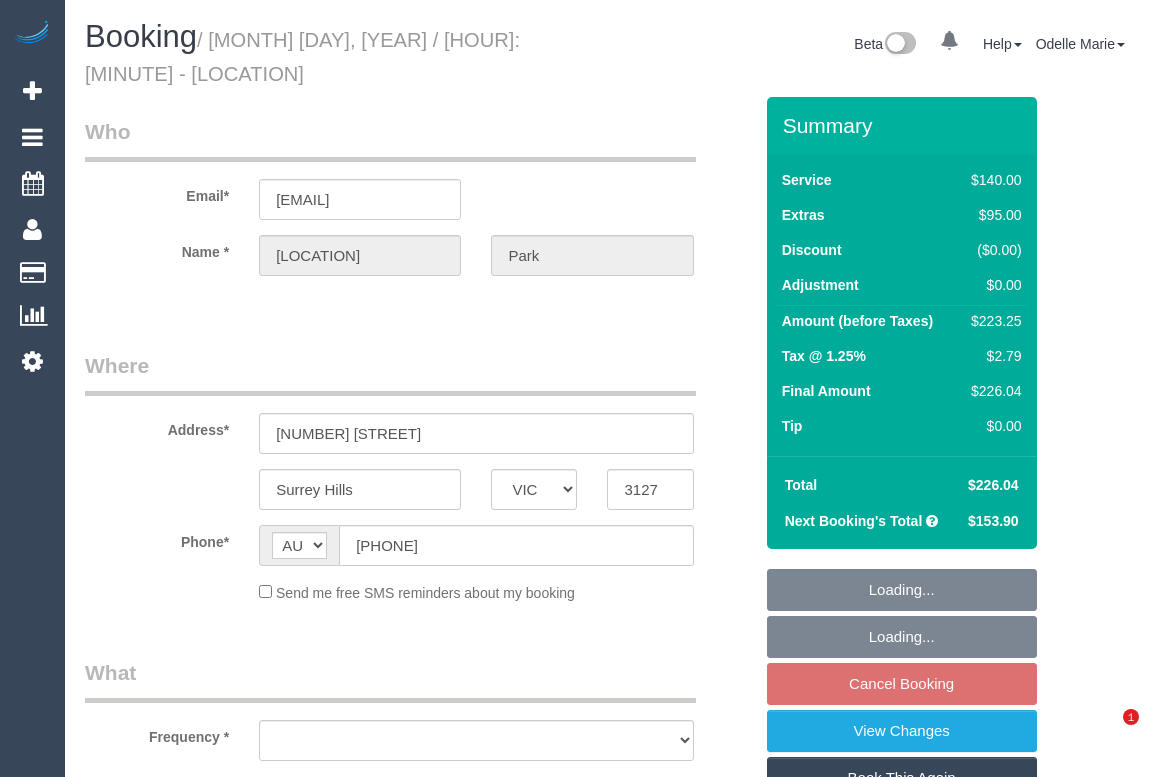 scroll, scrollTop: 0, scrollLeft: 0, axis: both 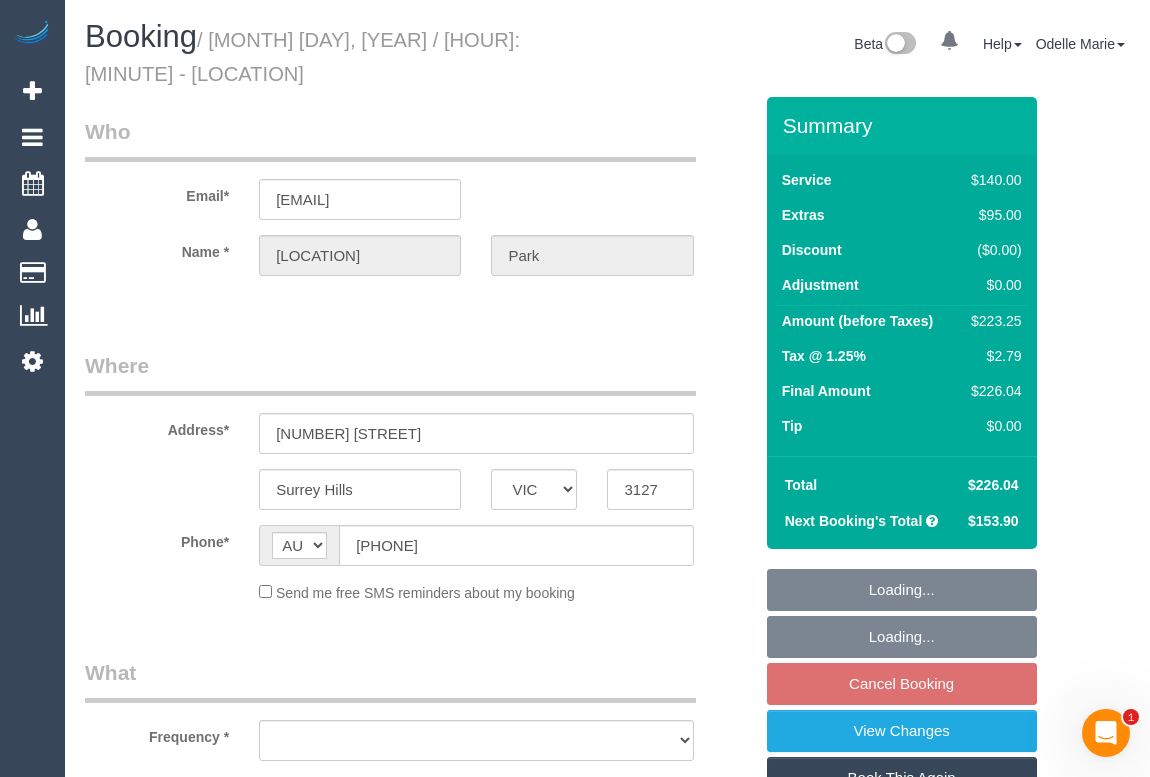 select on "object:531" 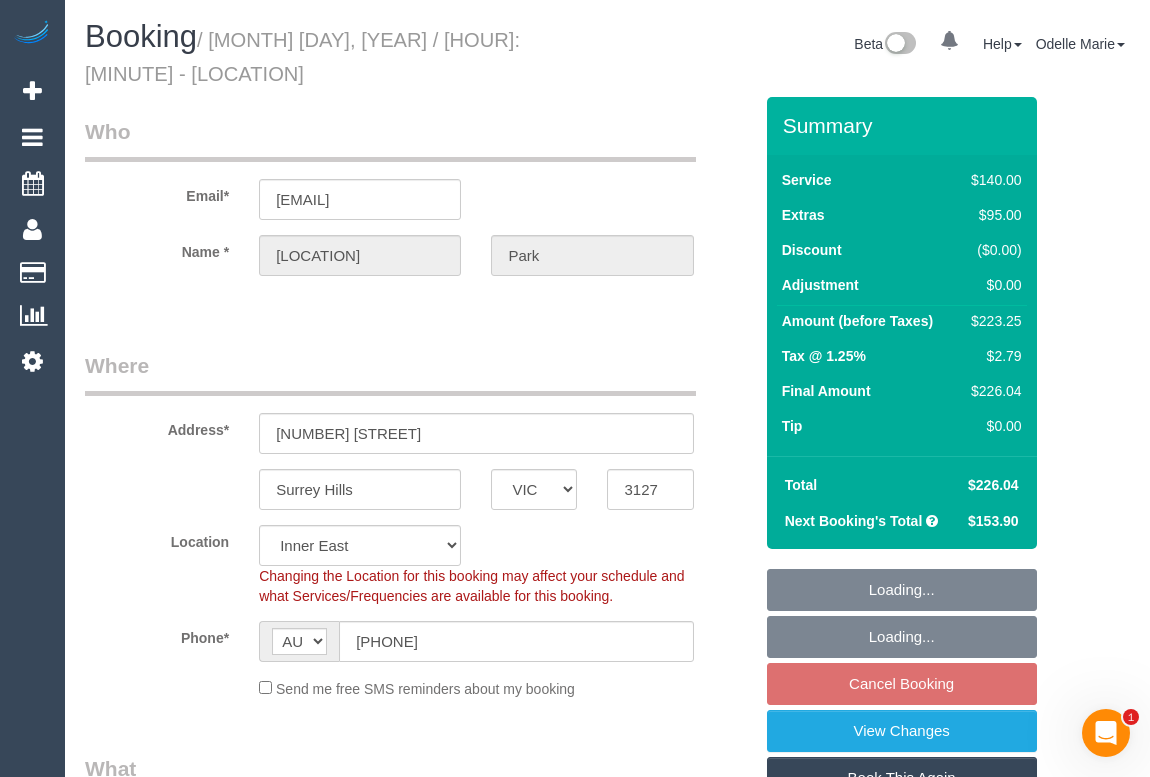 select on "object:741" 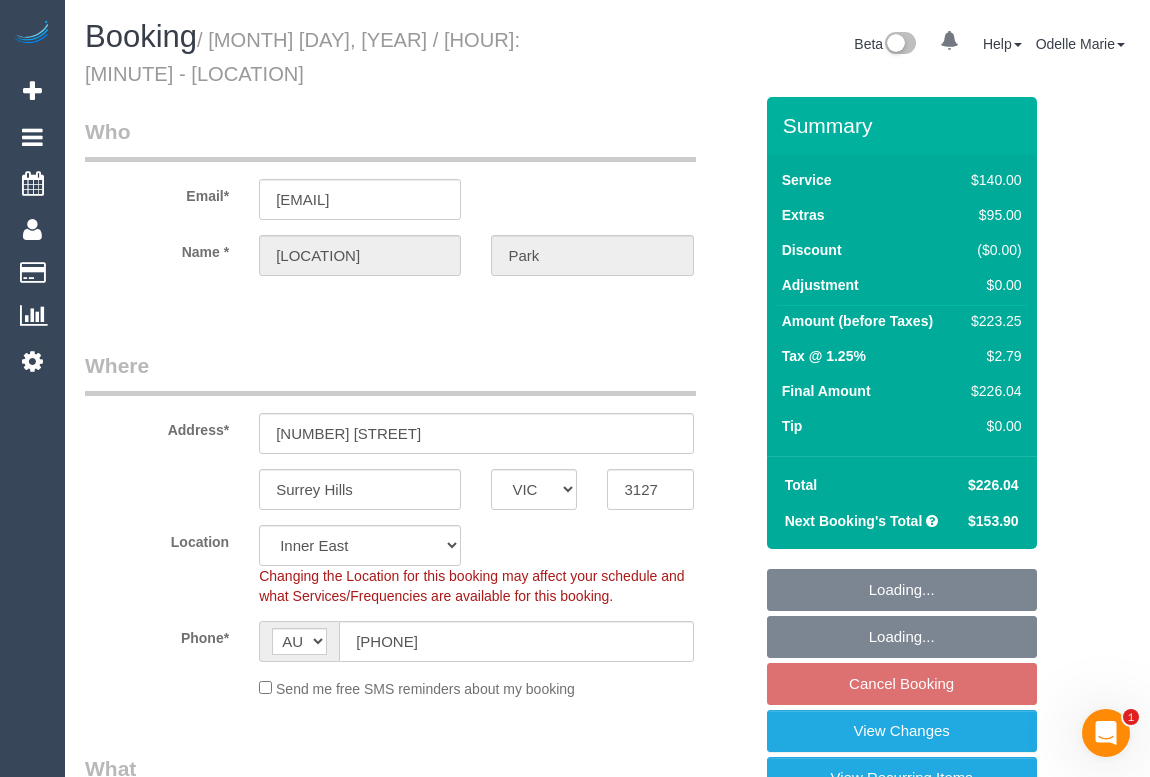 select on "spot1" 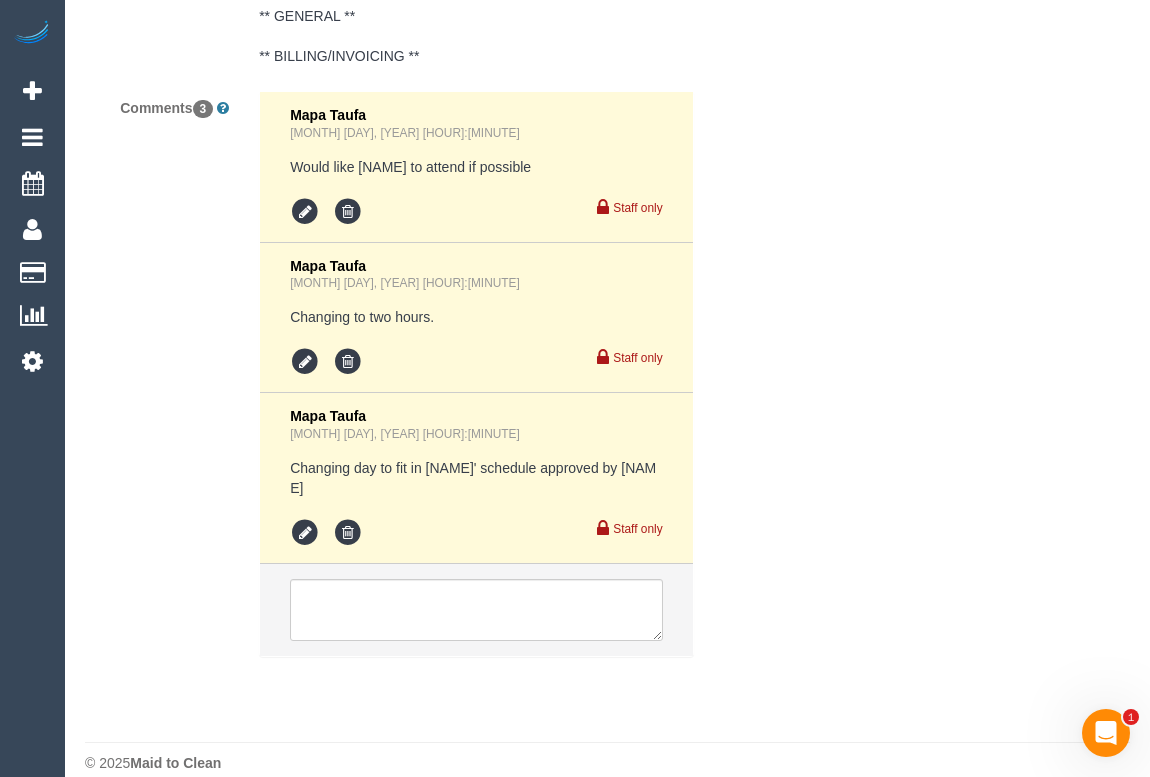 scroll, scrollTop: 3919, scrollLeft: 0, axis: vertical 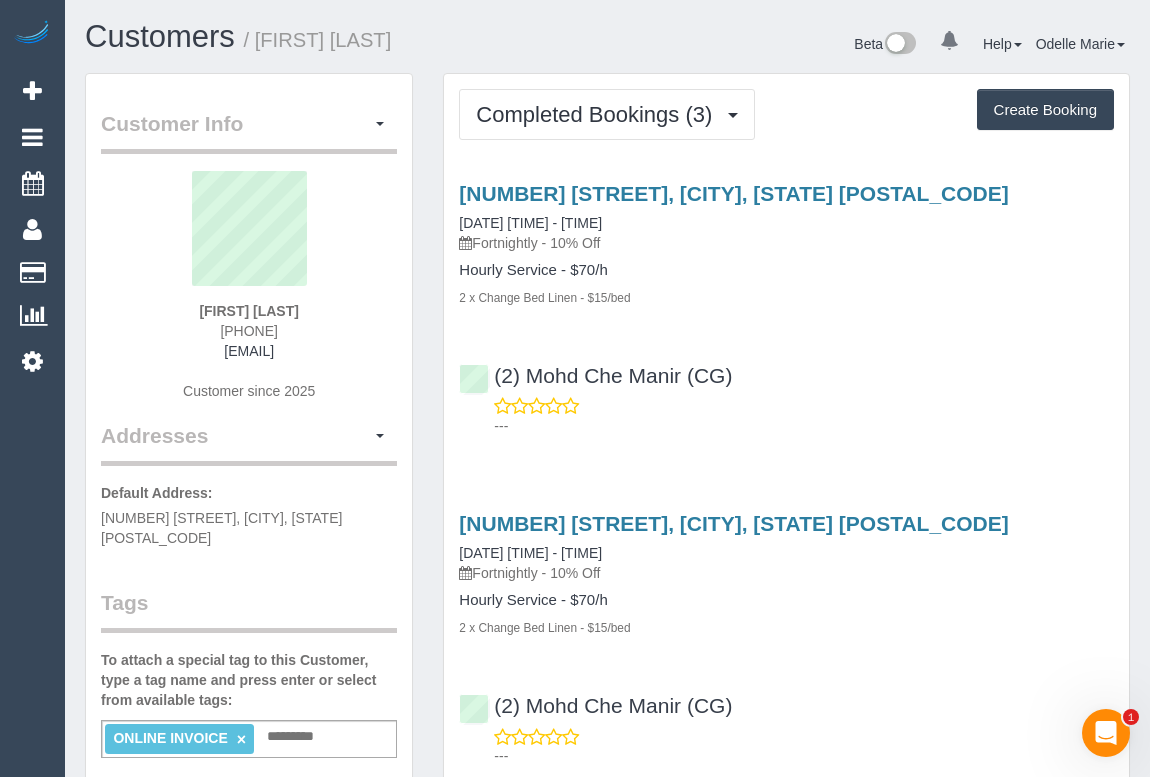 click on "[NUMBER] [STREET], [CITY], [STATE] [POSTAL_CODE]
[DATE] [TIME] - [TIME]
Fortnightly - 10% Off
Hourly Service - $70/h
2 x Change Bed Linen - $15/bed
(2) [PERSON] (CG)
---" at bounding box center [786, 305] 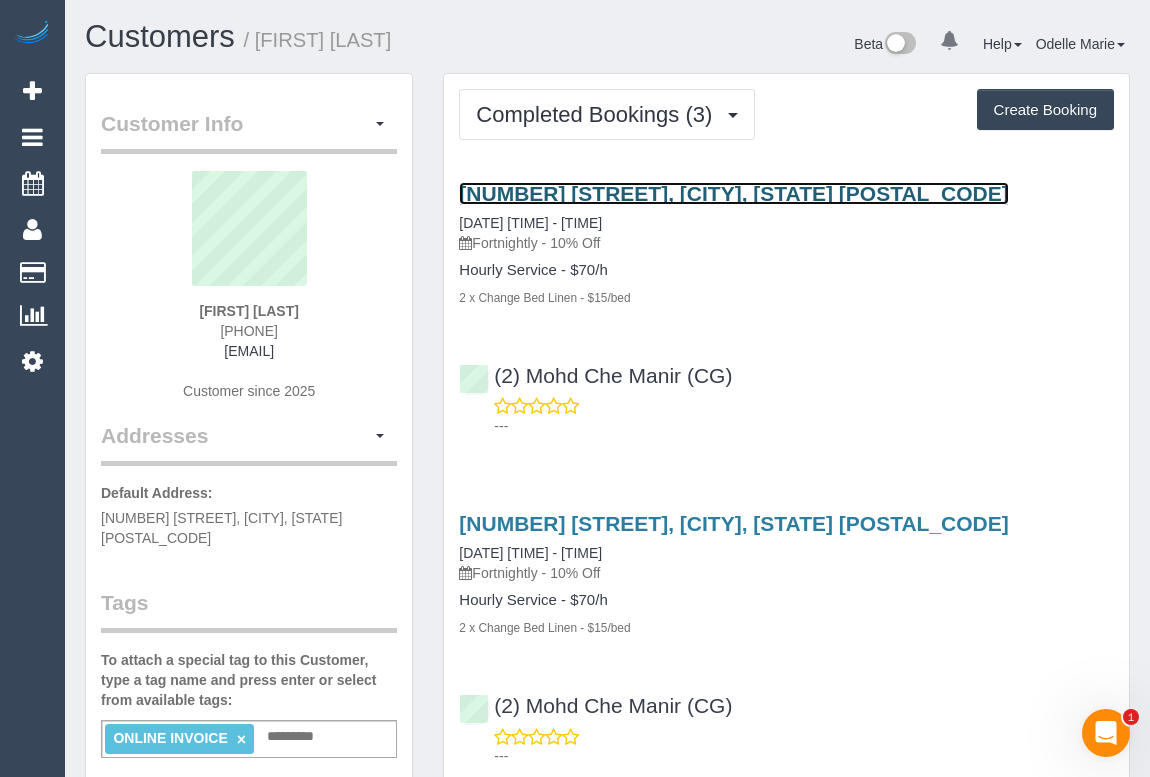 click on "[NUMBER] [STREET], [CITY], [STATE] [POSTAL_CODE]" at bounding box center (733, 193) 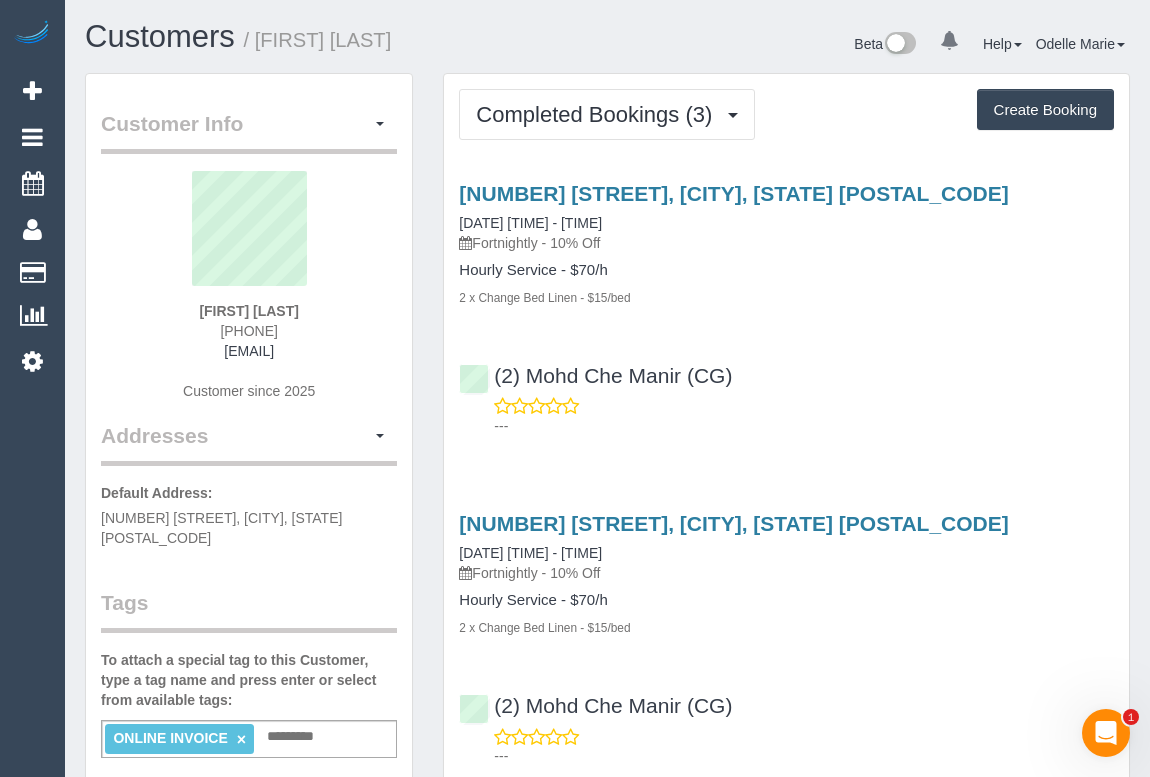 drag, startPoint x: 478, startPoint y: 237, endPoint x: 546, endPoint y: 242, distance: 68.18358 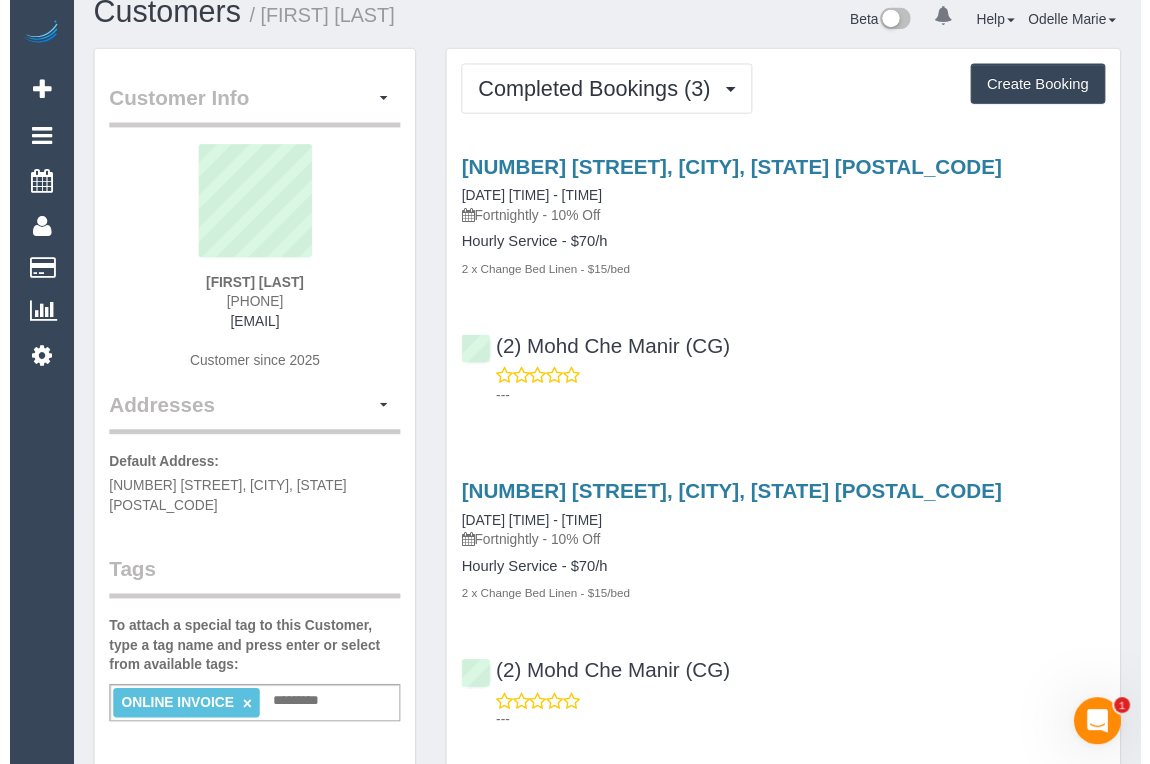 scroll, scrollTop: 0, scrollLeft: 0, axis: both 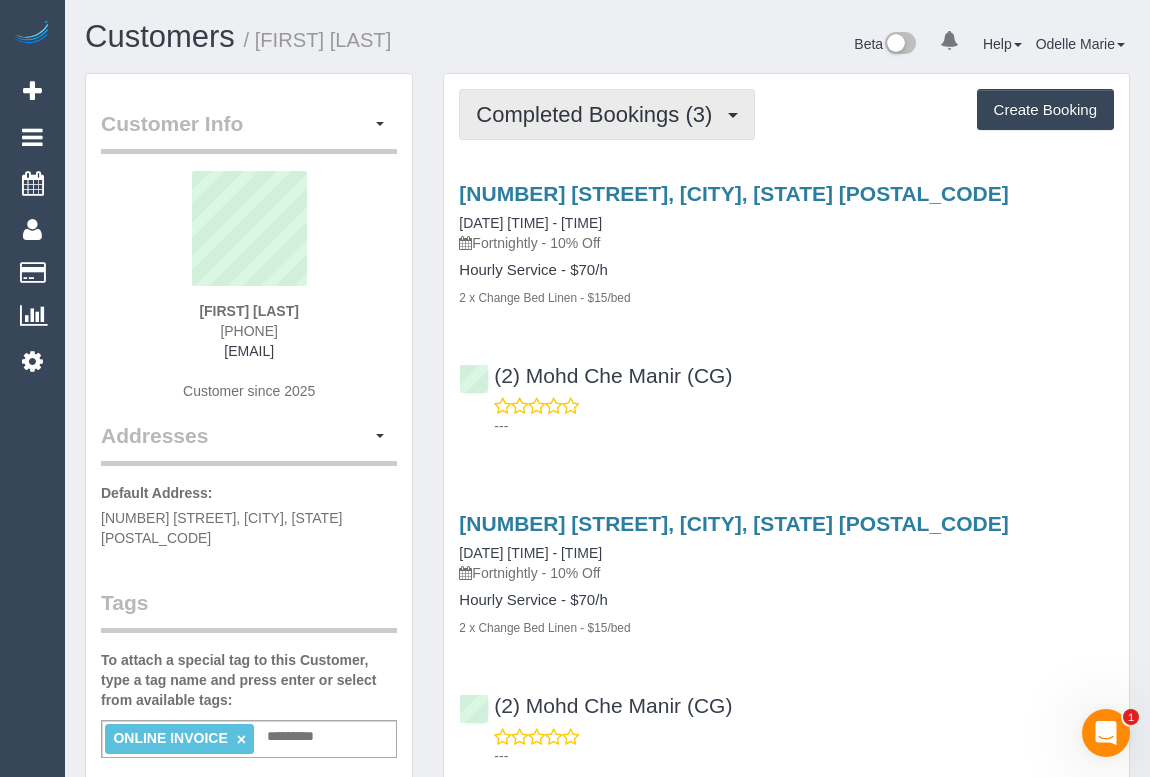 click on "Completed Bookings (3)" at bounding box center (599, 114) 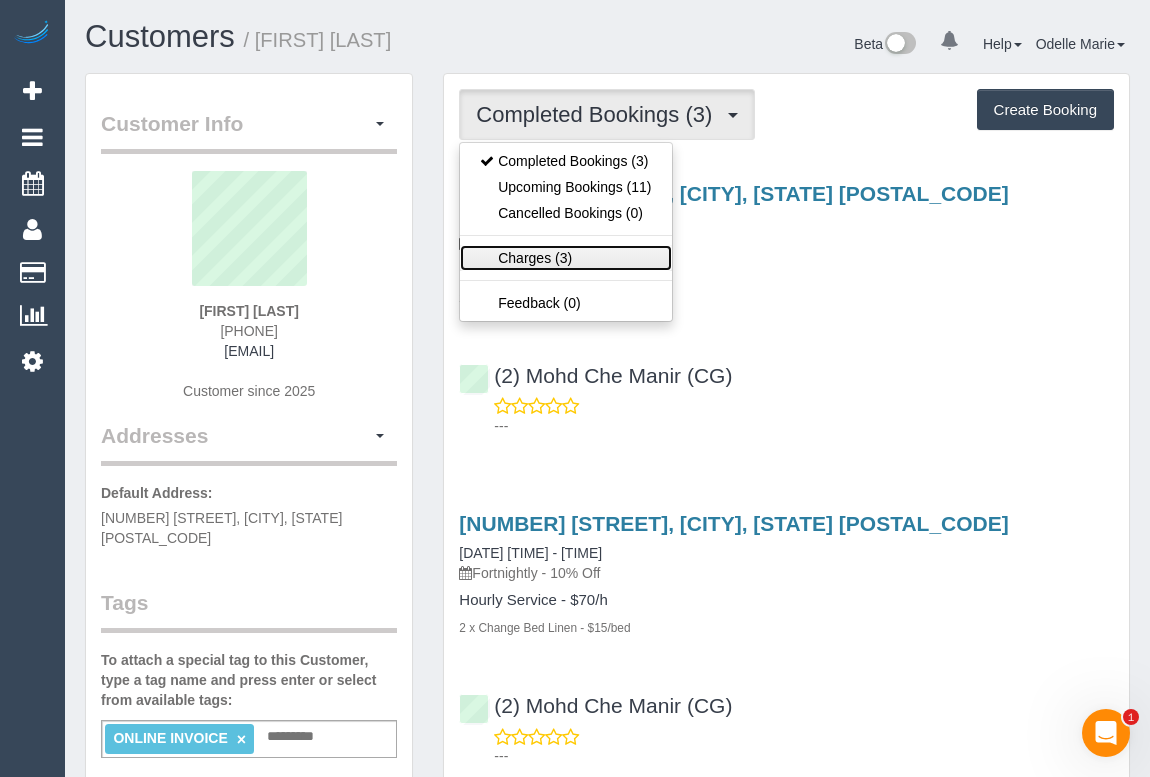 click on "Charges (3)" at bounding box center (565, 258) 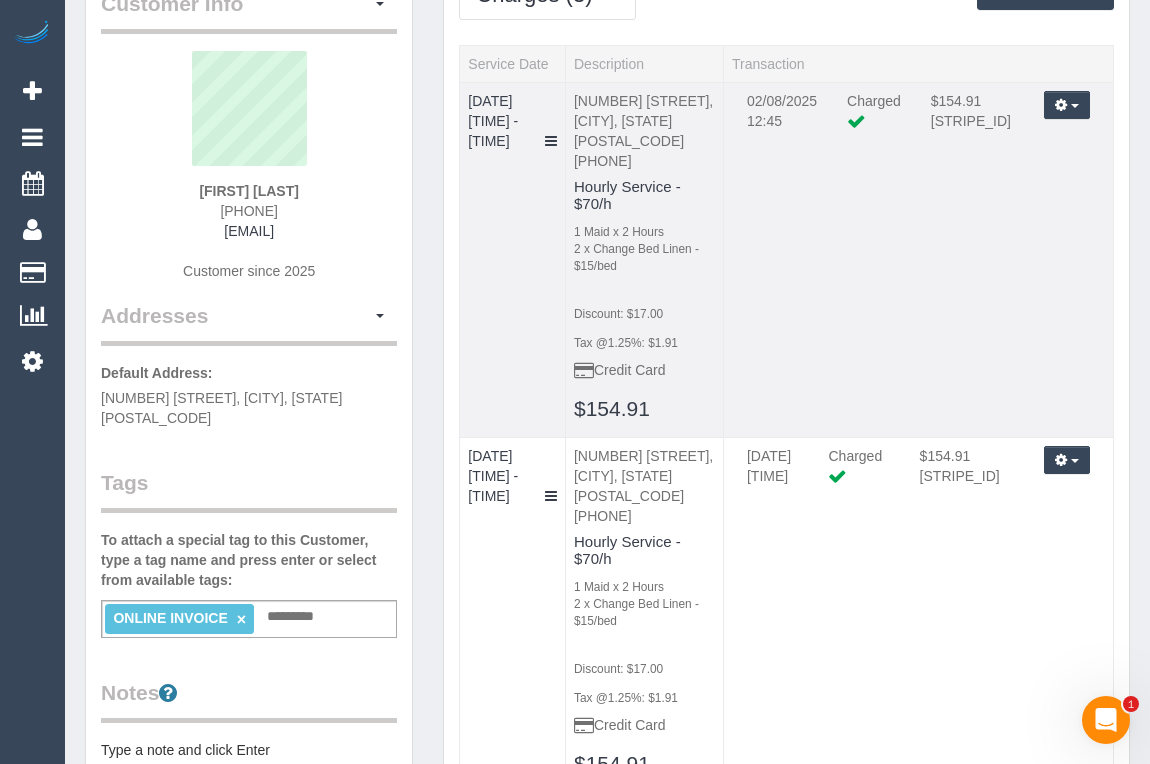scroll, scrollTop: 0, scrollLeft: 0, axis: both 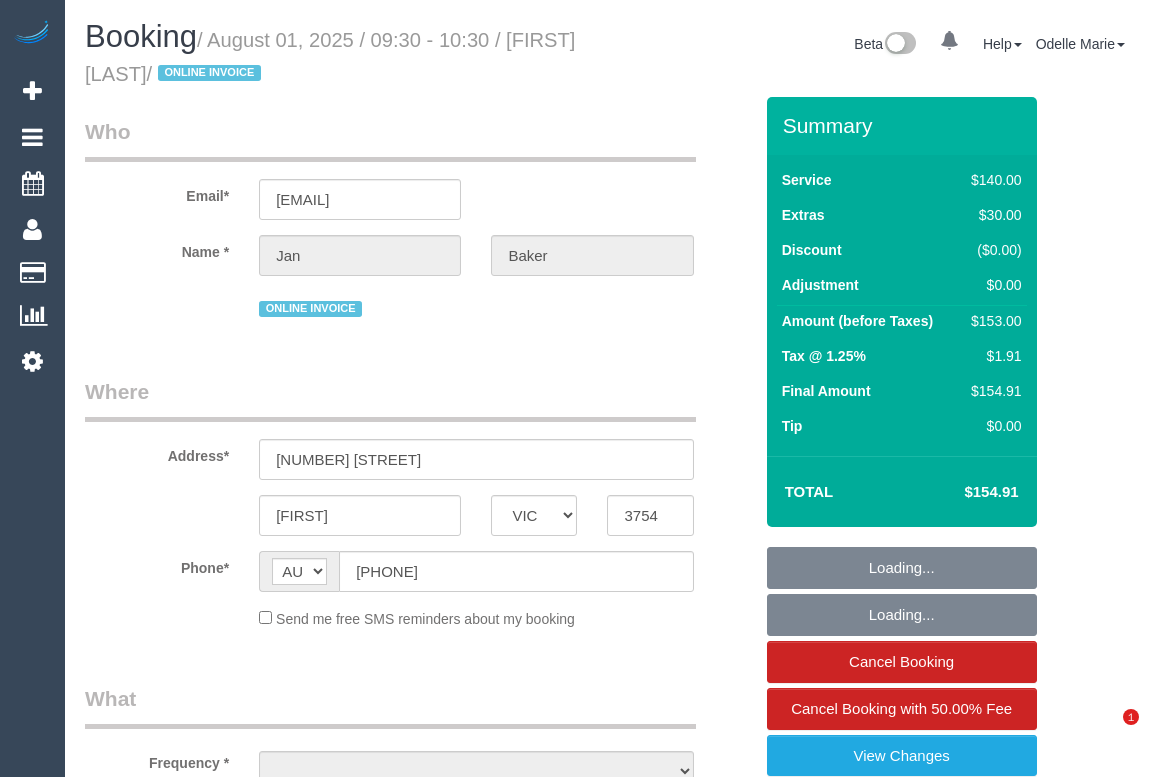 select on "VIC" 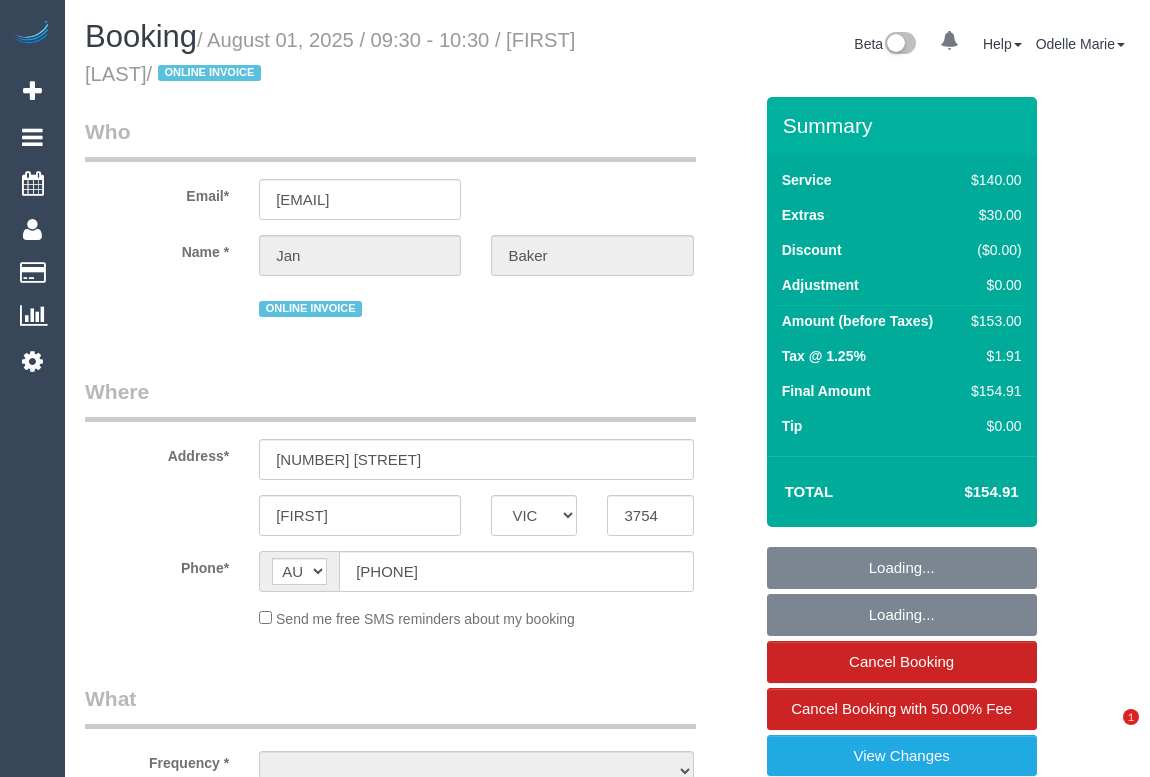 scroll, scrollTop: 0, scrollLeft: 0, axis: both 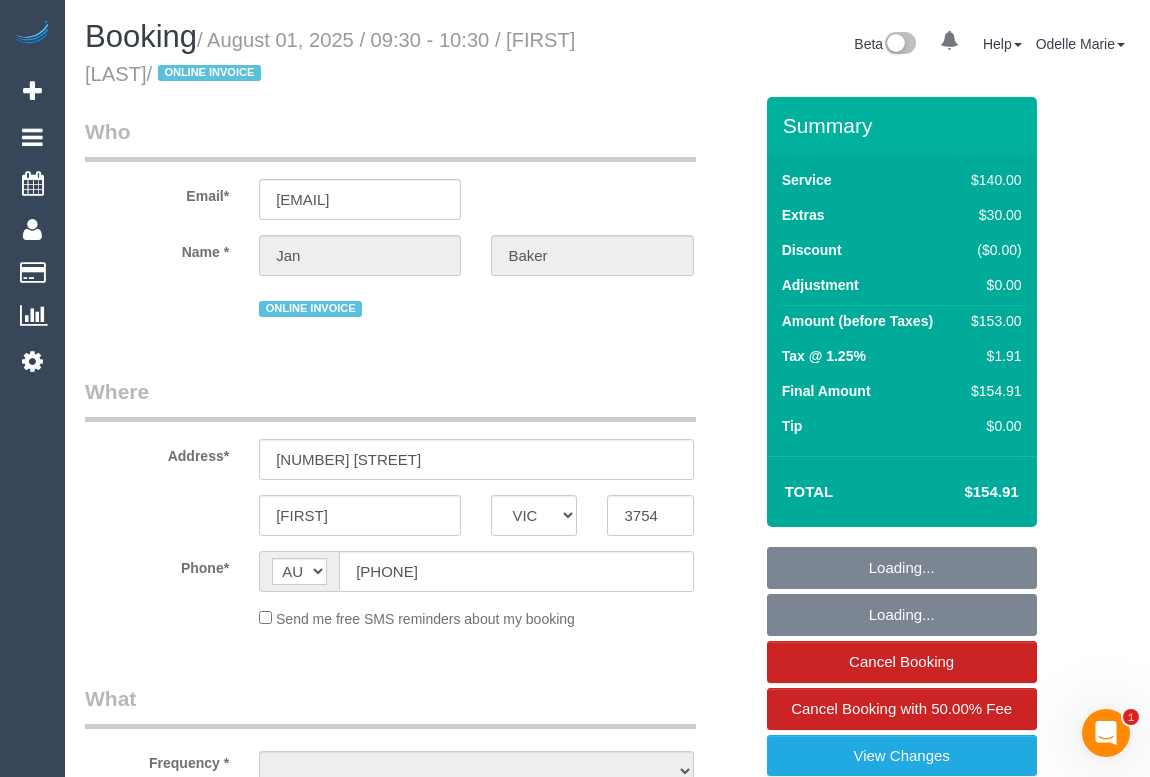 select on "string:stripe-pm_1ReTGj2GScqysDRV4UfZI03s" 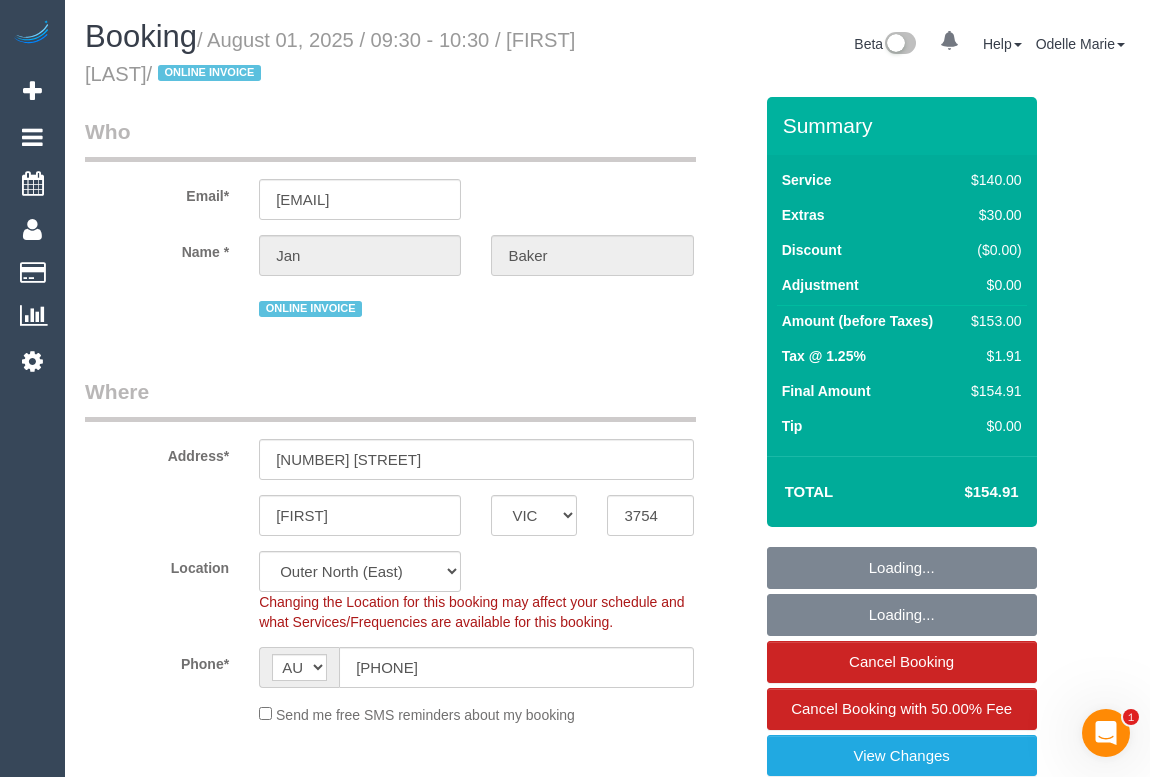 select on "object:548" 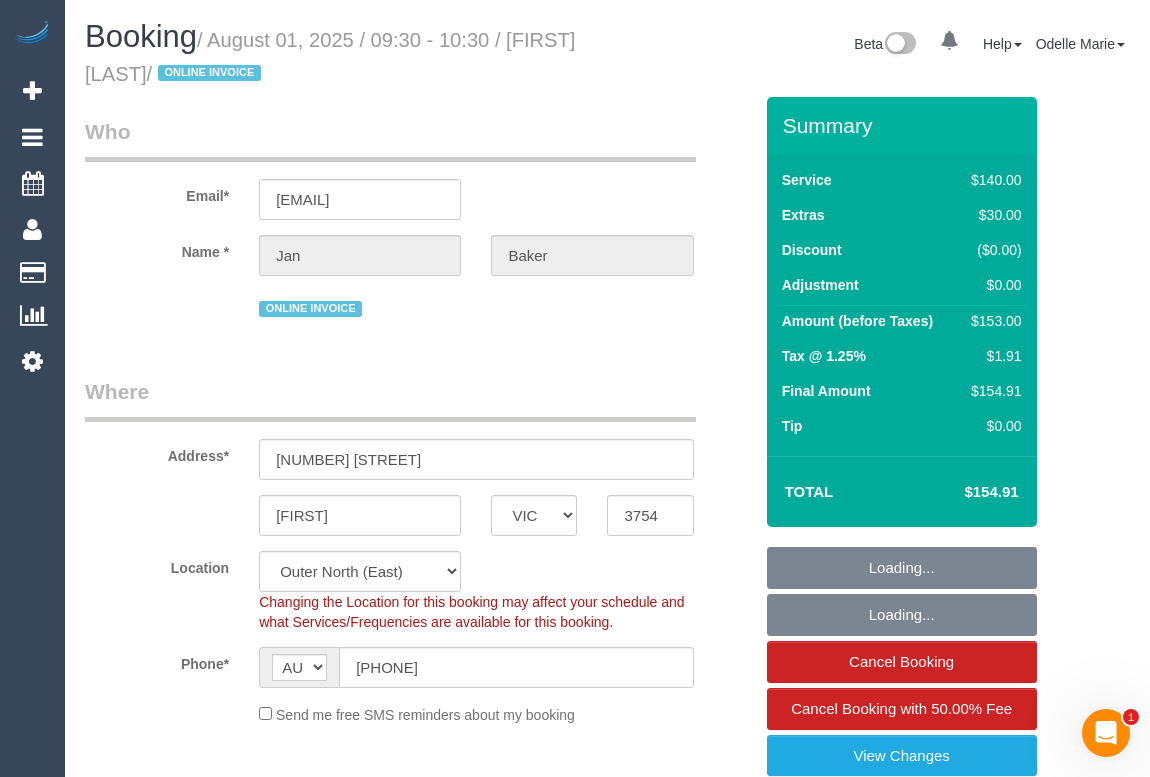 select on "number:28" 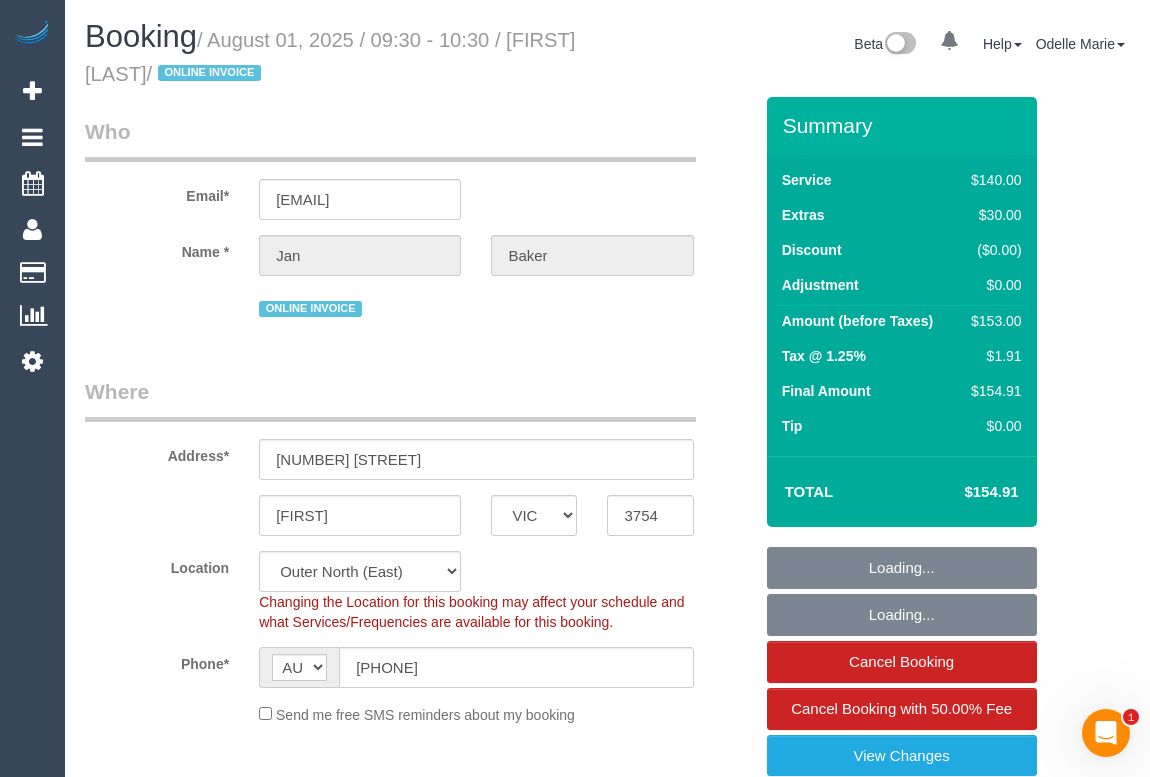 select on "object:1253" 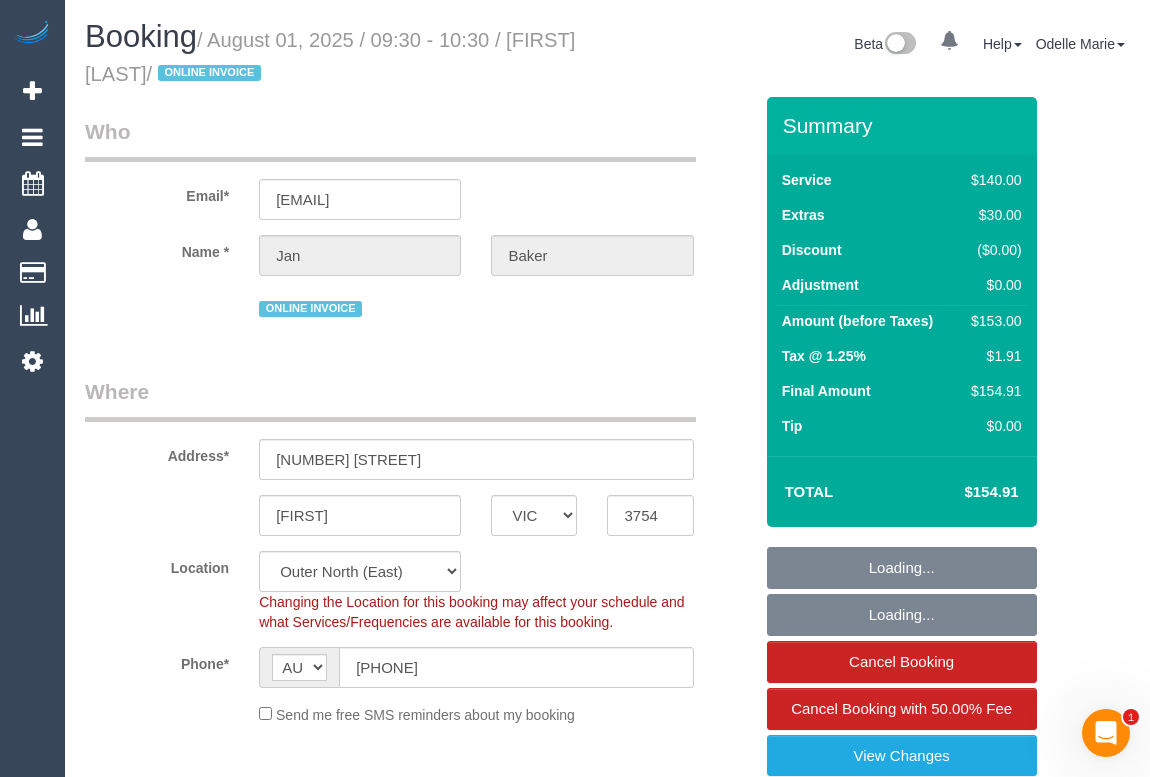 click on "Who" at bounding box center [390, 139] 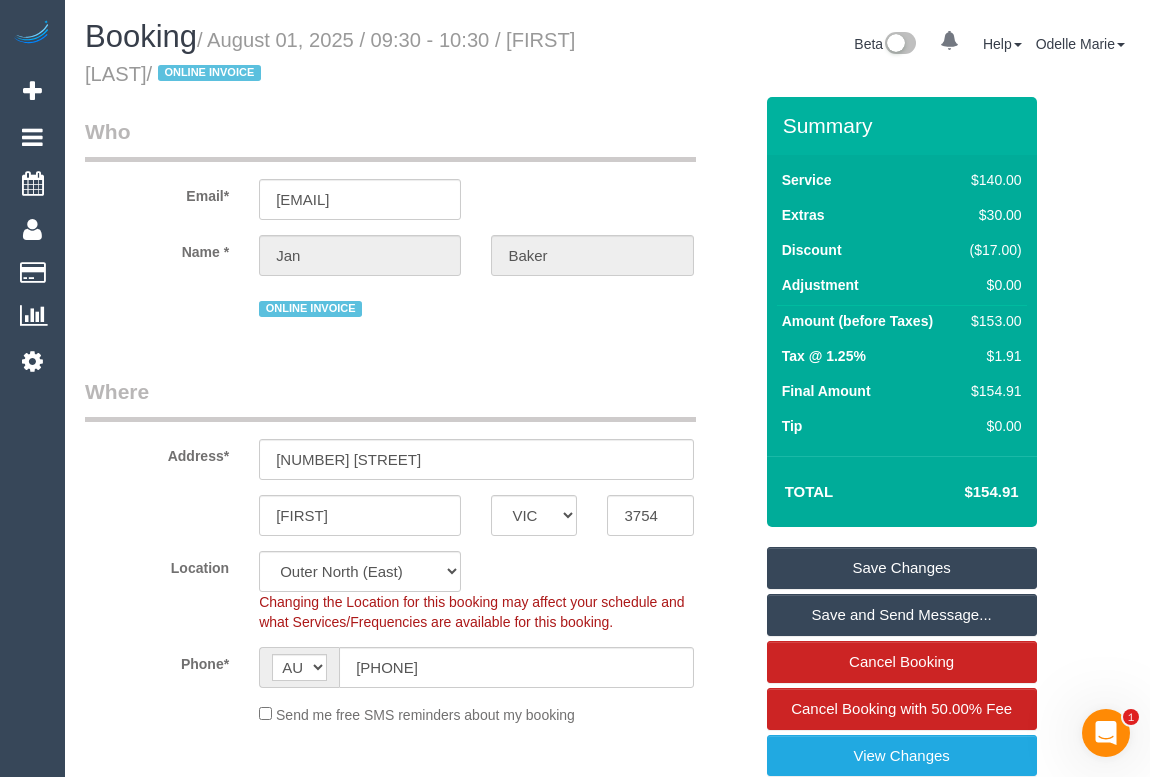 click on "Who
Email*
stujanb@bigpond.net.au
Name *
Jan
Baker
ONLINE INVOICE" at bounding box center (418, 227) 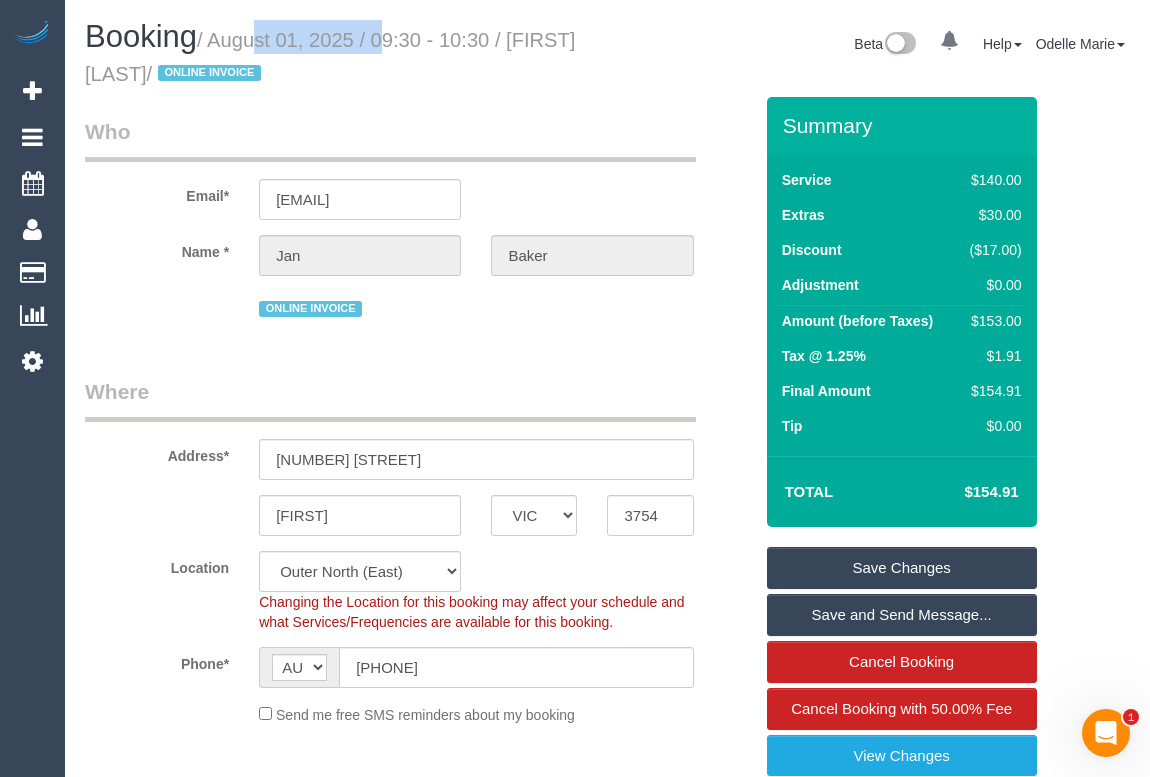 drag, startPoint x: 219, startPoint y: 40, endPoint x: 360, endPoint y: 39, distance: 141.00354 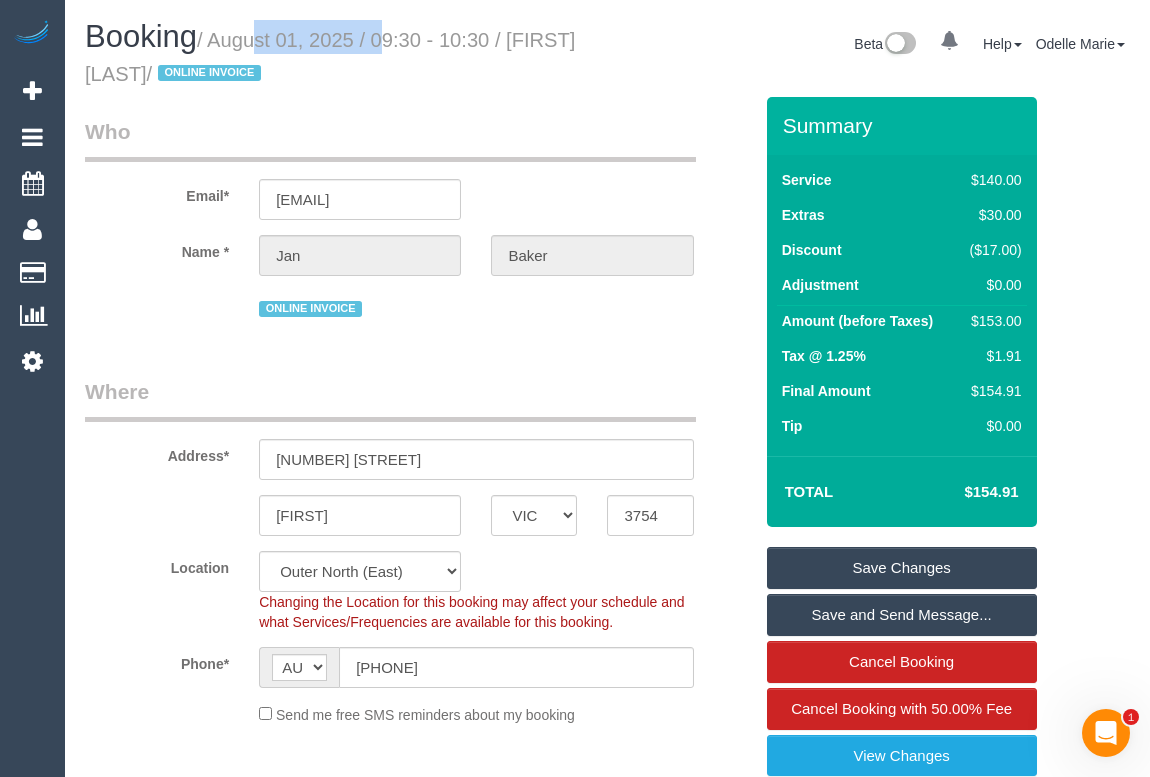 click on "/ August 01, 2025 / 09:30 - 10:30 / Jan Baker
/
ONLINE INVOICE" at bounding box center (330, 57) 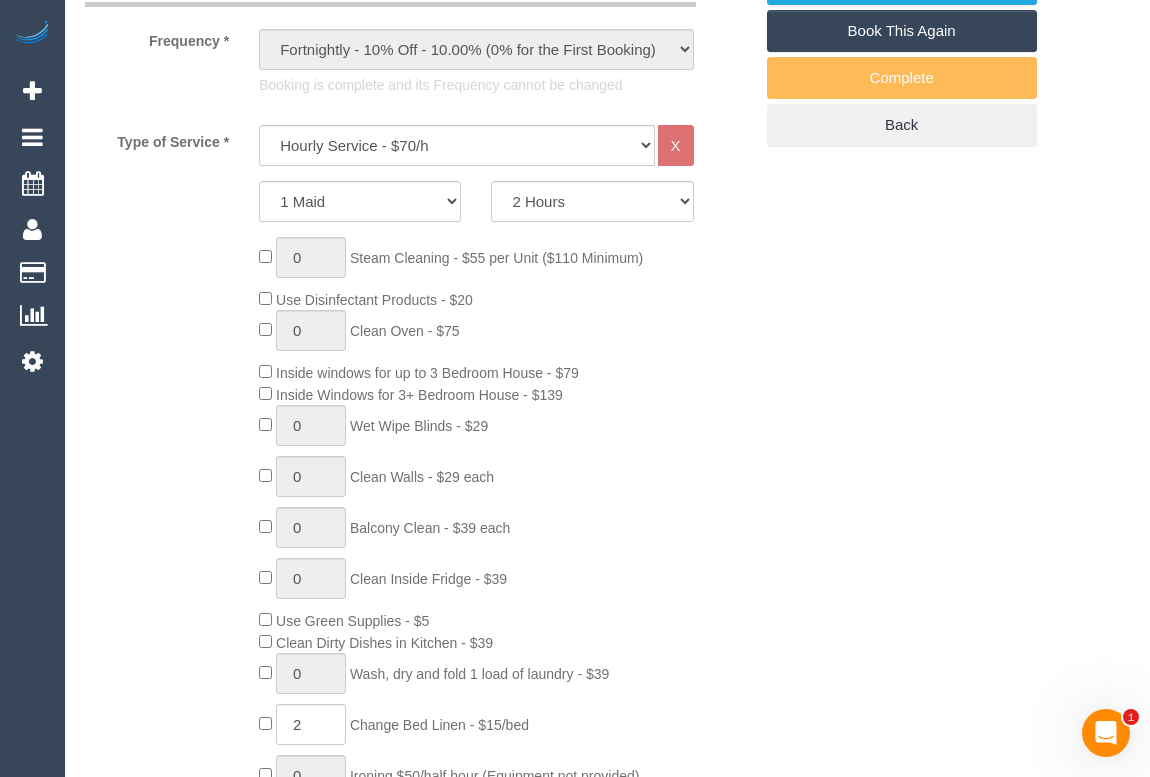 scroll, scrollTop: 1090, scrollLeft: 0, axis: vertical 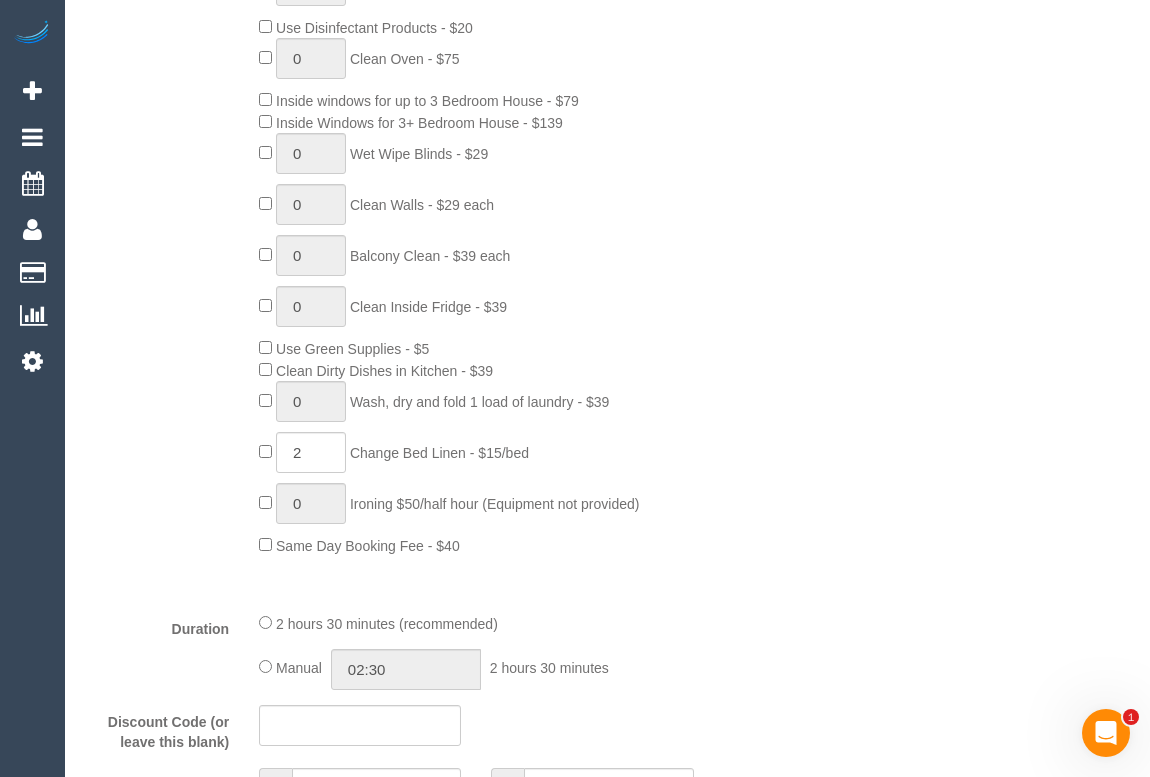 drag, startPoint x: 360, startPoint y: 449, endPoint x: 474, endPoint y: 455, distance: 114.15778 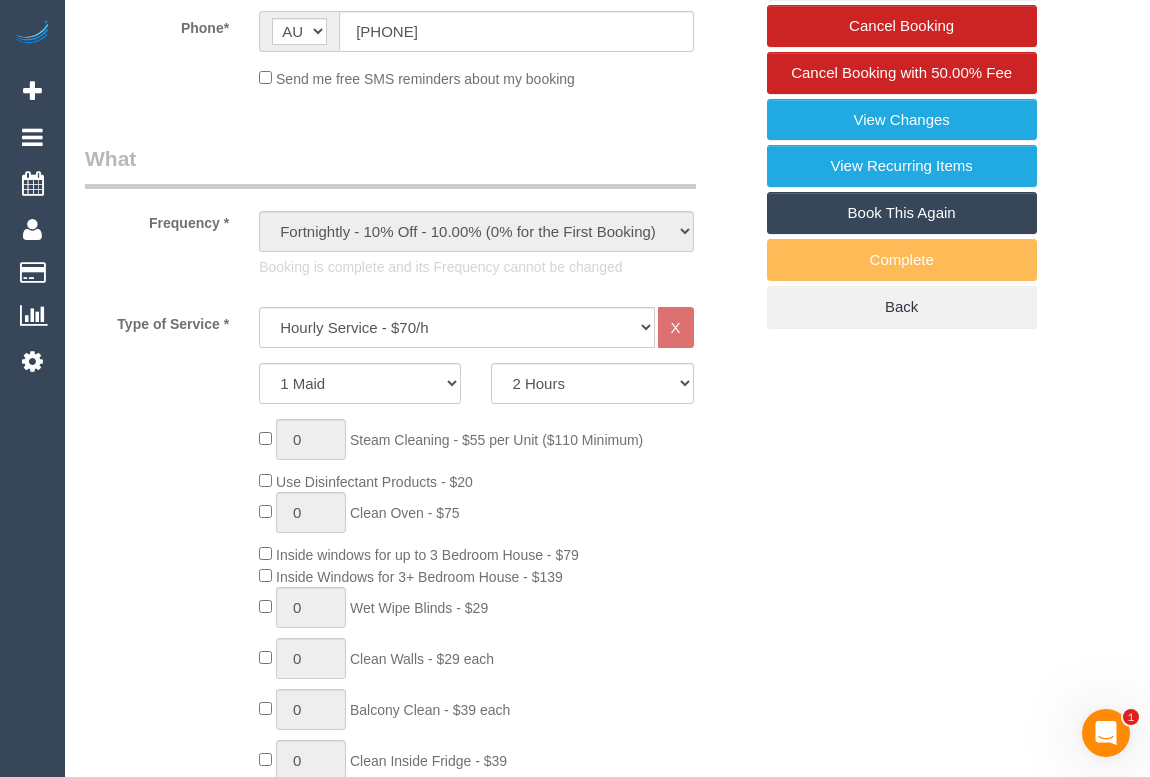 scroll, scrollTop: 90, scrollLeft: 0, axis: vertical 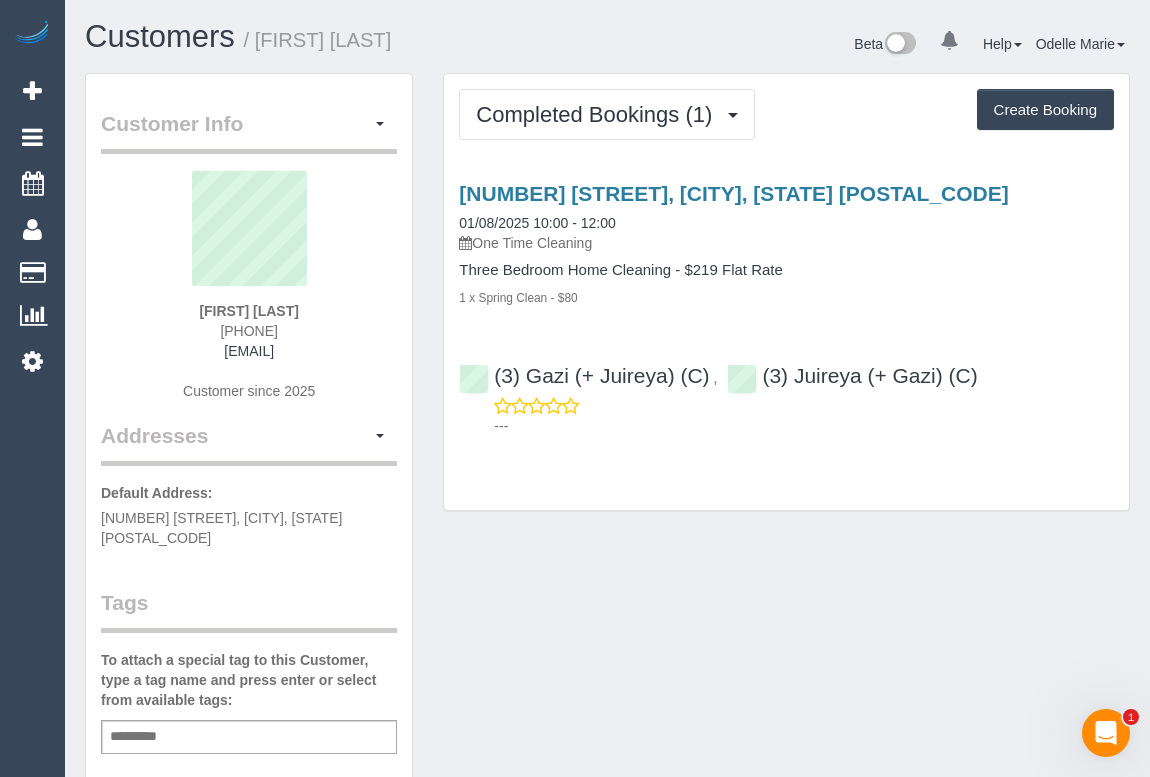 drag, startPoint x: 548, startPoint y: 563, endPoint x: 540, endPoint y: 576, distance: 15.264338 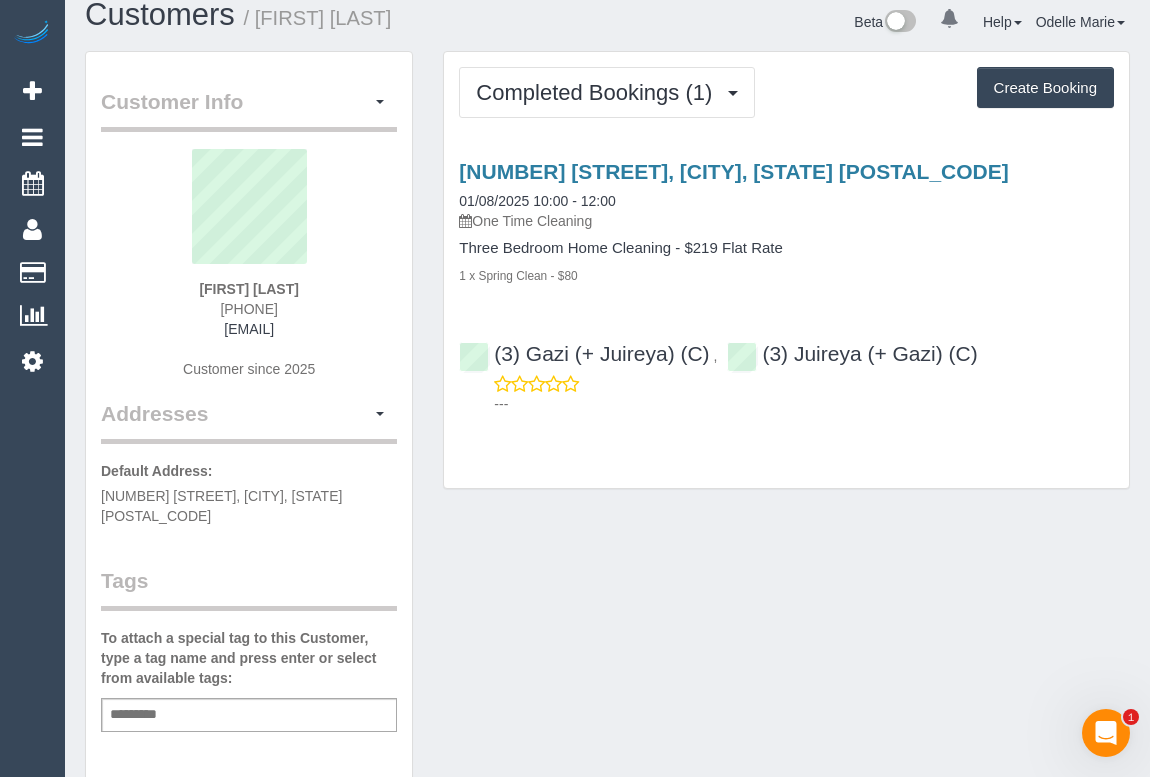 scroll, scrollTop: 0, scrollLeft: 0, axis: both 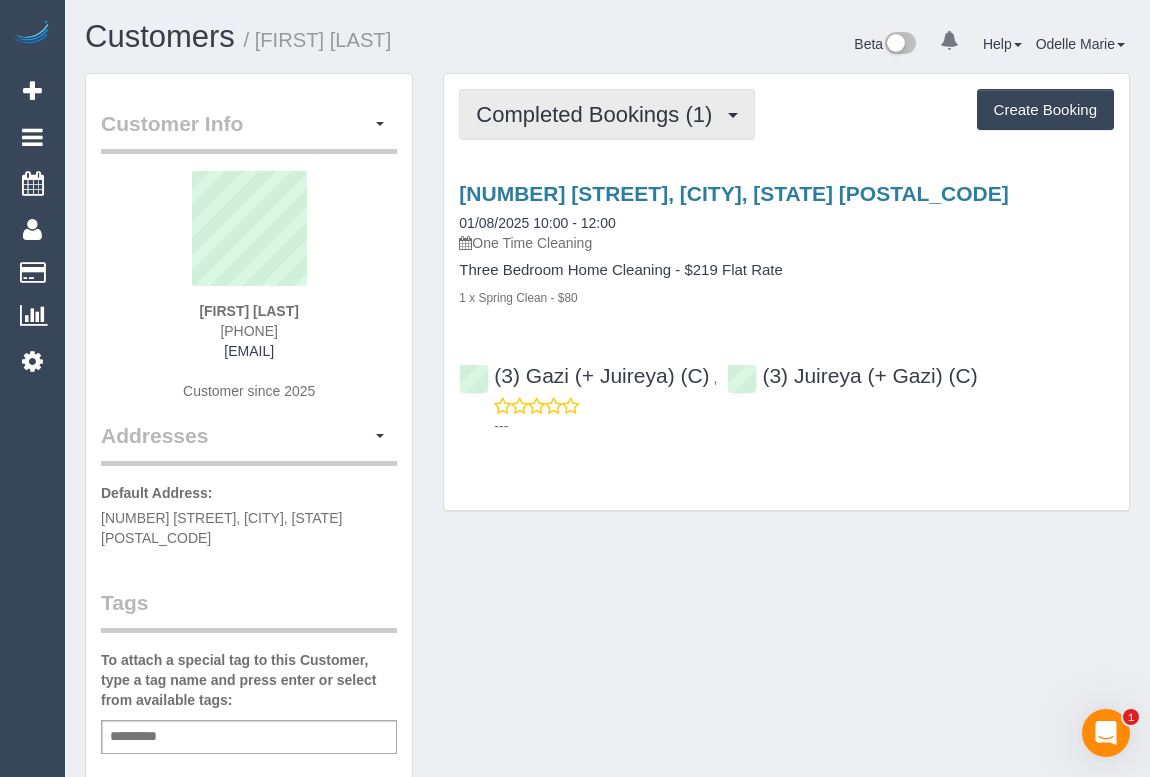 click on "Completed Bookings (1)" at bounding box center (599, 114) 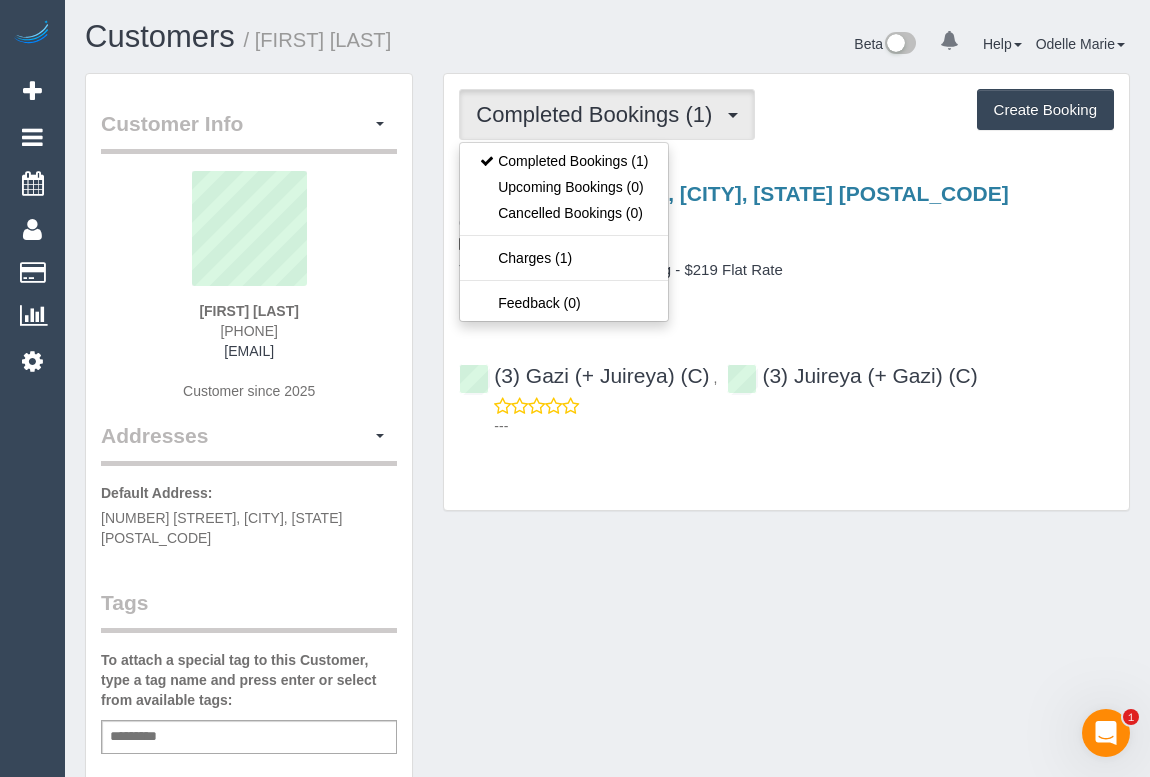 click on "Three Bedroom Home Cleaning - $219 Flat Rate
1 x Spring Clean - $80" at bounding box center (786, 284) 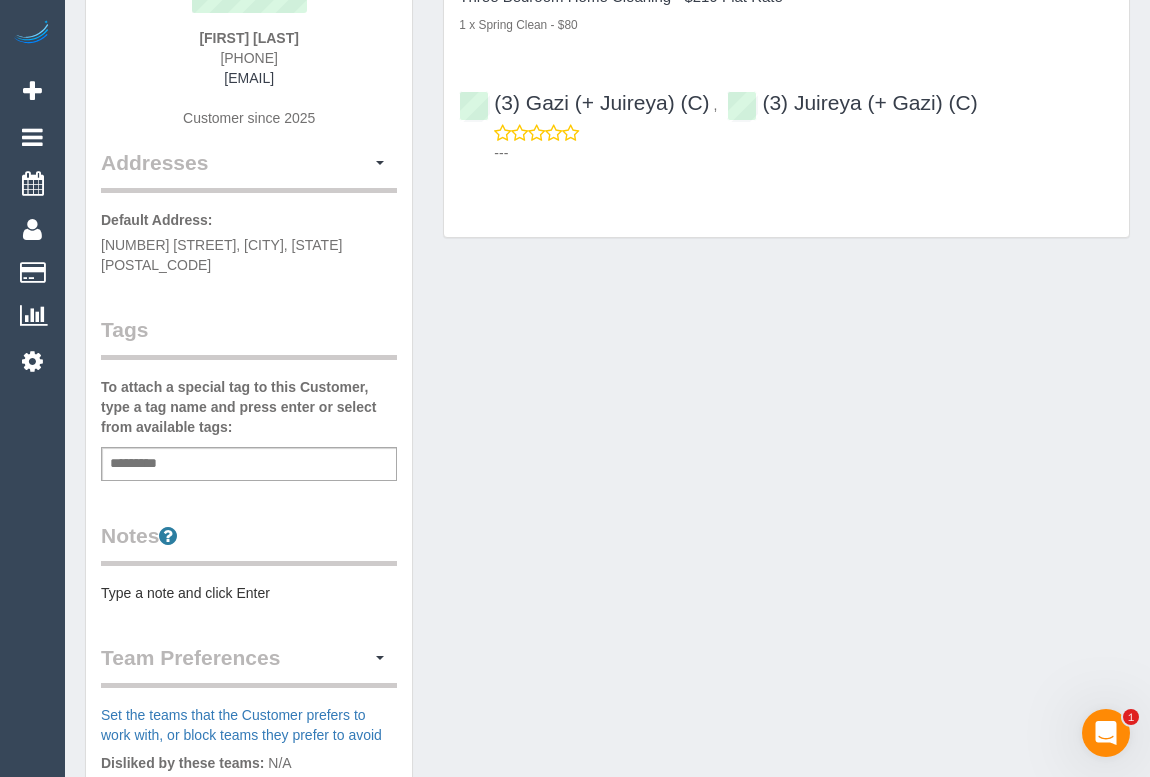 scroll, scrollTop: 272, scrollLeft: 0, axis: vertical 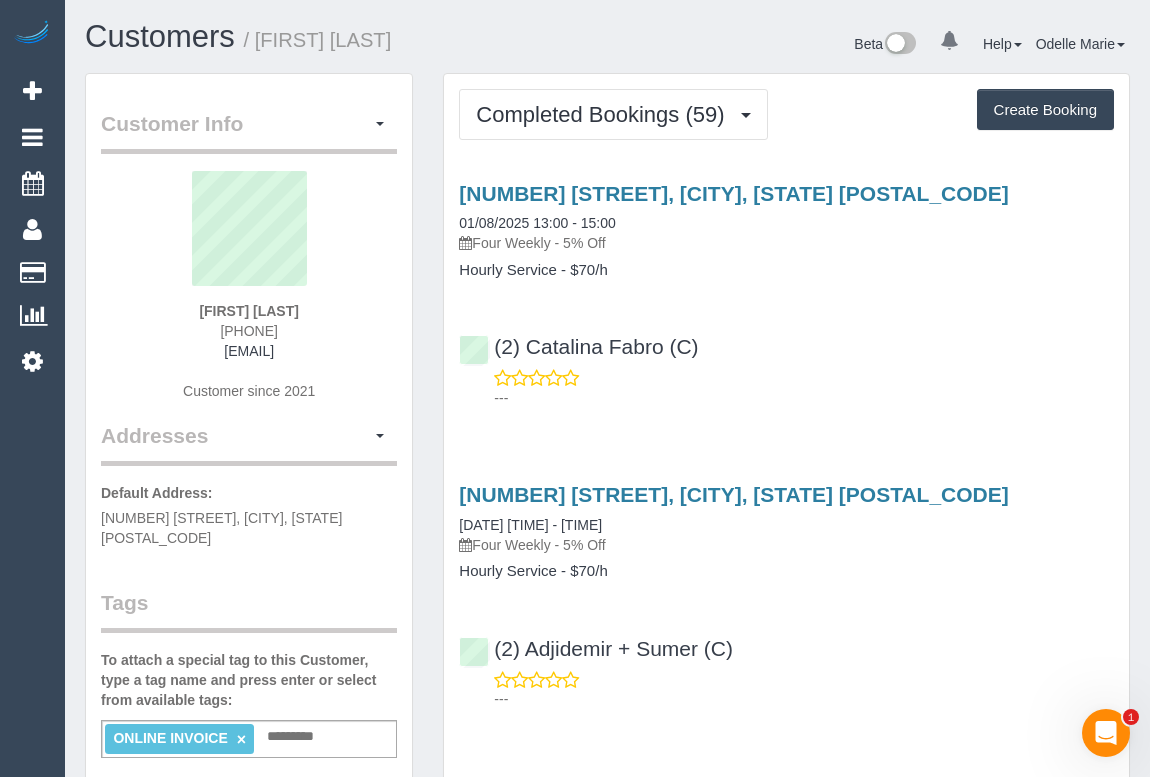 drag, startPoint x: 181, startPoint y: 310, endPoint x: 348, endPoint y: 310, distance: 167 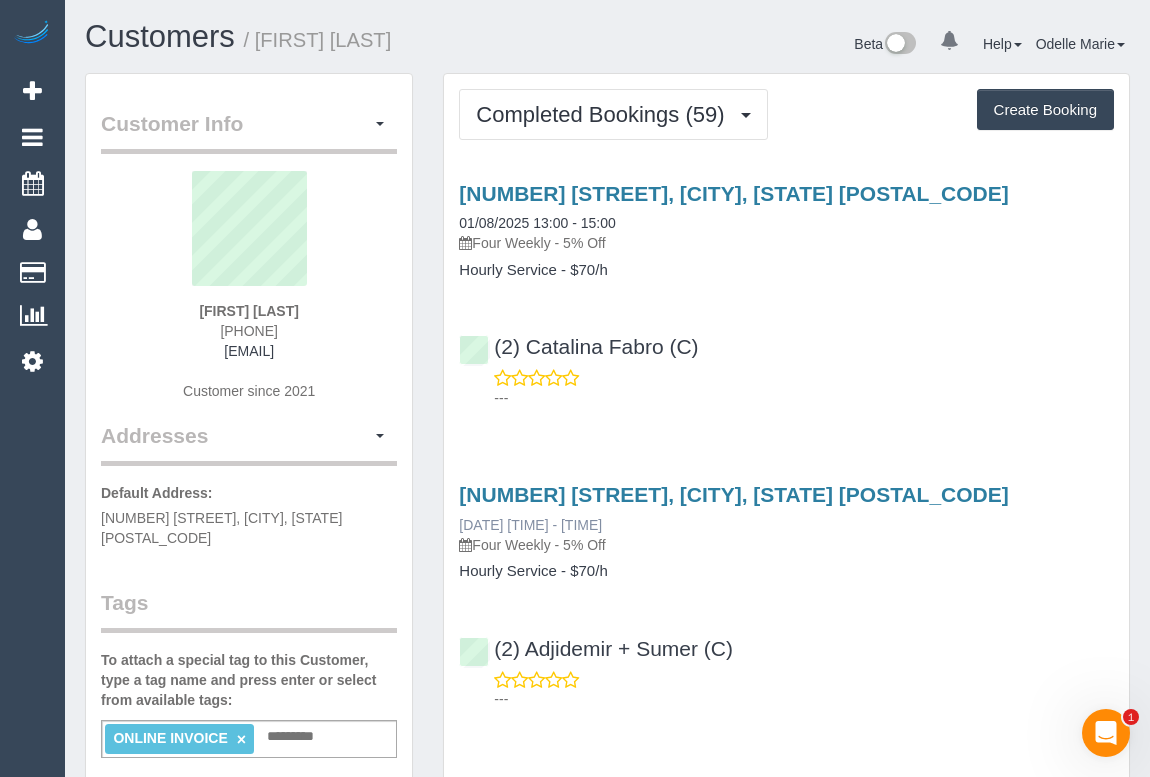 copy on "[FIRST] [LAST]" 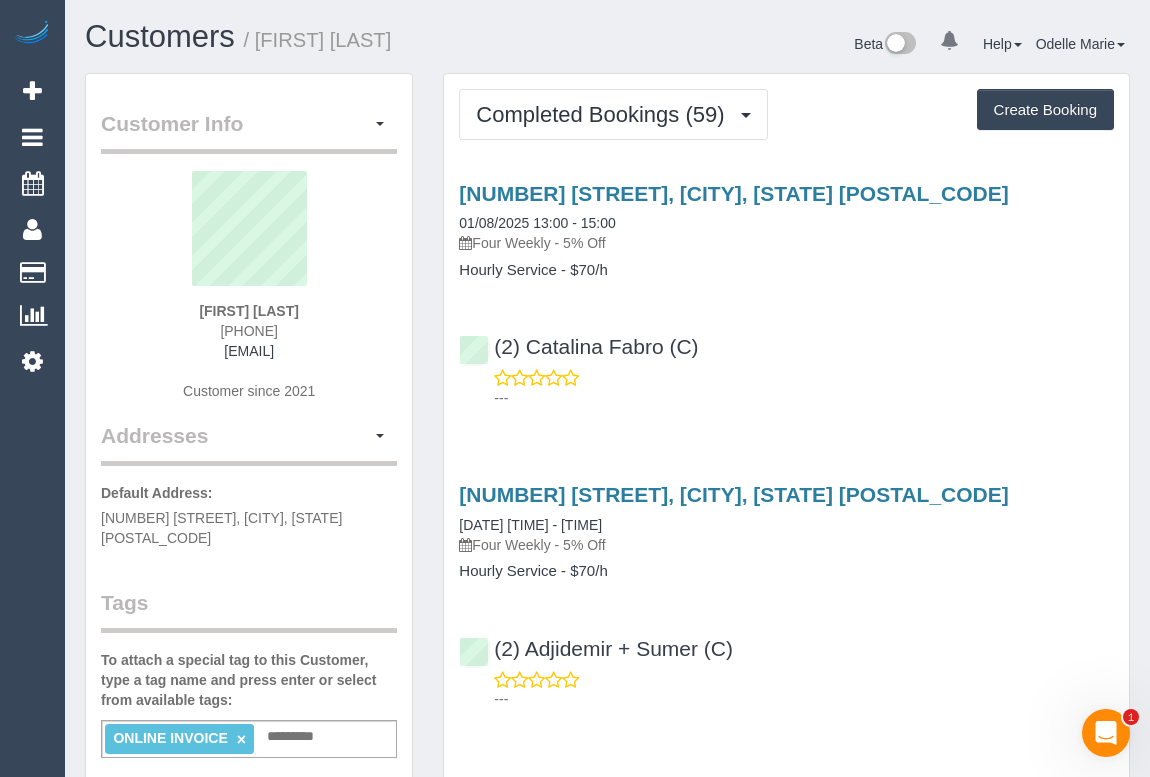 drag, startPoint x: 480, startPoint y: 239, endPoint x: 556, endPoint y: 239, distance: 76 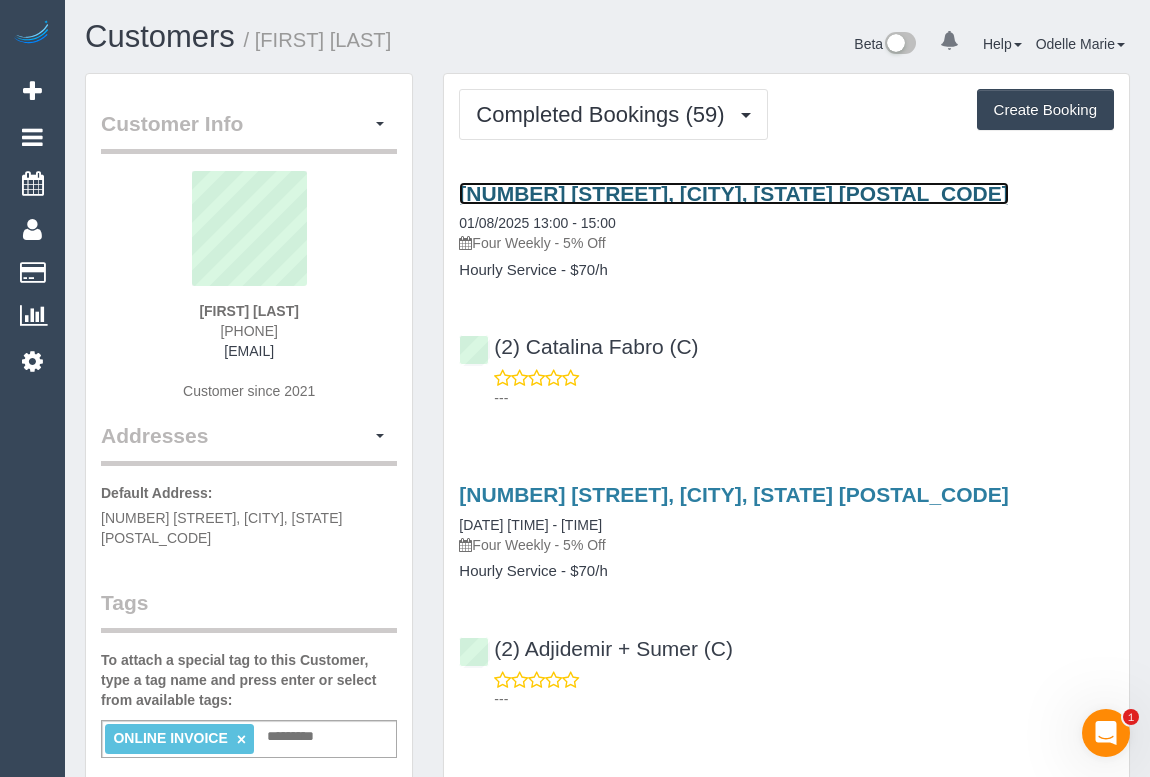 click on "[NUMBER] [STREET], [CITY], [STATE] [POSTAL_CODE]" at bounding box center [733, 193] 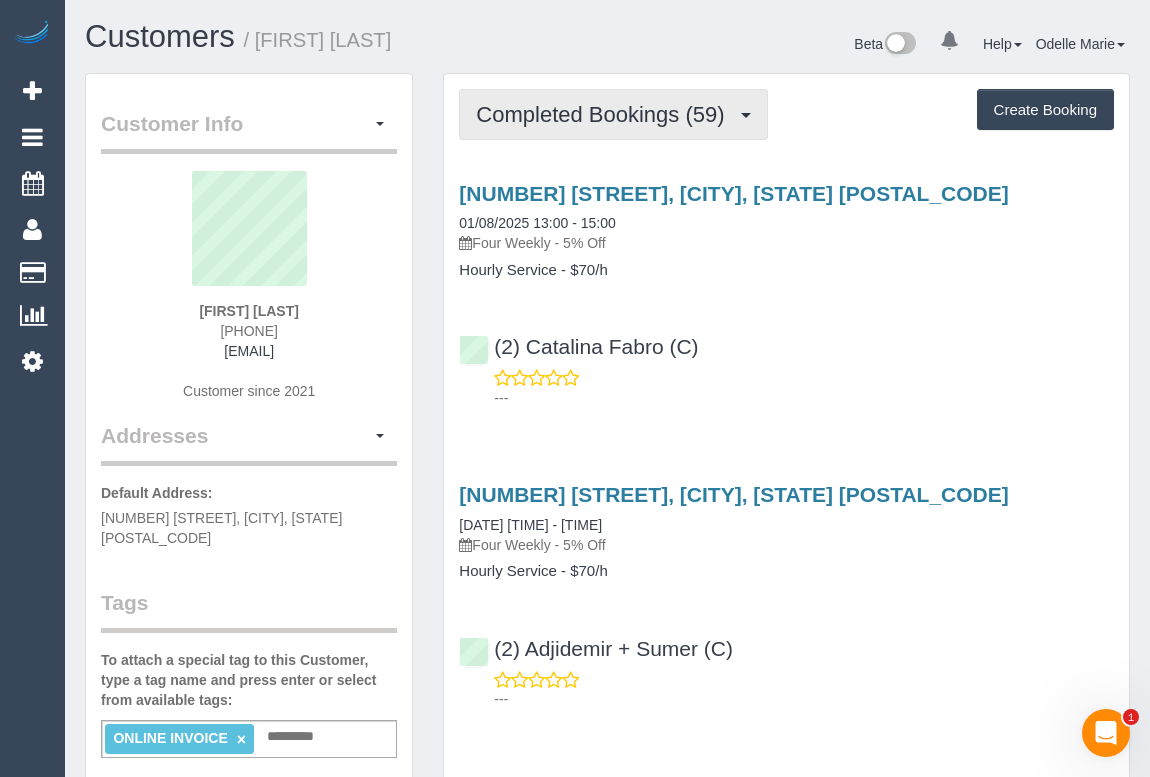 click on "Completed Bookings (59)" at bounding box center (605, 114) 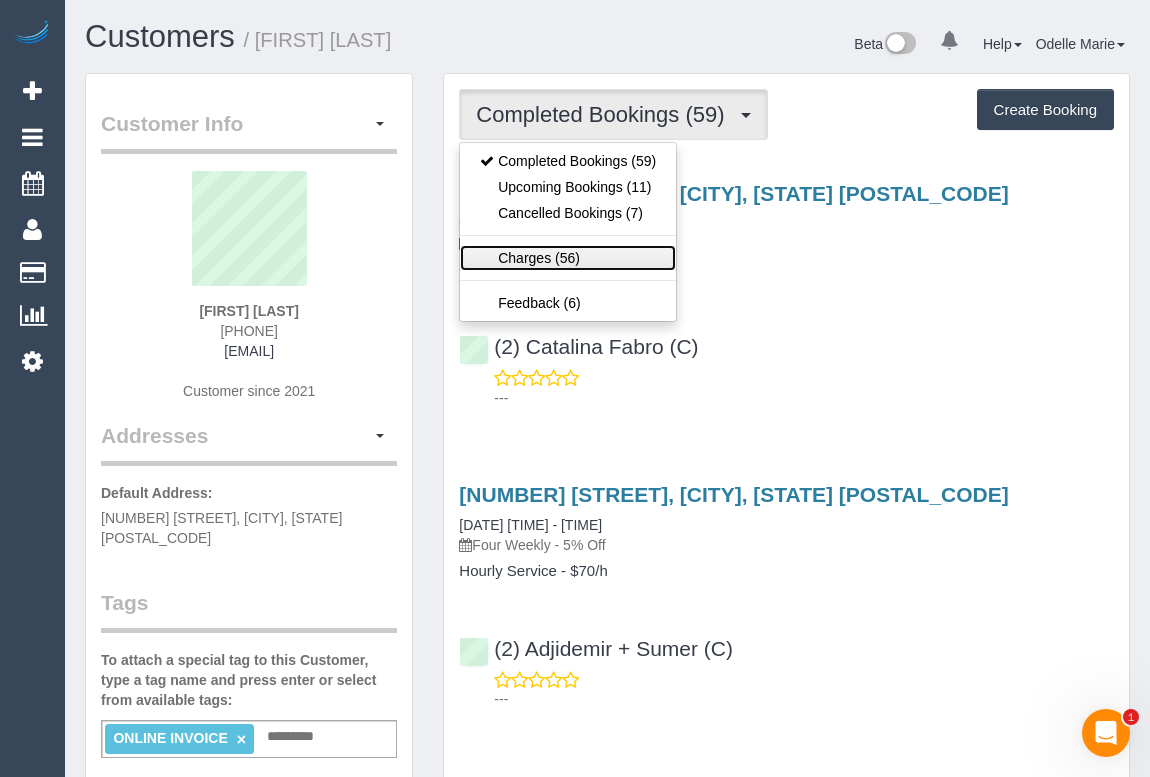 click on "Charges (56)" at bounding box center (568, 258) 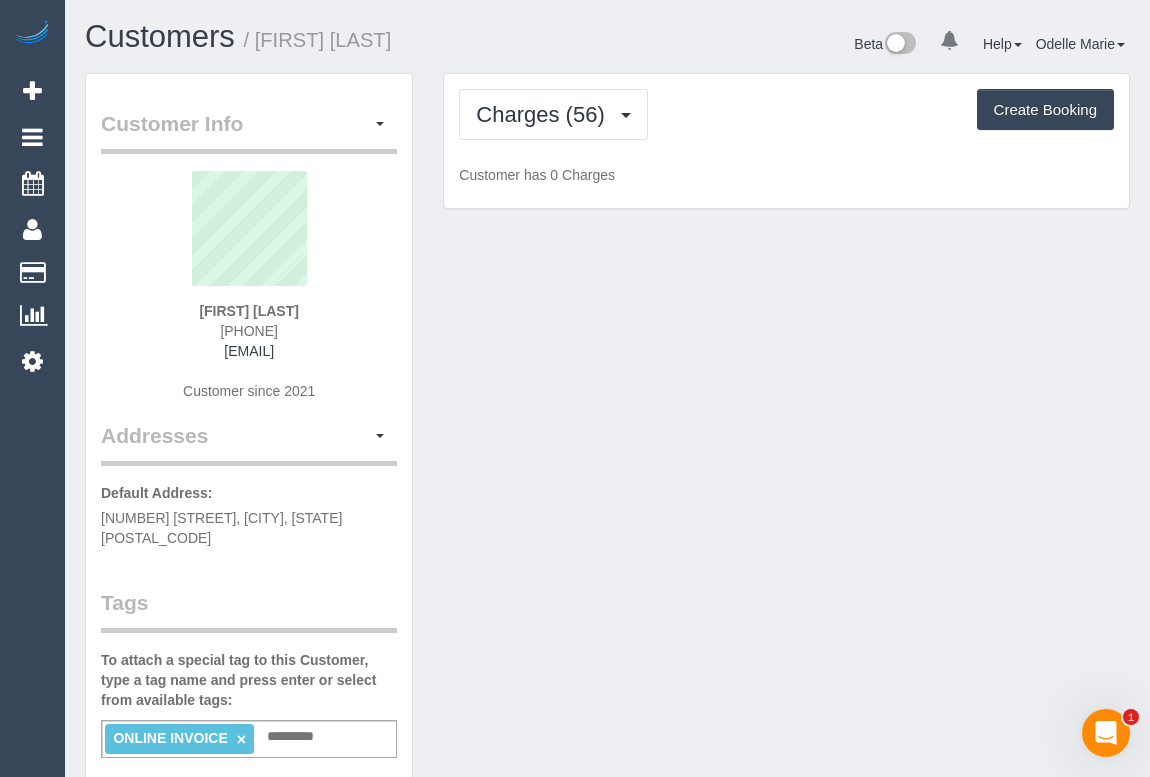 click on "Customer Info
Edit Contact Info
Send Message
Email Preferences
Special Sales Tax
View Changes
Mark as Unconfirmed
Block this Customer
Archive Account
Delete Account
[FIRST] [LAST]
[PHONE]
Customer since 2021" at bounding box center (607, 960) 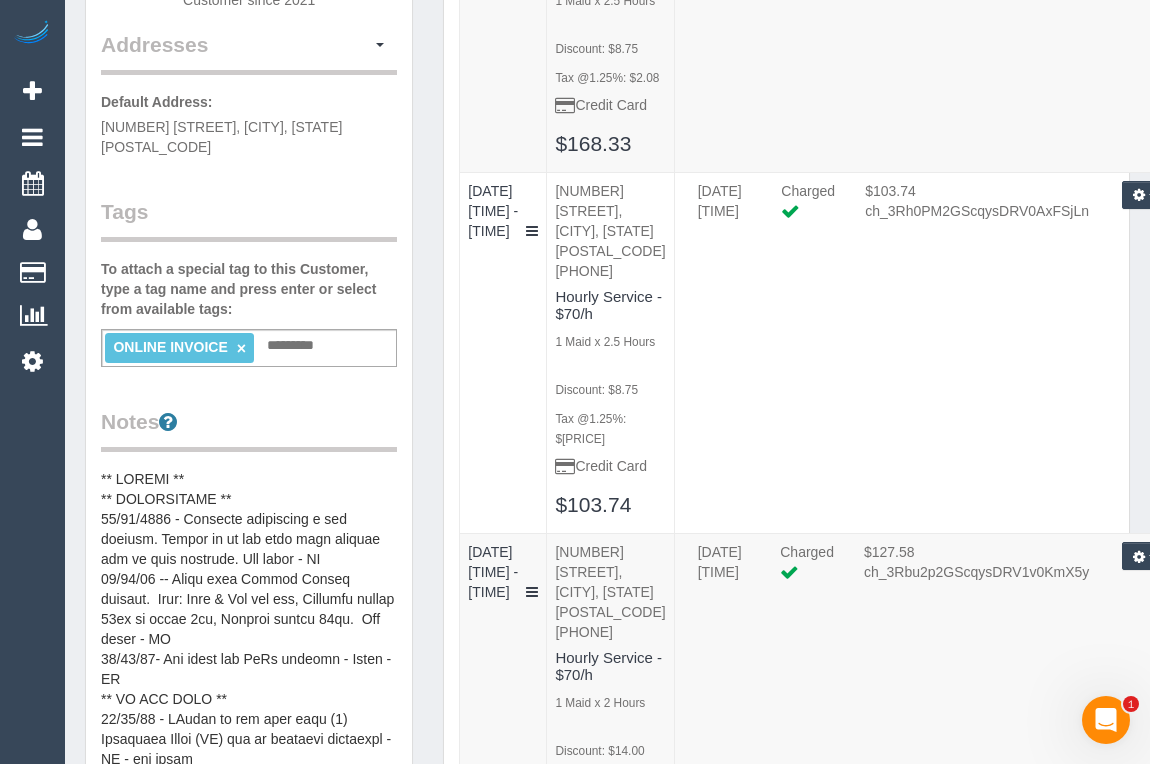 scroll, scrollTop: 454, scrollLeft: 0, axis: vertical 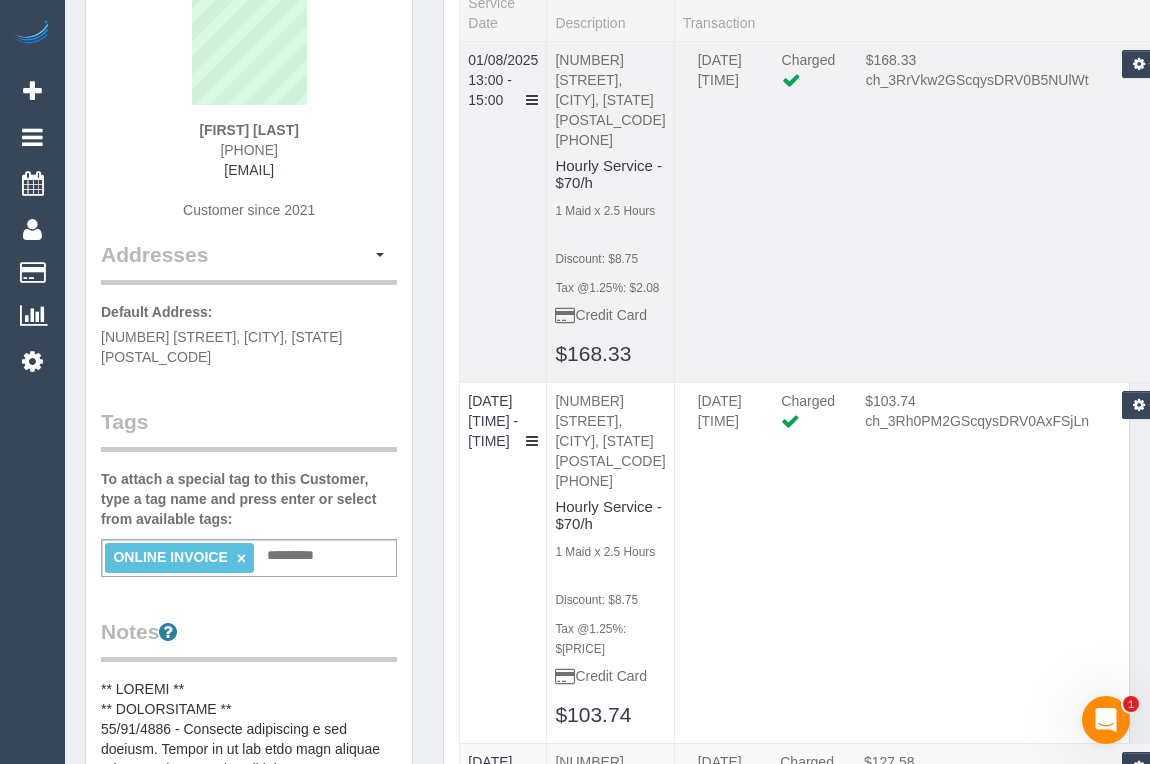 drag, startPoint x: 979, startPoint y: 364, endPoint x: 958, endPoint y: 429, distance: 68.30813 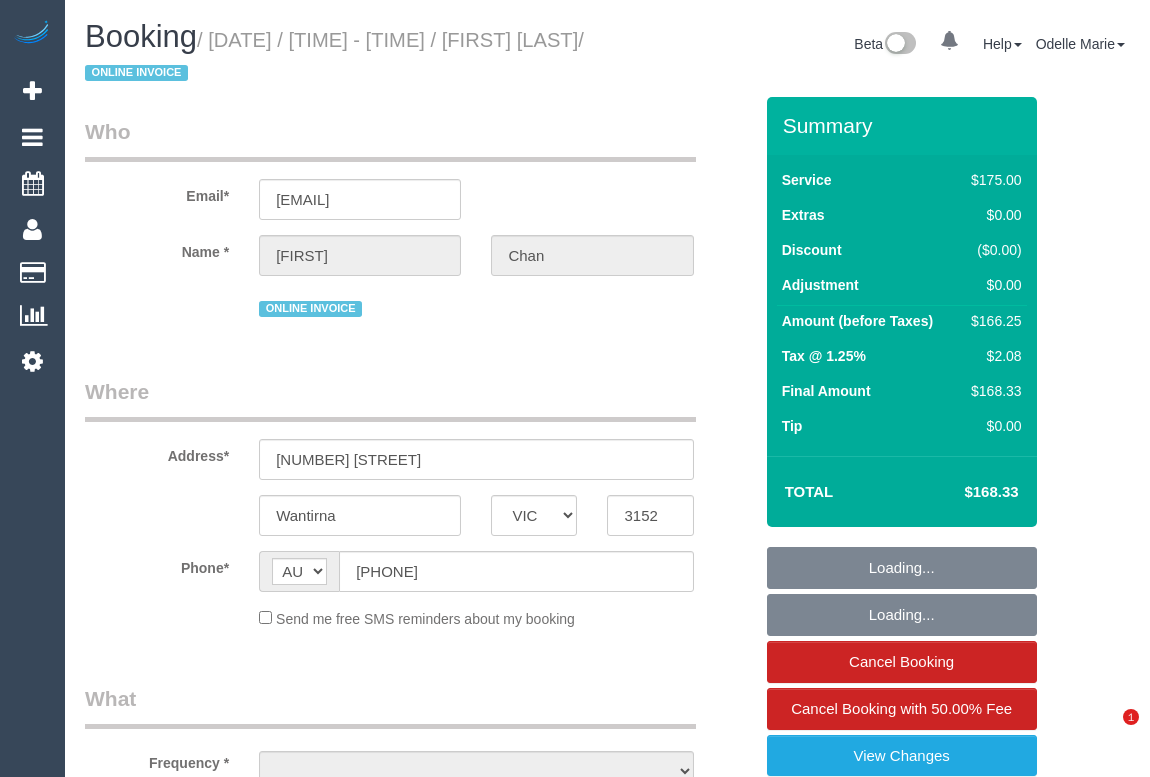select on "VIC" 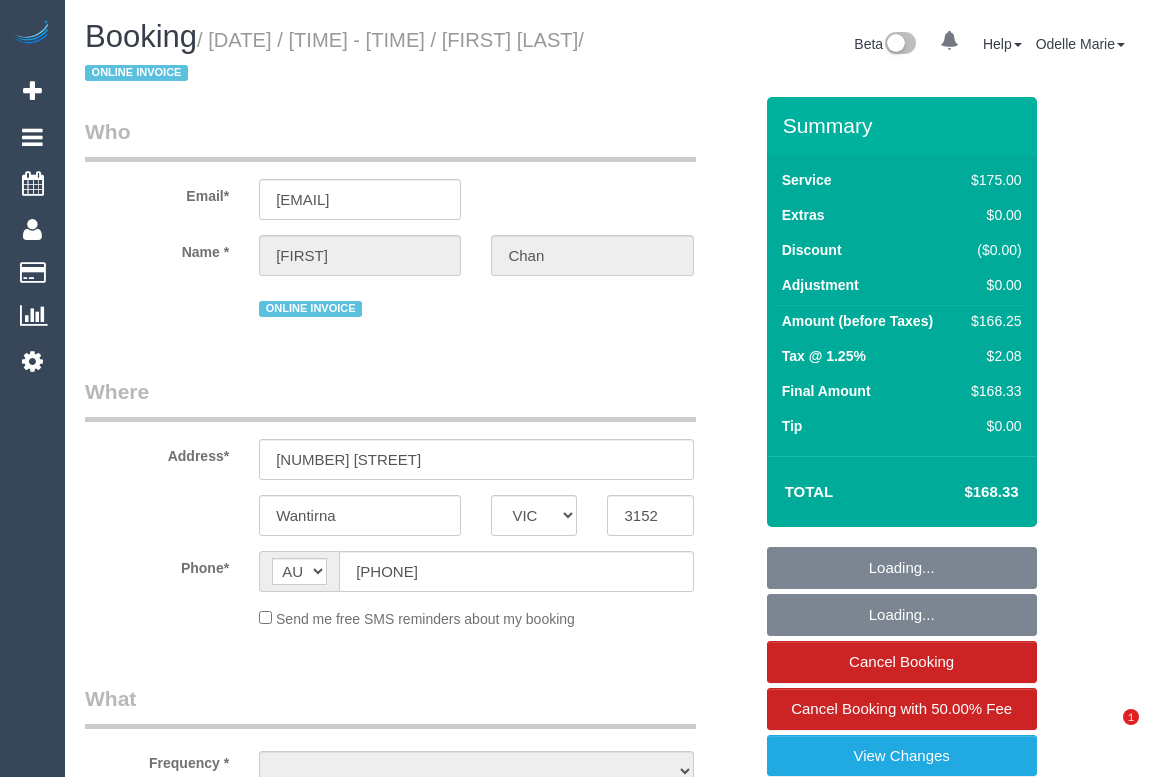 scroll, scrollTop: 0, scrollLeft: 0, axis: both 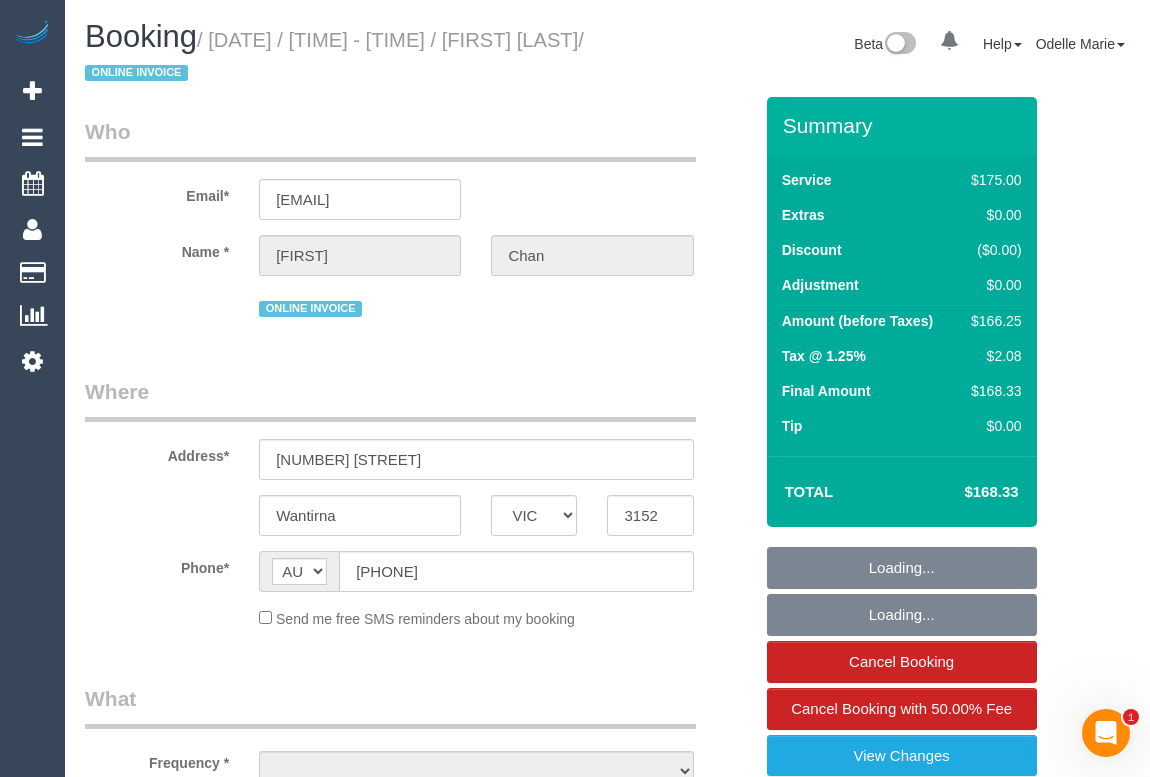 select on "string:stripe-pm_1RdhFt2GScqysDRV1hKO10lv" 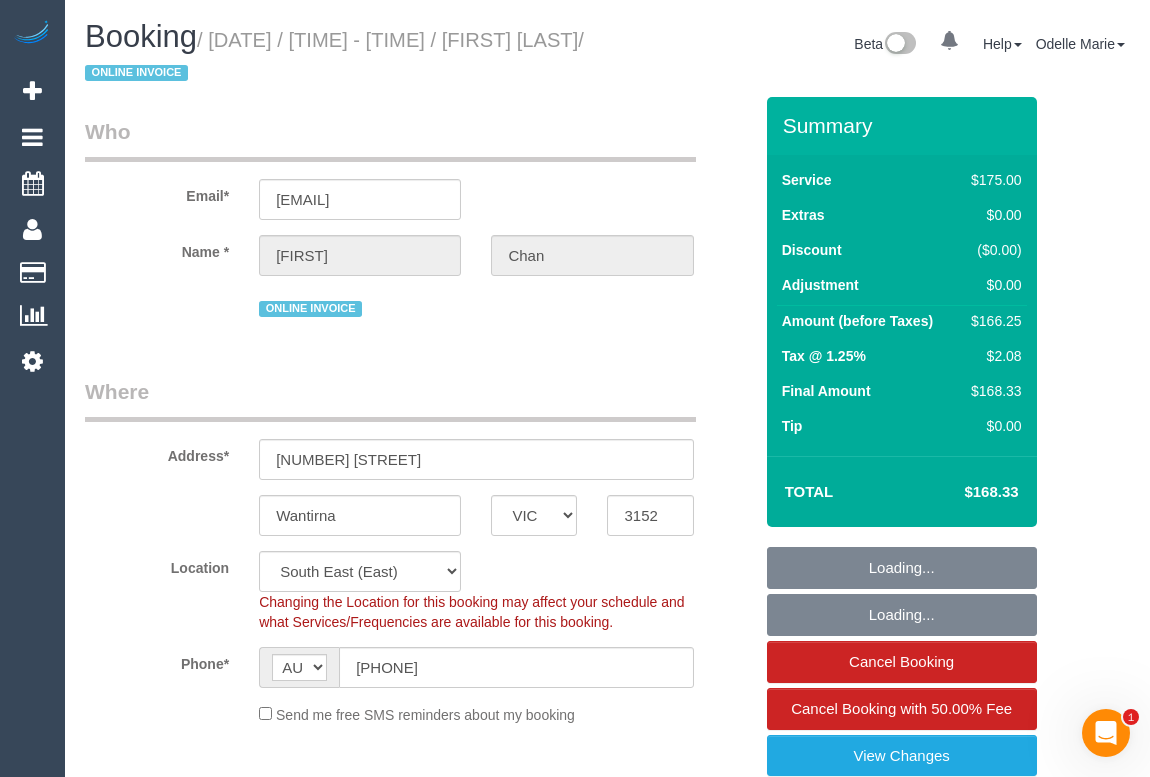 select on "object:626" 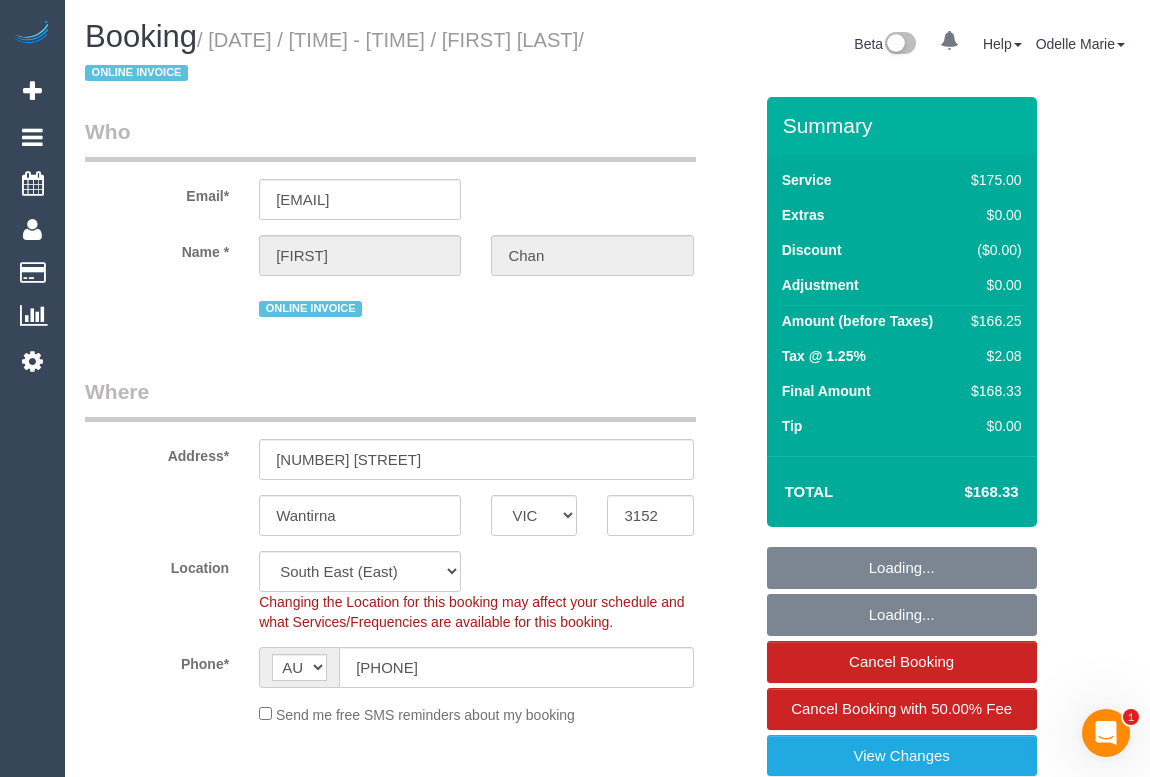 select on "150" 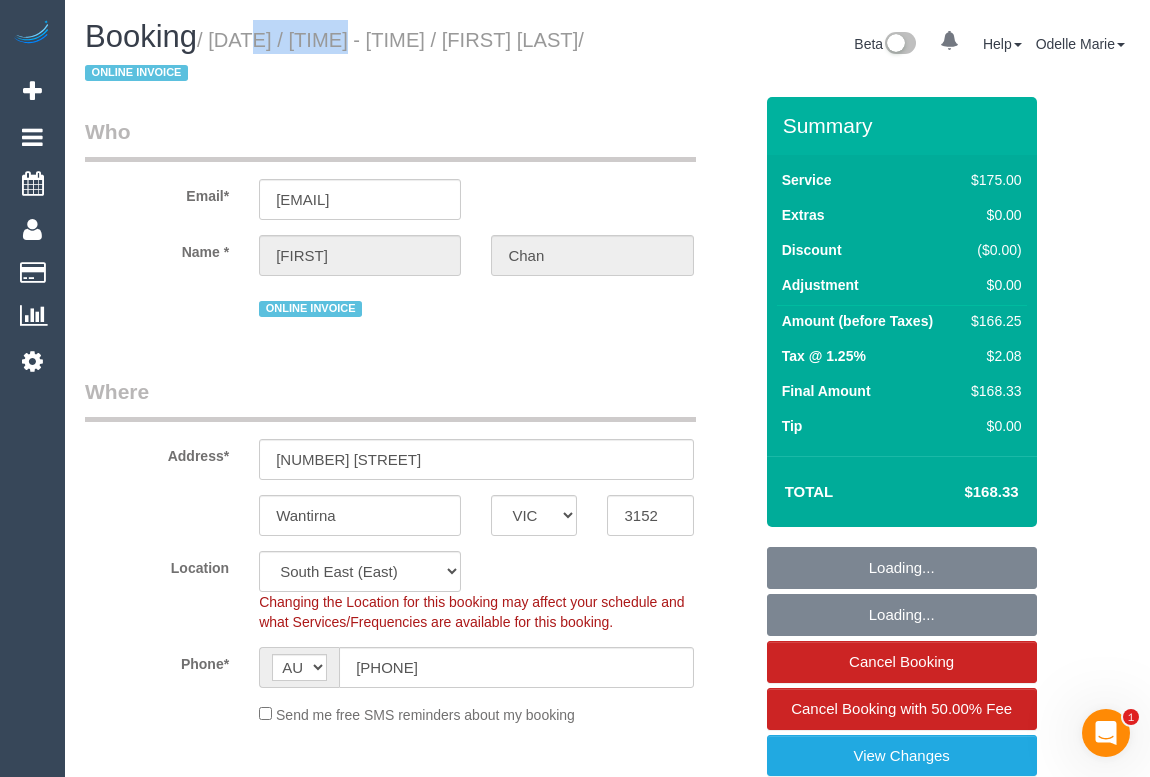 select on "object:945" 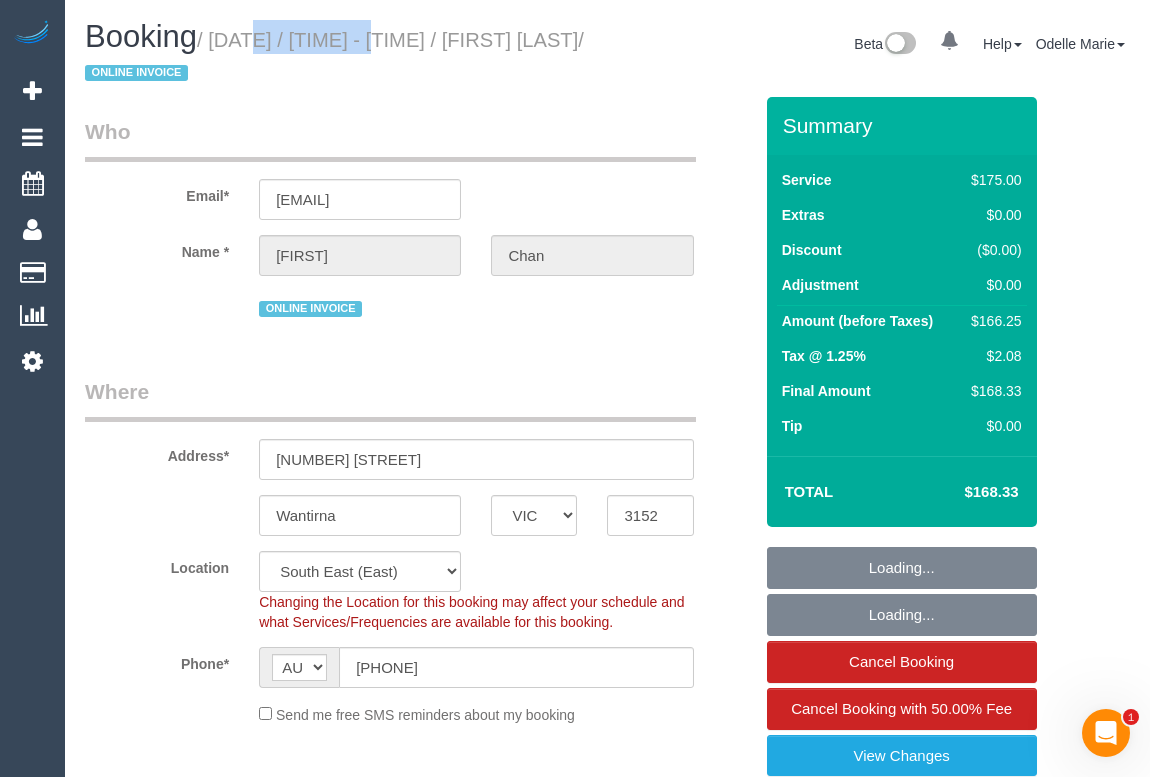 drag, startPoint x: 218, startPoint y: 33, endPoint x: 360, endPoint y: 44, distance: 142.42542 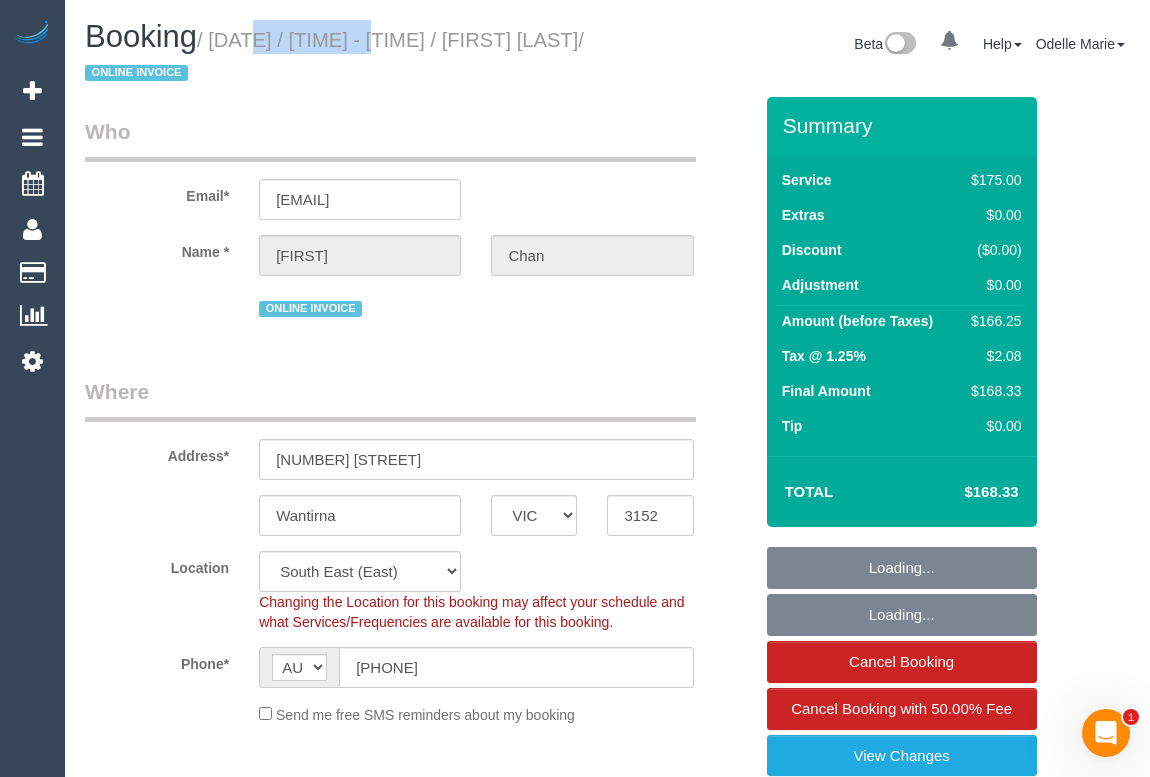 click on "/ August 01, 2025 / 13:00 - 15:00 / Stephanie Chan
/
ONLINE INVOICE" at bounding box center [334, 57] 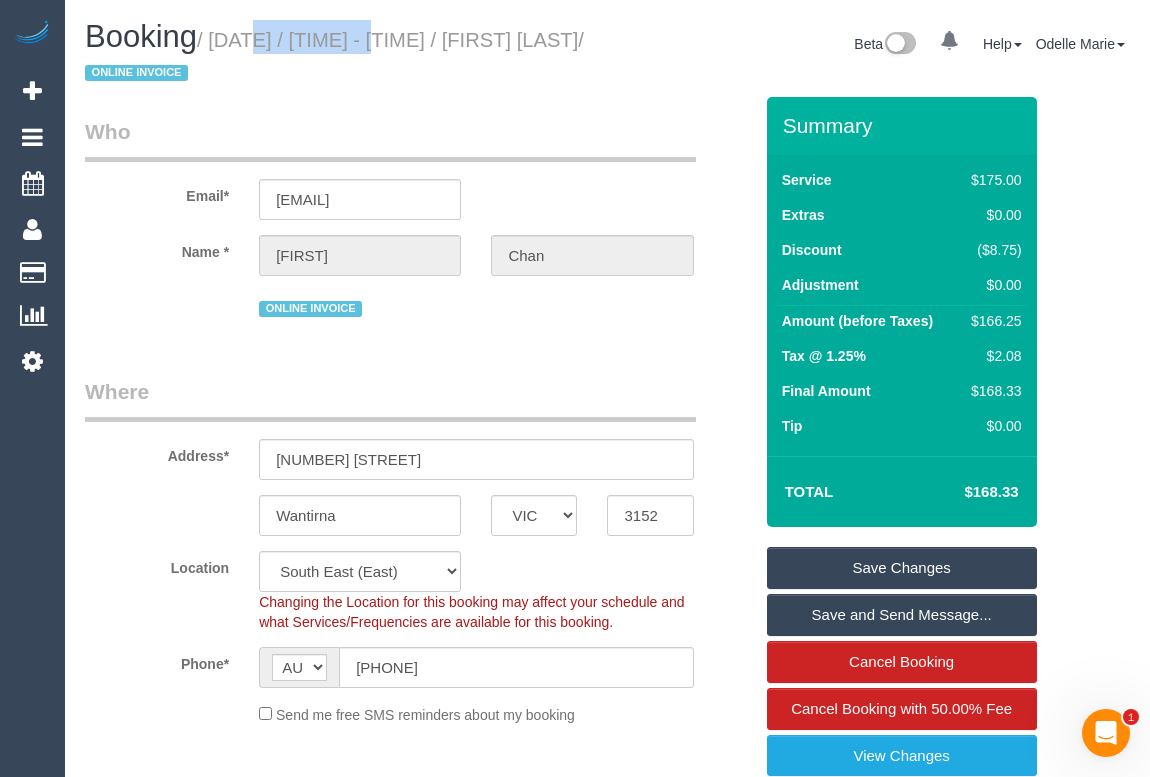 copy on "August 01, 2025" 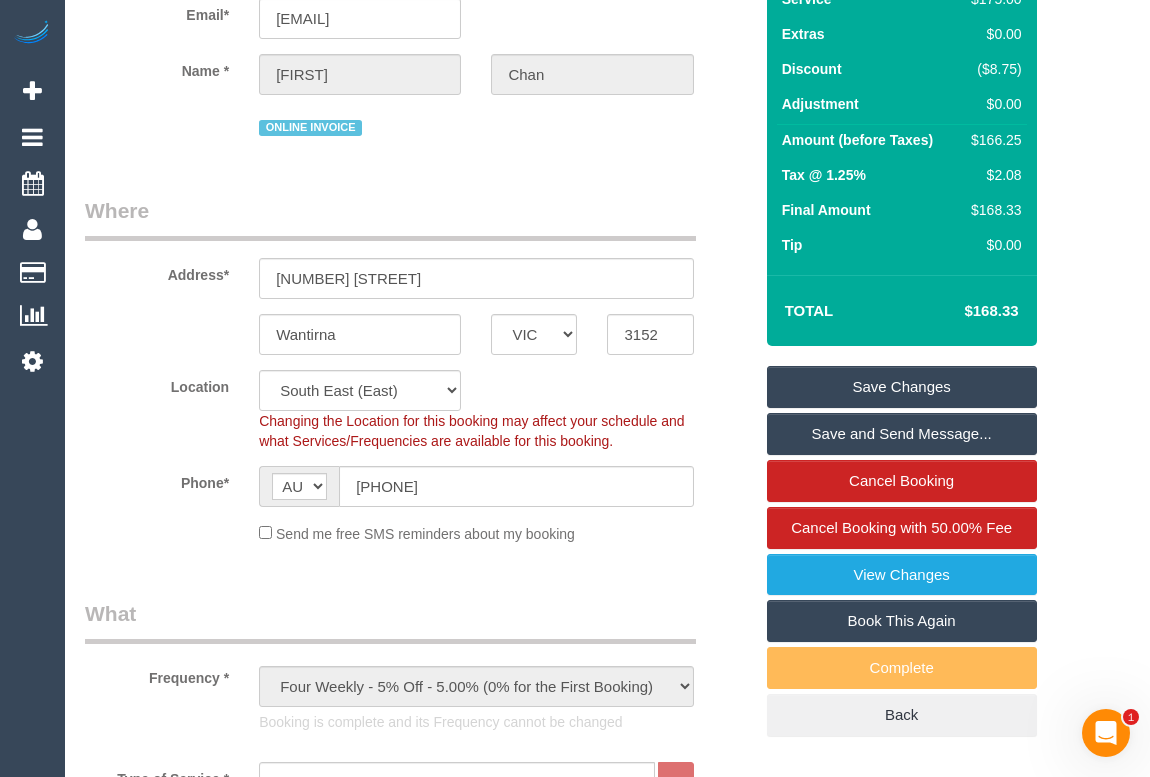 scroll, scrollTop: 0, scrollLeft: 0, axis: both 